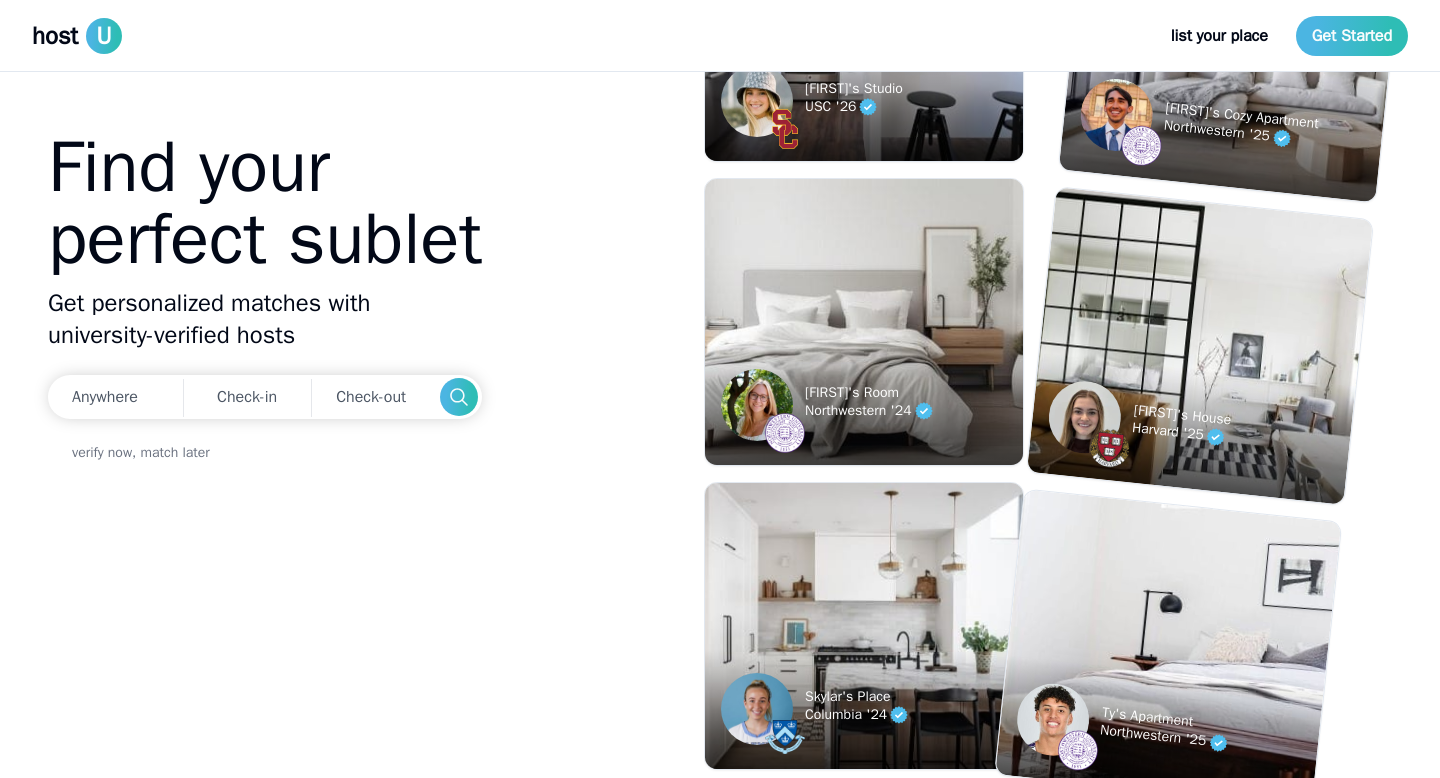 scroll, scrollTop: 0, scrollLeft: 0, axis: both 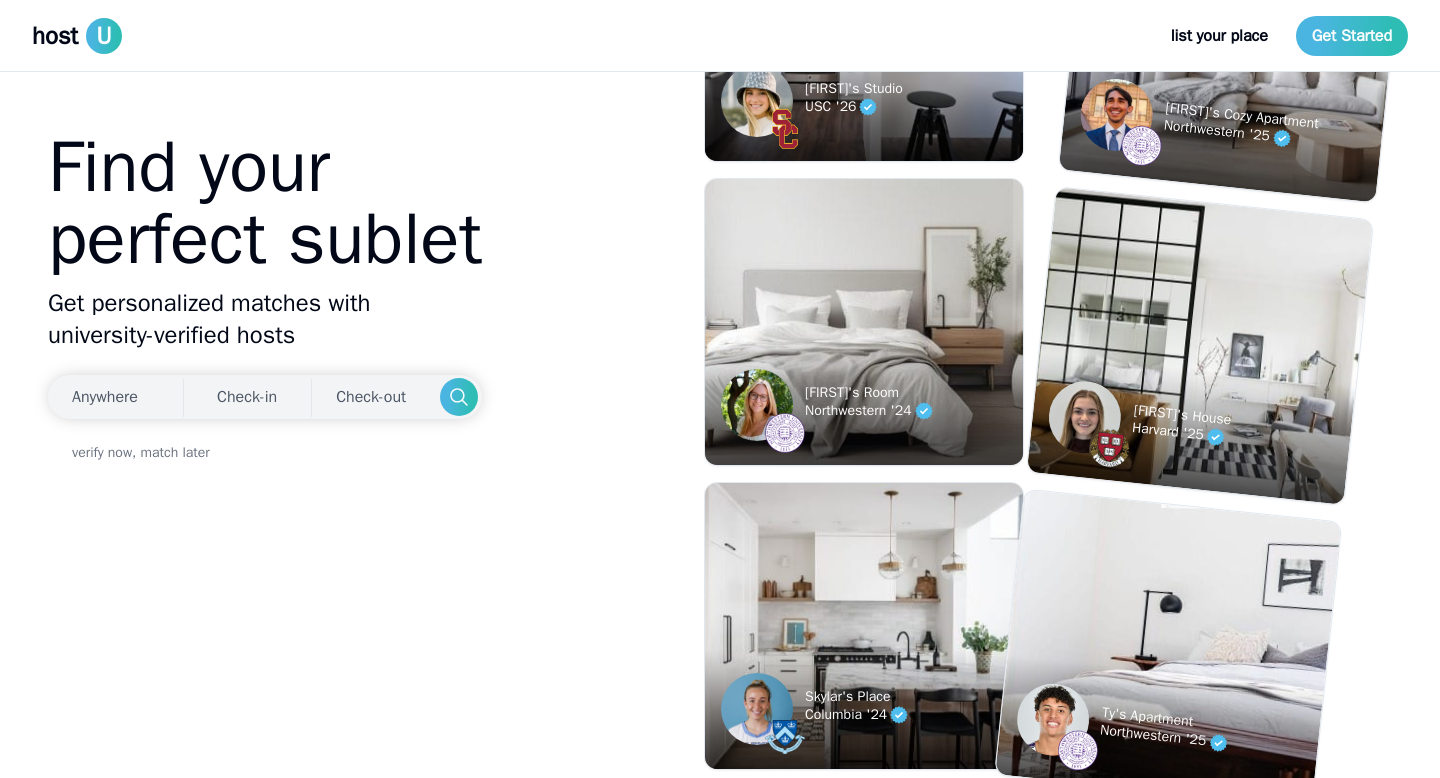 click on "Anywhere" at bounding box center (112, 397) 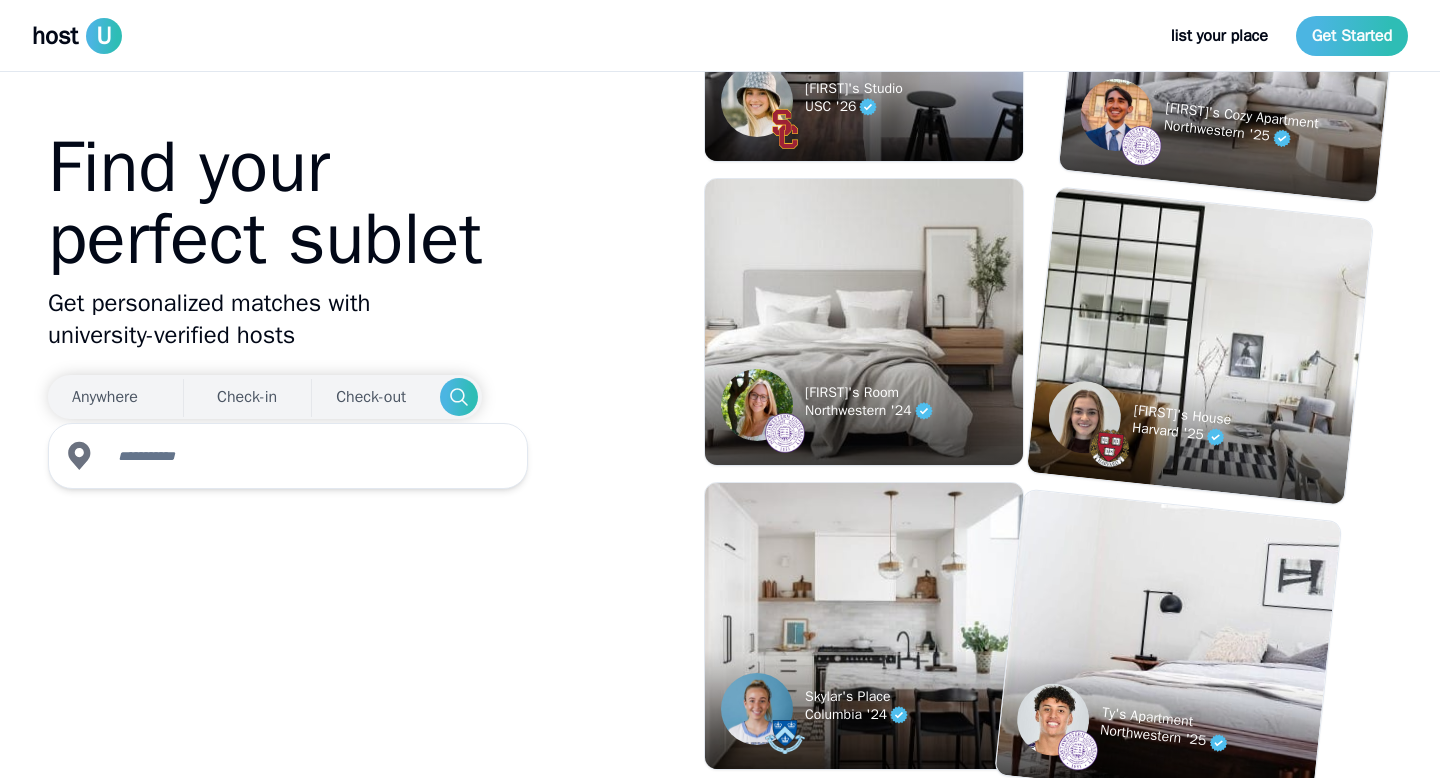 click on "Check-in Check-out" at bounding box center [265, 397] 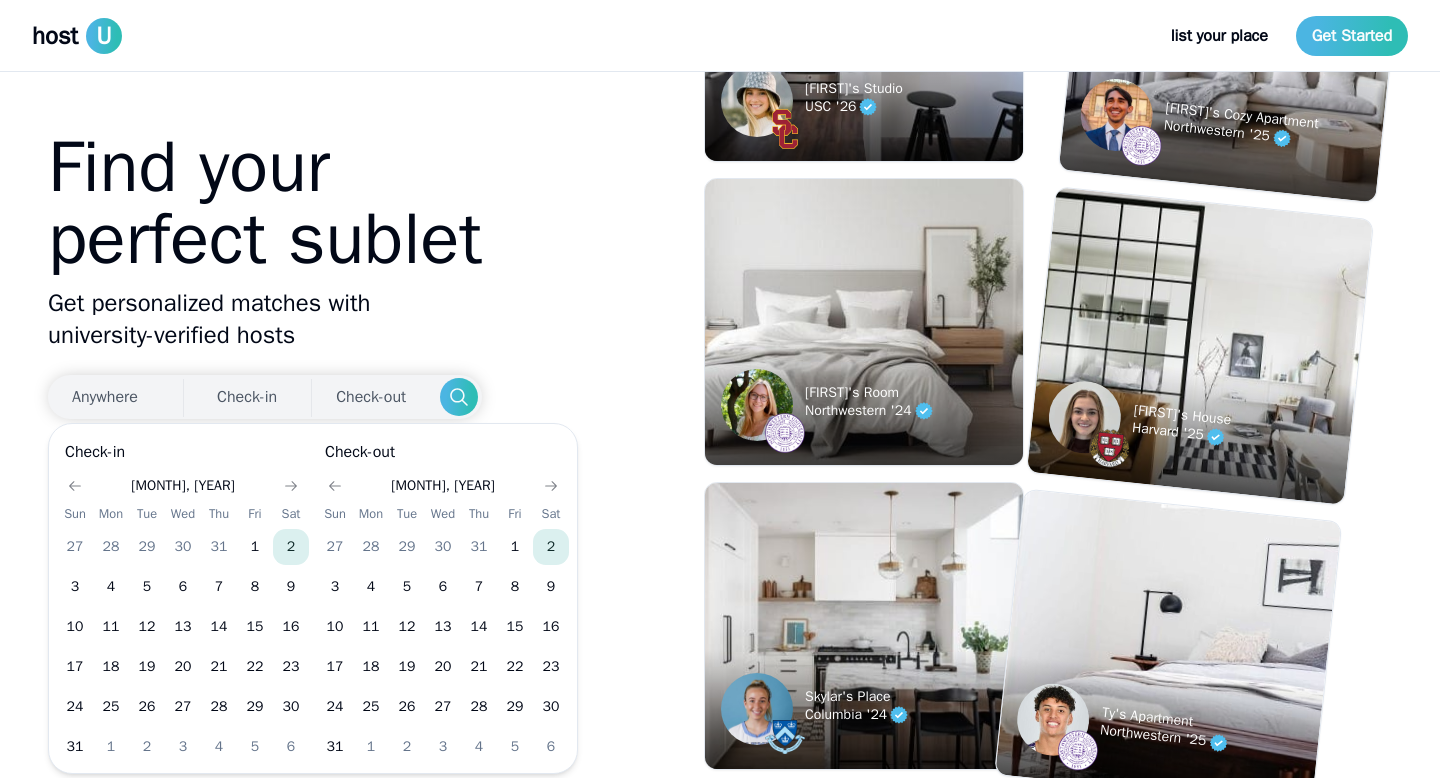 click on "Anywhere" at bounding box center (105, 397) 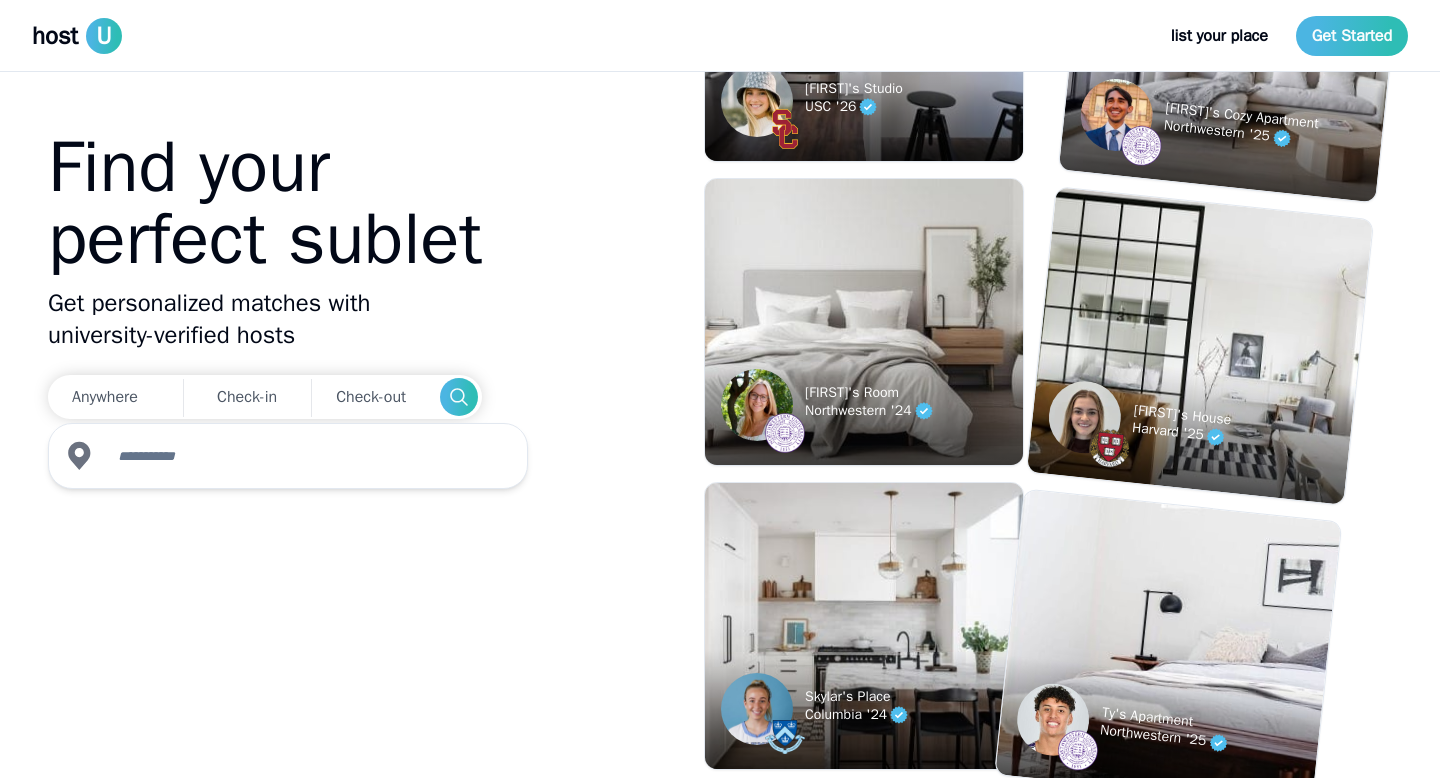 click at bounding box center (306, 456) 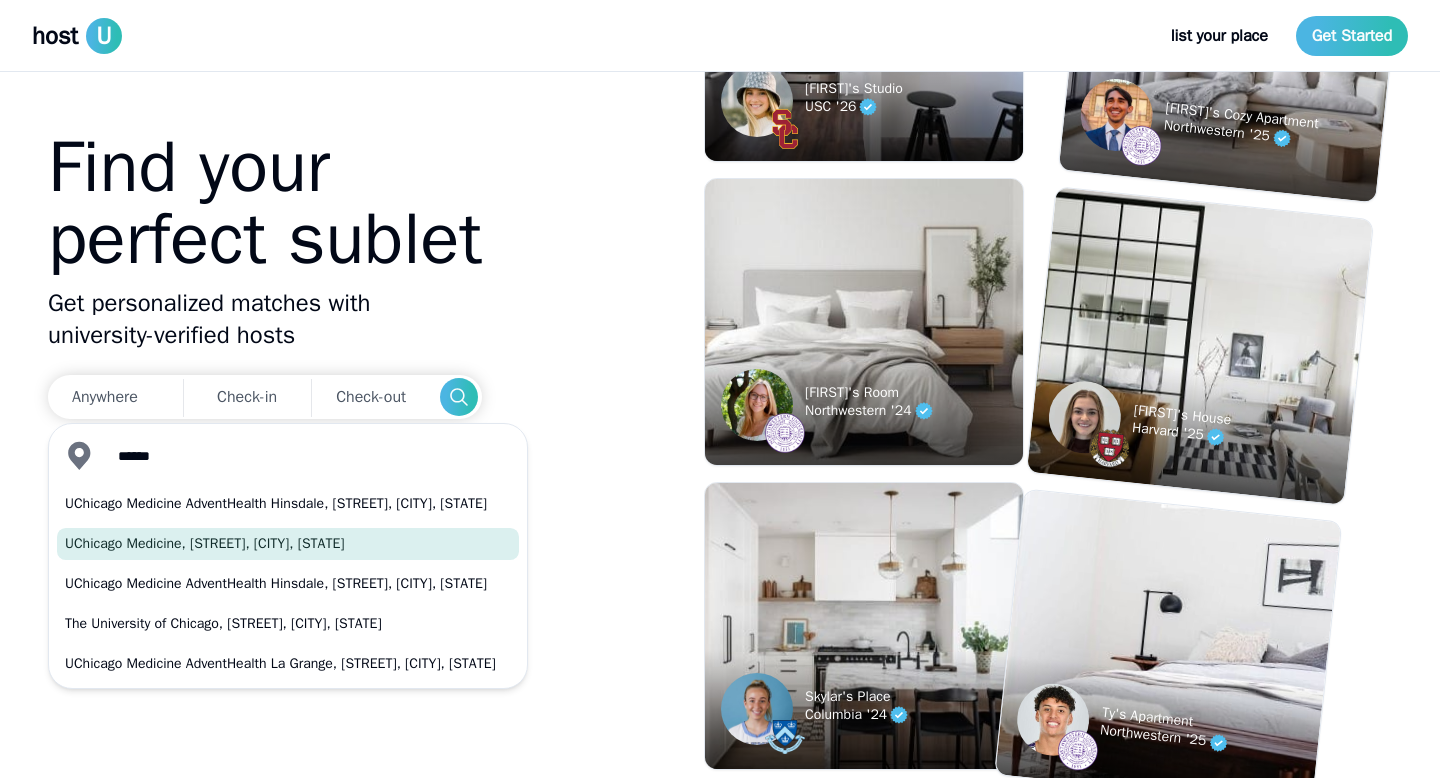 click on "UChicago Medicine, [STREET], [CITY], [STATE]" at bounding box center [288, 544] 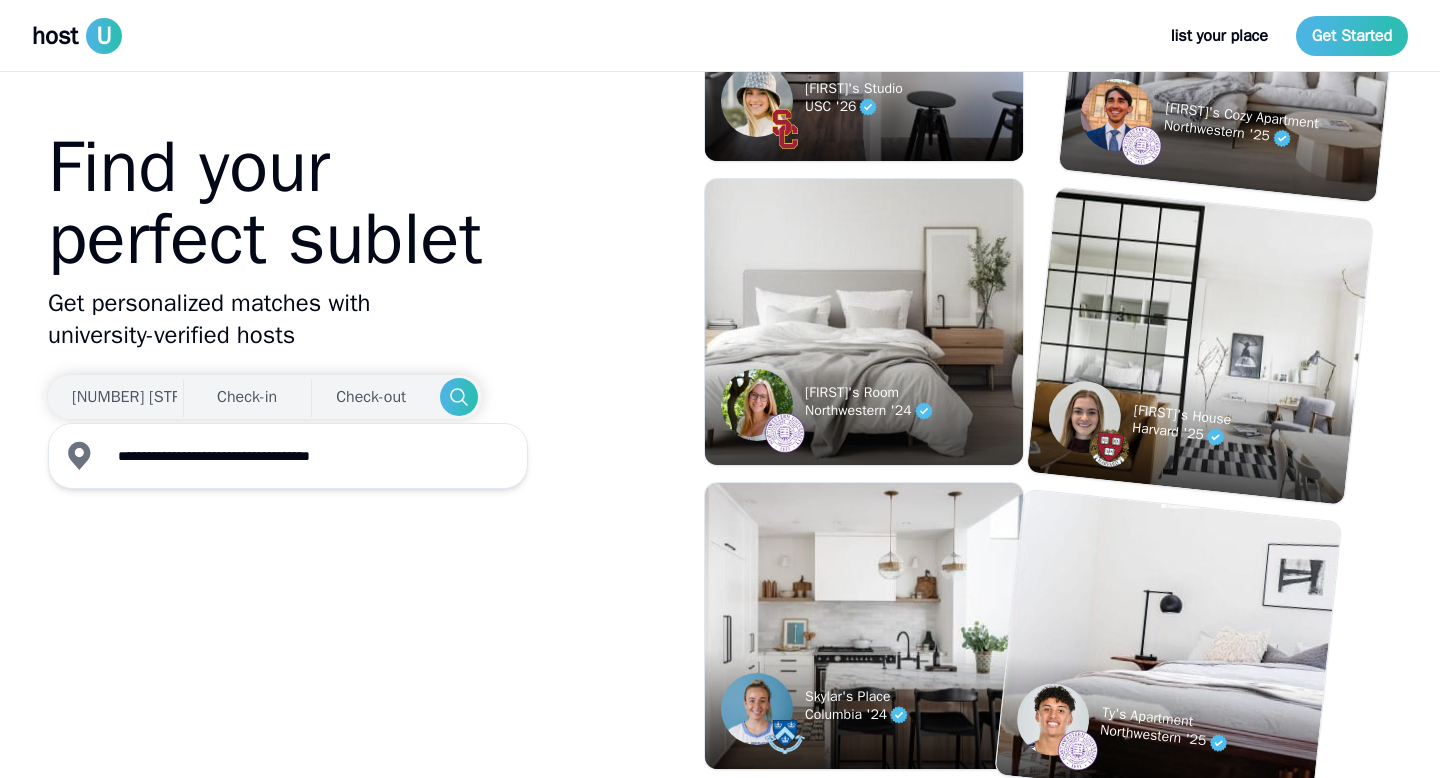 type on "**********" 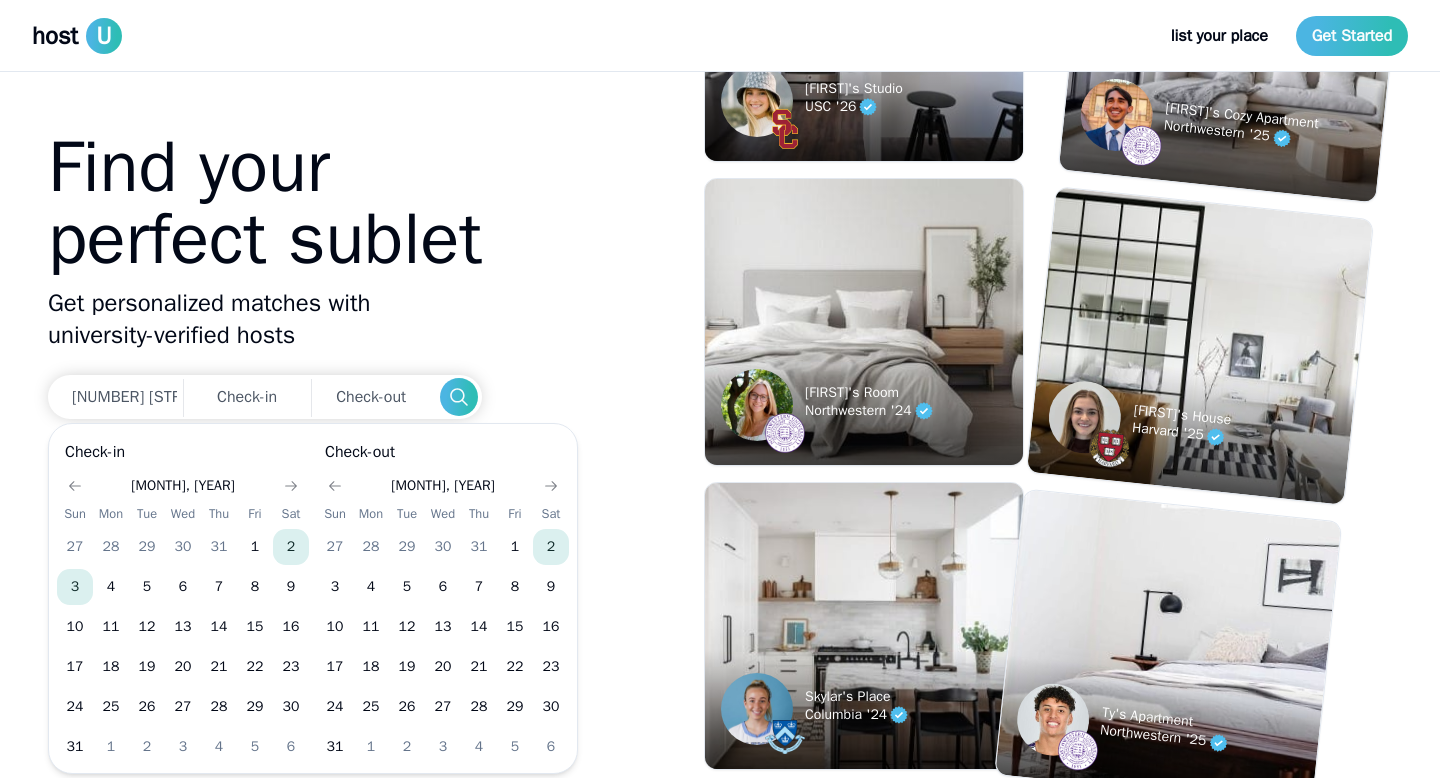 click on "3" at bounding box center [75, 587] 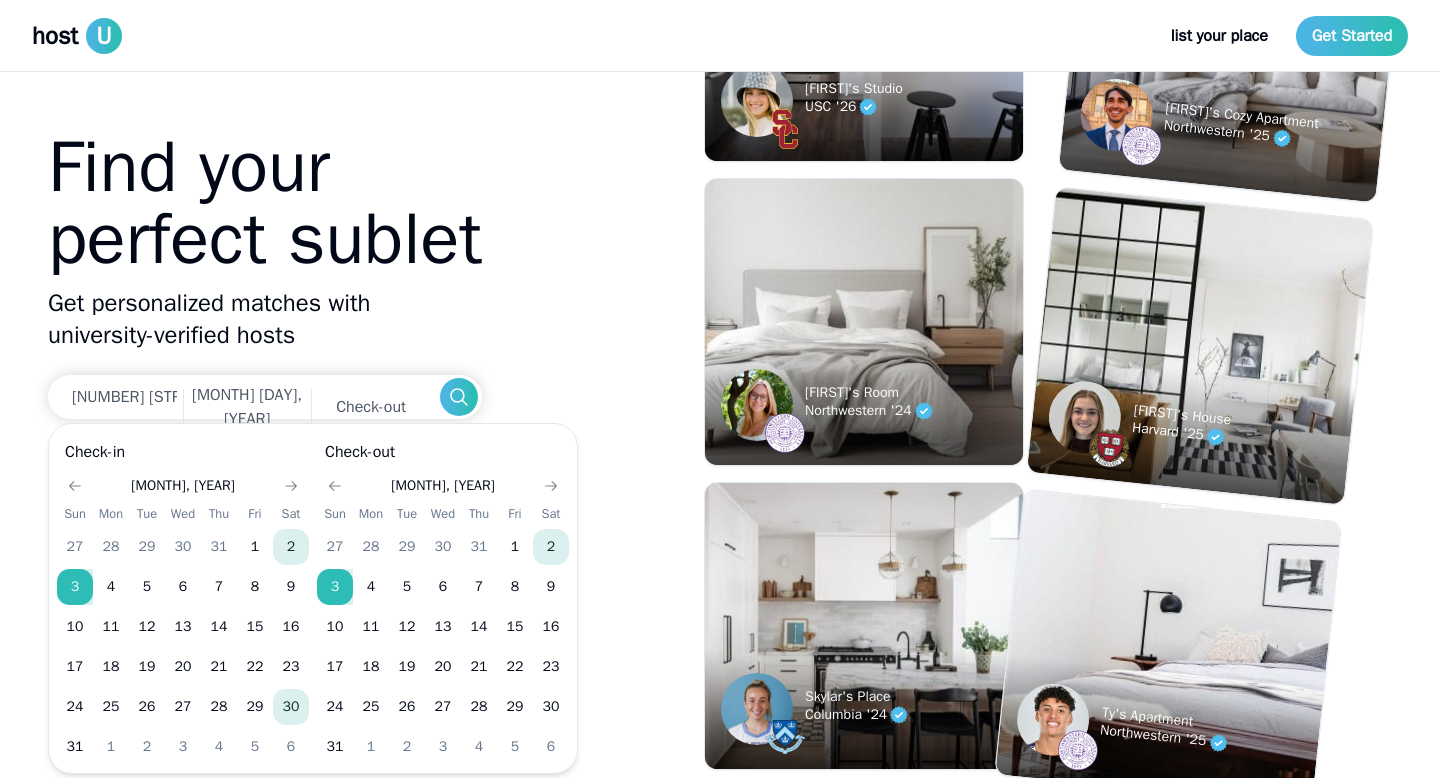 click on "30" at bounding box center [291, 707] 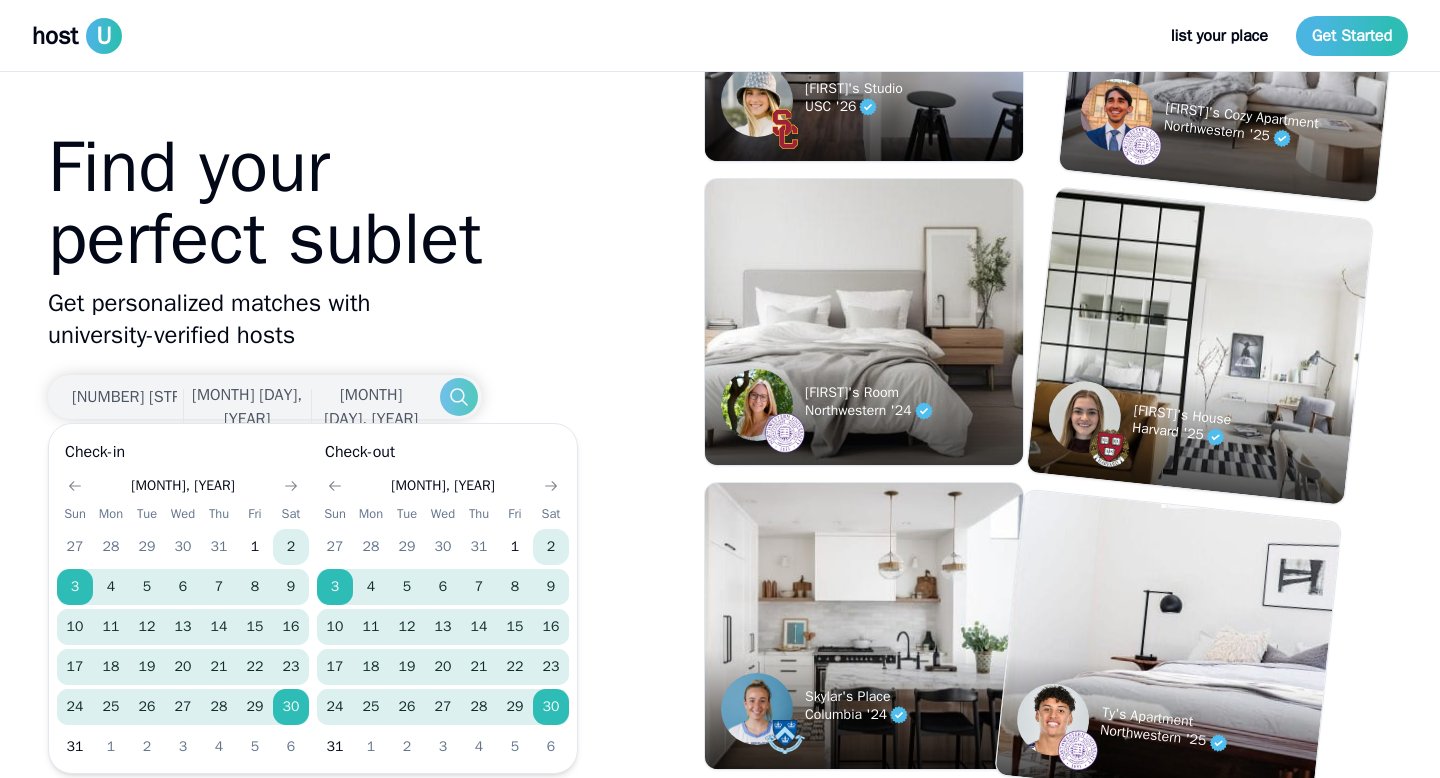 click 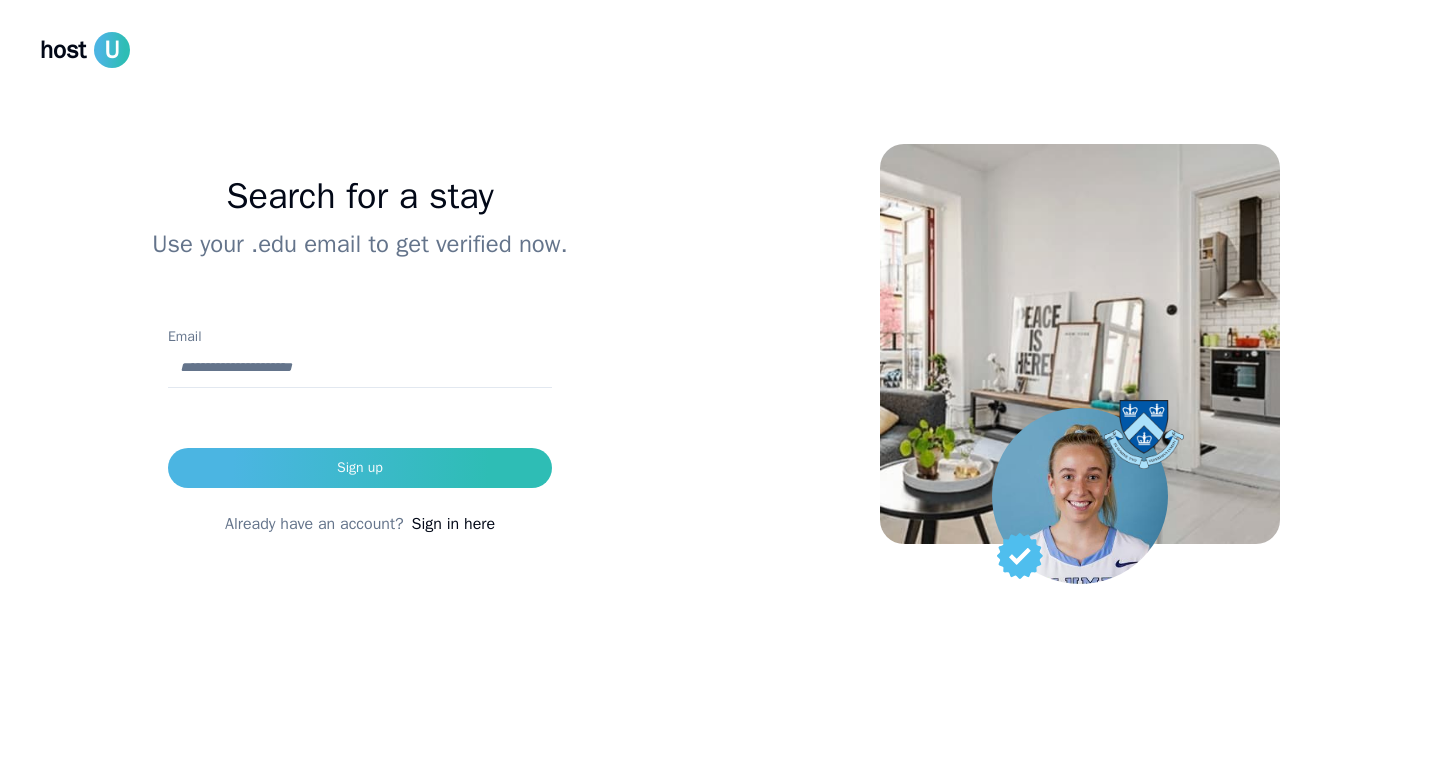 click on "Email" at bounding box center (360, 368) 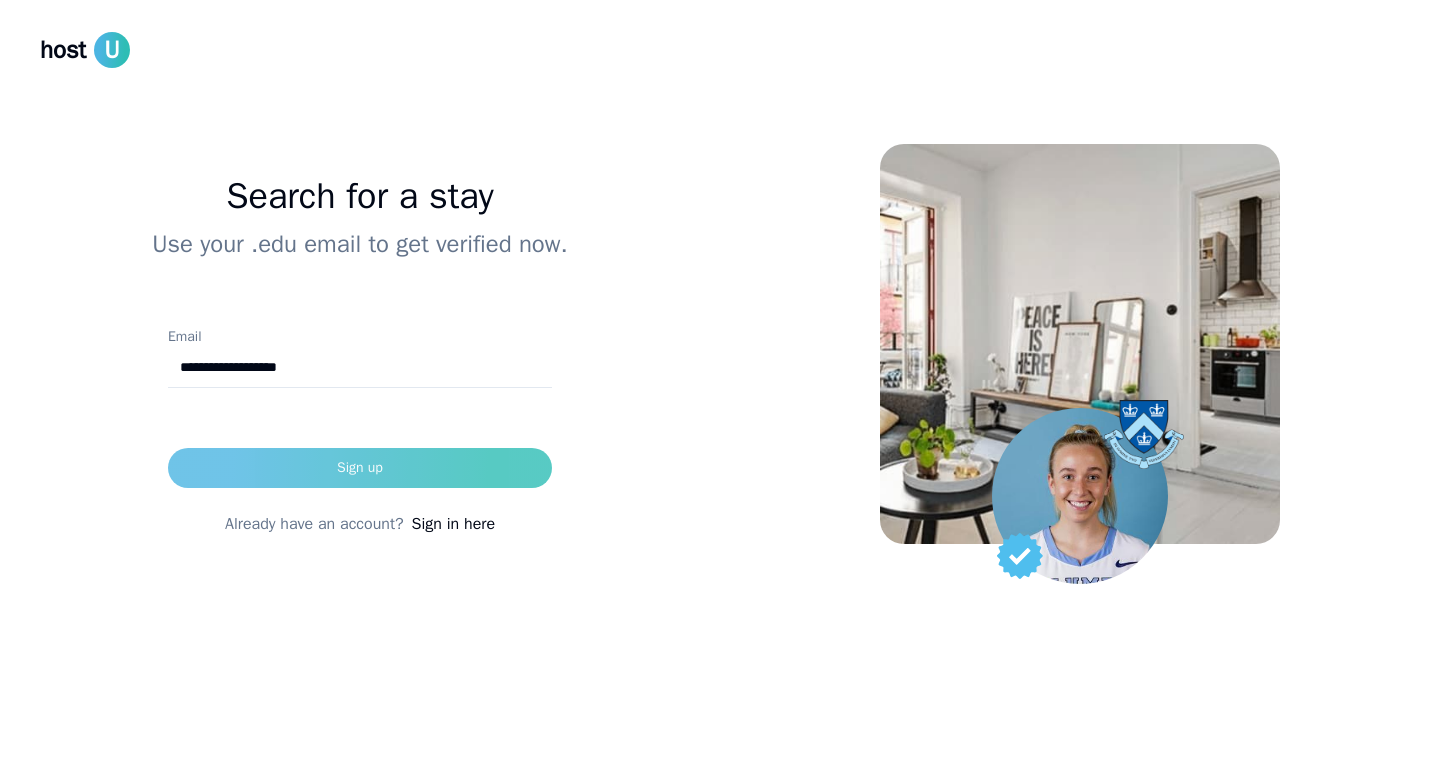 click on "Sign up" at bounding box center (360, 468) 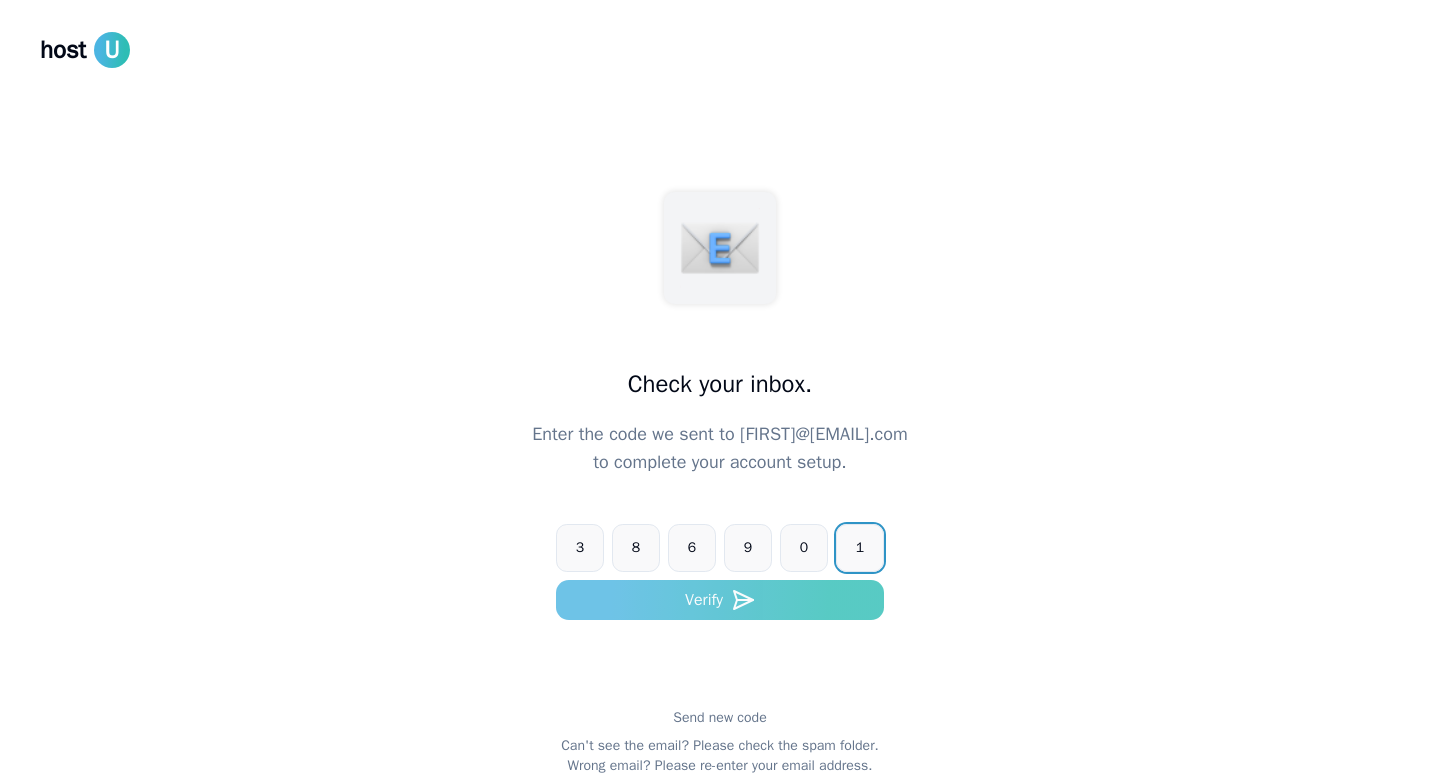 type on "******" 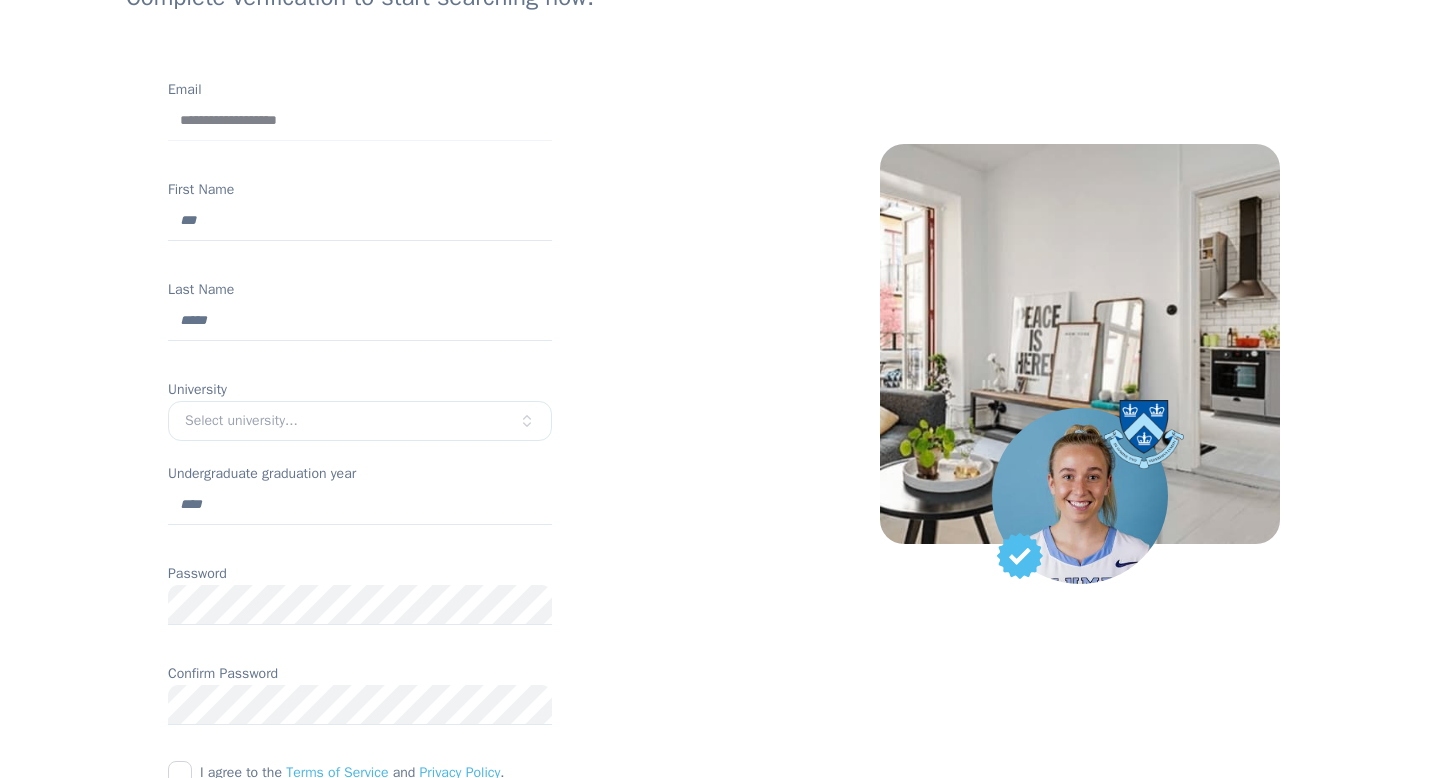 scroll, scrollTop: 241, scrollLeft: 0, axis: vertical 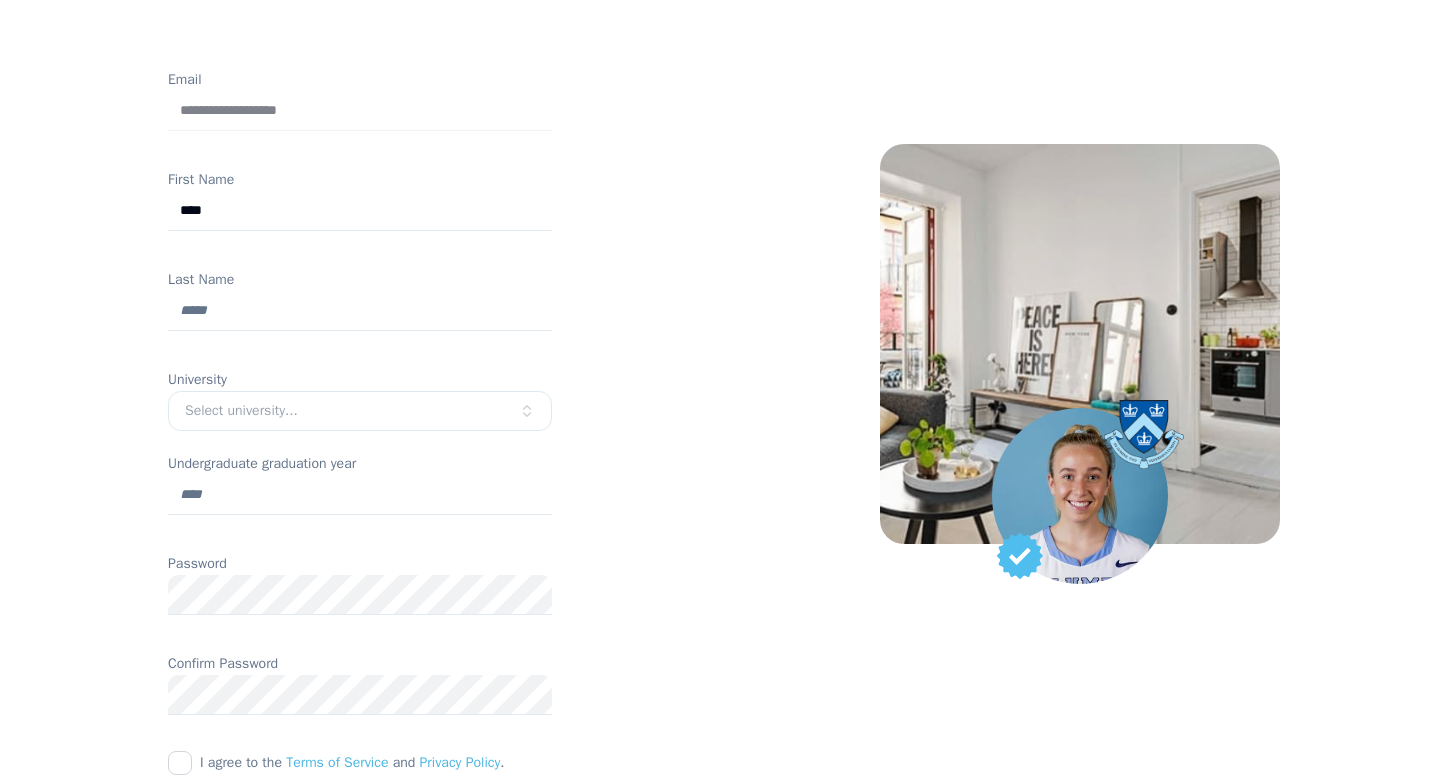 type on "****" 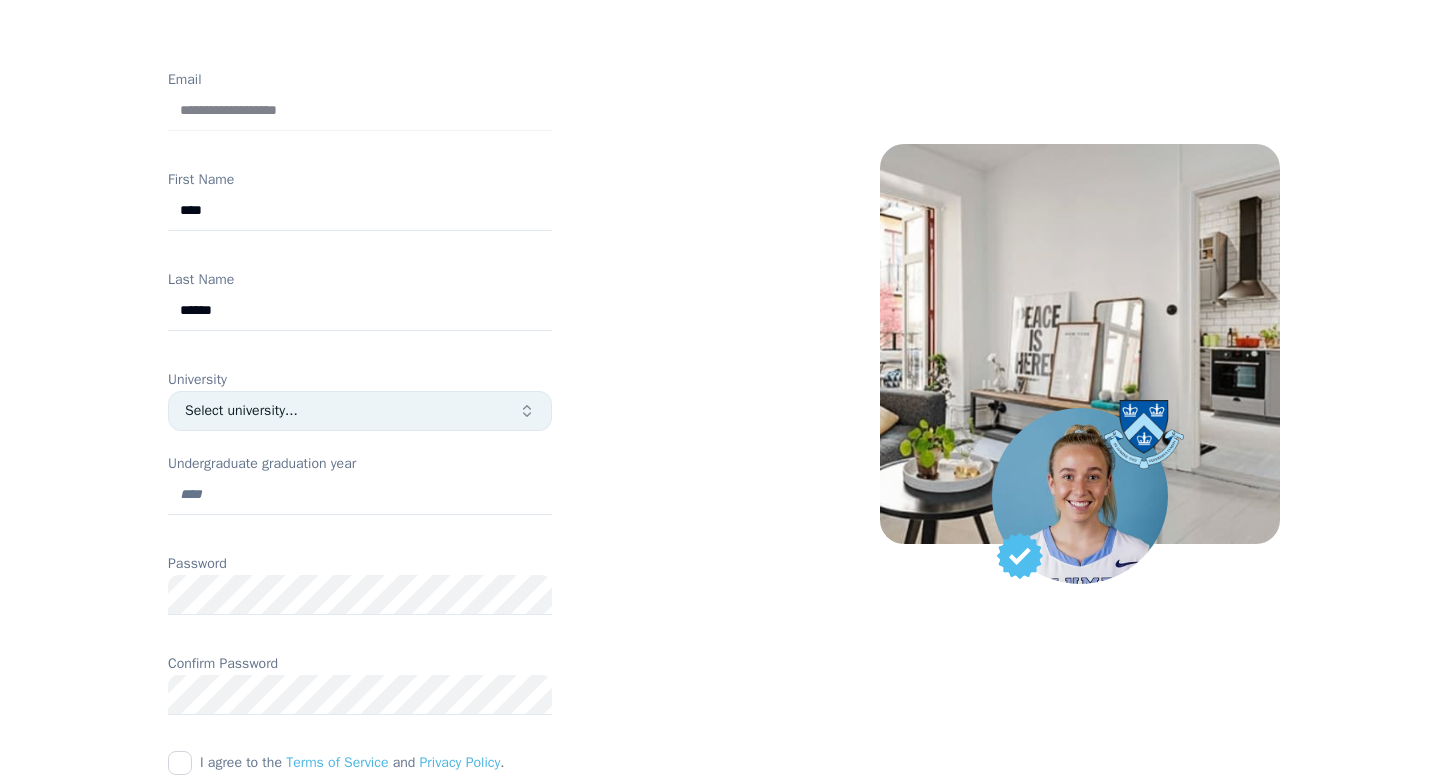 type on "******" 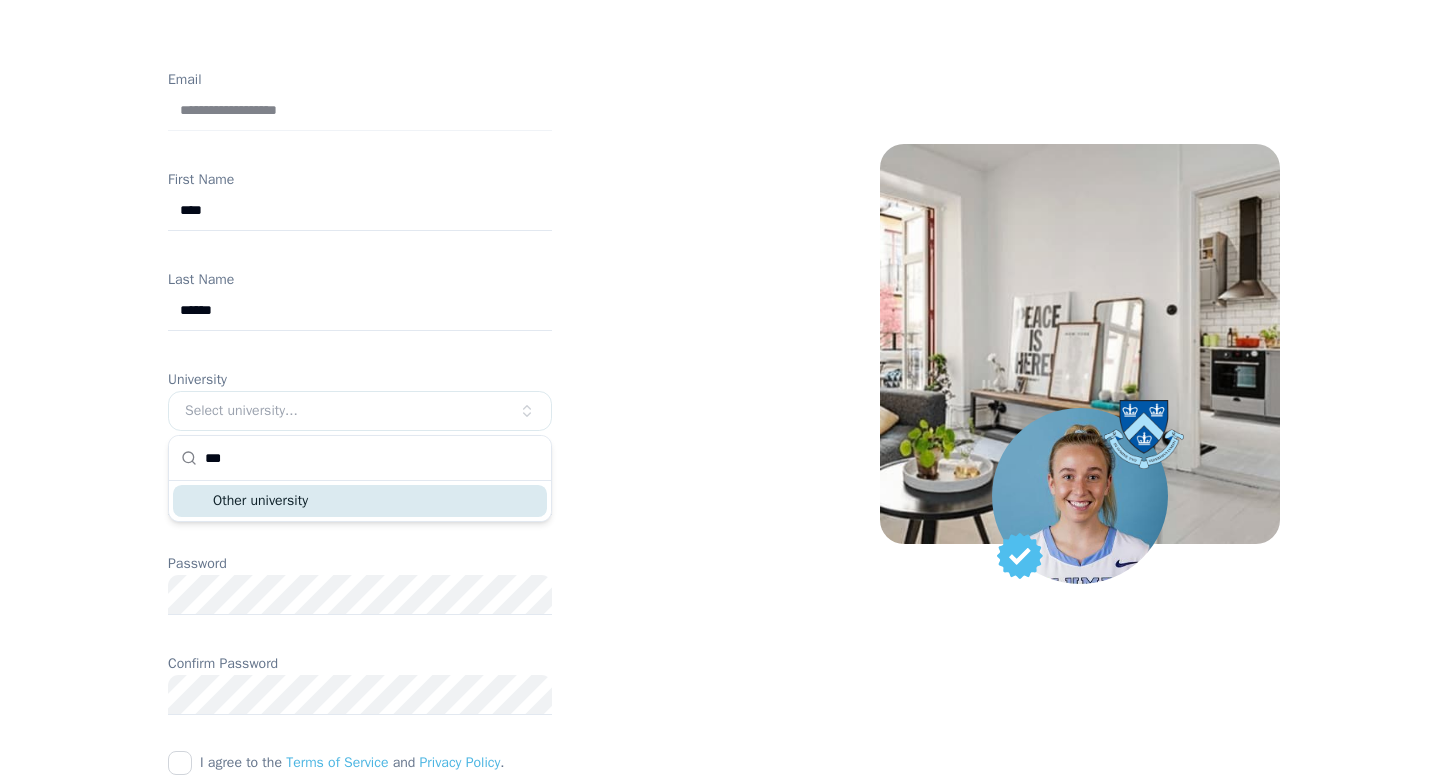 type on "***" 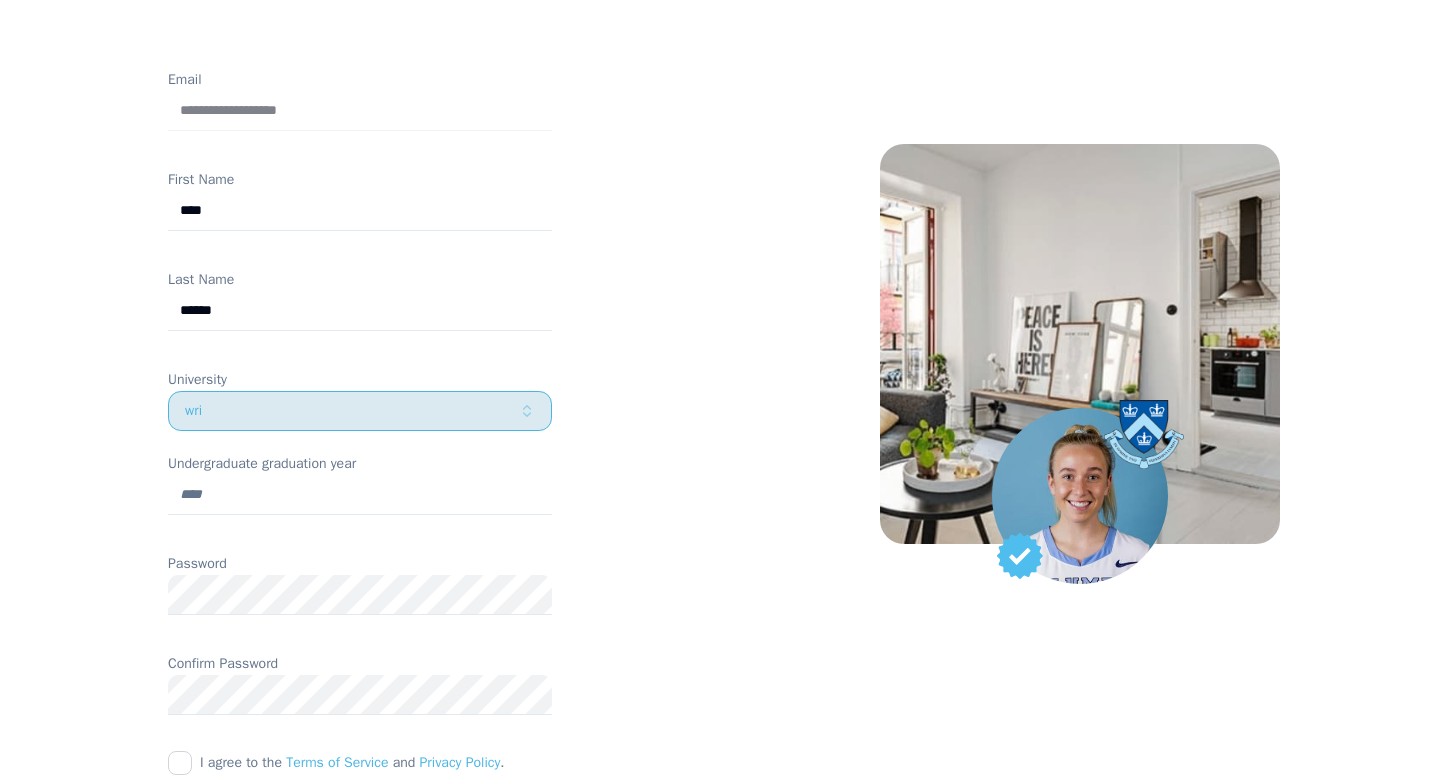 click on "wri" at bounding box center (352, 411) 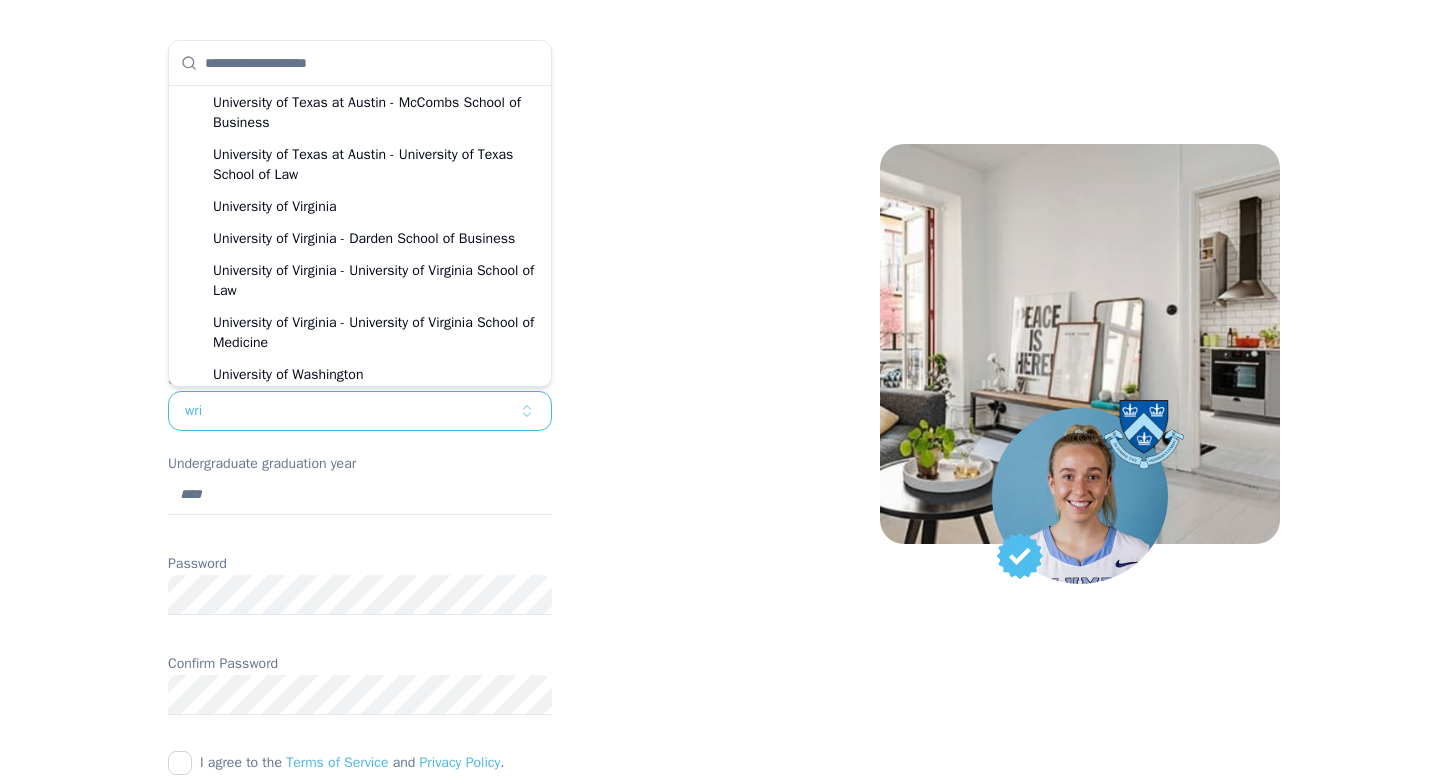 scroll, scrollTop: 7308, scrollLeft: 0, axis: vertical 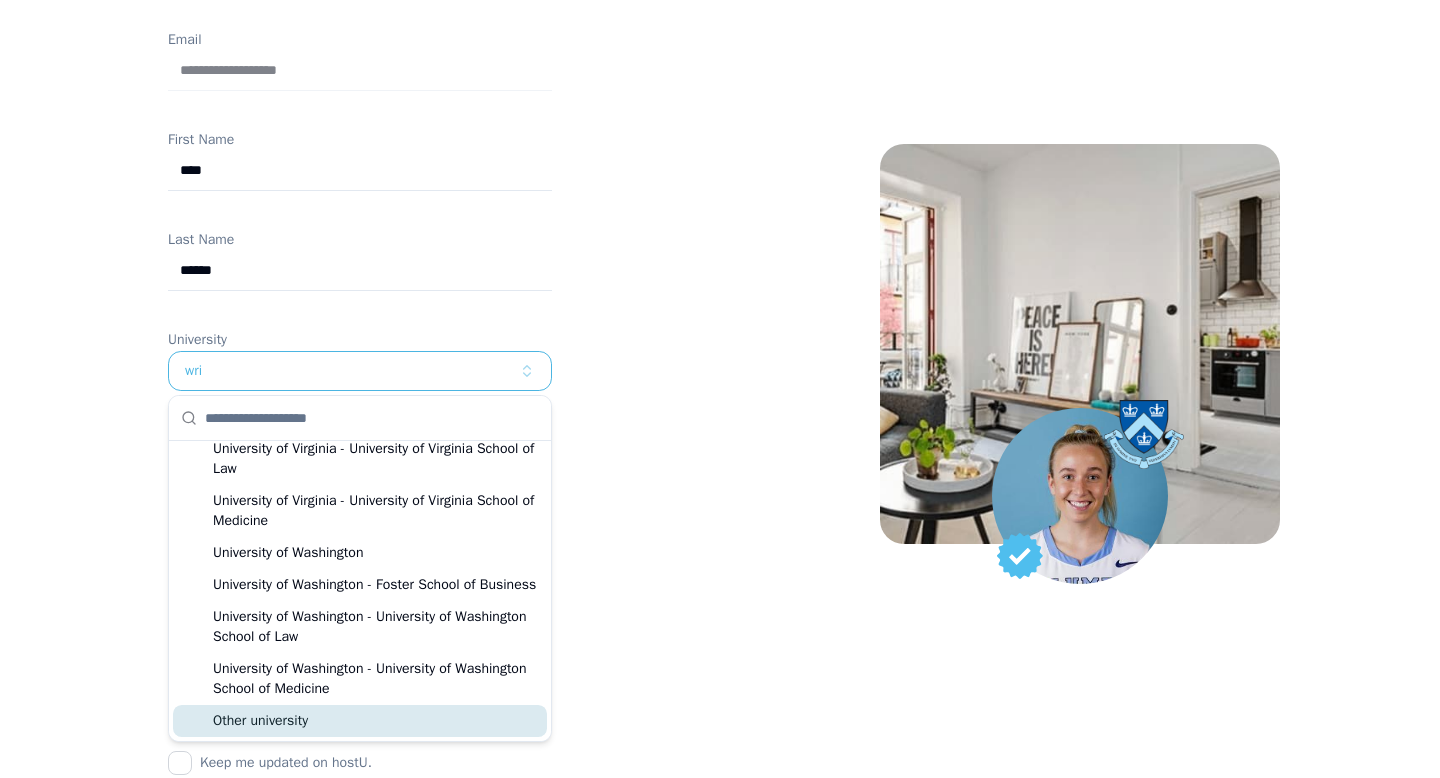 type 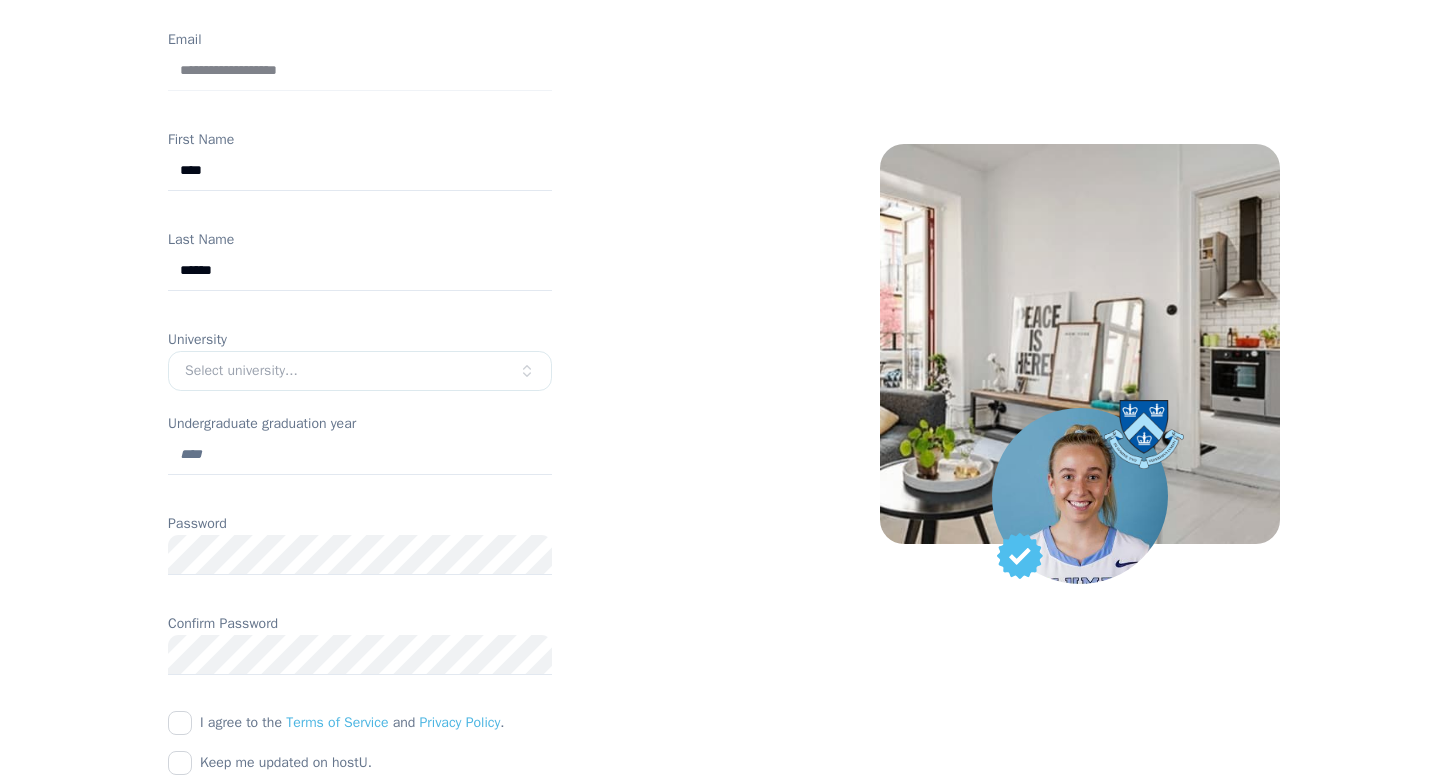 click on "Undergraduate graduation year" at bounding box center (360, 455) 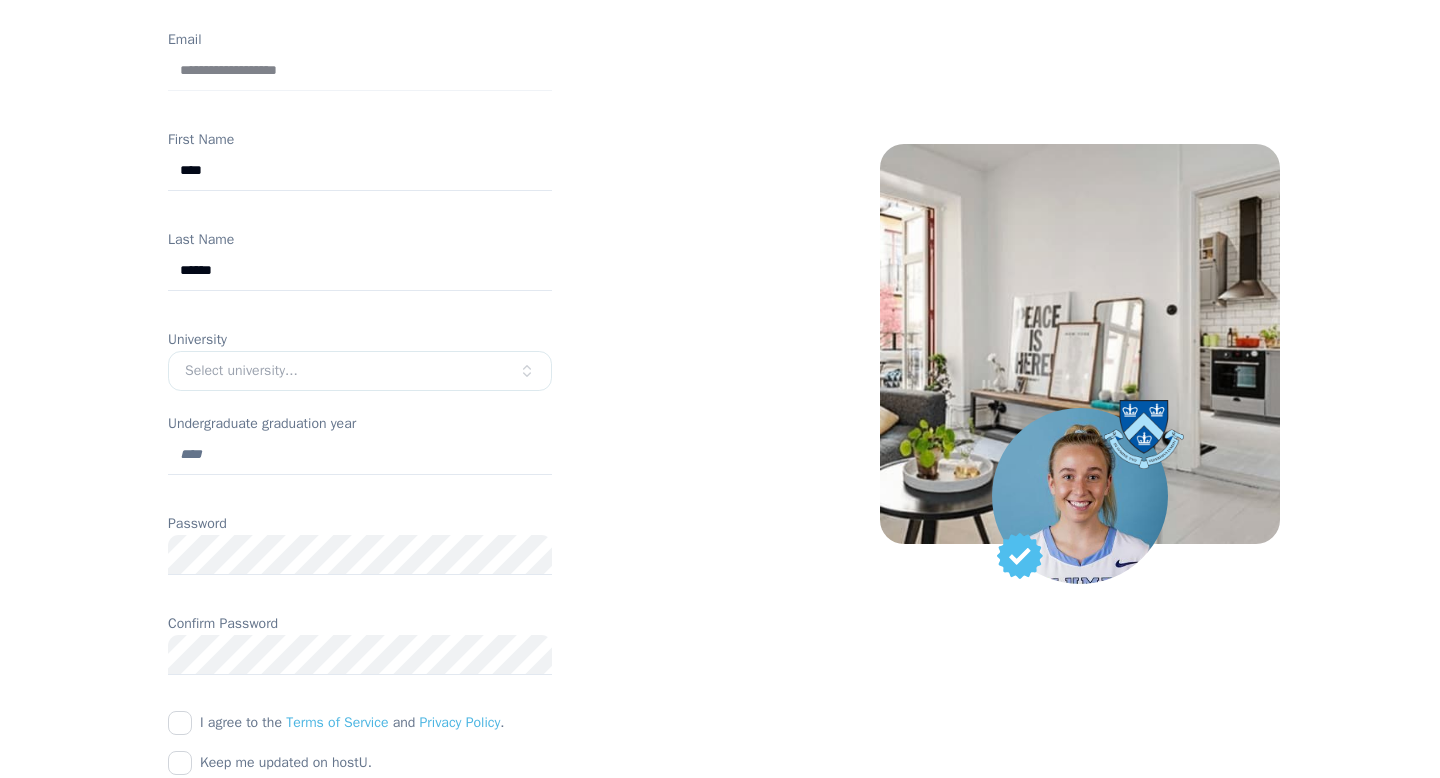 scroll, scrollTop: 462, scrollLeft: 0, axis: vertical 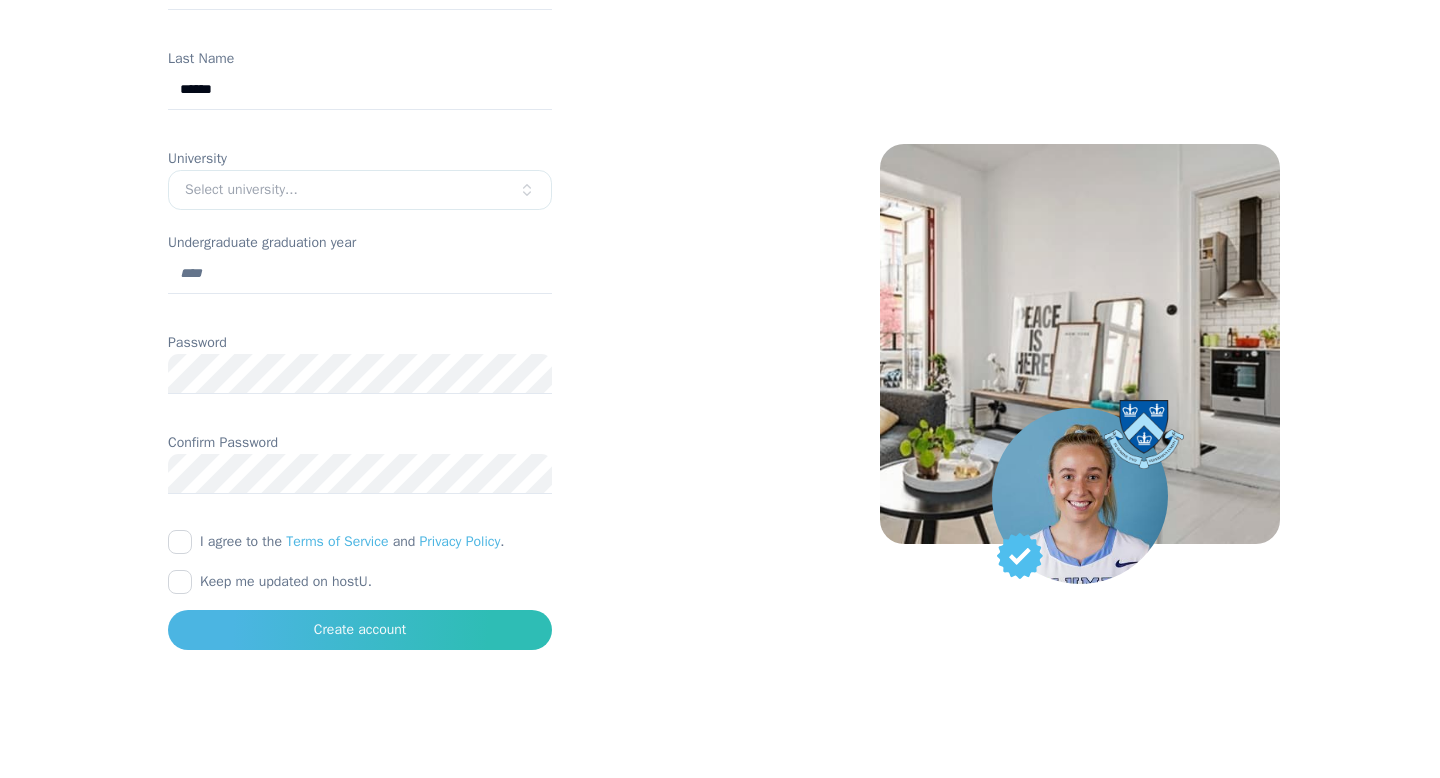 click on "I agree to the   Terms of Service   and   Privacy Policy ." at bounding box center (180, 542) 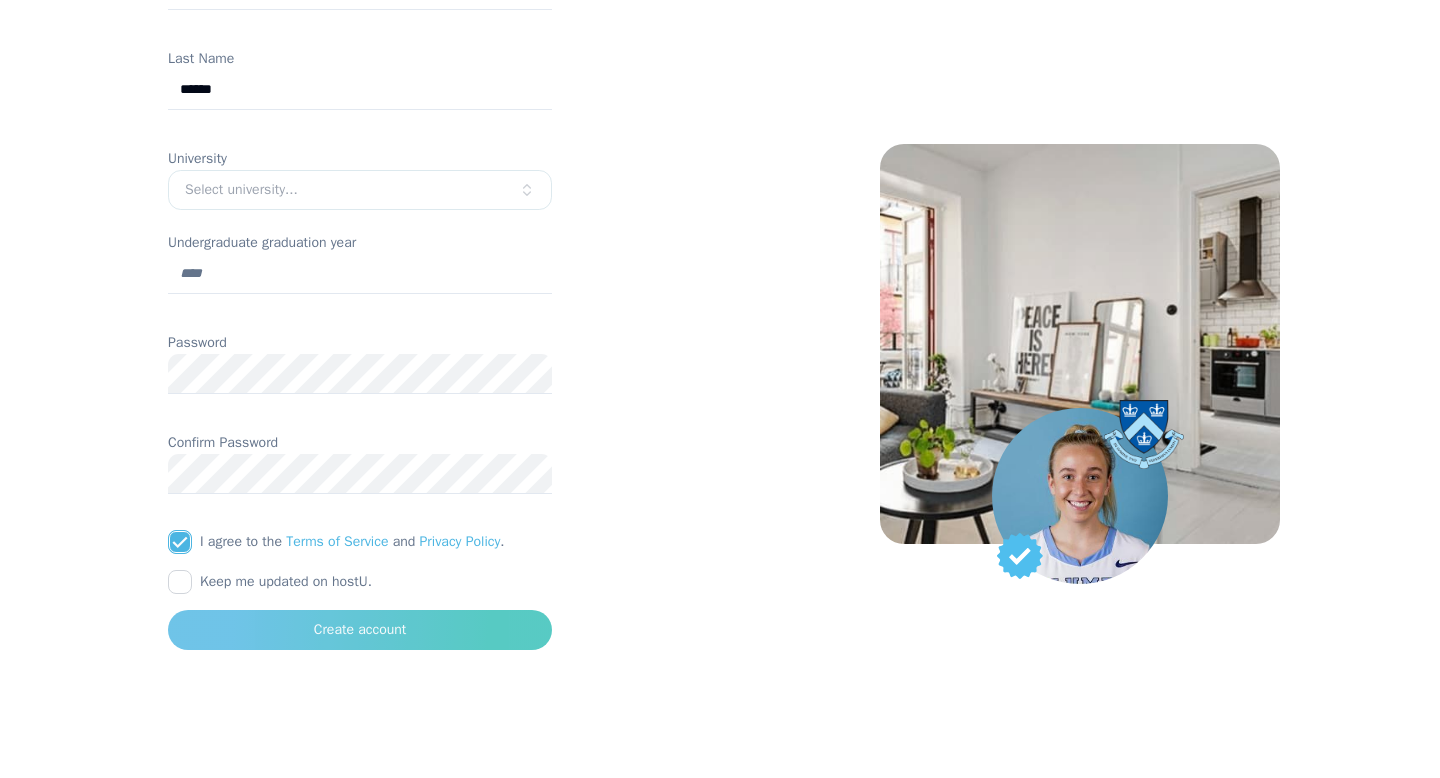 click on "Create account" at bounding box center [360, 630] 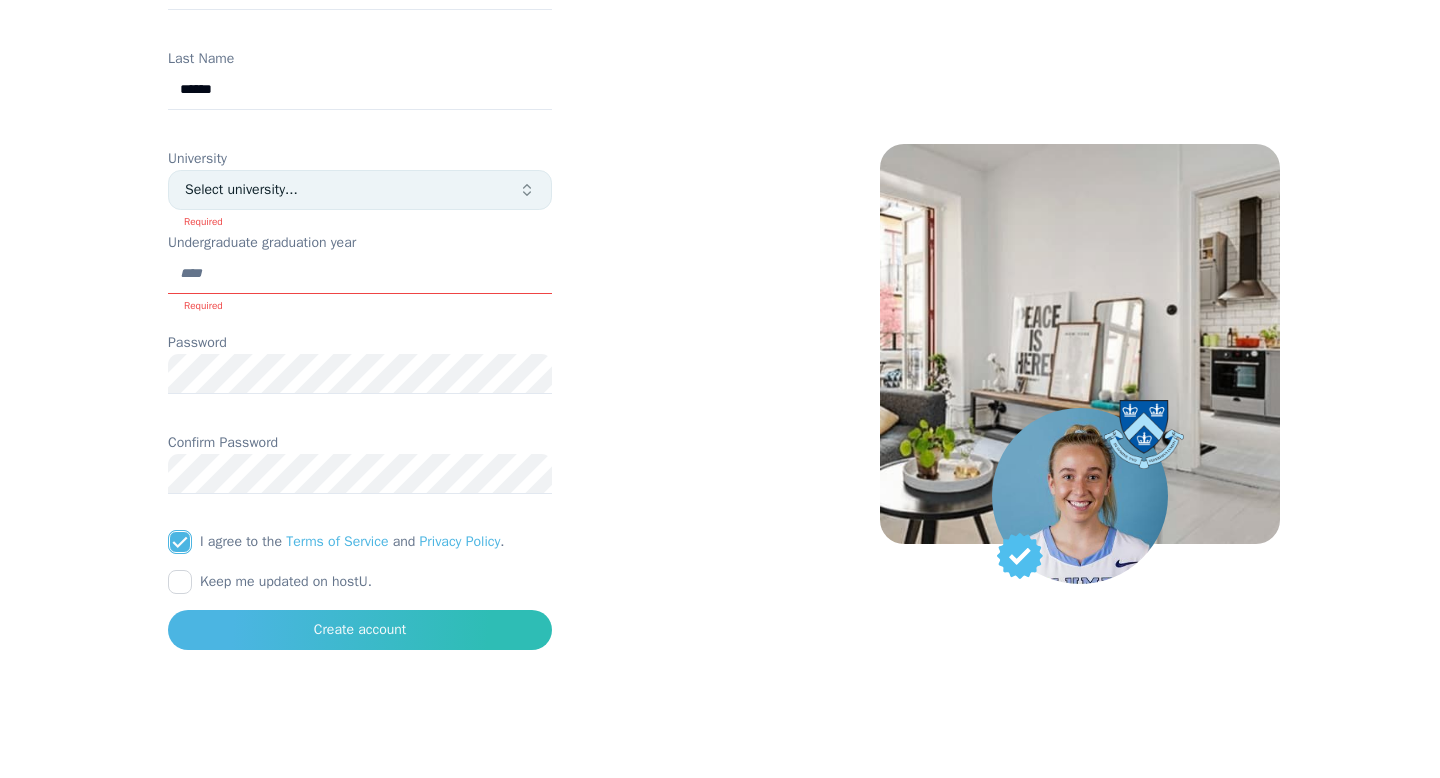 click on "Select university..." at bounding box center (352, 190) 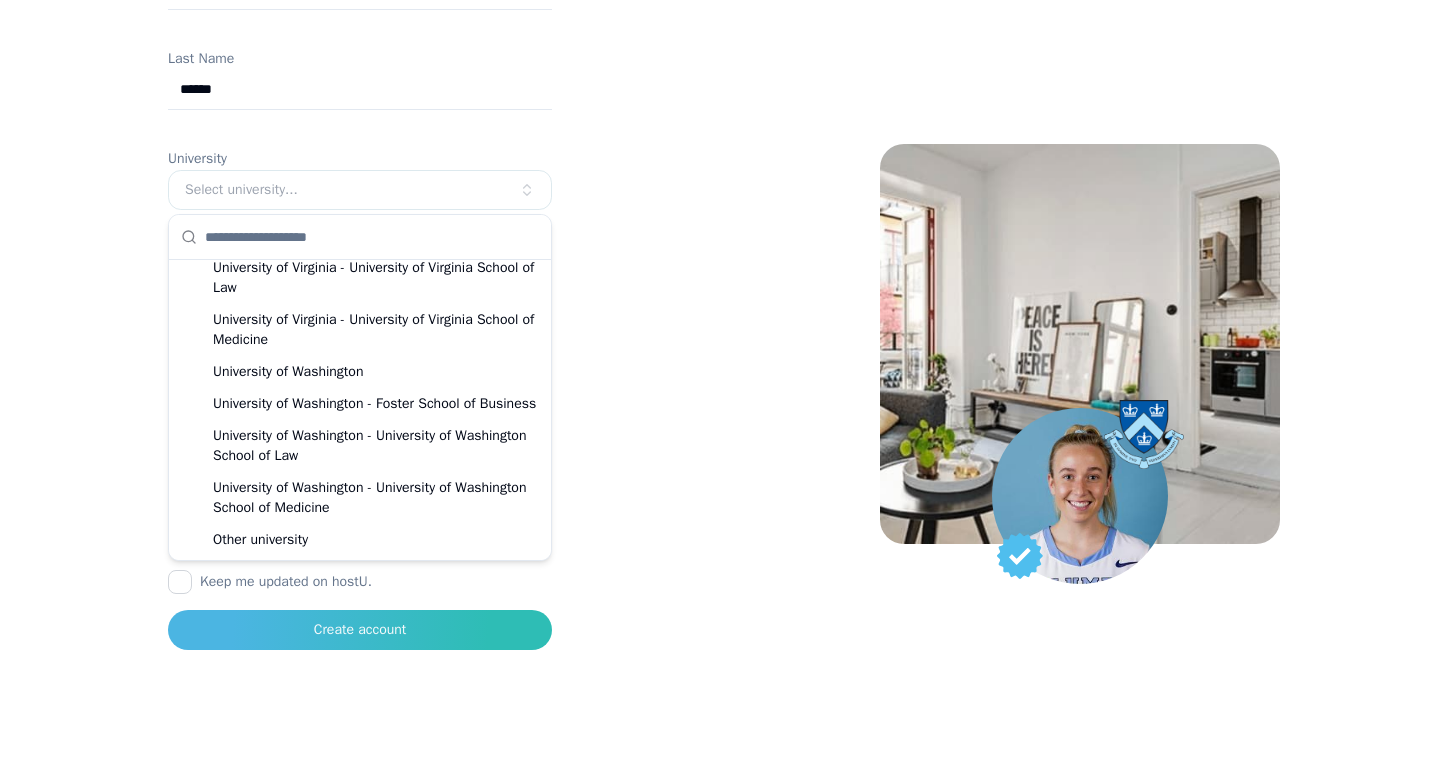 scroll, scrollTop: 7308, scrollLeft: 0, axis: vertical 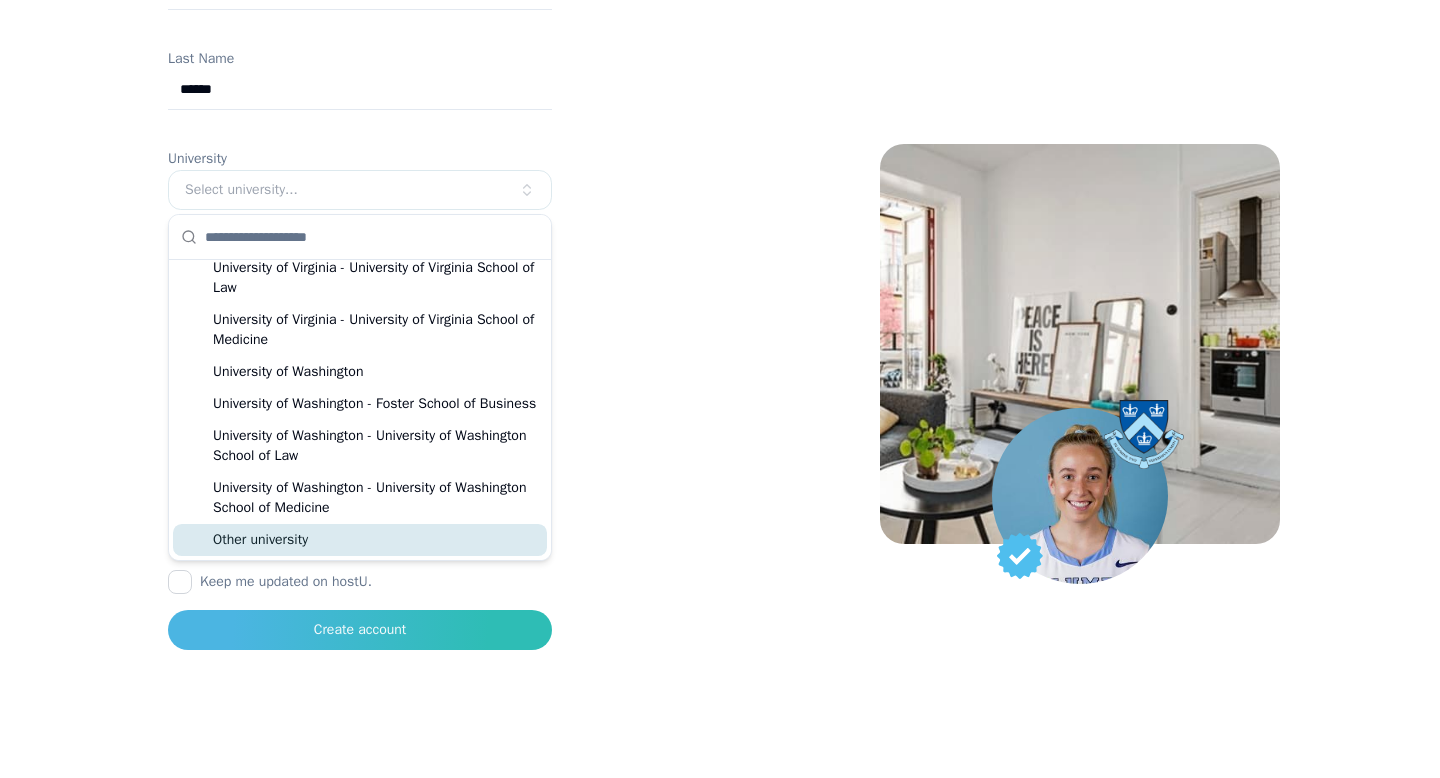 click on "Other university" at bounding box center [360, 540] 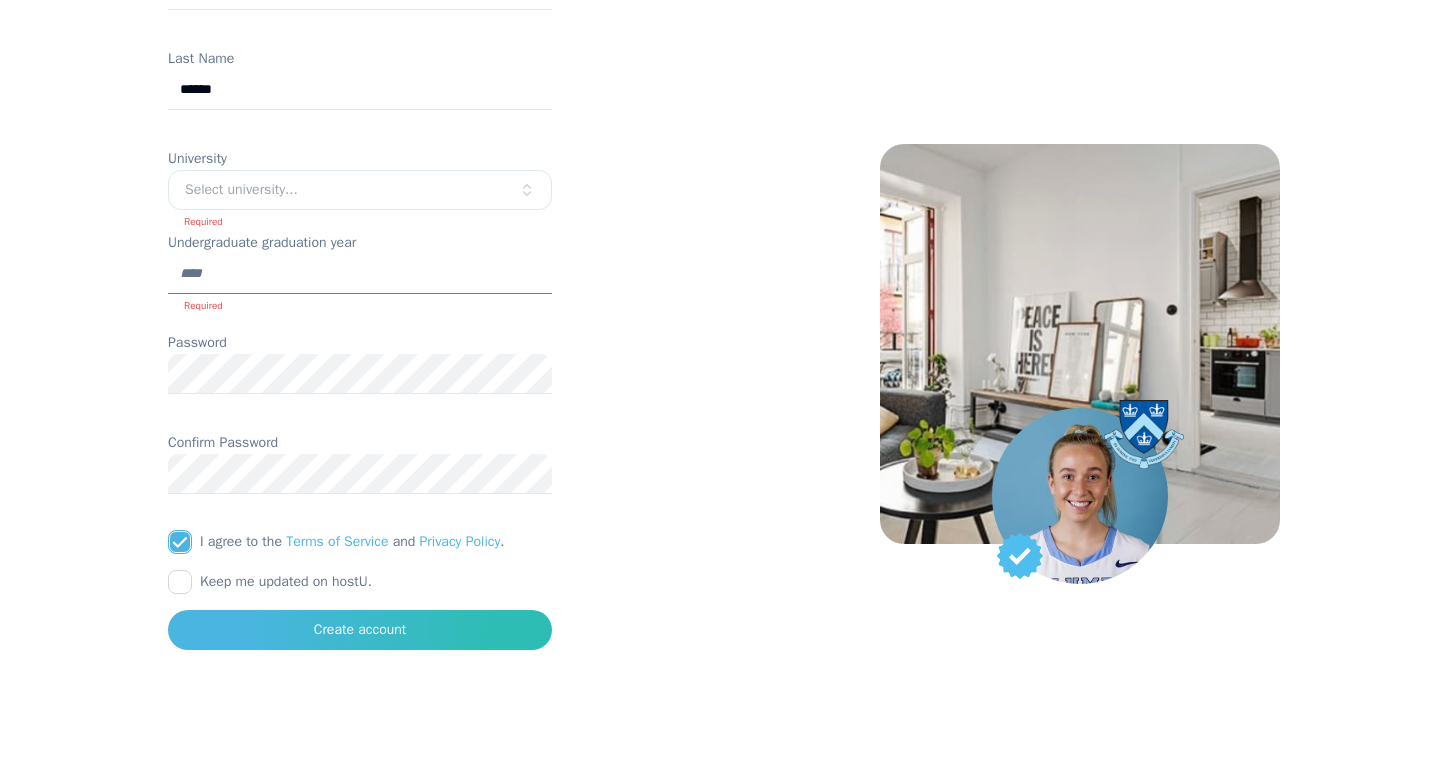 click on "Undergraduate graduation year" at bounding box center (360, 274) 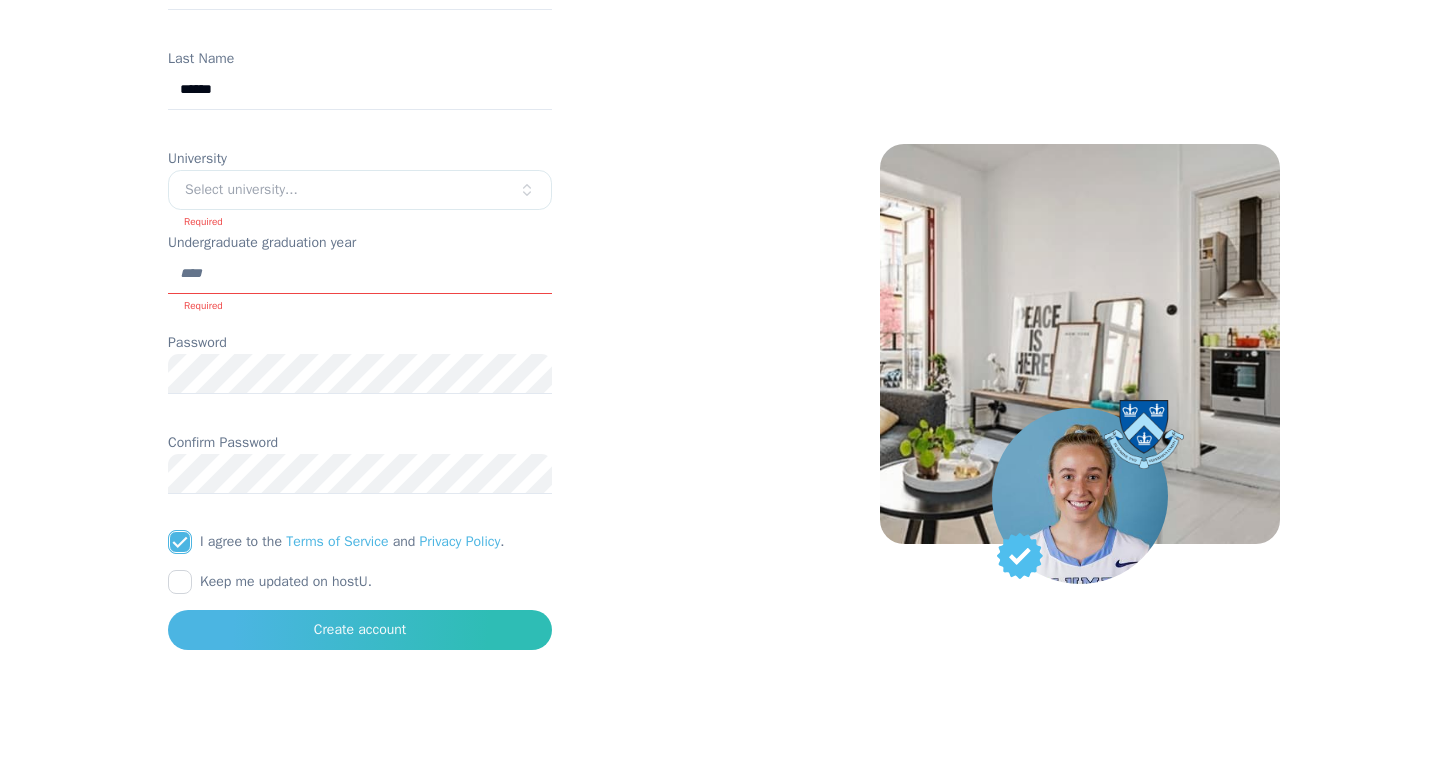 type on "****" 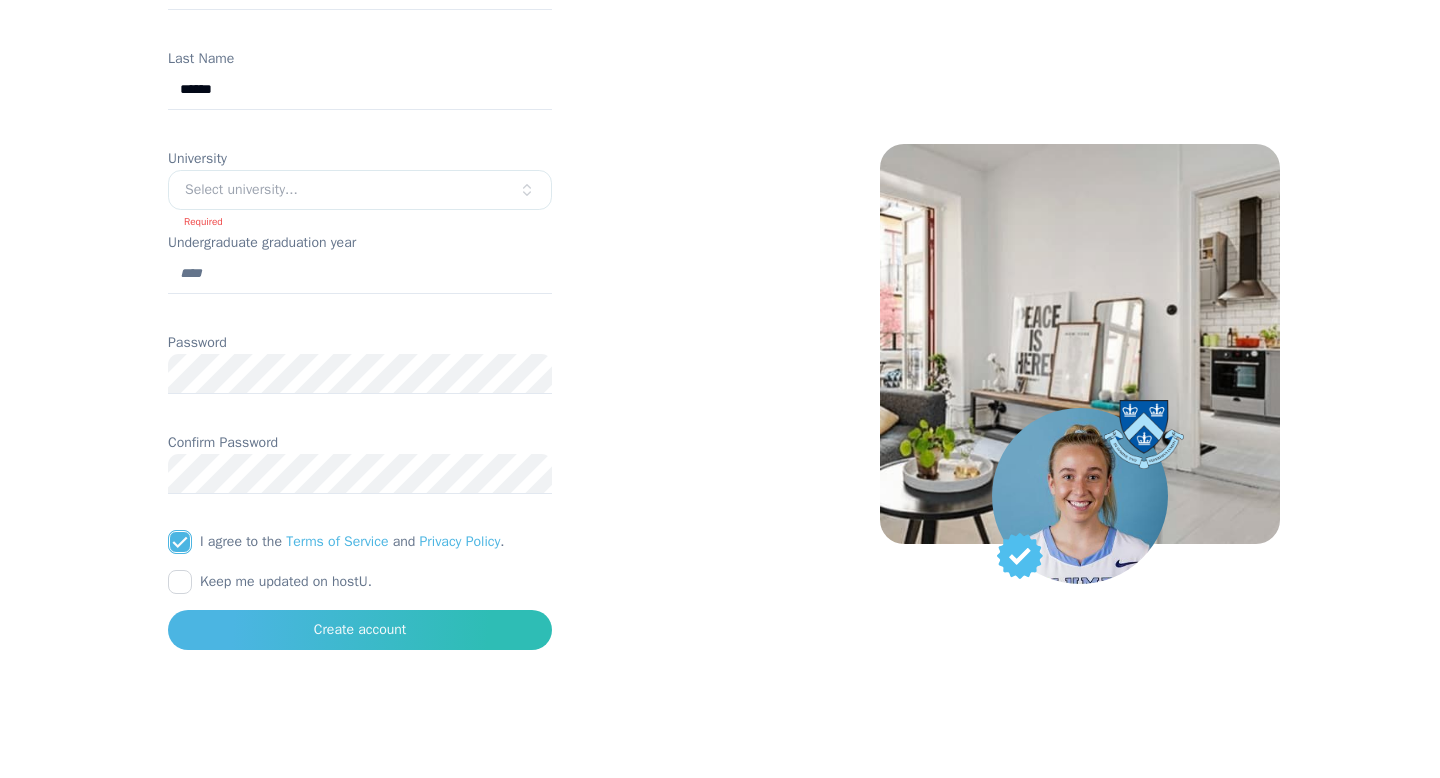 click on "University Select university... Required" at bounding box center (360, 188) 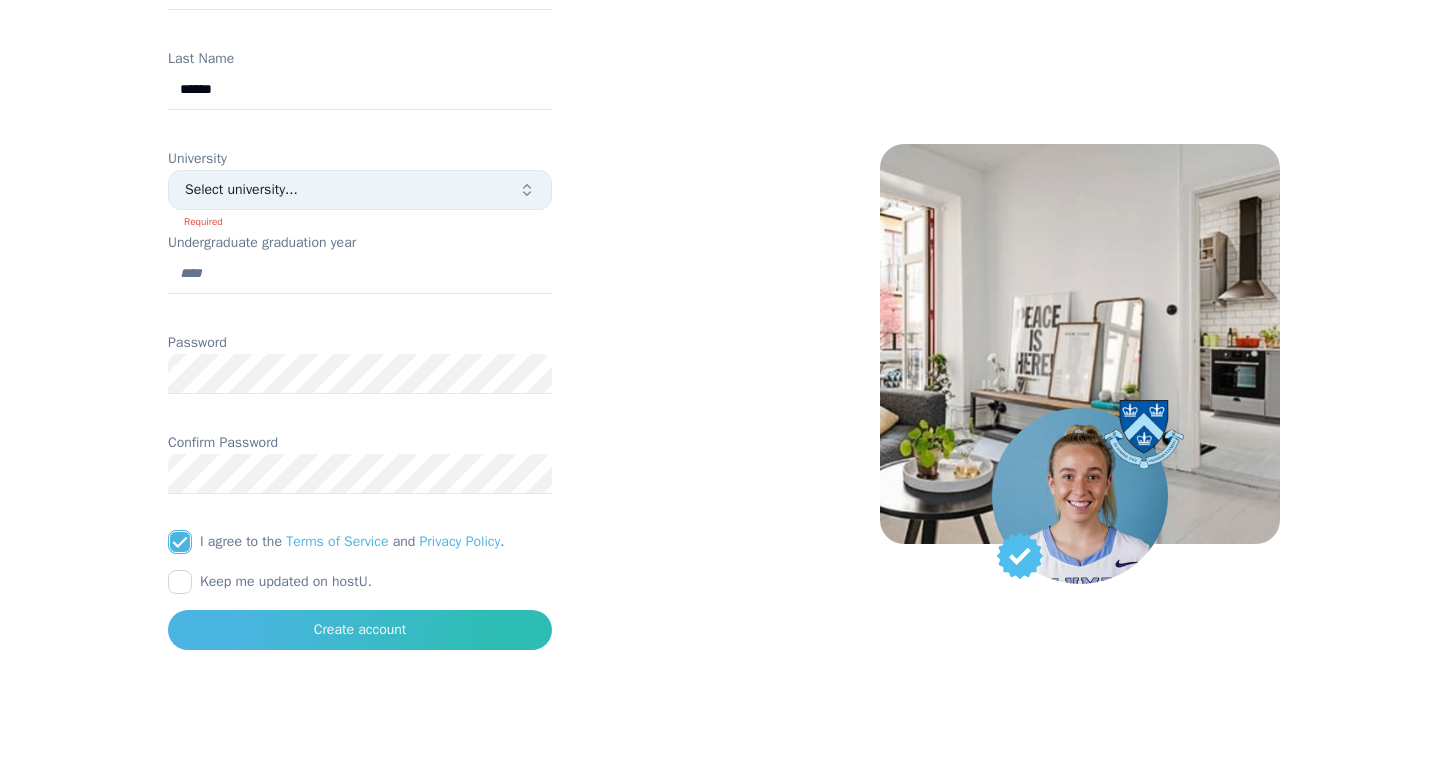 click on "Select university..." at bounding box center [352, 190] 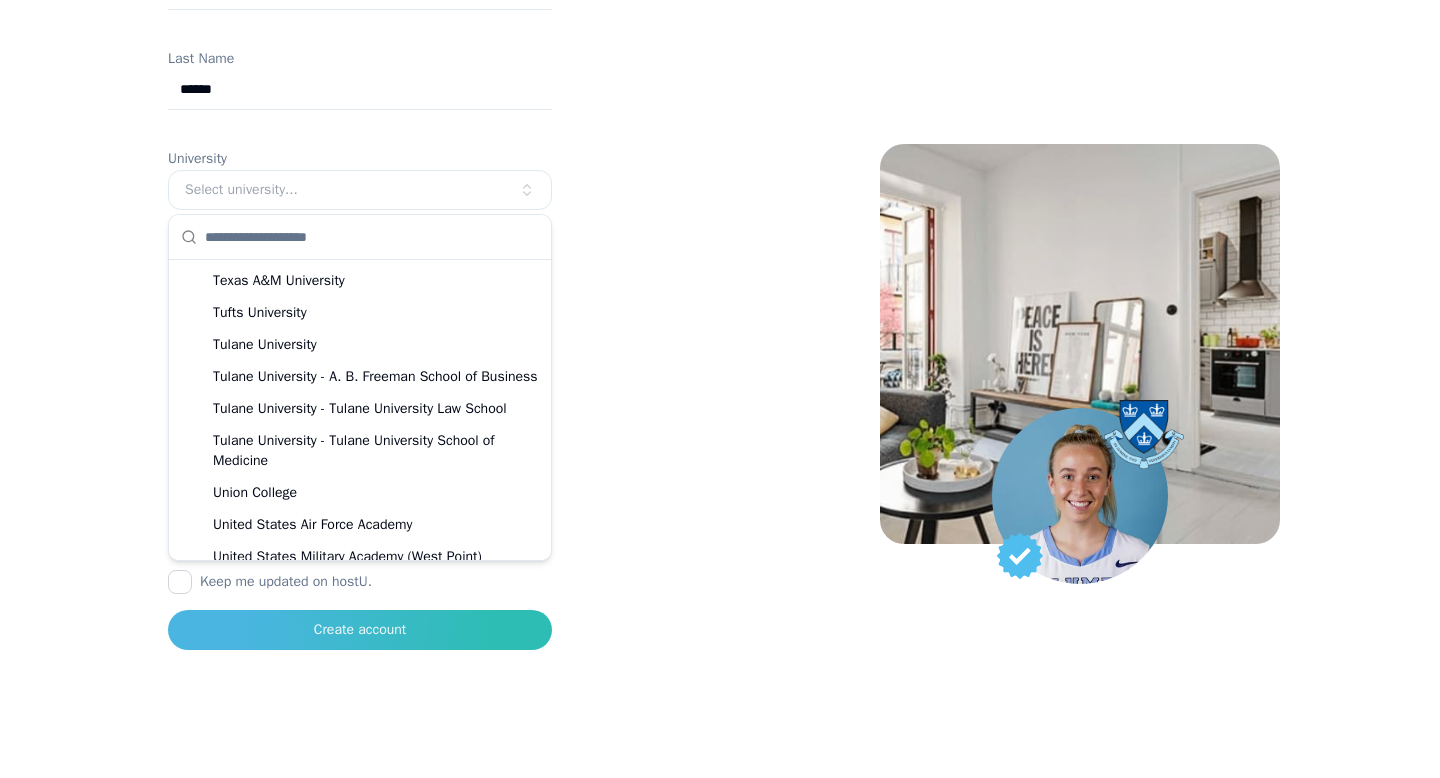 scroll, scrollTop: 3429, scrollLeft: 0, axis: vertical 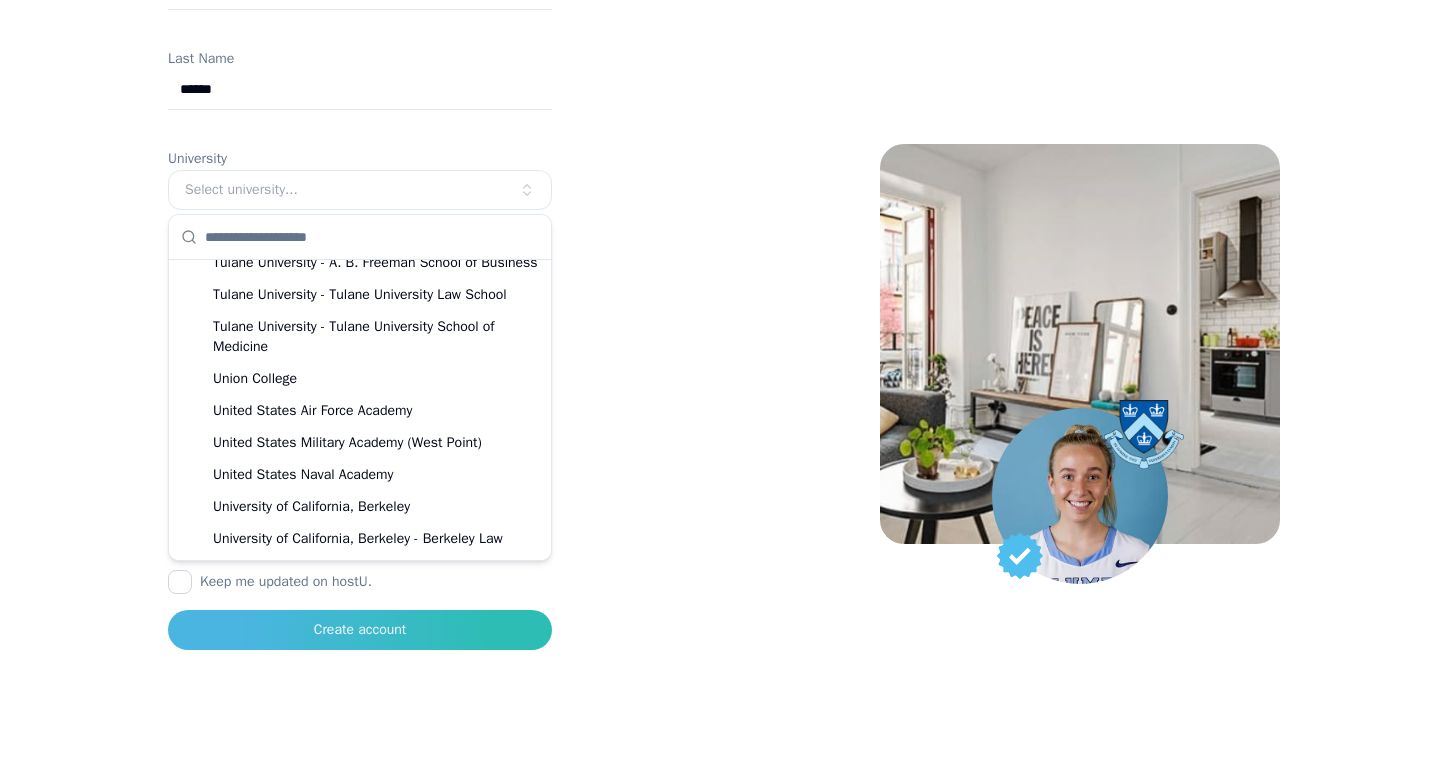 click at bounding box center (372, 237) 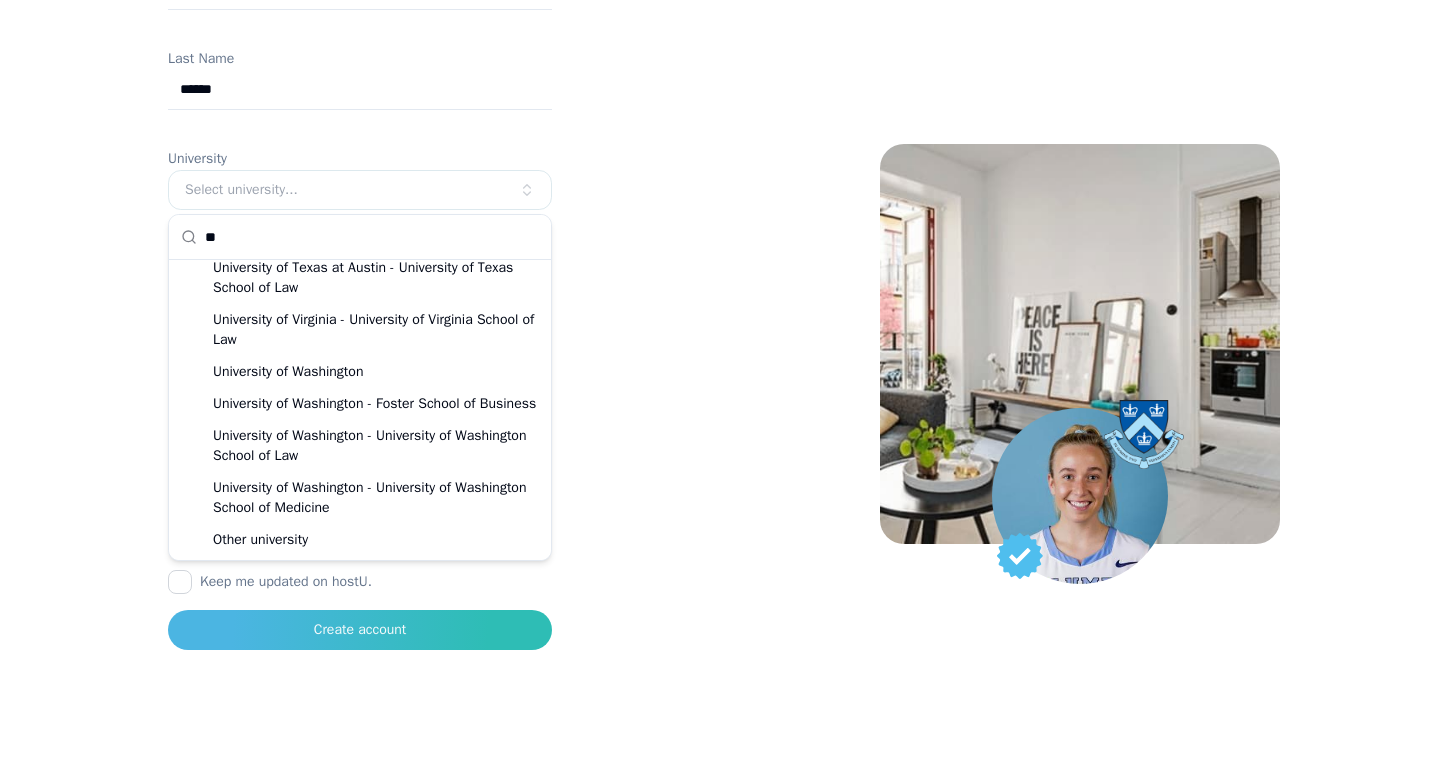 scroll, scrollTop: 0, scrollLeft: 0, axis: both 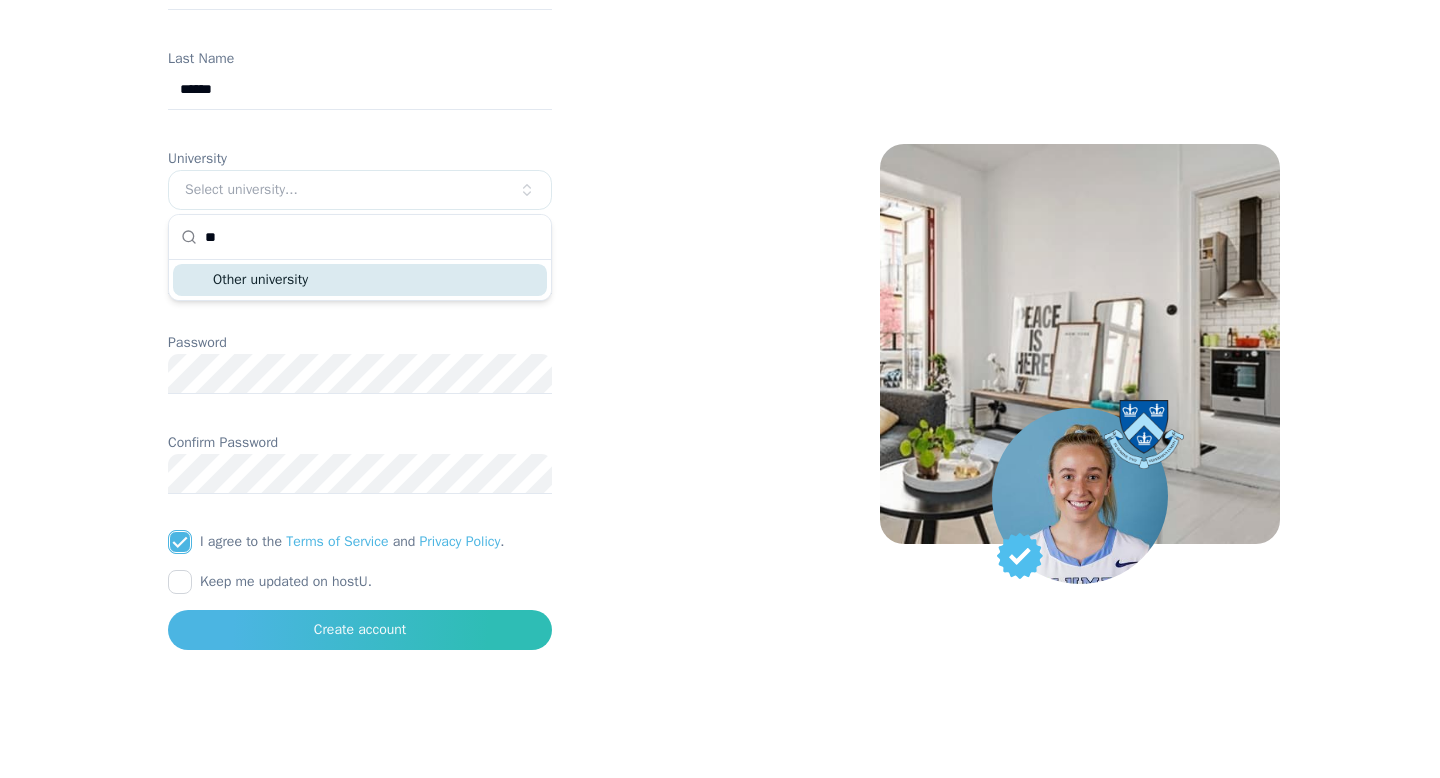 type on "*" 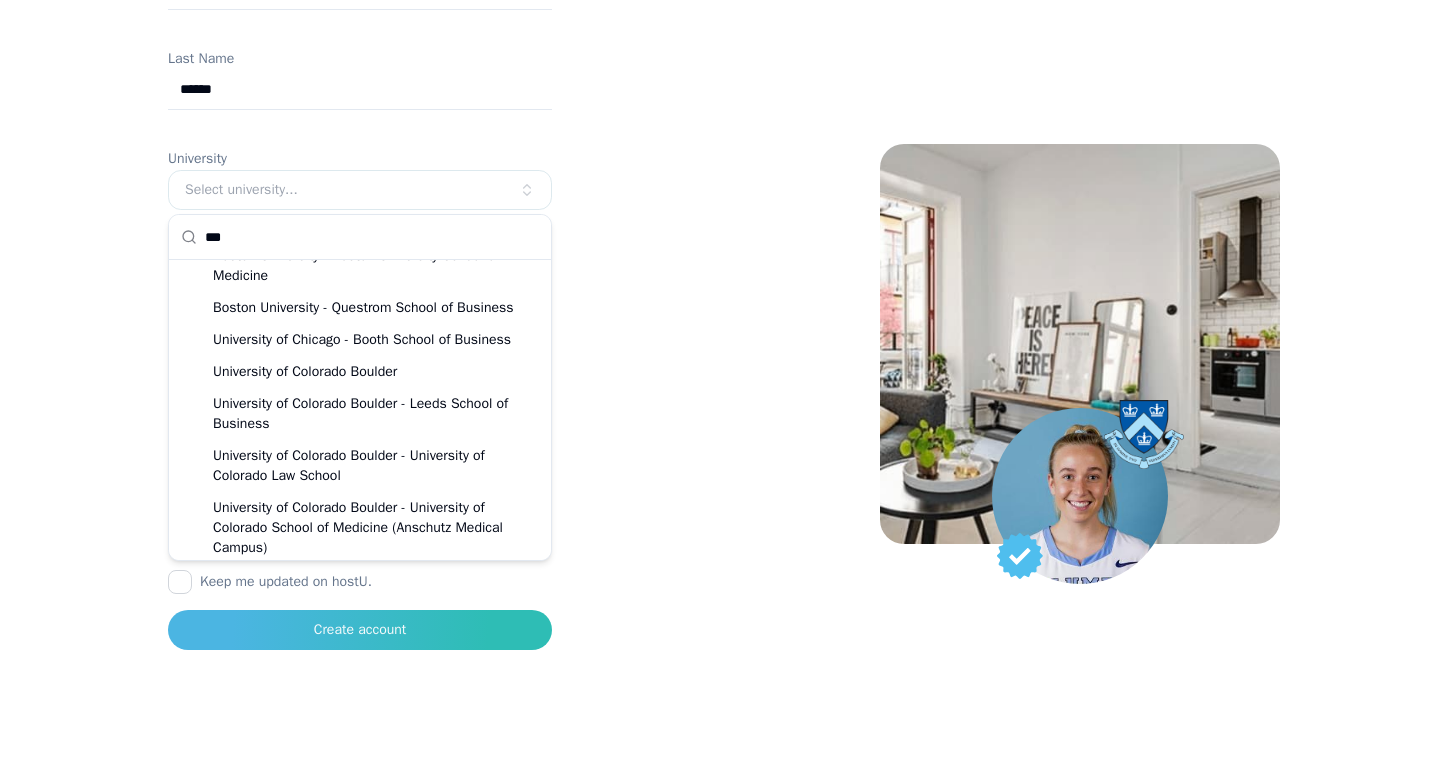scroll, scrollTop: 0, scrollLeft: 0, axis: both 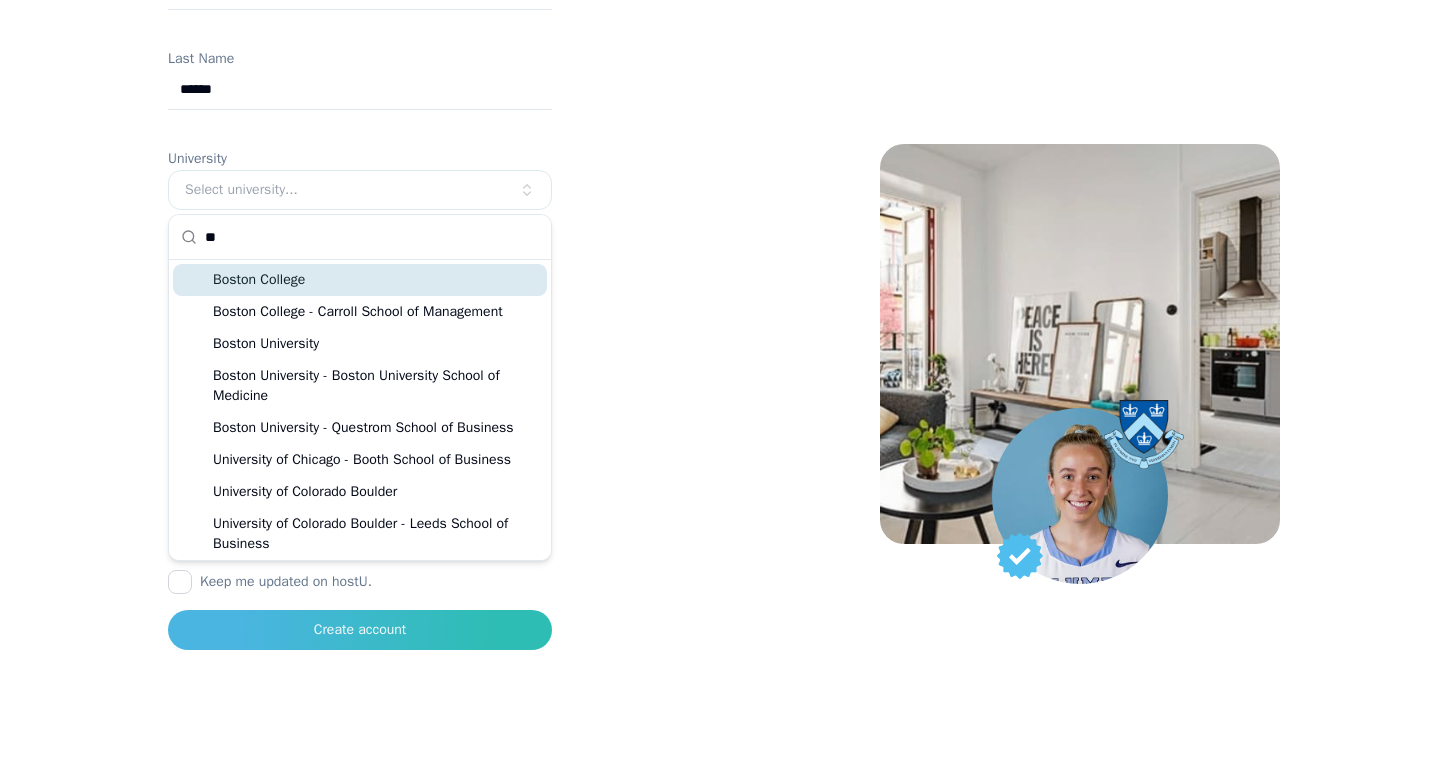 type on "*" 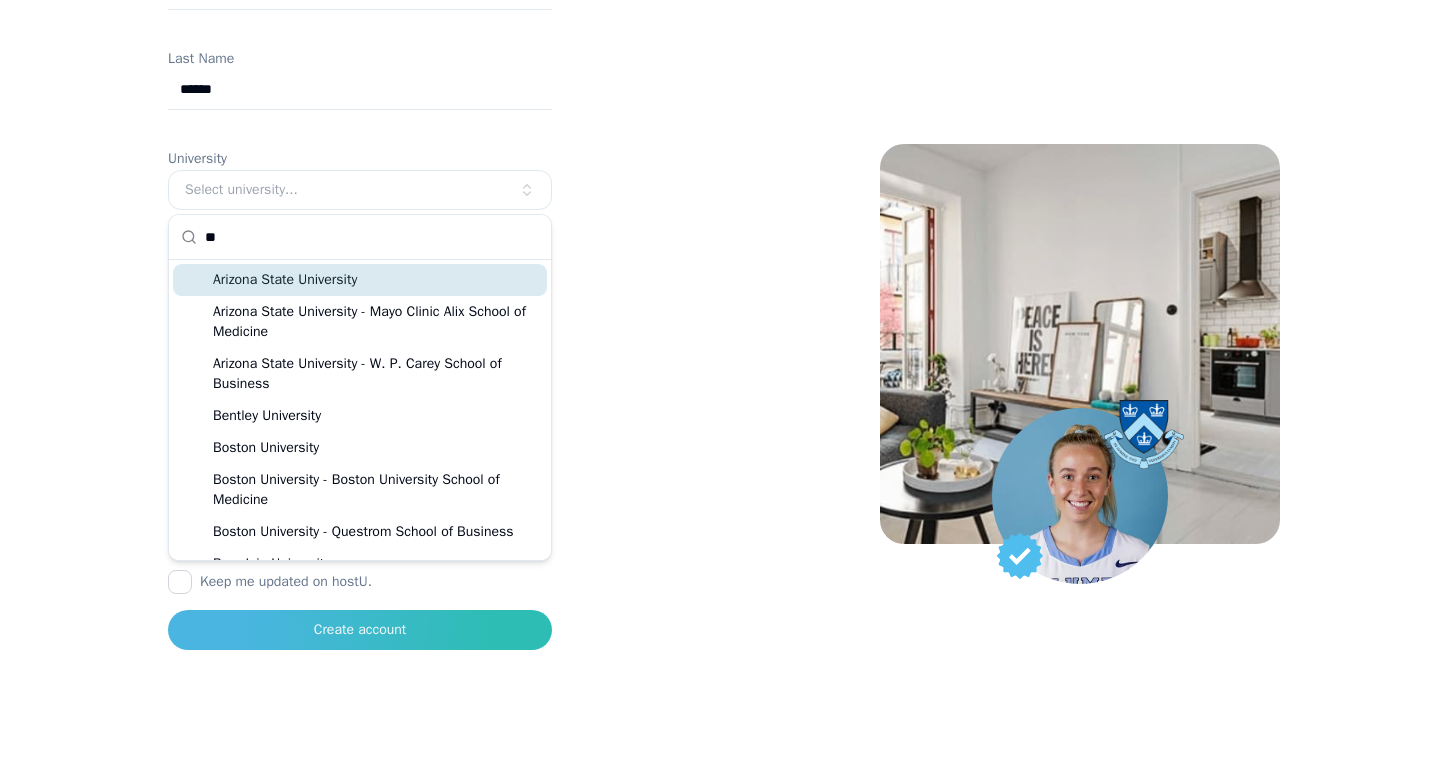 type on "*" 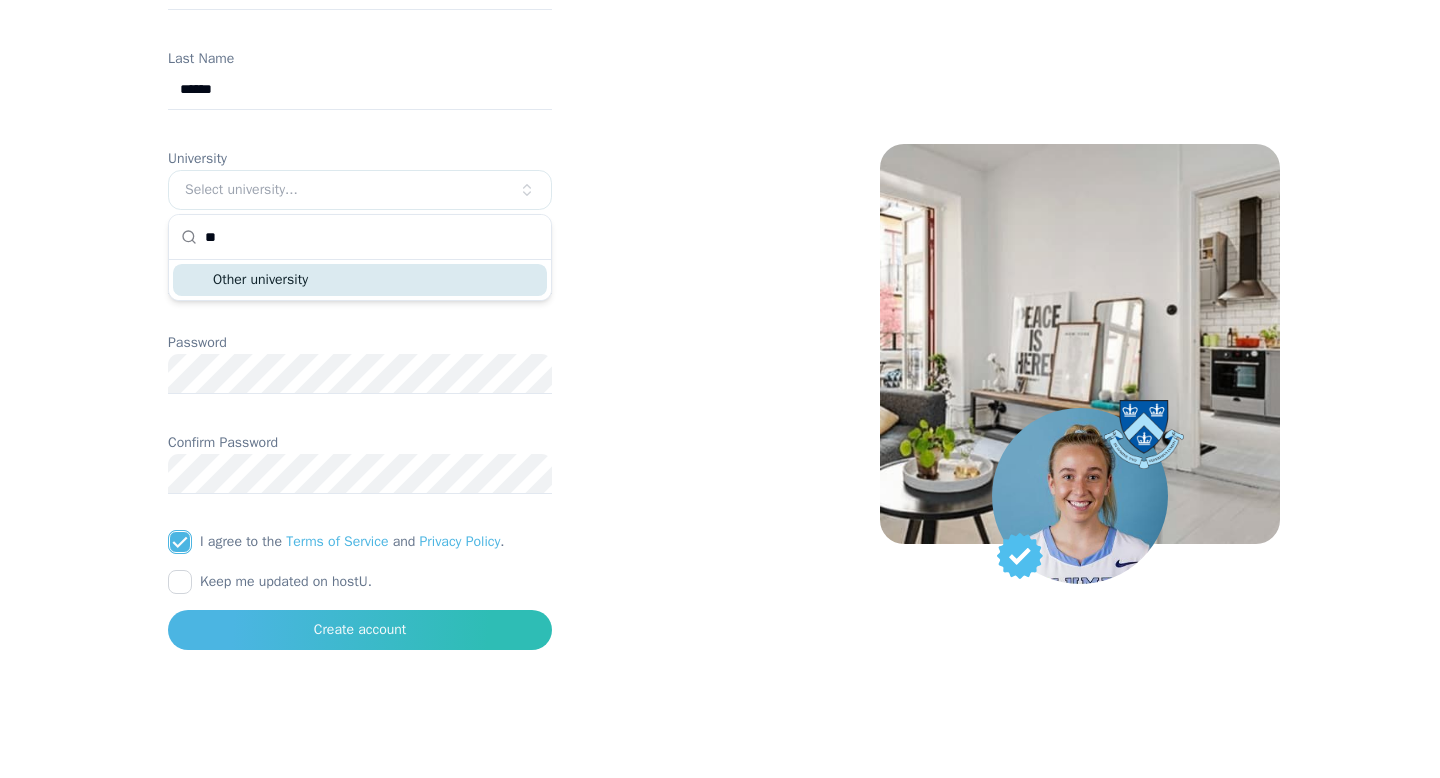 type on "**" 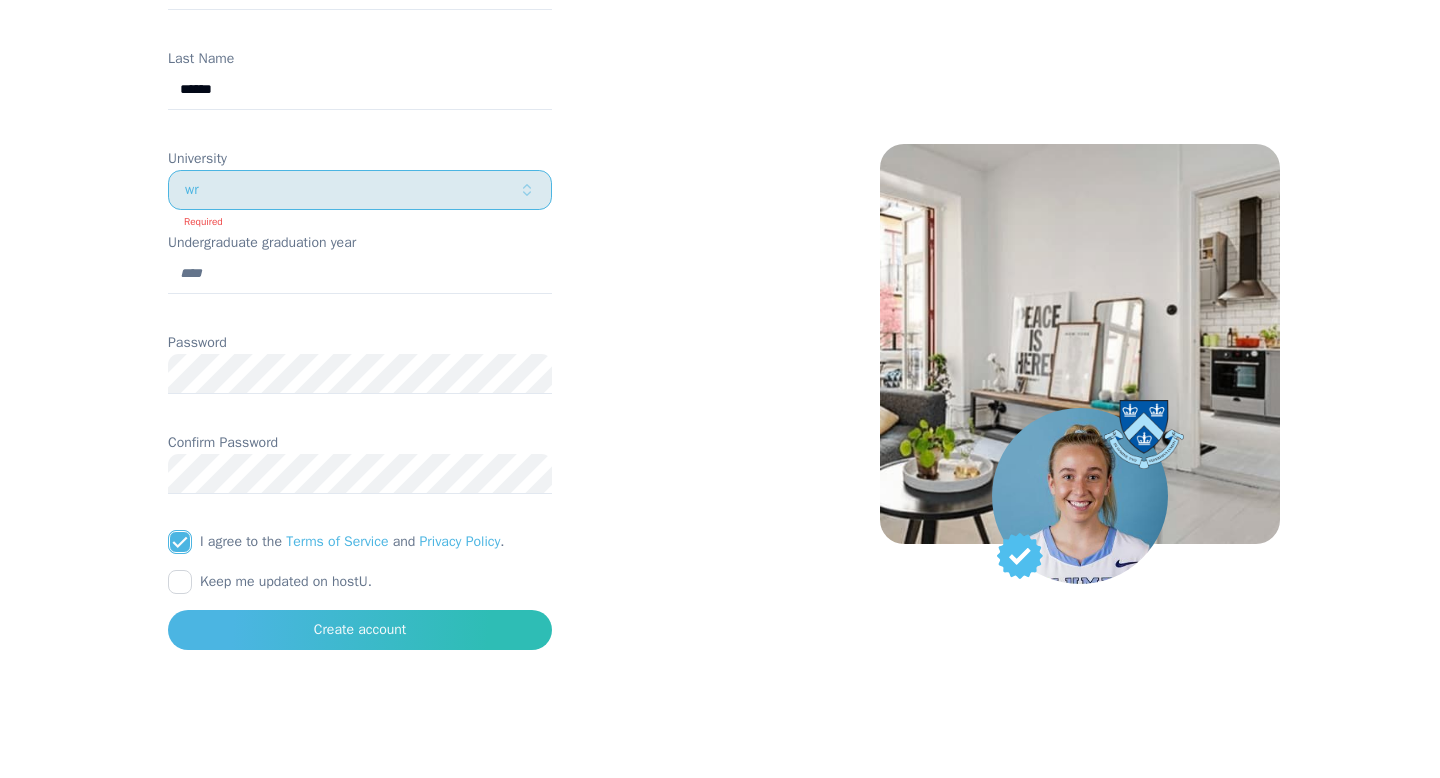 click on "wr" at bounding box center (352, 190) 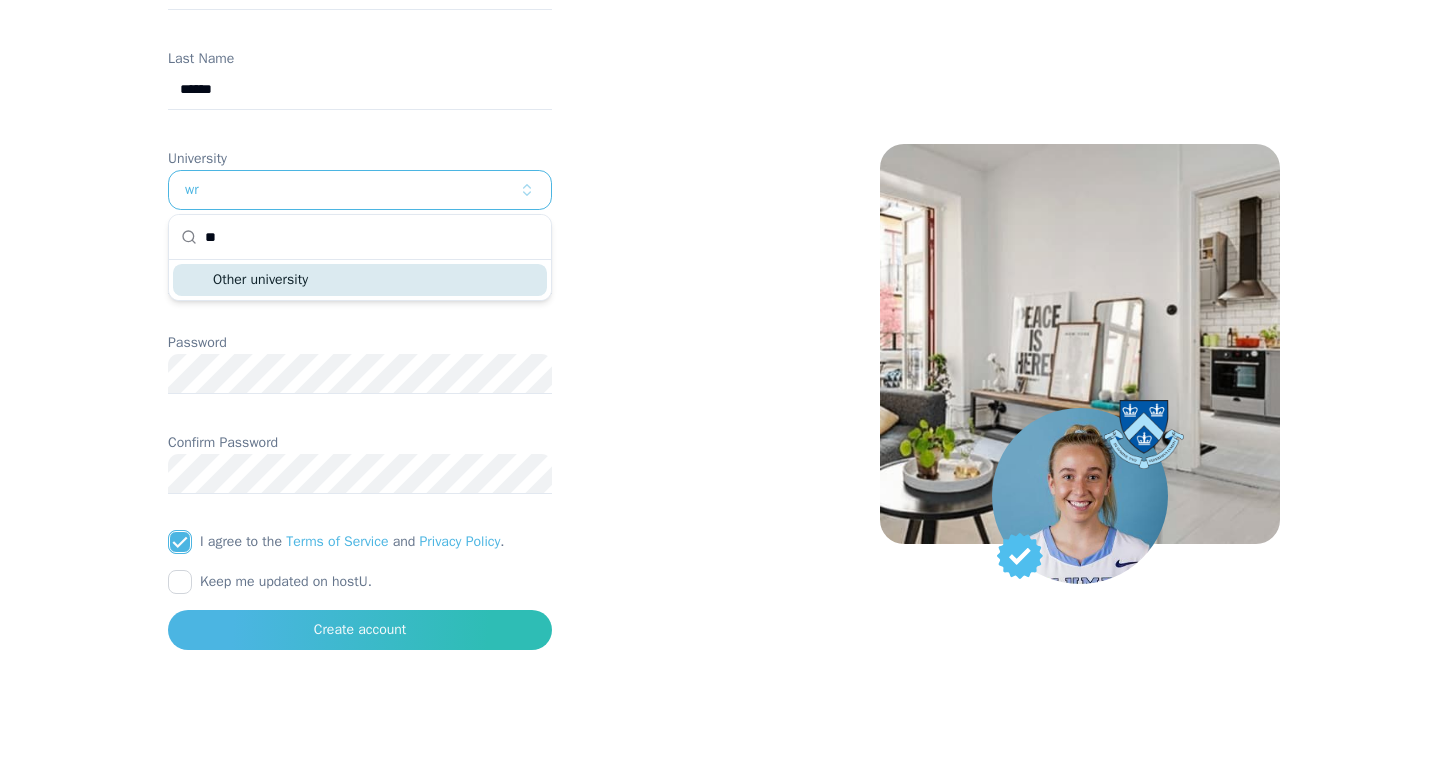click on "Other university" at bounding box center [360, 280] 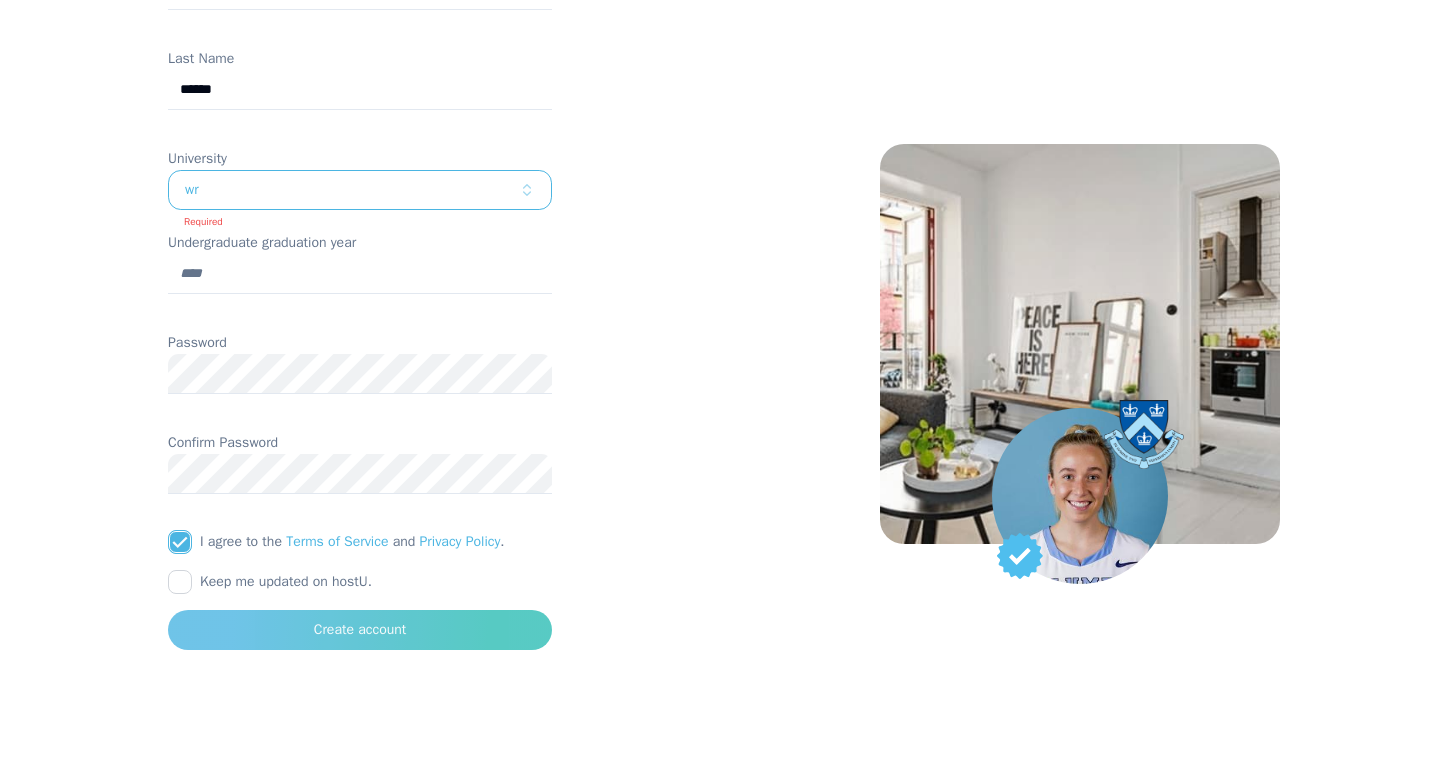 click on "Create account" at bounding box center [360, 630] 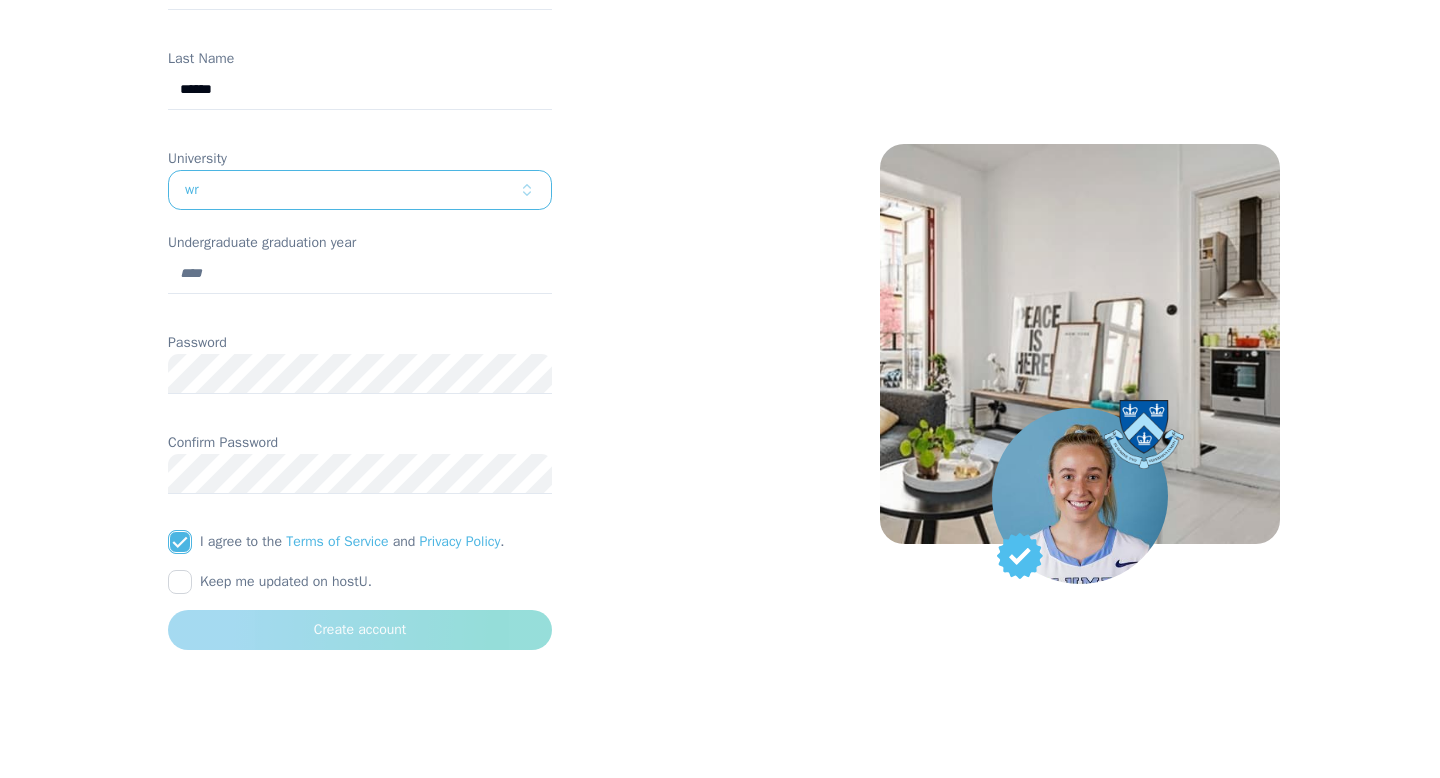 scroll, scrollTop: 86, scrollLeft: 0, axis: vertical 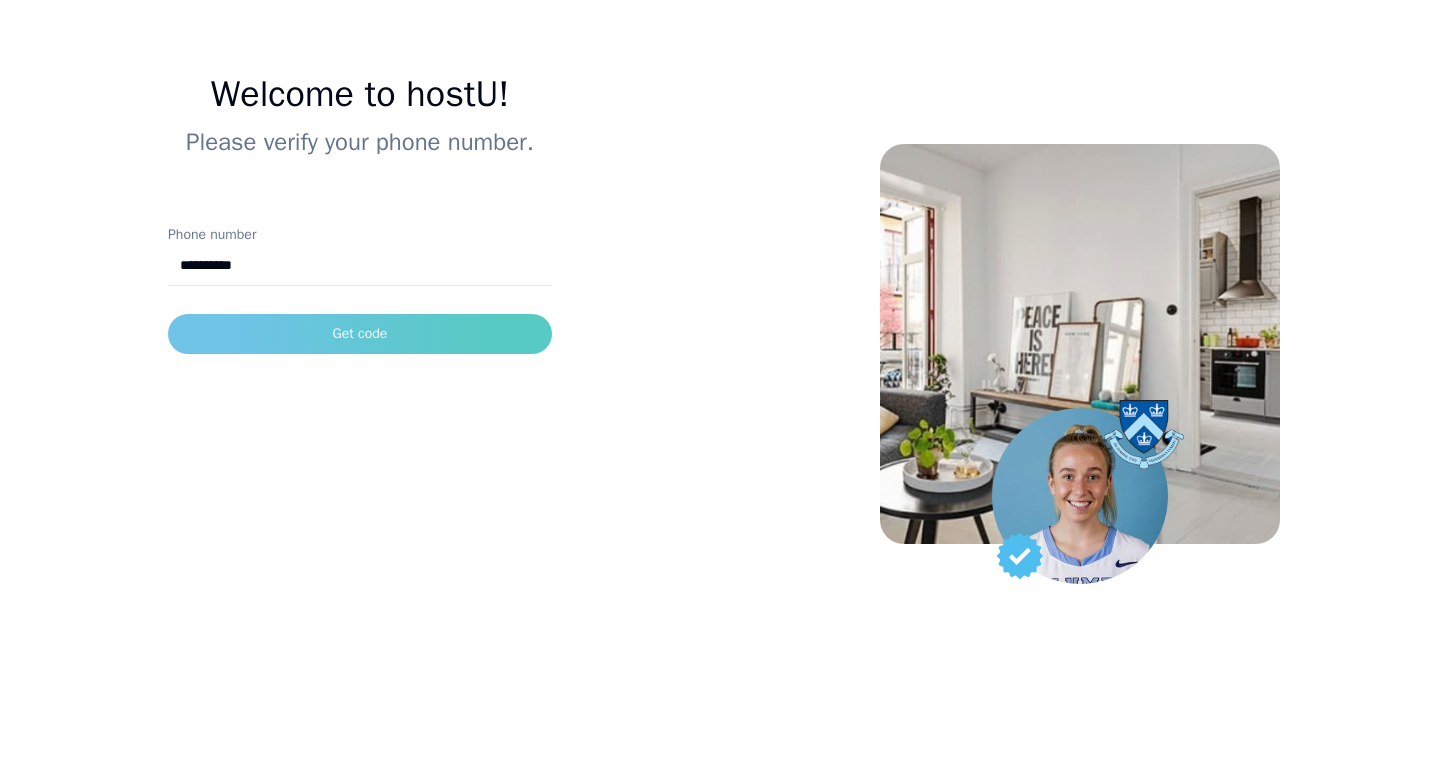 type on "**********" 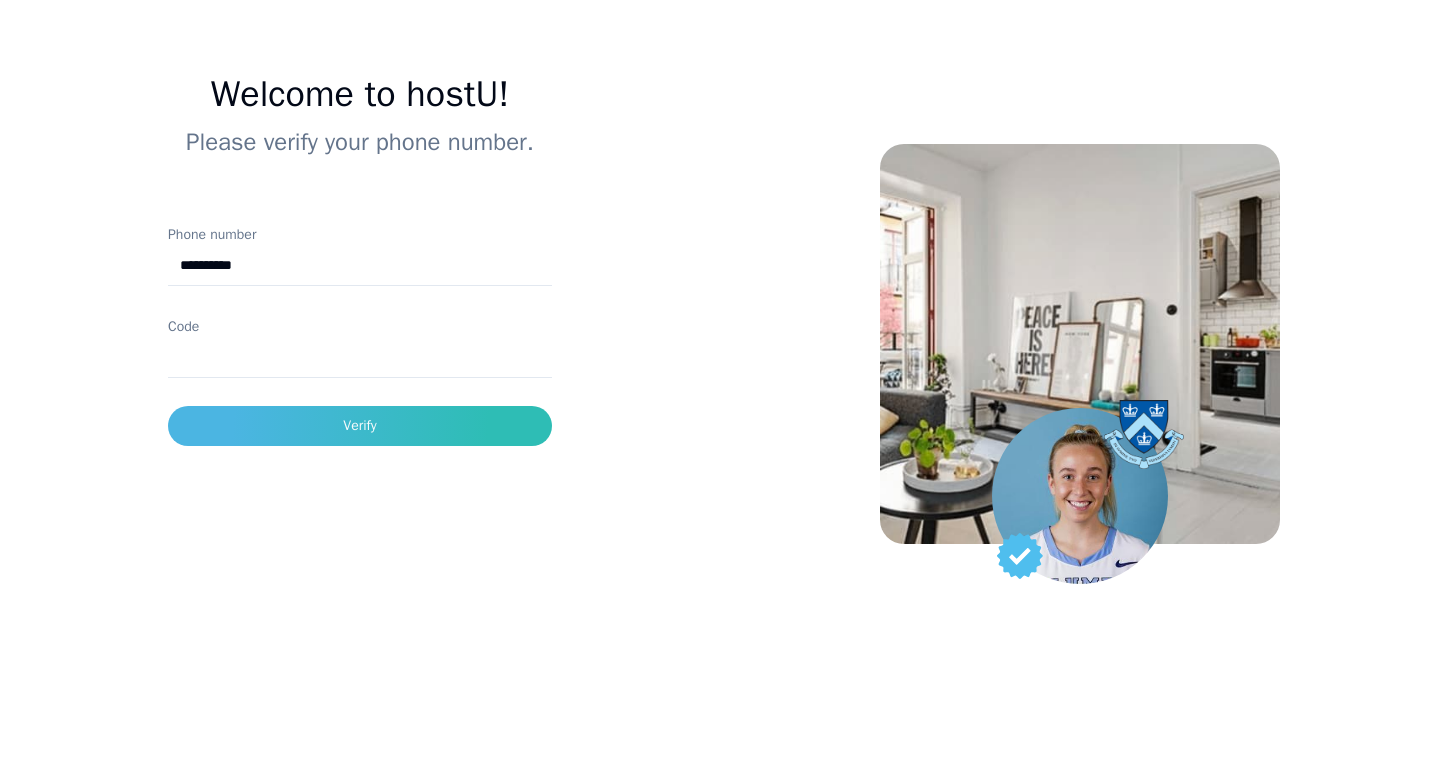 click on "Code" at bounding box center [360, 358] 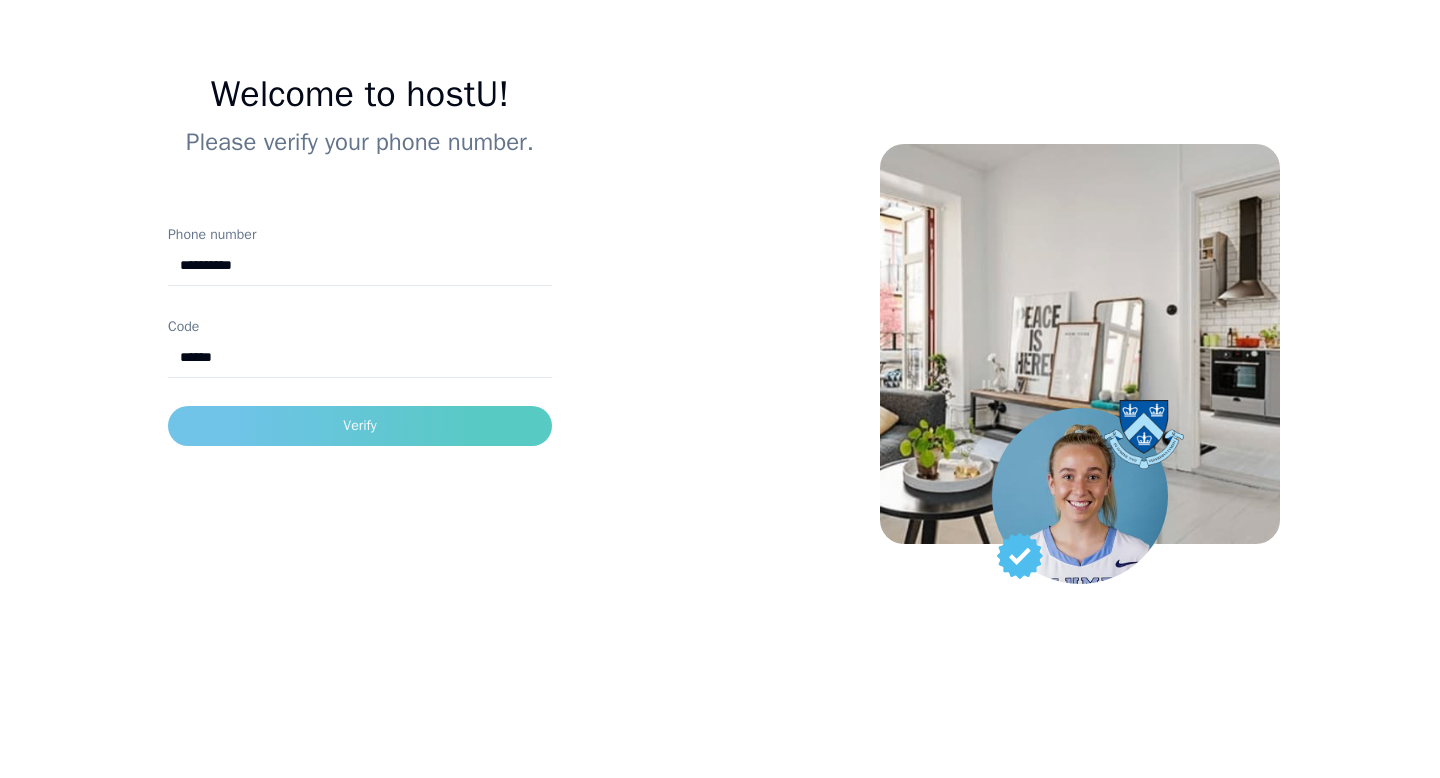 type on "******" 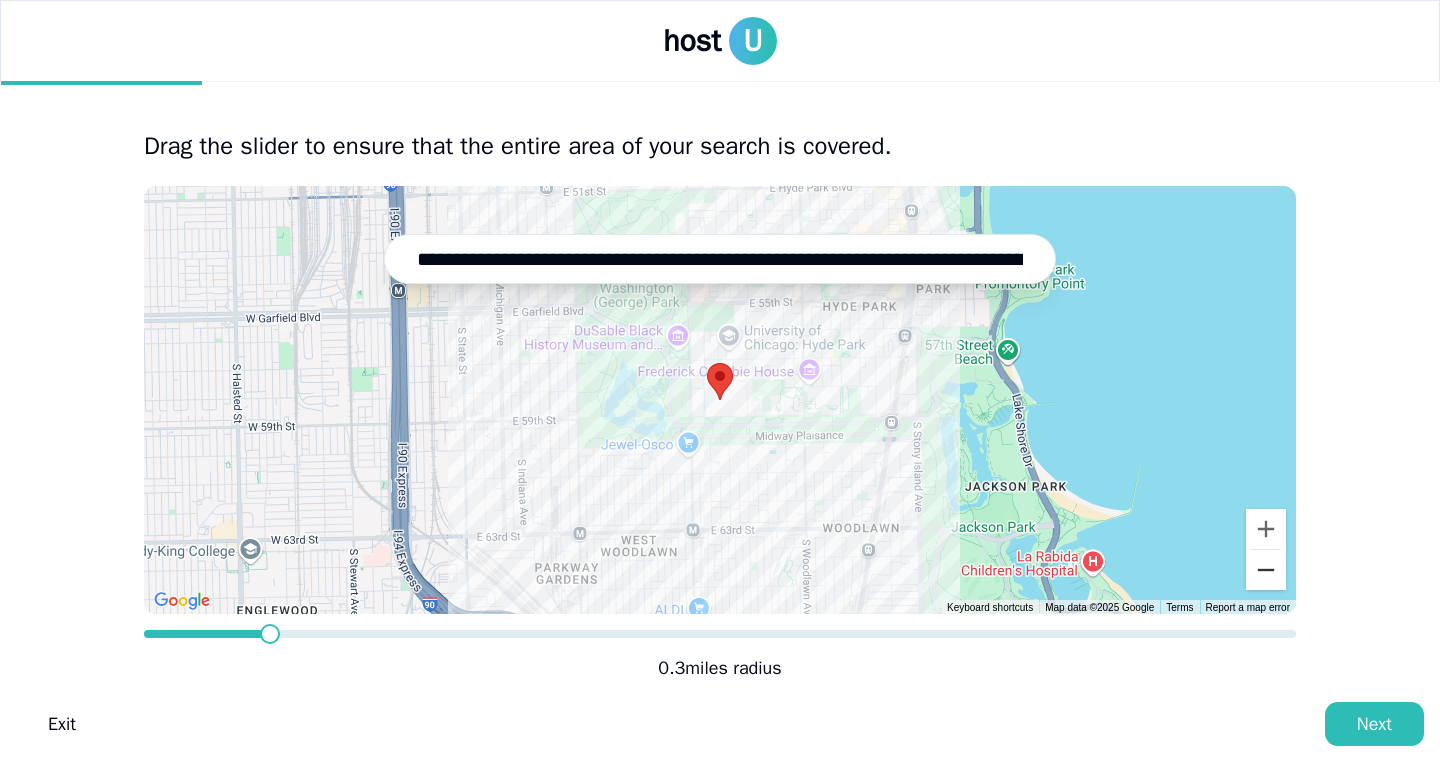 click at bounding box center (1266, 570) 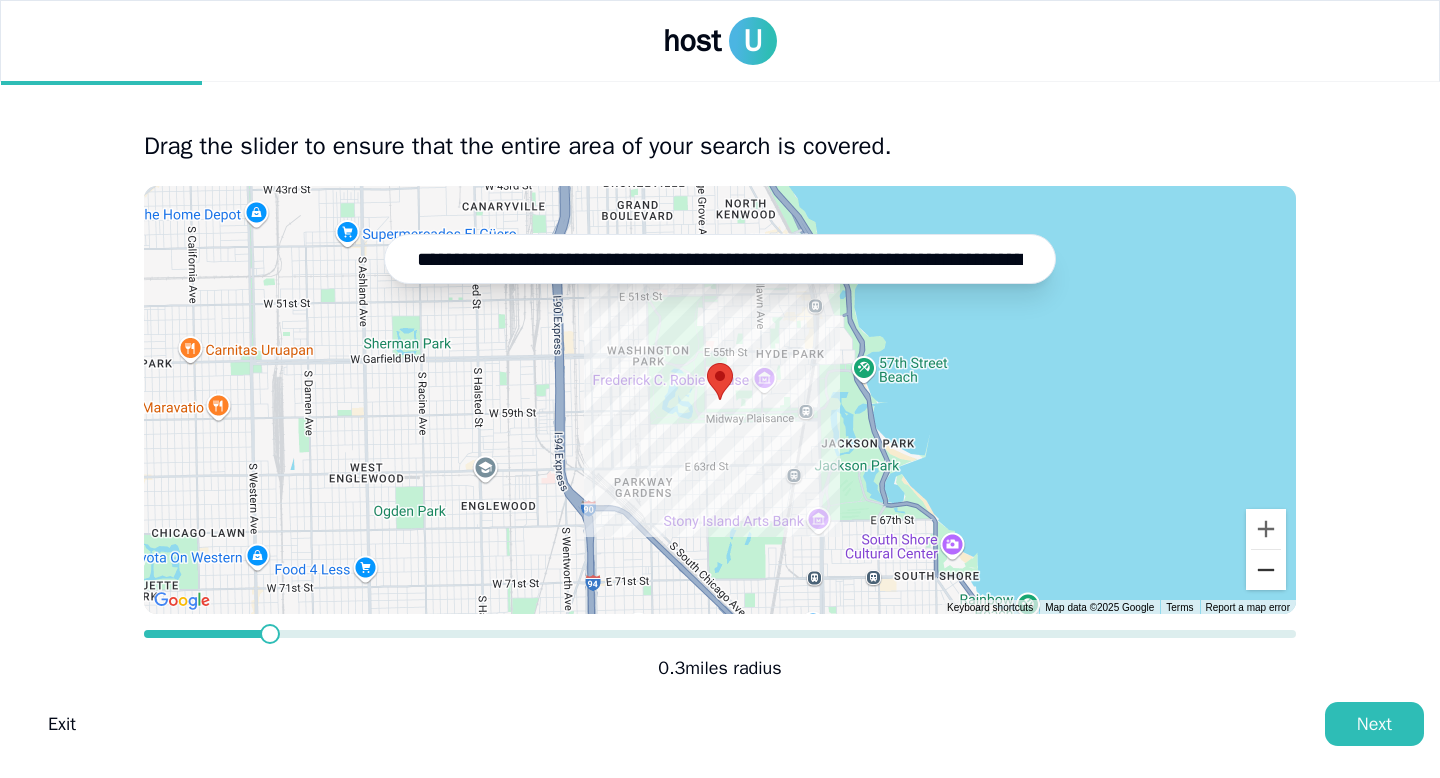 click at bounding box center (1266, 570) 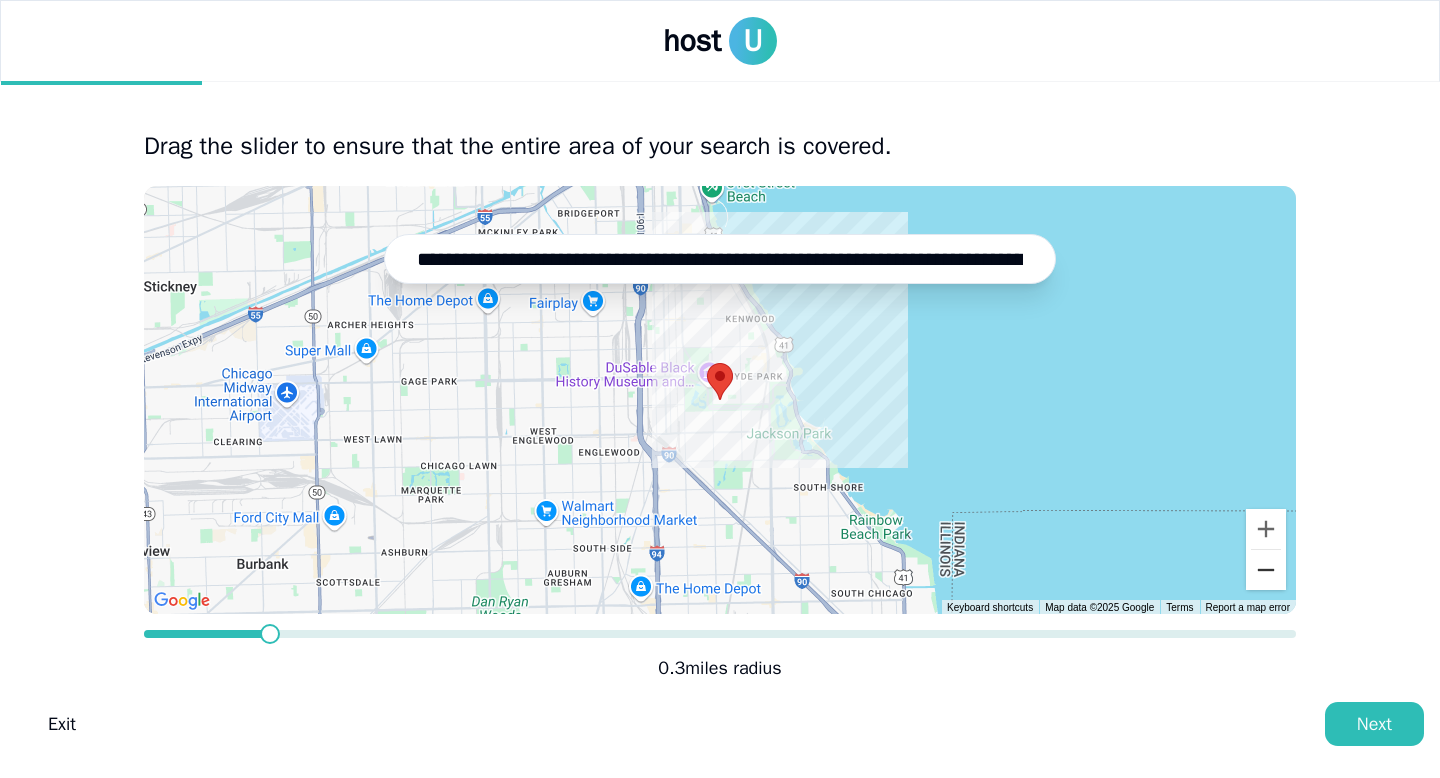 click at bounding box center (1266, 570) 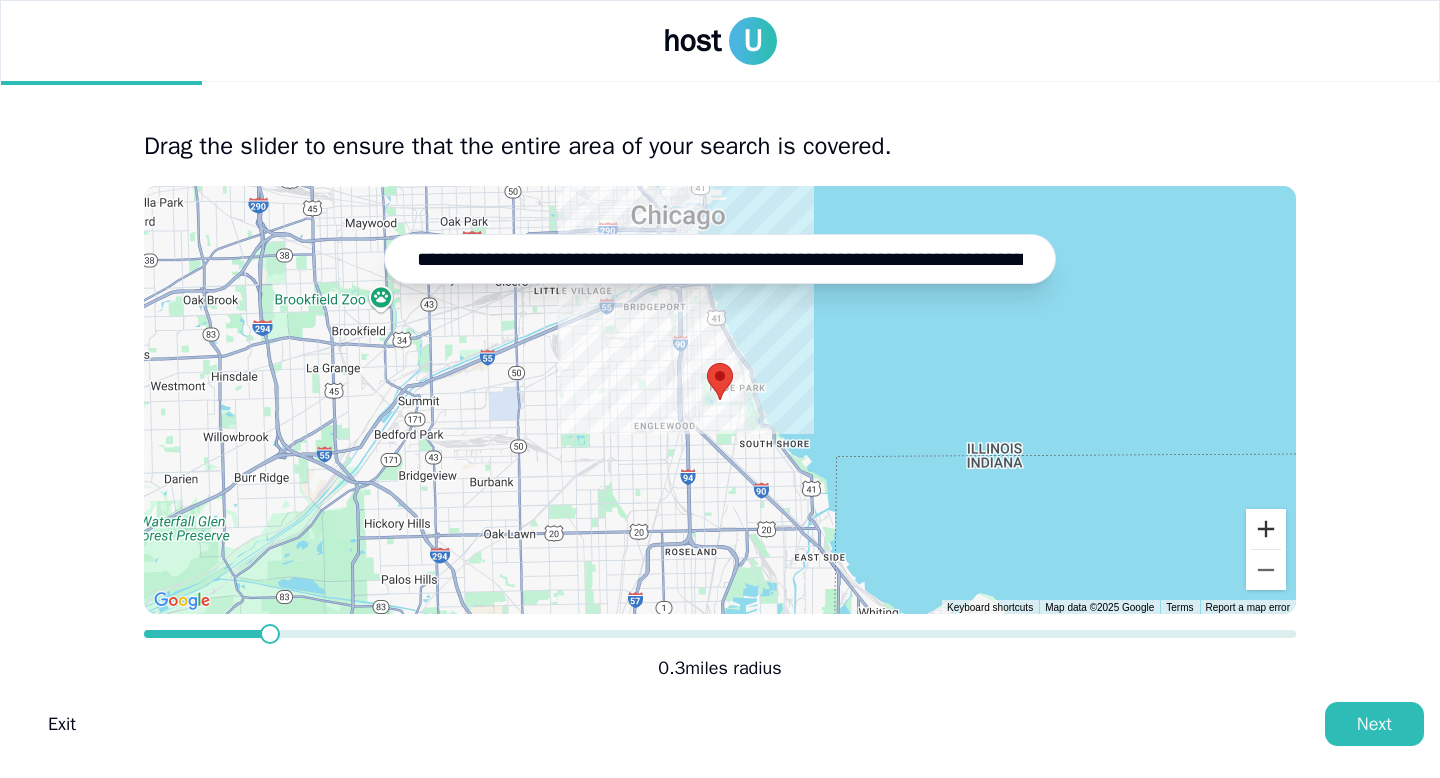 click at bounding box center (1266, 529) 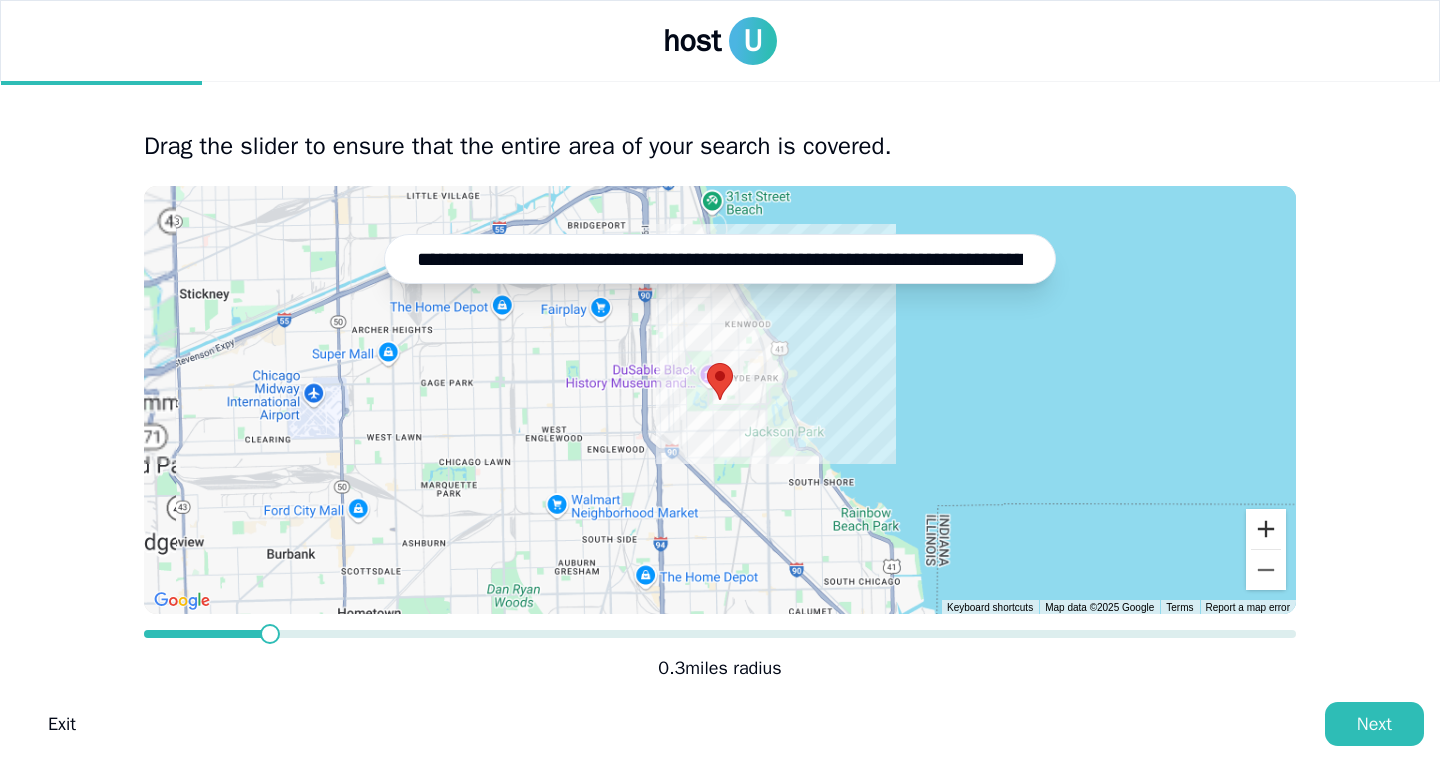 click at bounding box center (1266, 529) 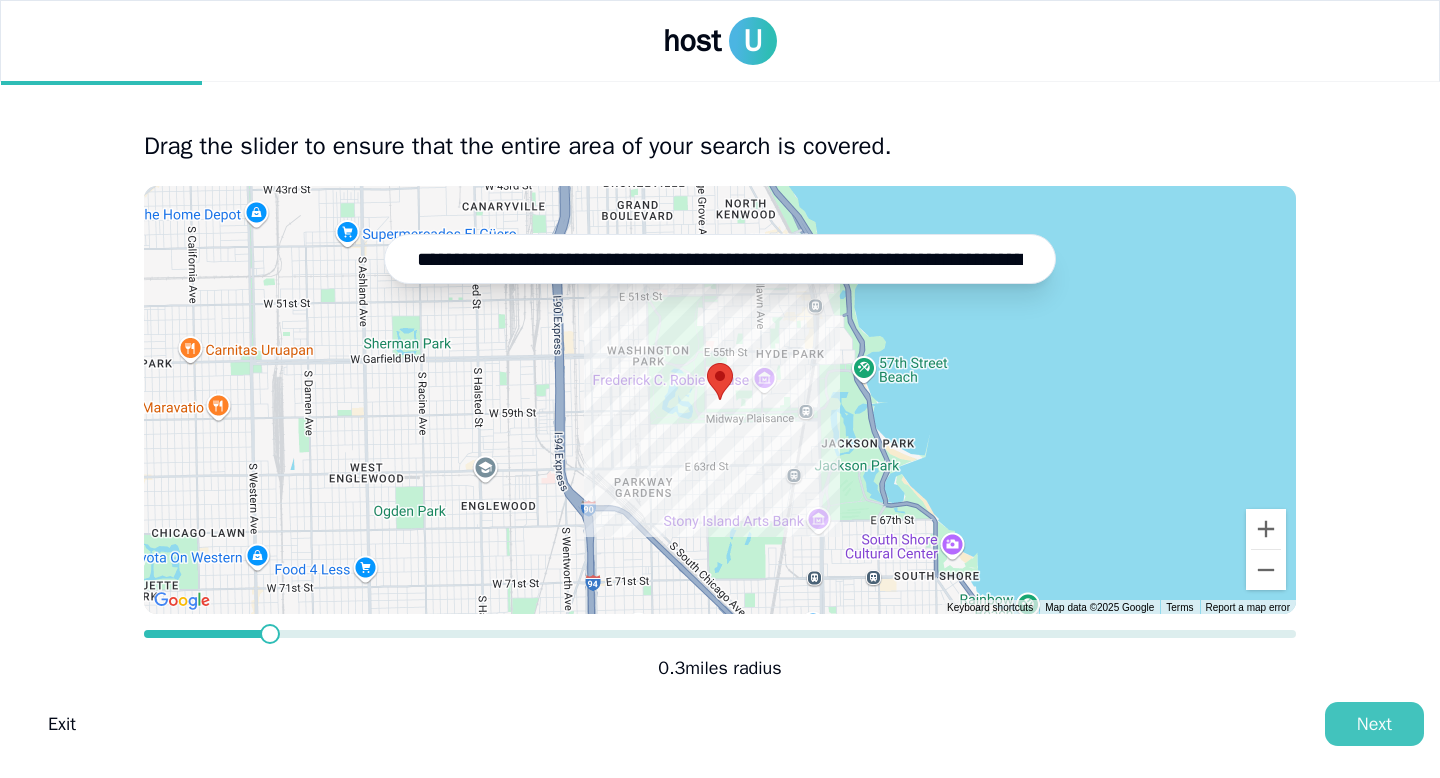 click on "Next" at bounding box center (1374, 724) 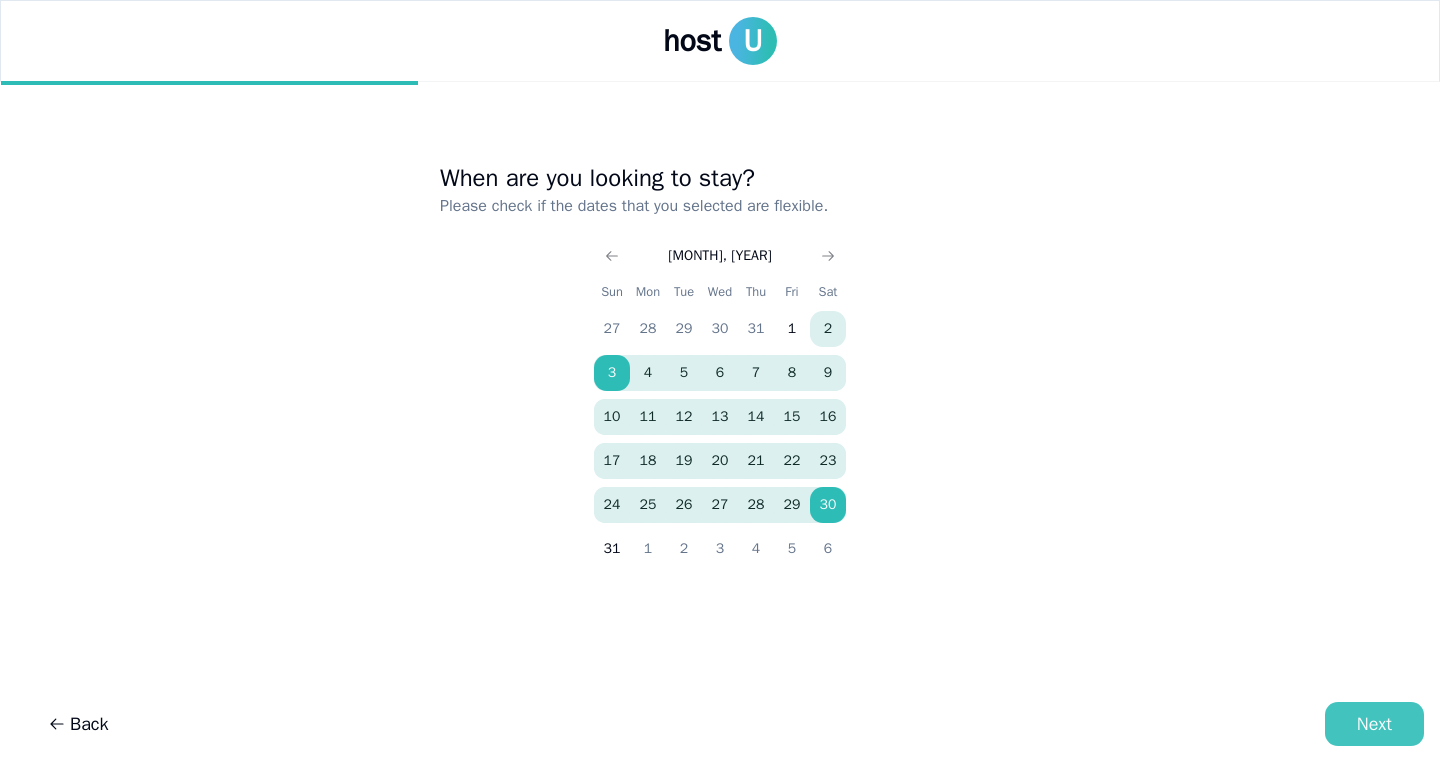 click on "Next" at bounding box center (1374, 724) 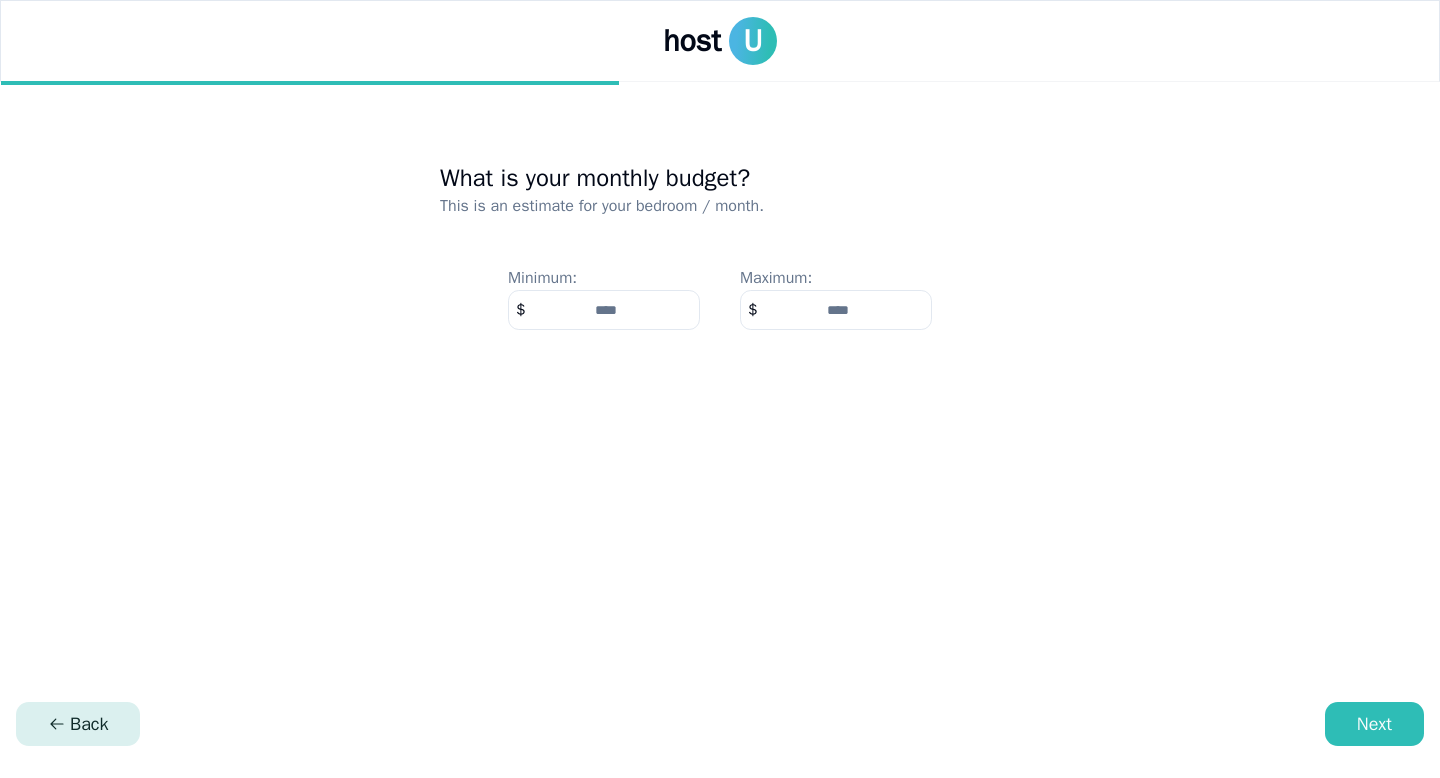 click on "Back" at bounding box center [78, 724] 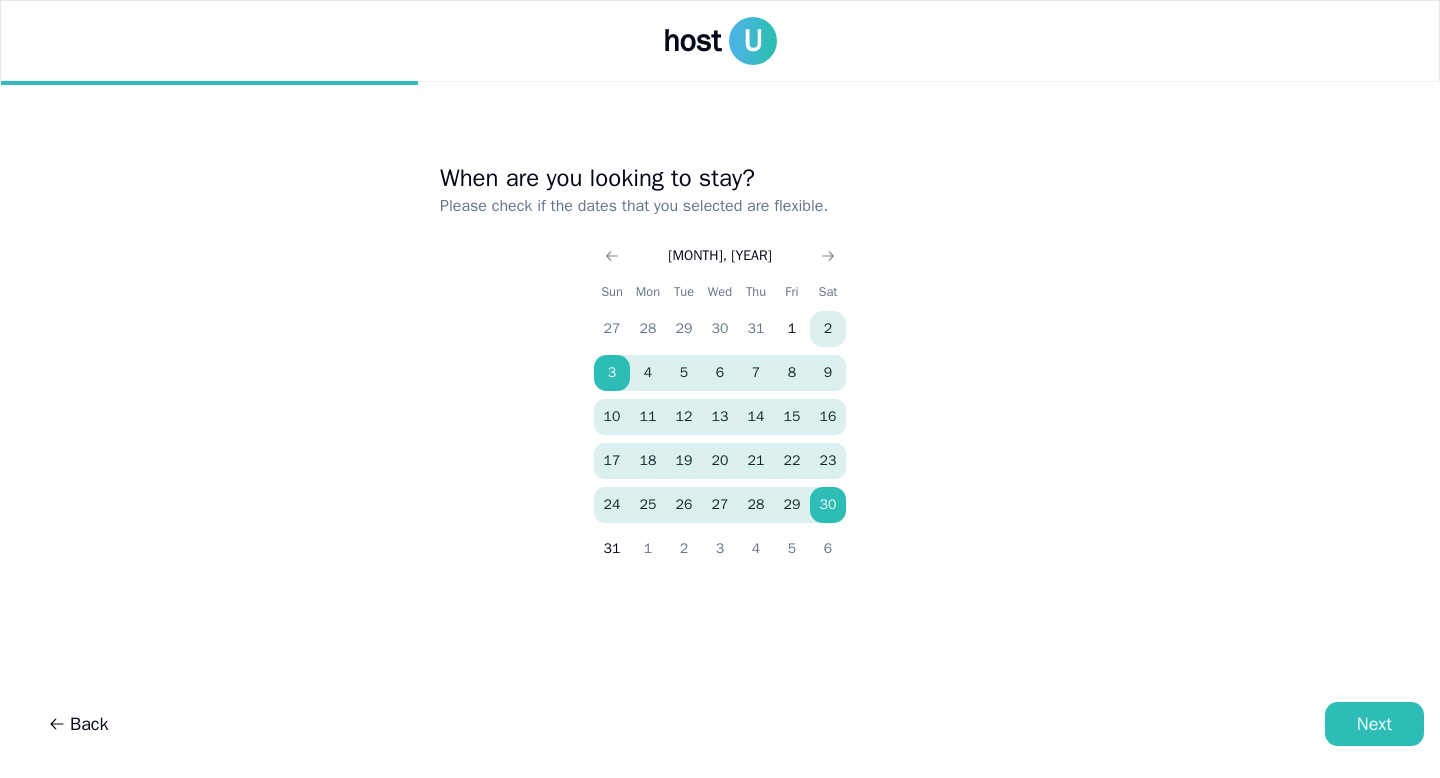 click on "3" at bounding box center [612, 373] 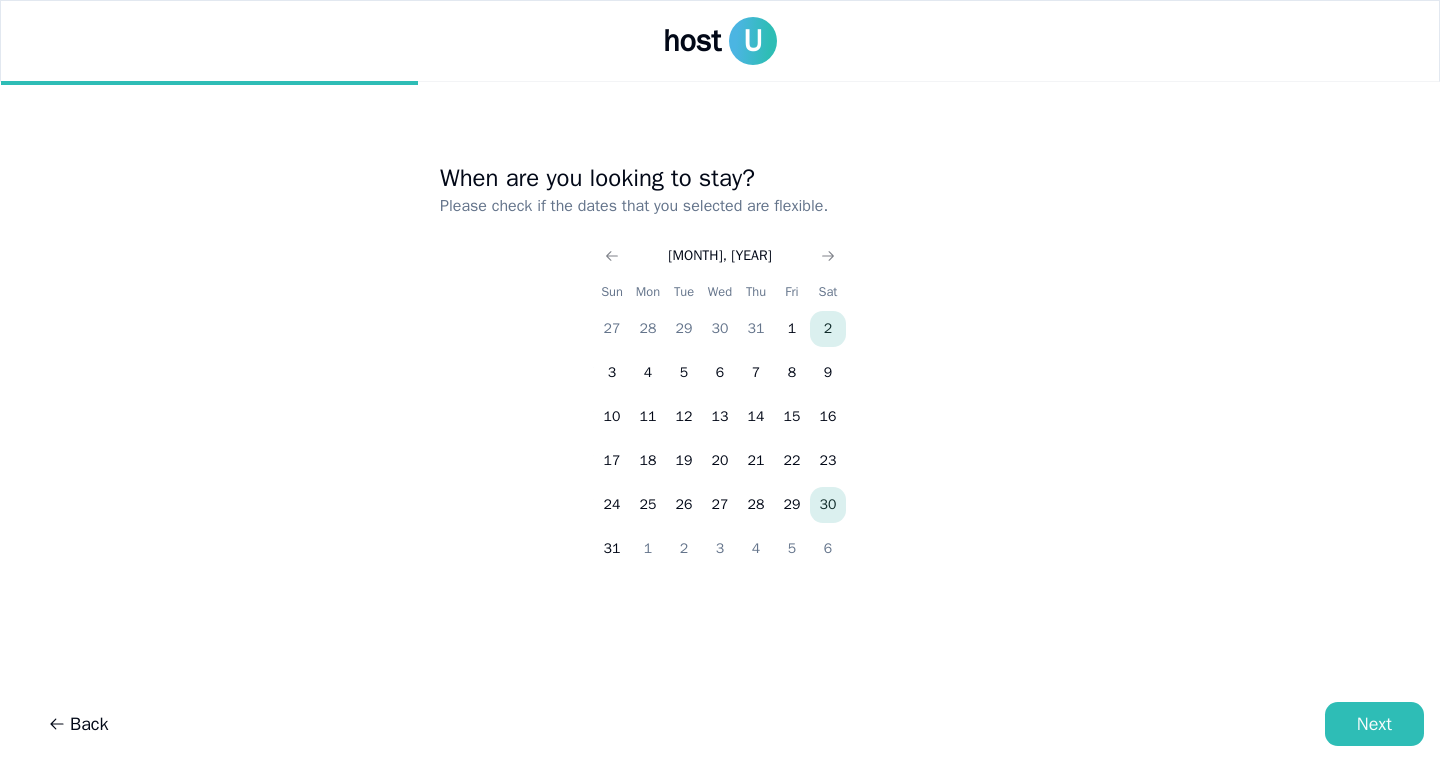 click on "30" at bounding box center [828, 505] 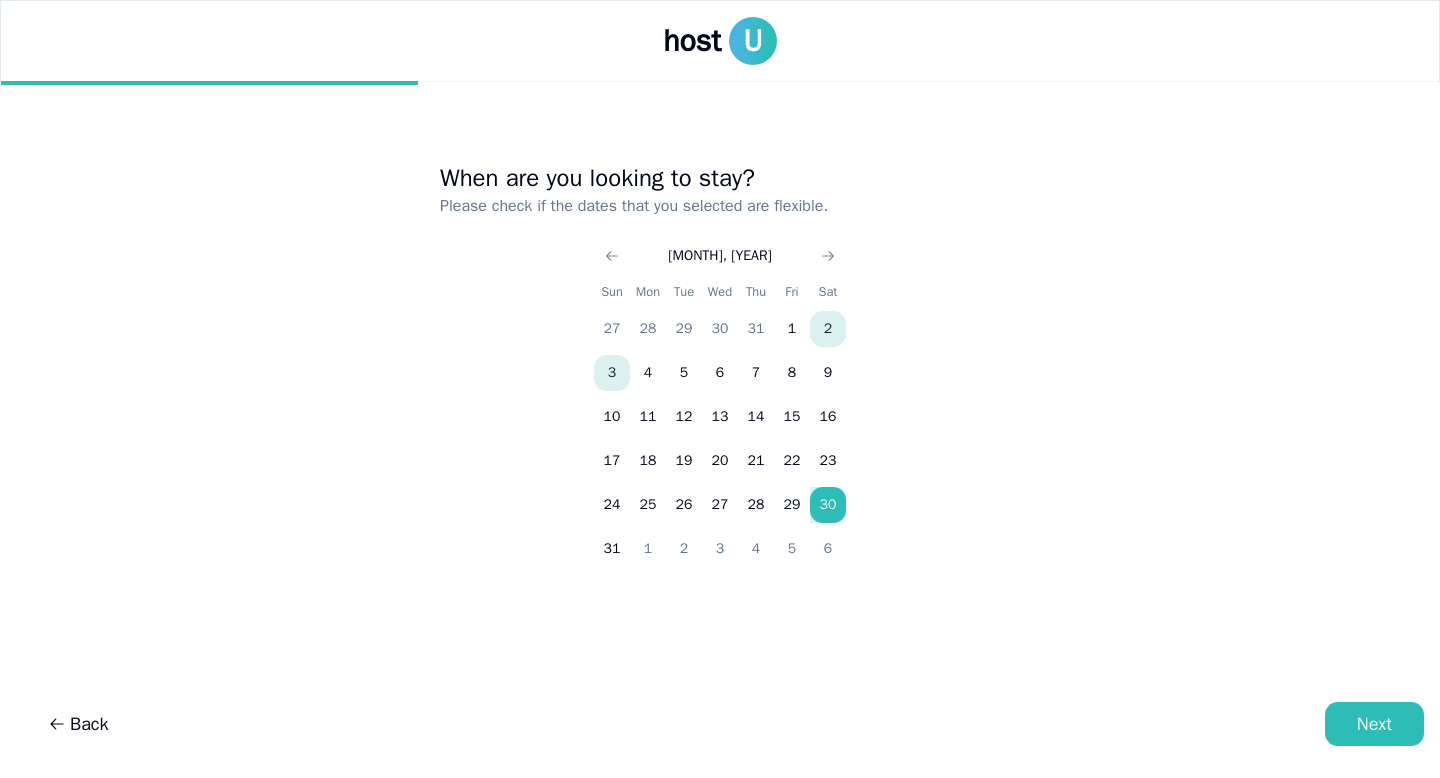 click on "3" at bounding box center (612, 373) 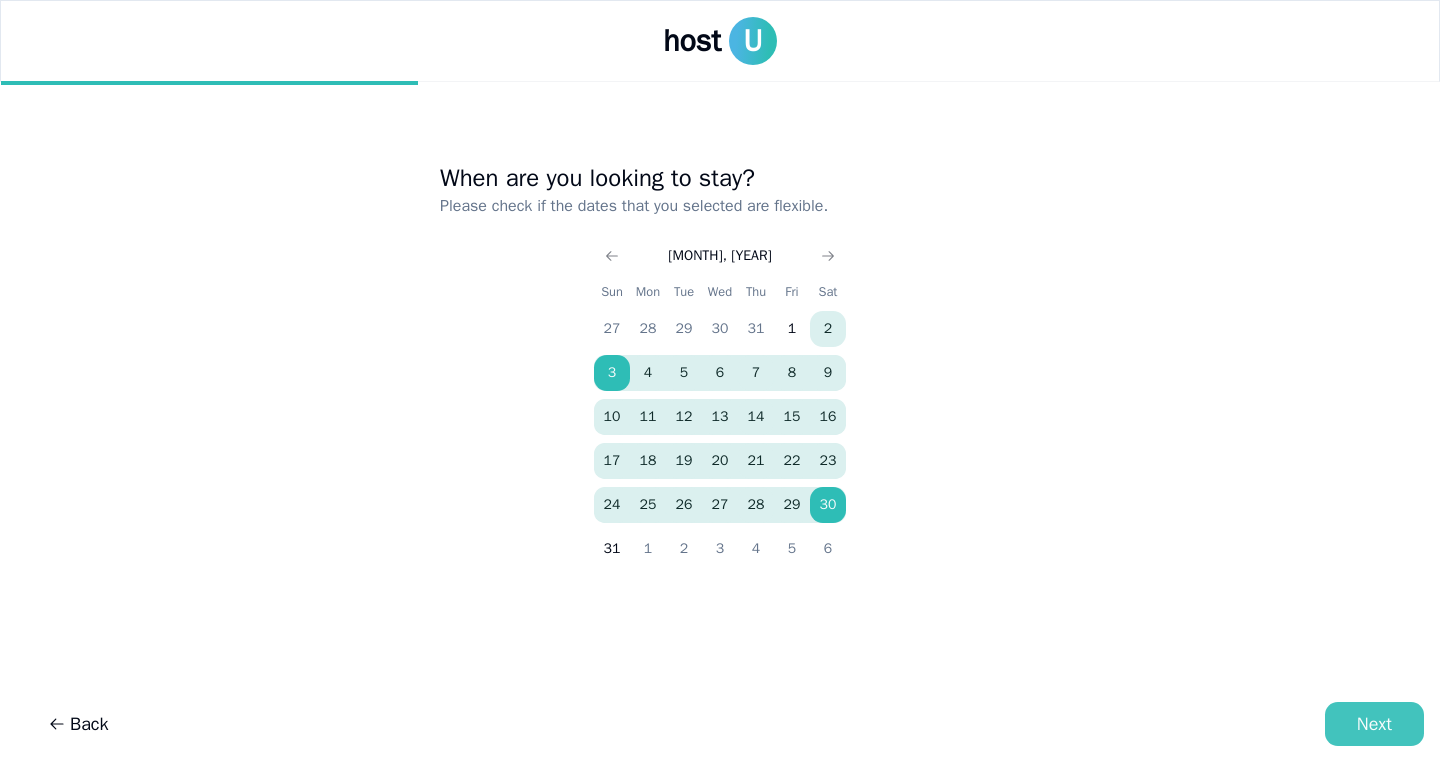 click on "Next" at bounding box center (1374, 724) 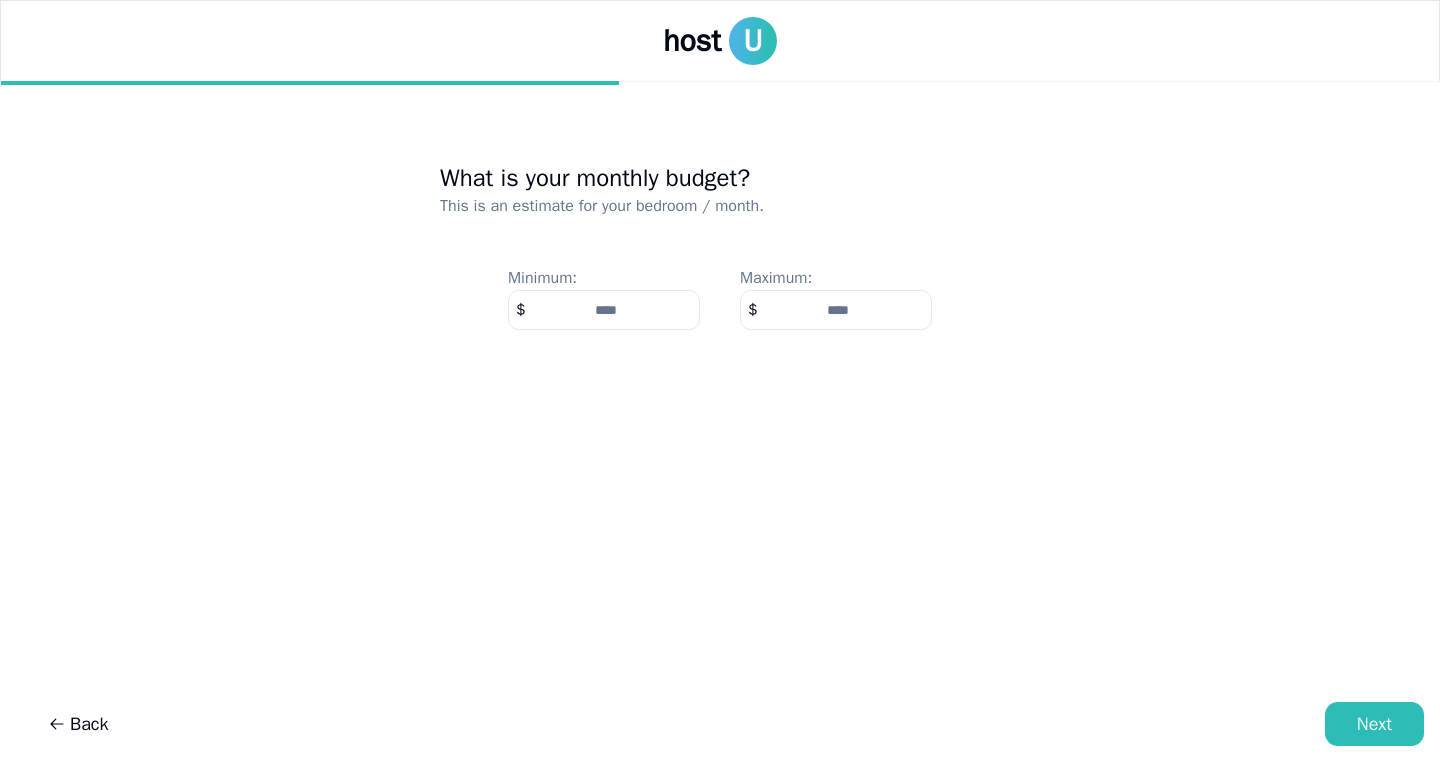click at bounding box center [836, 310] 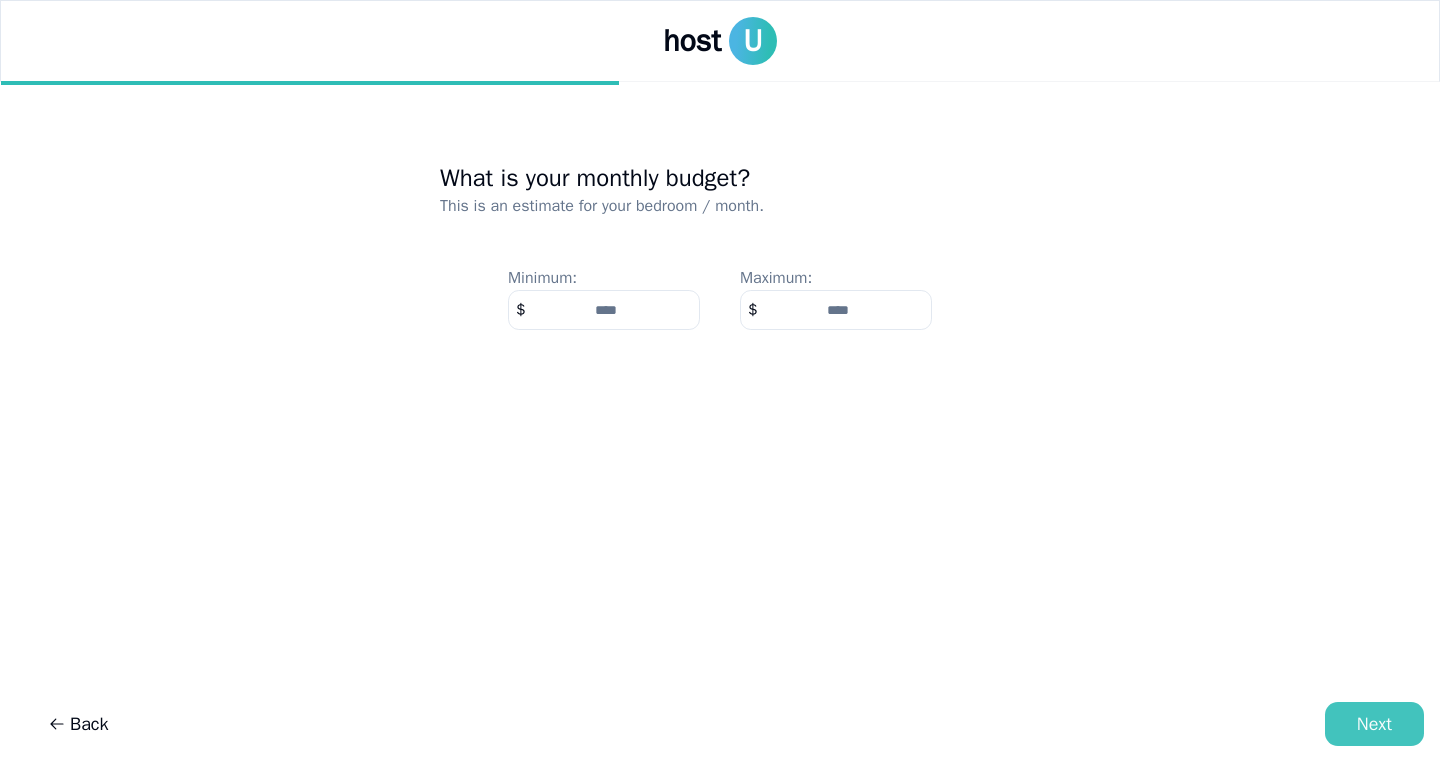 type on "****" 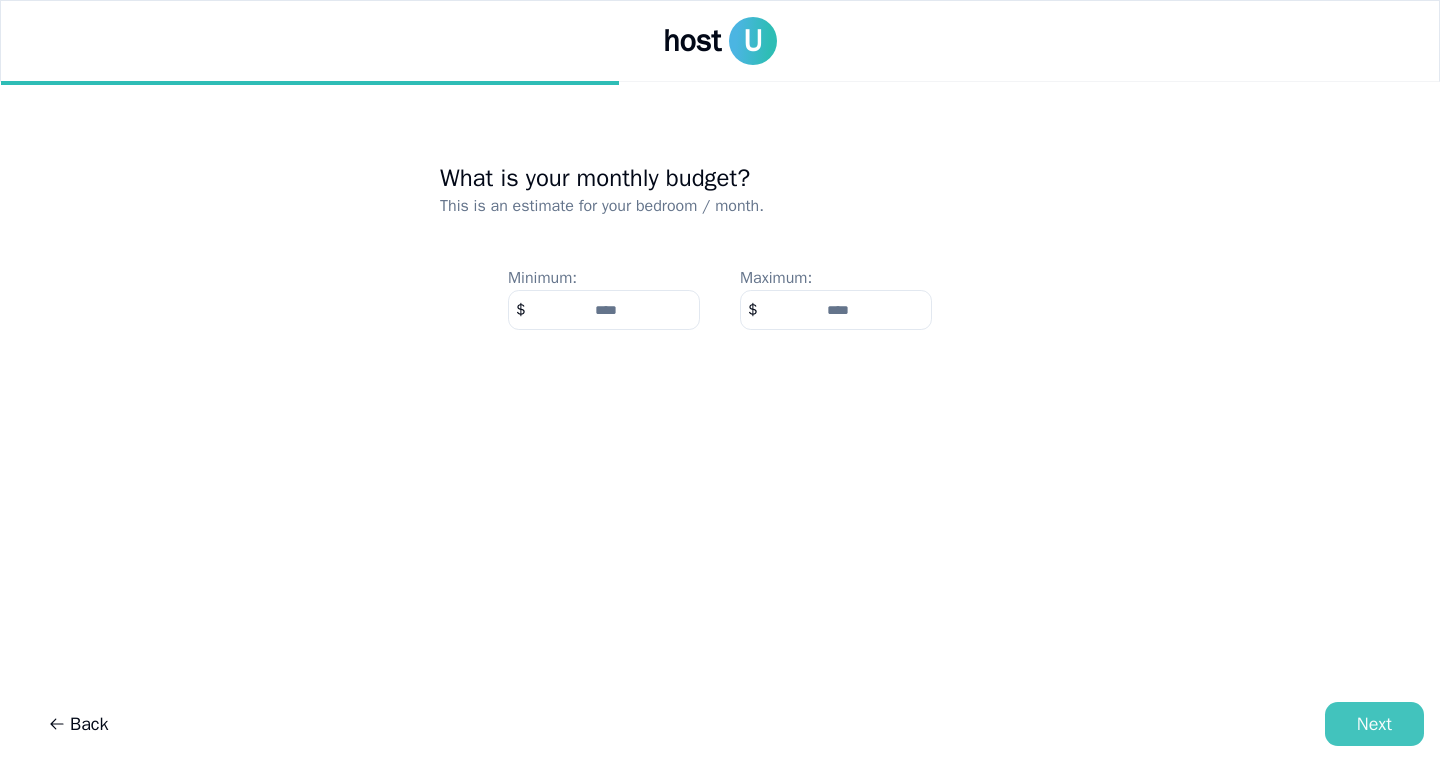 type on "***" 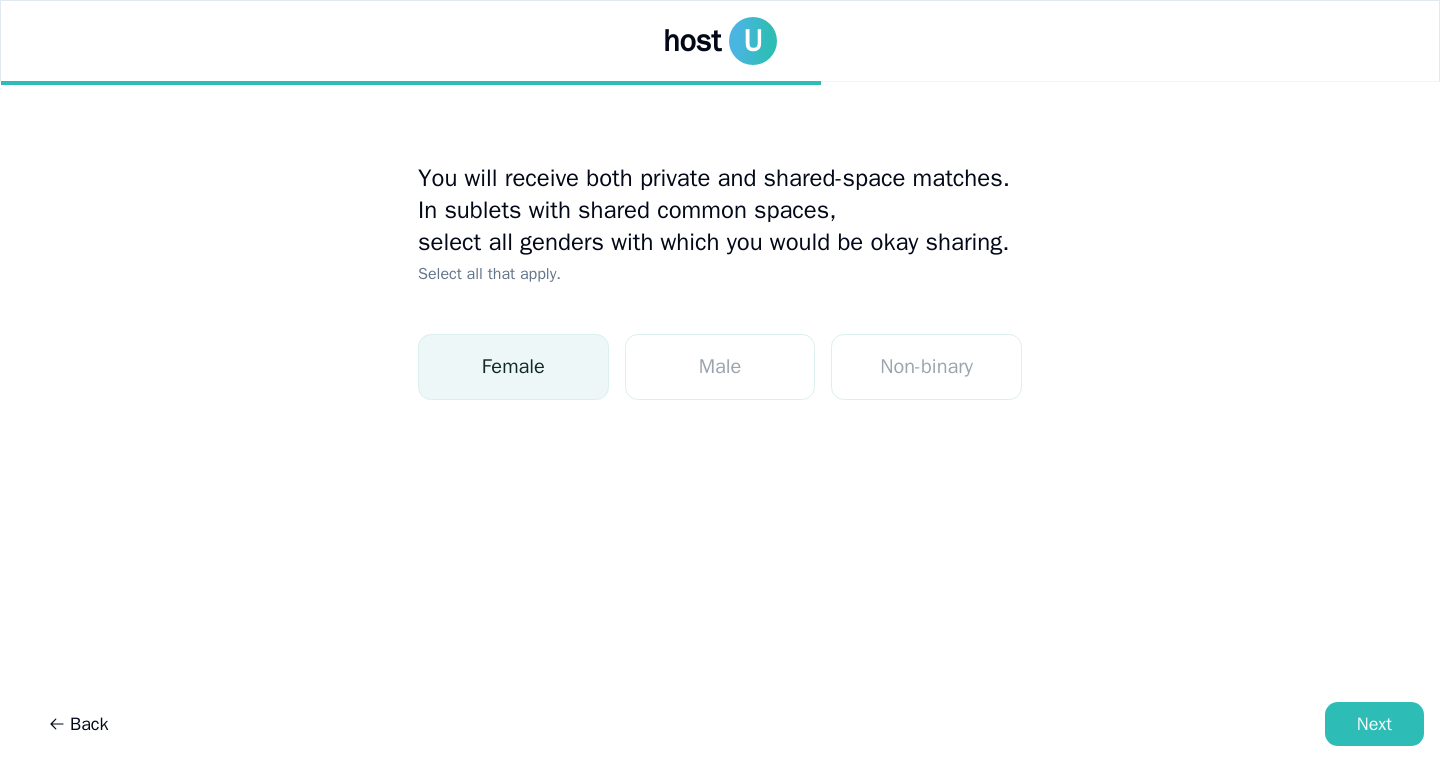 click on "Female" at bounding box center [513, 367] 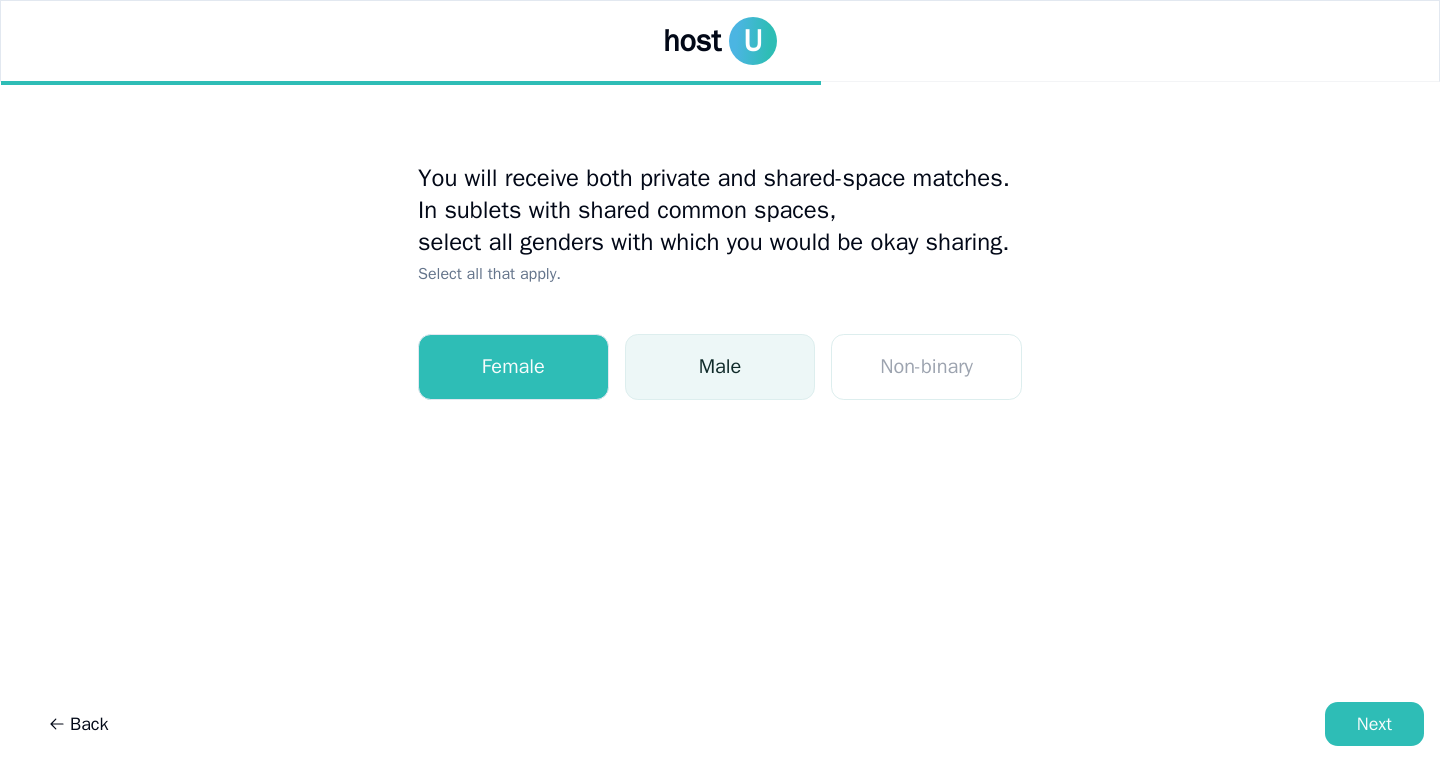 click on "Male" at bounding box center [720, 367] 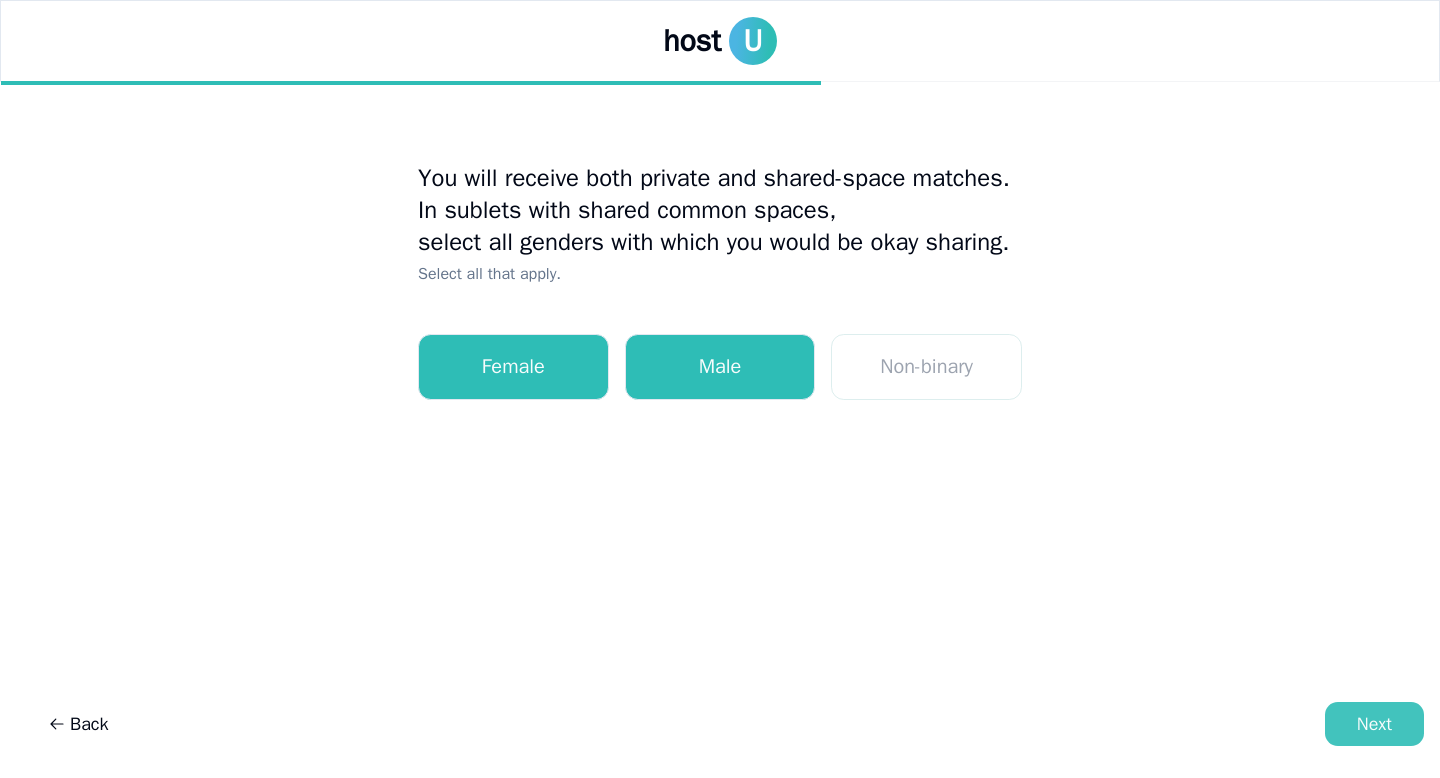 click on "Next" at bounding box center (1374, 724) 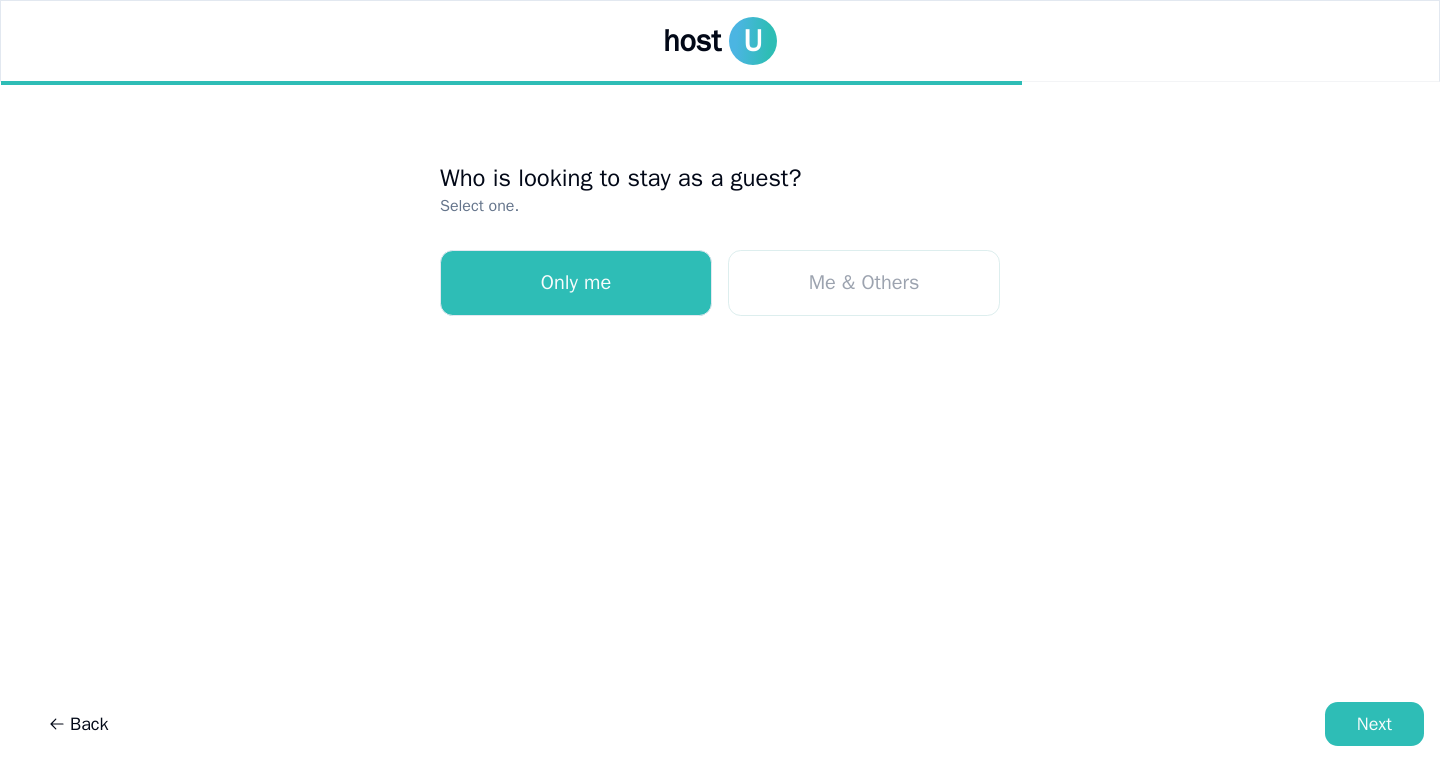 click on "Who is looking to stay as a guest? Select one. Only me Me & Others 0 roommates" at bounding box center [720, 414] 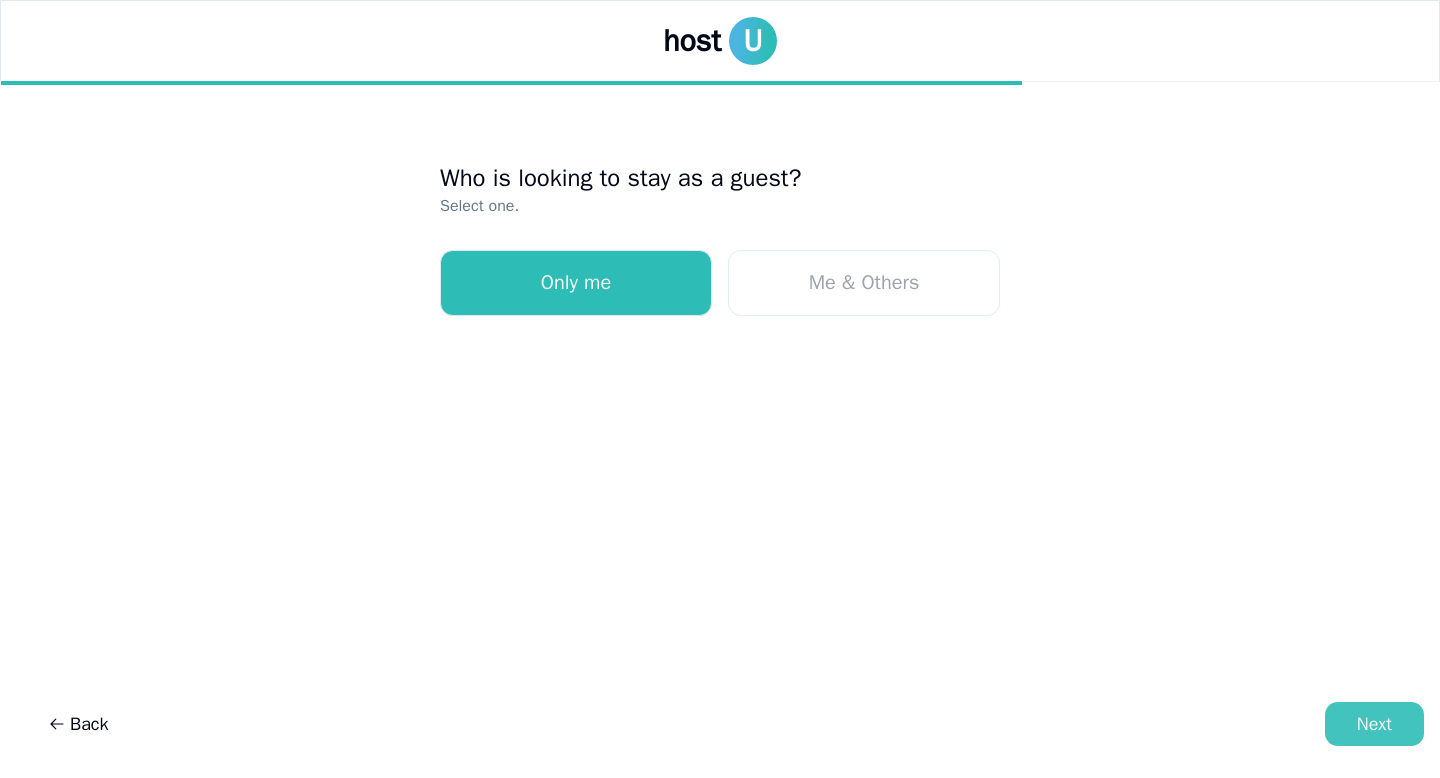 click on "Next" at bounding box center [1374, 724] 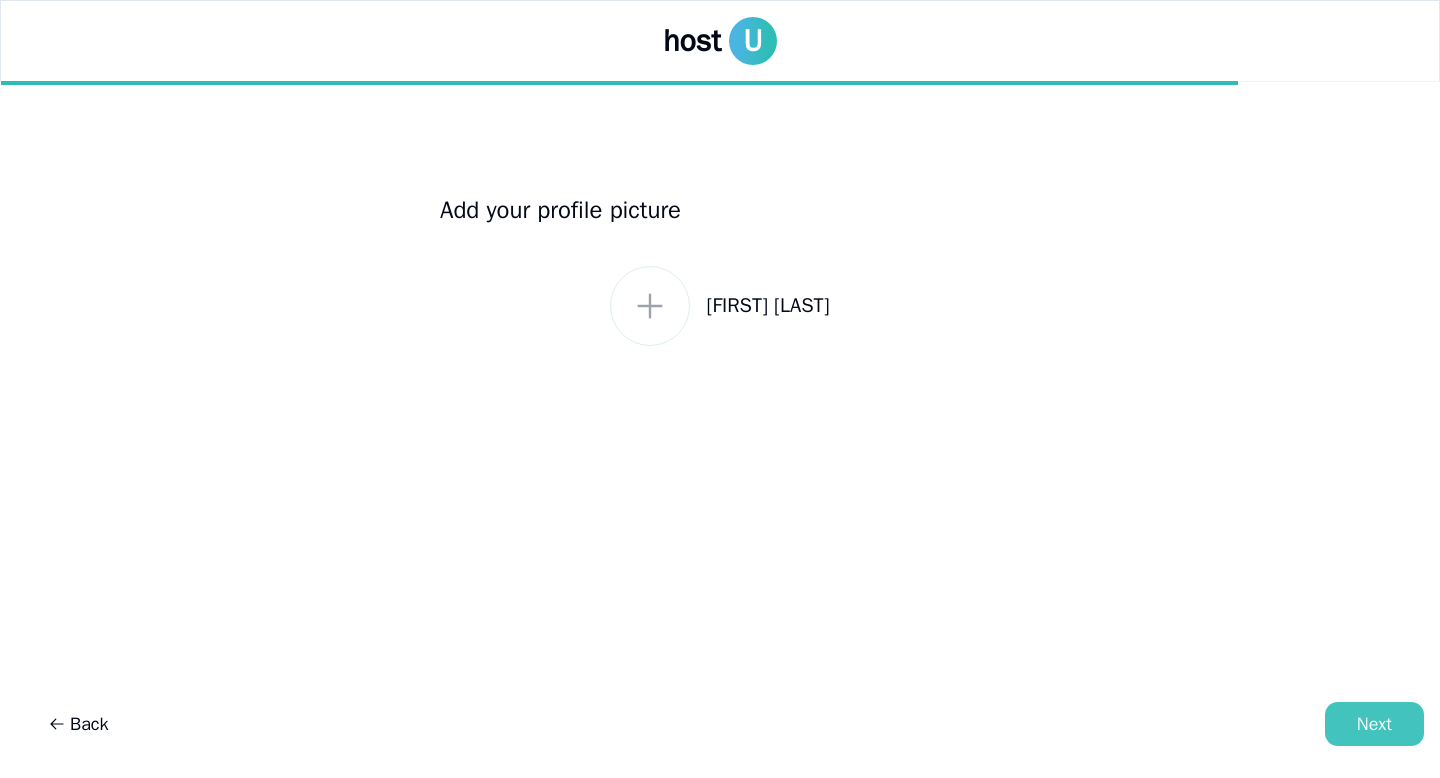 click on "Next" at bounding box center [1374, 724] 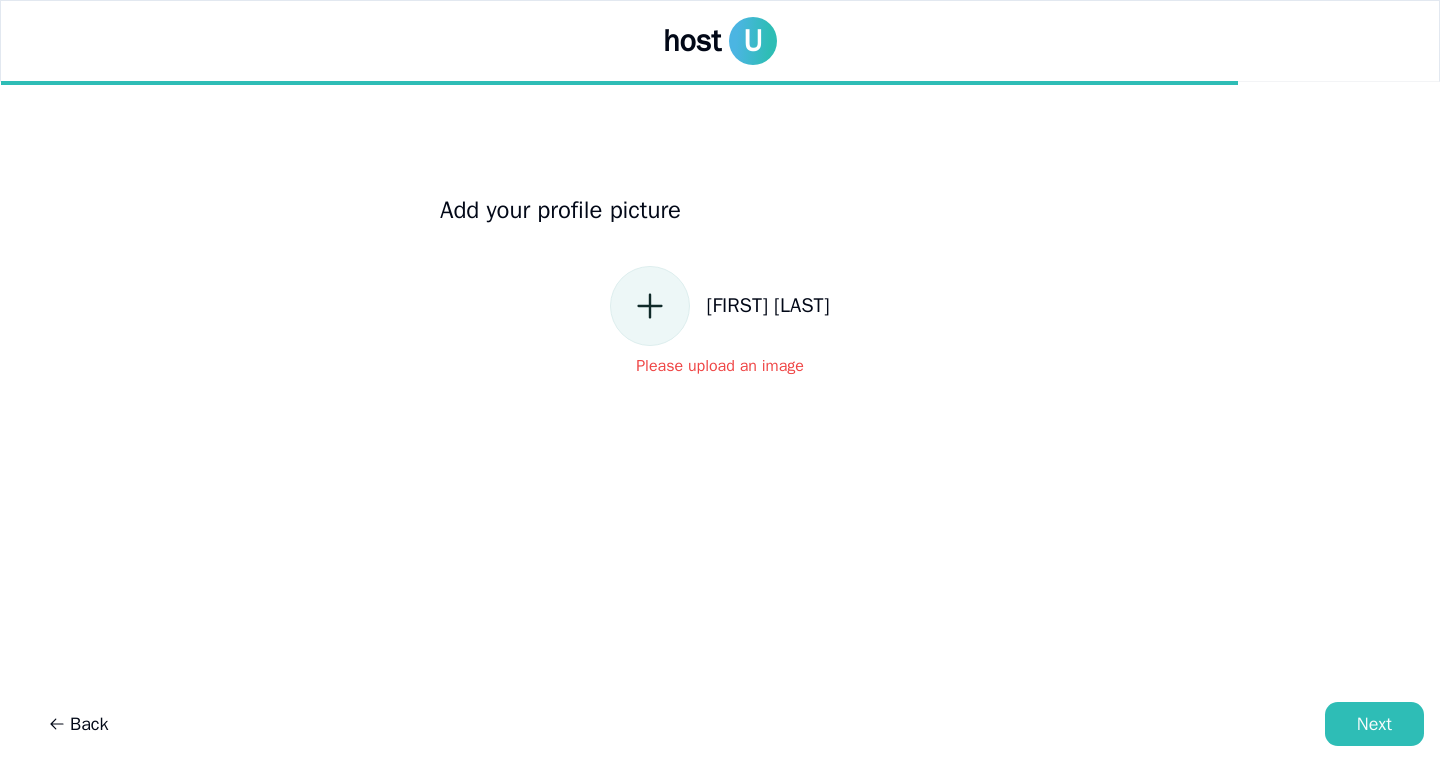 click 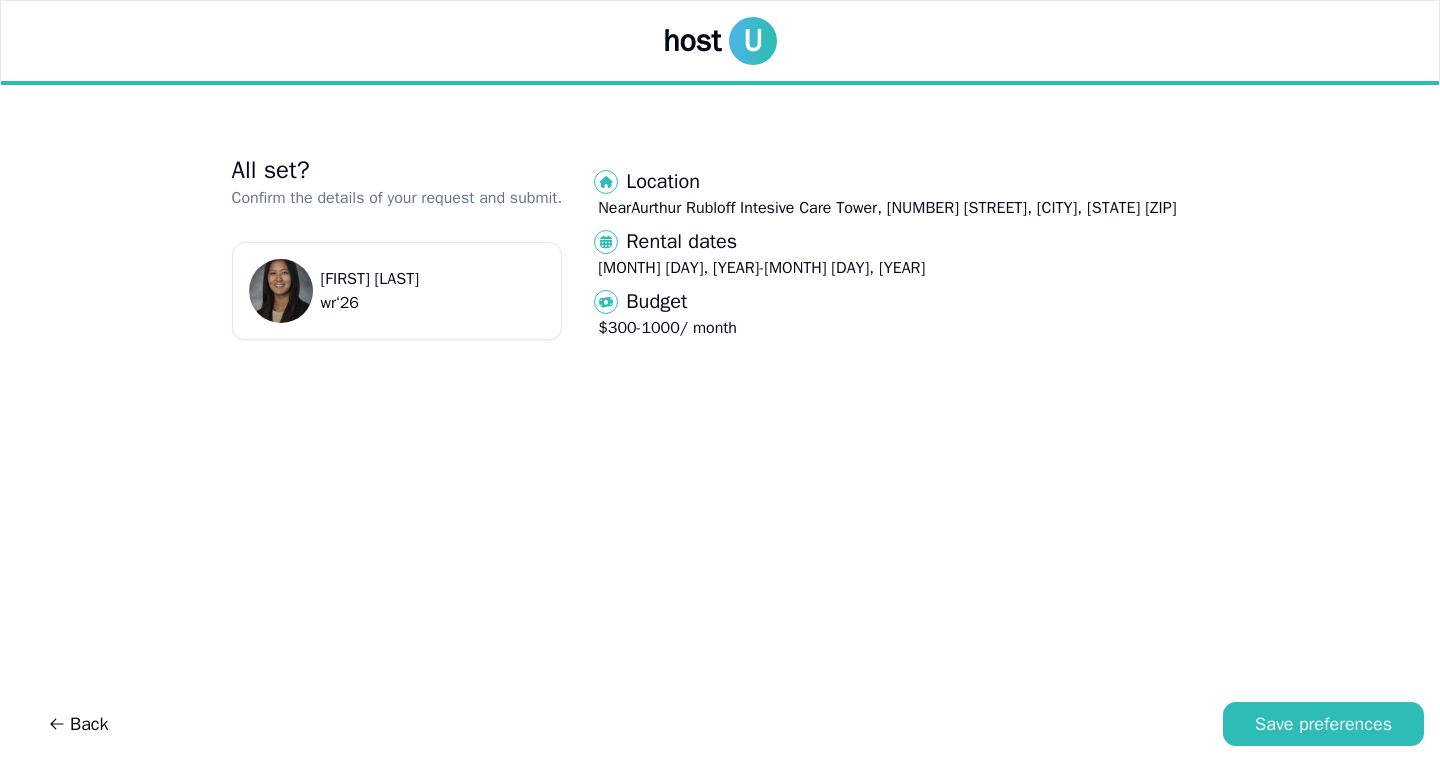 click on "wr  ‘ 26" at bounding box center (370, 303) 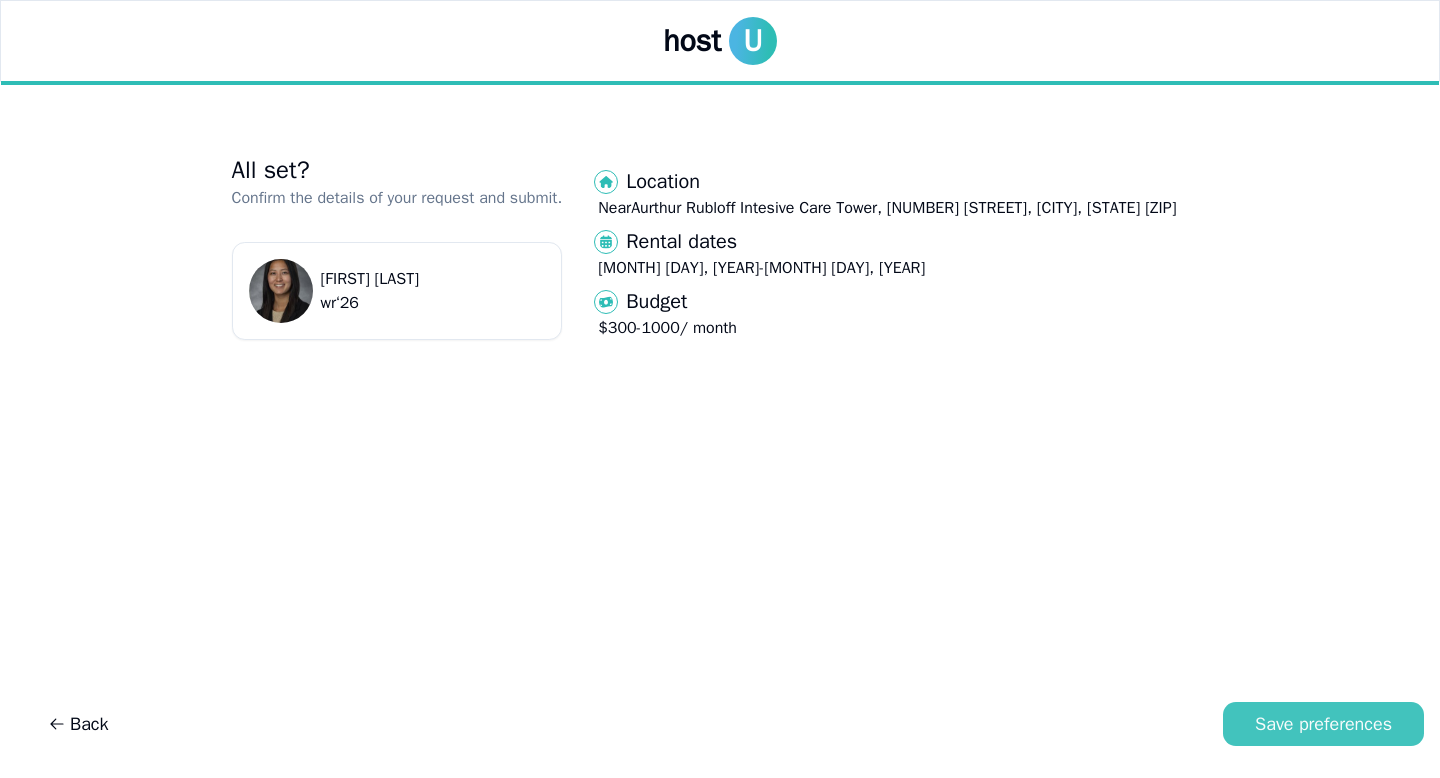 click on "Save preferences" at bounding box center [1323, 724] 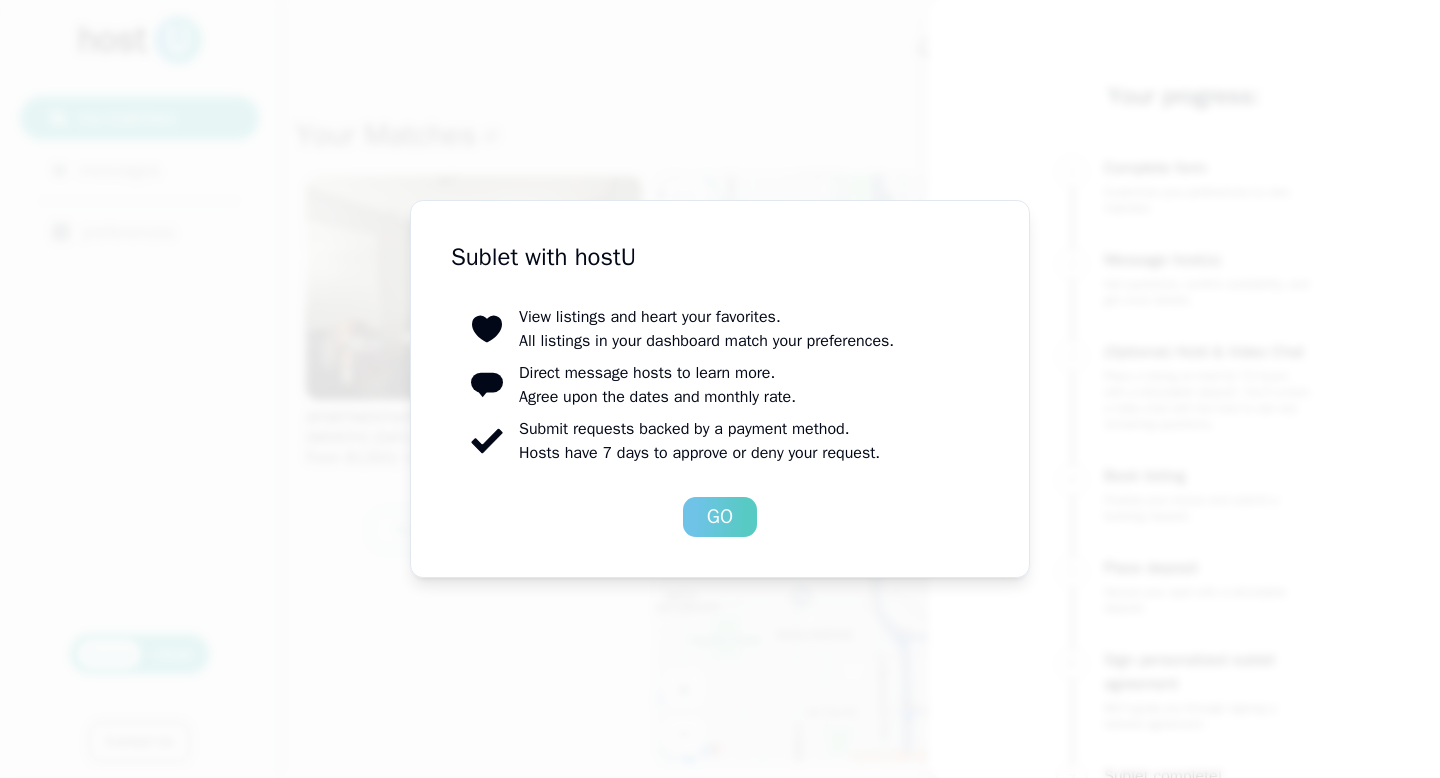 click on "Go" at bounding box center [720, 517] 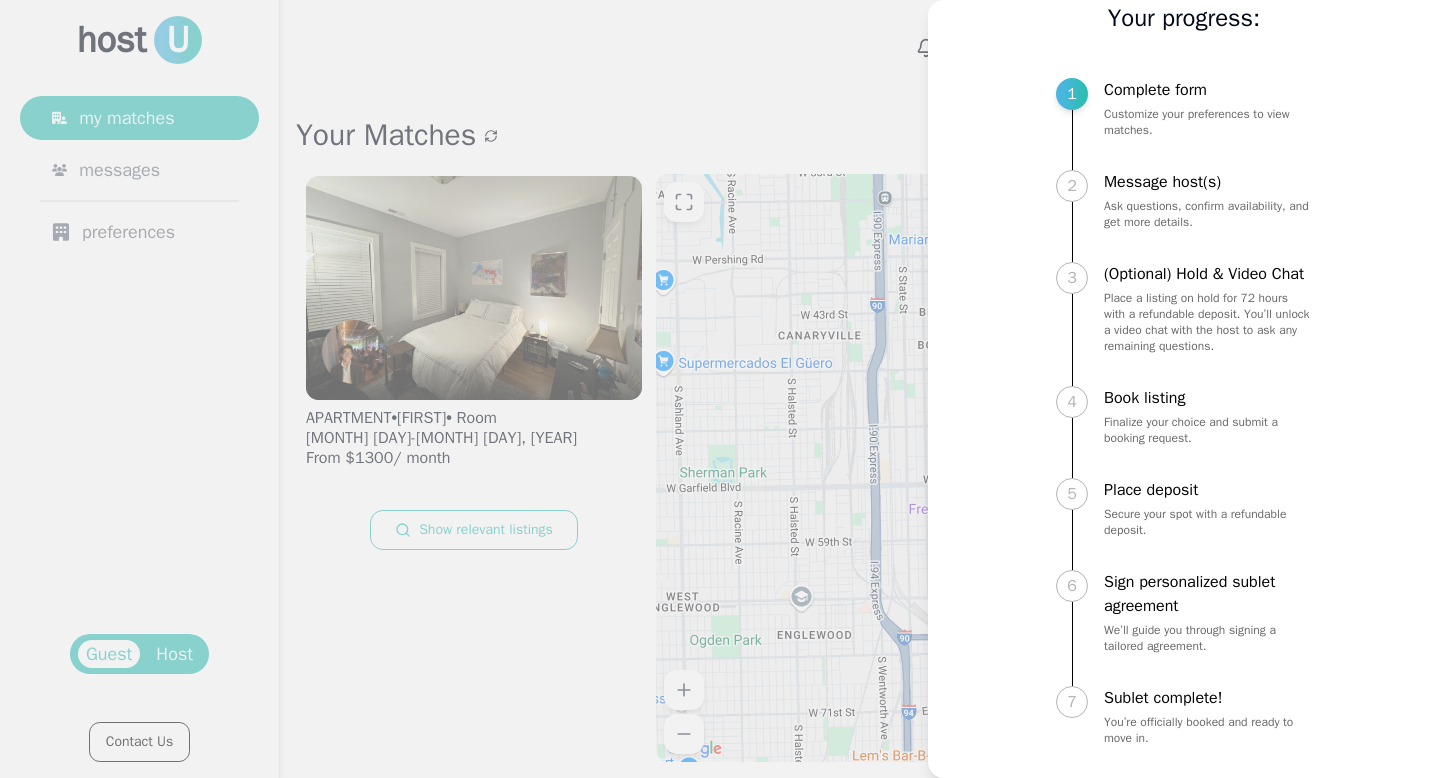 scroll, scrollTop: 102, scrollLeft: 0, axis: vertical 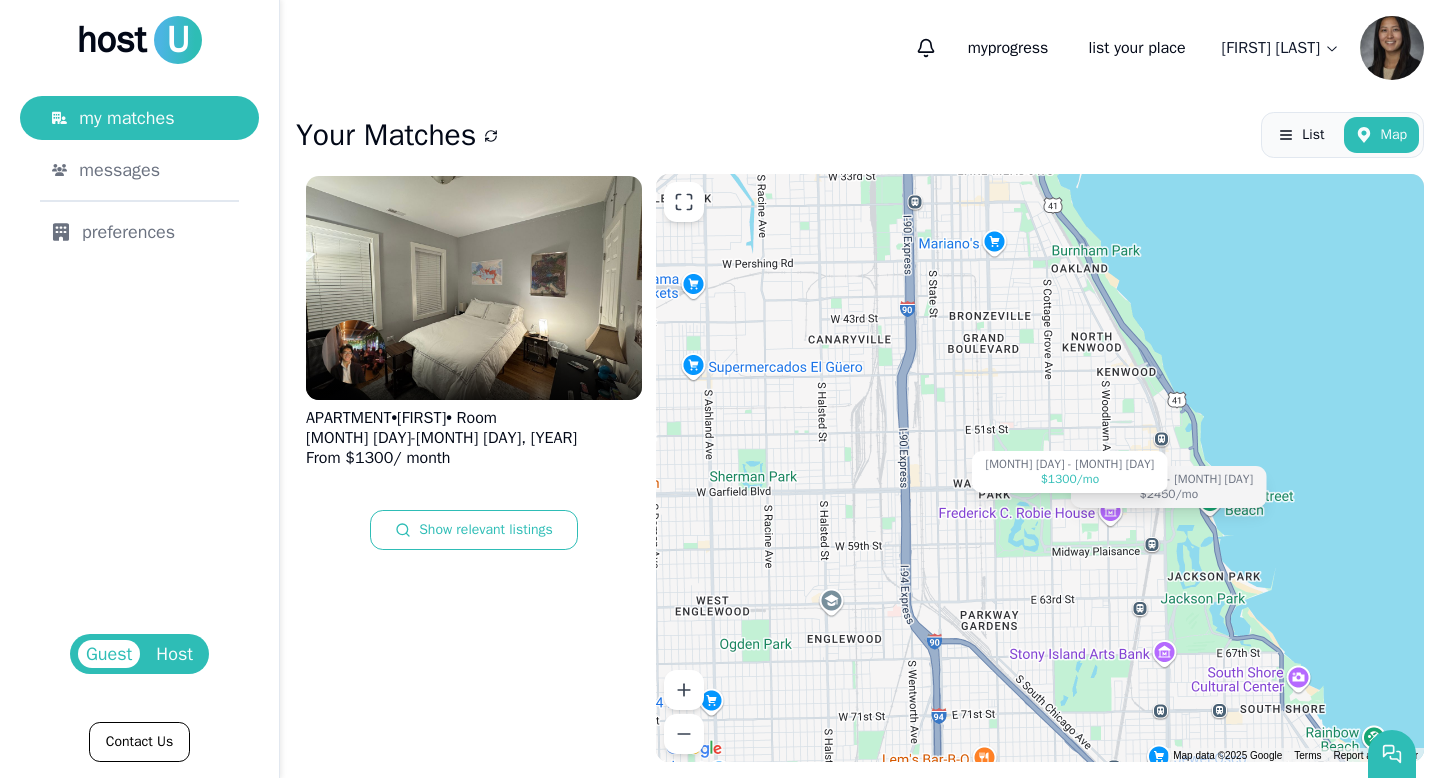 drag, startPoint x: 1226, startPoint y: 573, endPoint x: 1267, endPoint y: 590, distance: 44.38468 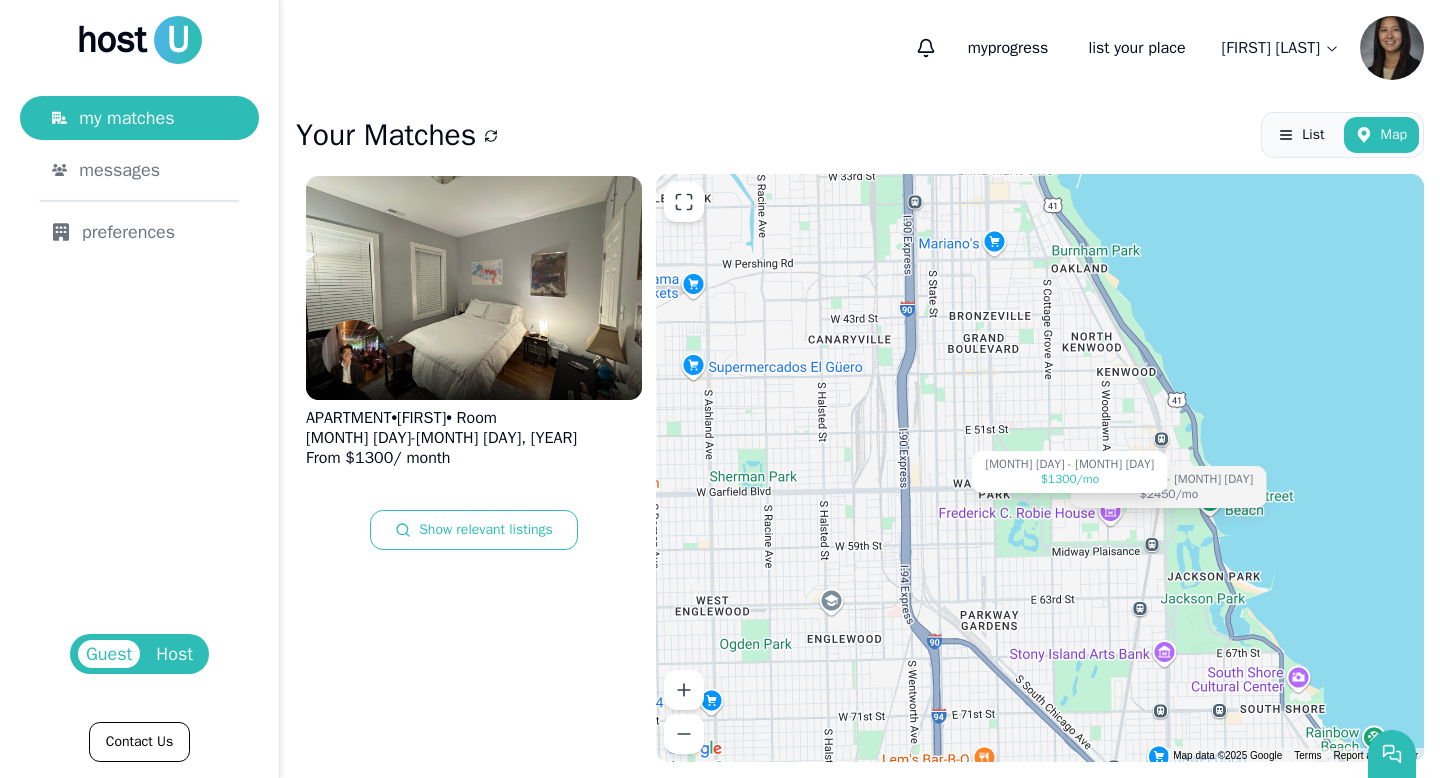 click on "[MONTH] [DAY] - [MONTH] [DAY] $[PRICE] /mo [MONTH] [DAY] - [MONTH] [DAY] $[PRICE] /mo" at bounding box center [1040, 468] 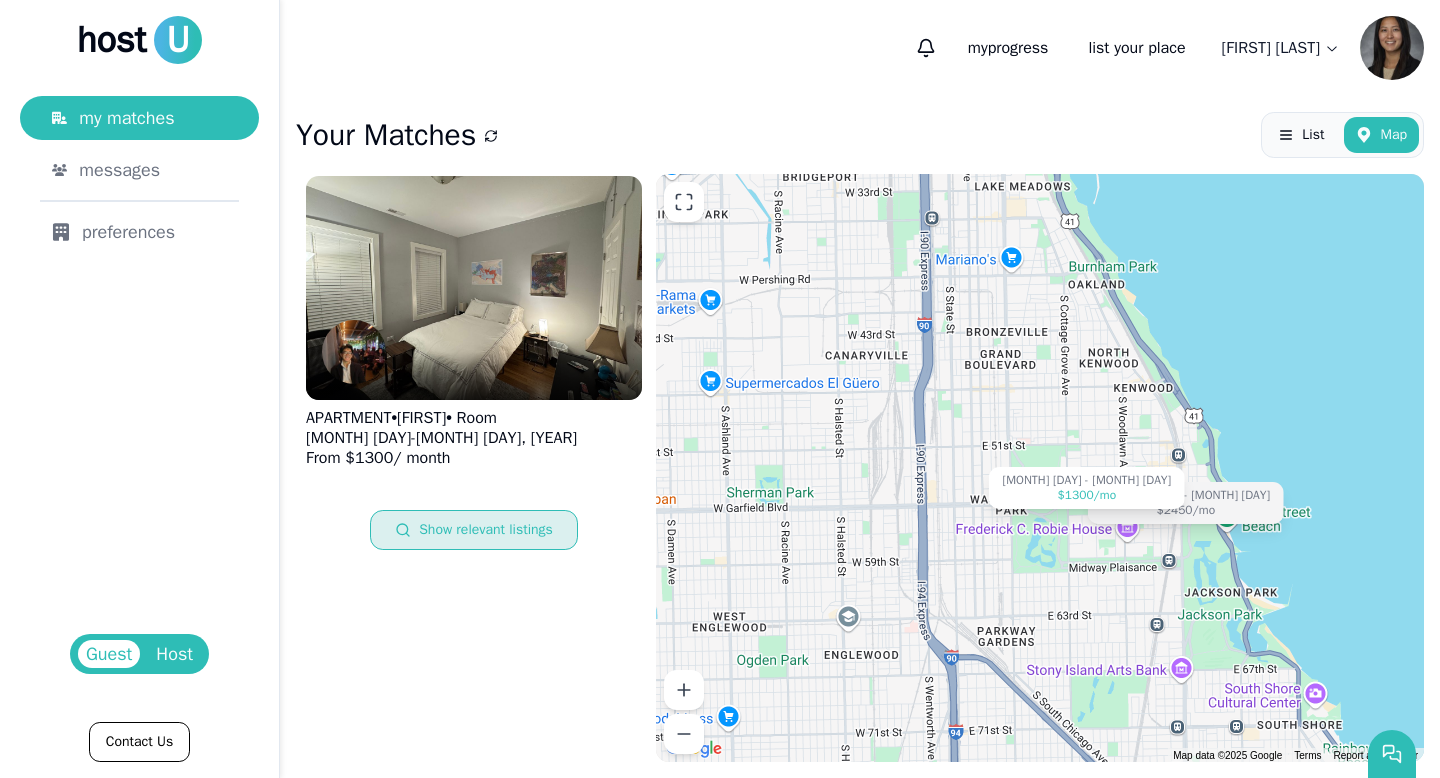 click on "Show relevant listings" at bounding box center [474, 530] 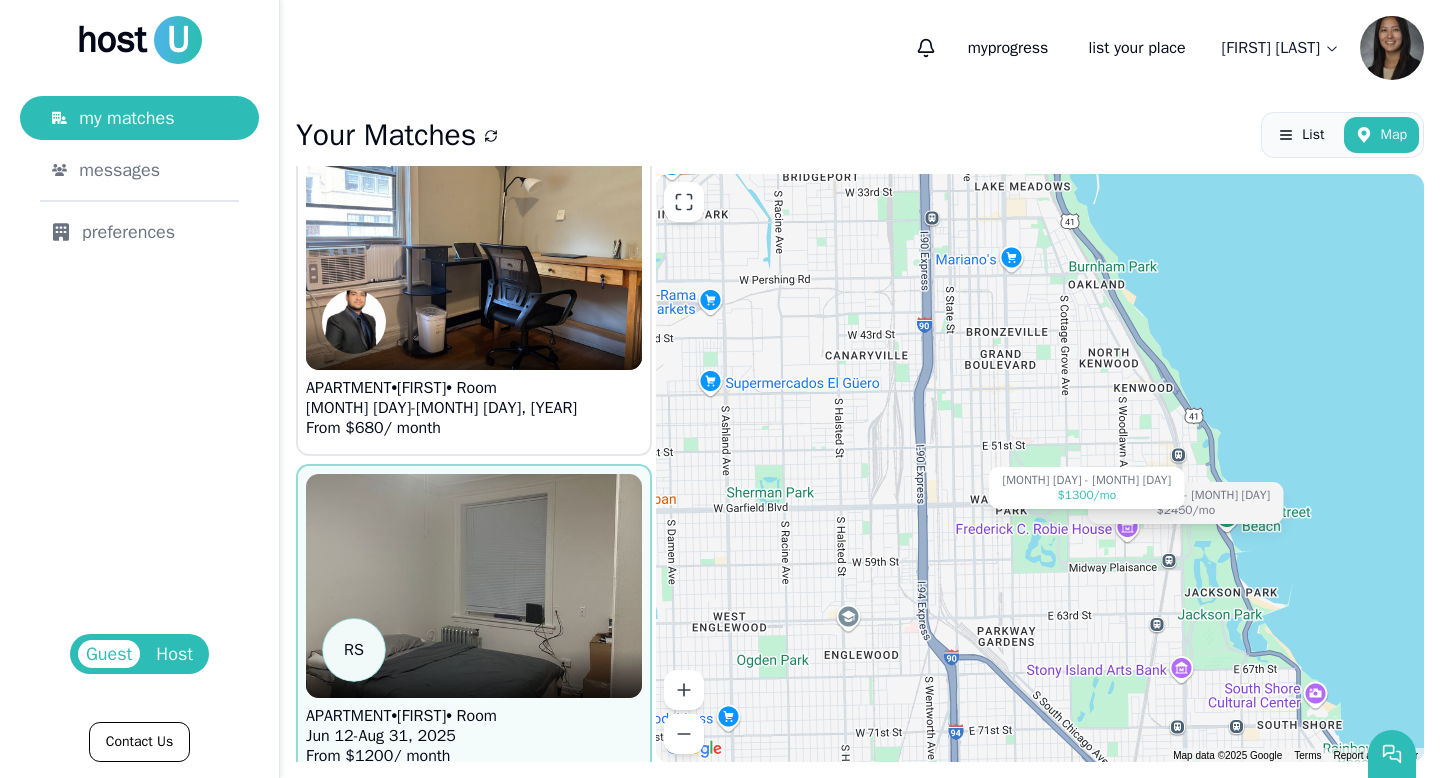 scroll, scrollTop: 406, scrollLeft: 0, axis: vertical 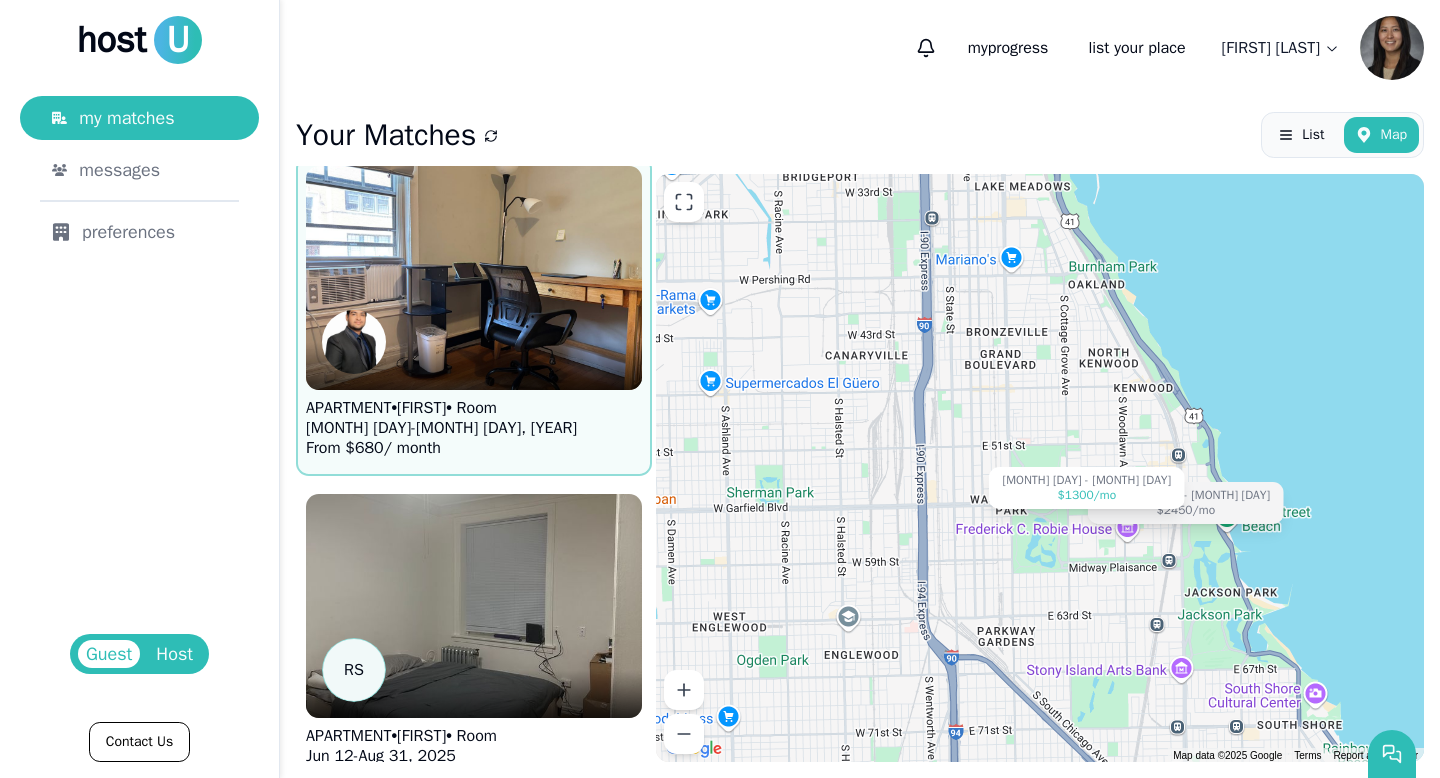click on "APARTMENT  •  [FIRST]  • Room" at bounding box center [441, 408] 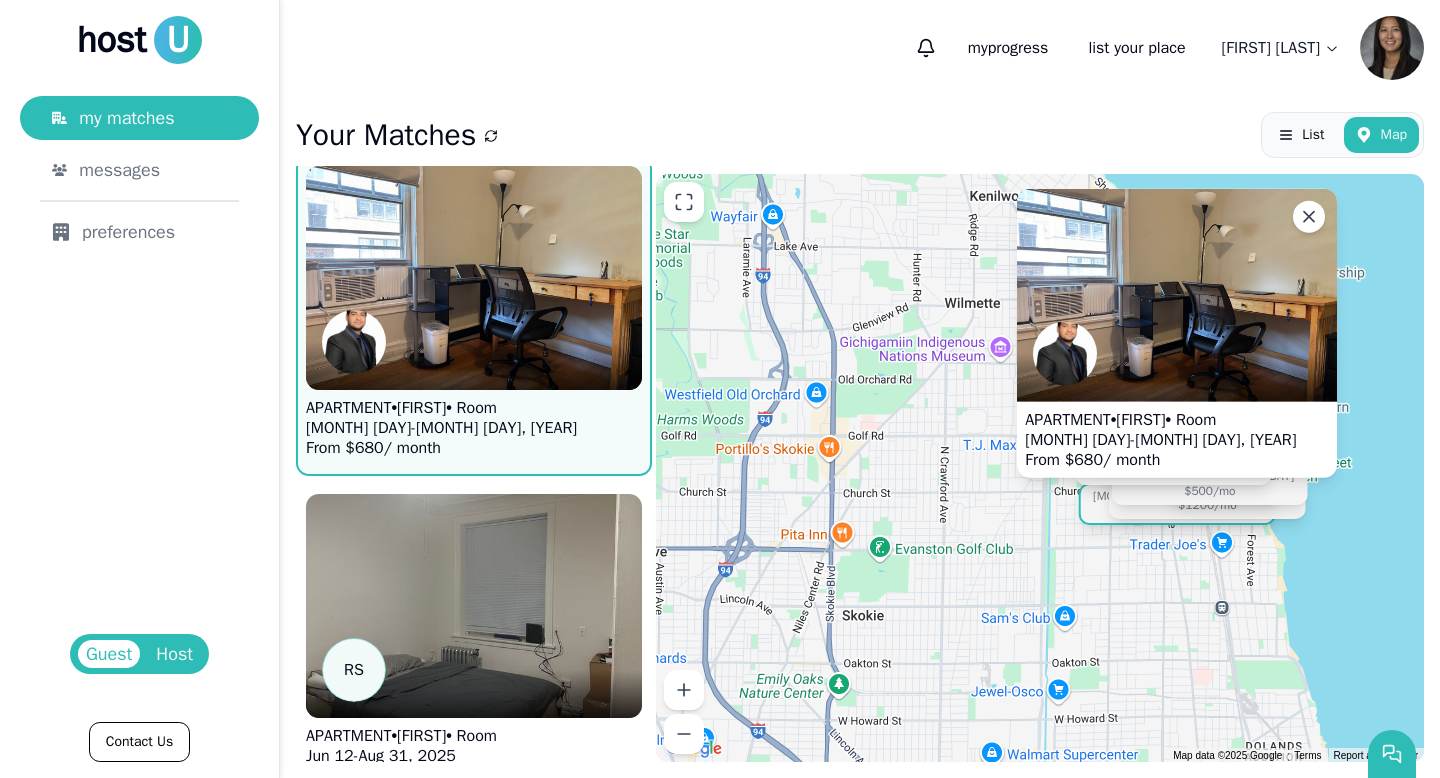 drag, startPoint x: 1014, startPoint y: 612, endPoint x: 1114, endPoint y: 632, distance: 101.98039 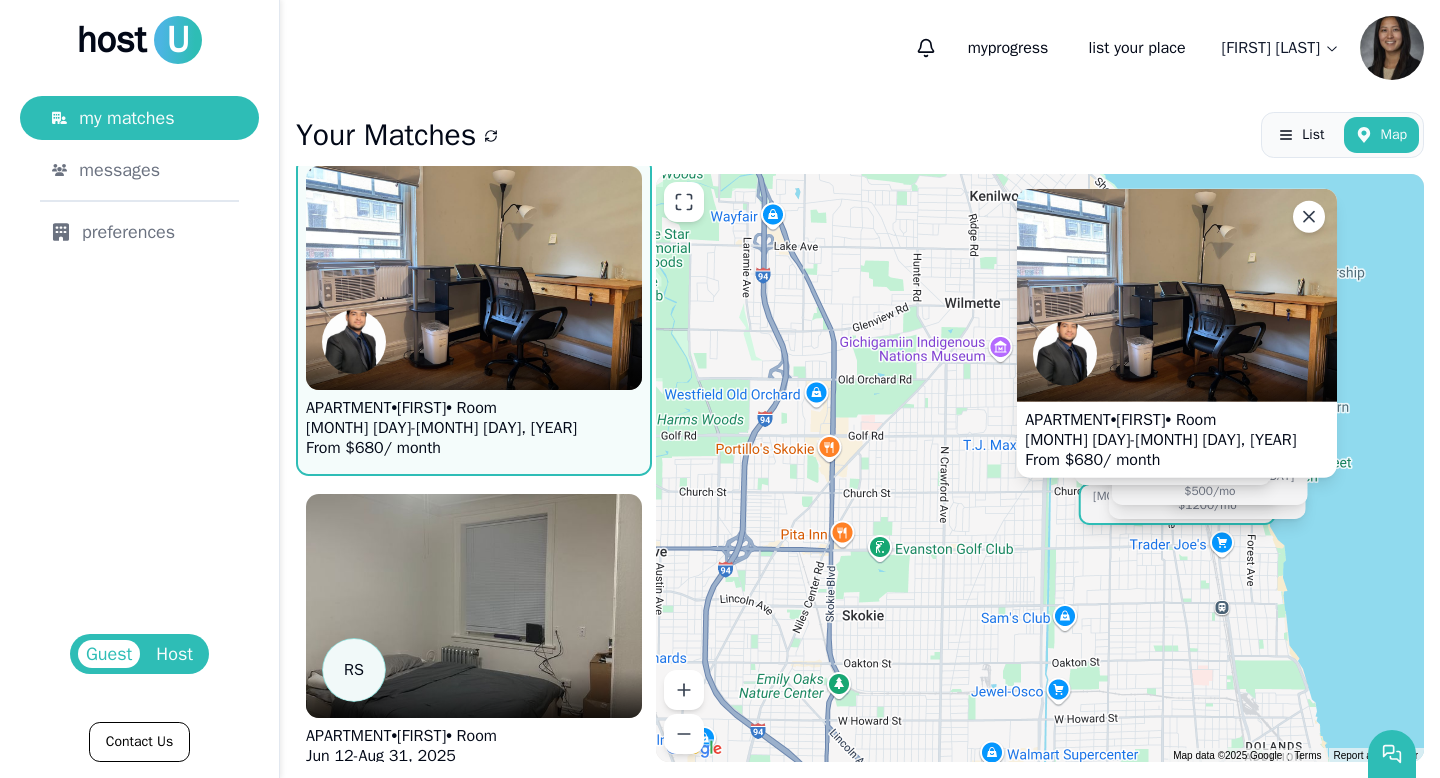 click on "APARTMENT  •  [FIRST]  • Room [MONTH] [DAY]  -  [MONTH] [DAY], [YEAR] From $  680  / month [MONTH] [DAY] - [MONTH] [DAY] $[PRICE] /mo [MONTH] [DAY] - [MONTH] [DAY] $[PRICE] /mo [MONTH] [DAY] - [MONTH] [DAY] $[PRICE] /mo [MONTH] [DAY] - [MONTH] [DAY] $[PRICE] /mo [MONTH] [DAY] - [MONTH] [DAY] $[PRICE] /mo [MONTH] [DAY] - [MONTH] [DAY] $[PRICE] /mo [MONTH] [DAY] - [MONTH] [DAY] $[PRICE] /mo [MONTH] [DAY] - [MONTH] [DAY] $[PRICE] /mo [MONTH] [DAY] - [MONTH] [DAY] $[PRICE] /mo [MONTH] [DAY] - [MONTH] [DAY] $[PRICE] /mo [MONTH] [DAY] - [MONTH] [DAY] $[PRICE] /mo [MONTH] [DAY] - [MONTH] [DAY] $[PRICE] /mo [MONTH] [DAY] - [MONTH] [DAY] $[PRICE] /mo [MONTH] [DAY] - [MONTH] [DAY] $[PRICE] /mo [MONTH] [DAY] - [MONTH] [DAY] $[PRICE] /mo [MONTH] [DAY] - [MONTH] [DAY] $[PRICE] /mo [MONTH] [DAY] - [MONTH] [DAY] $[PRICE] /mo [MONTH] [DAY] - [MONTH] [DAY] $[PRICE] /mo" at bounding box center (1040, 468) 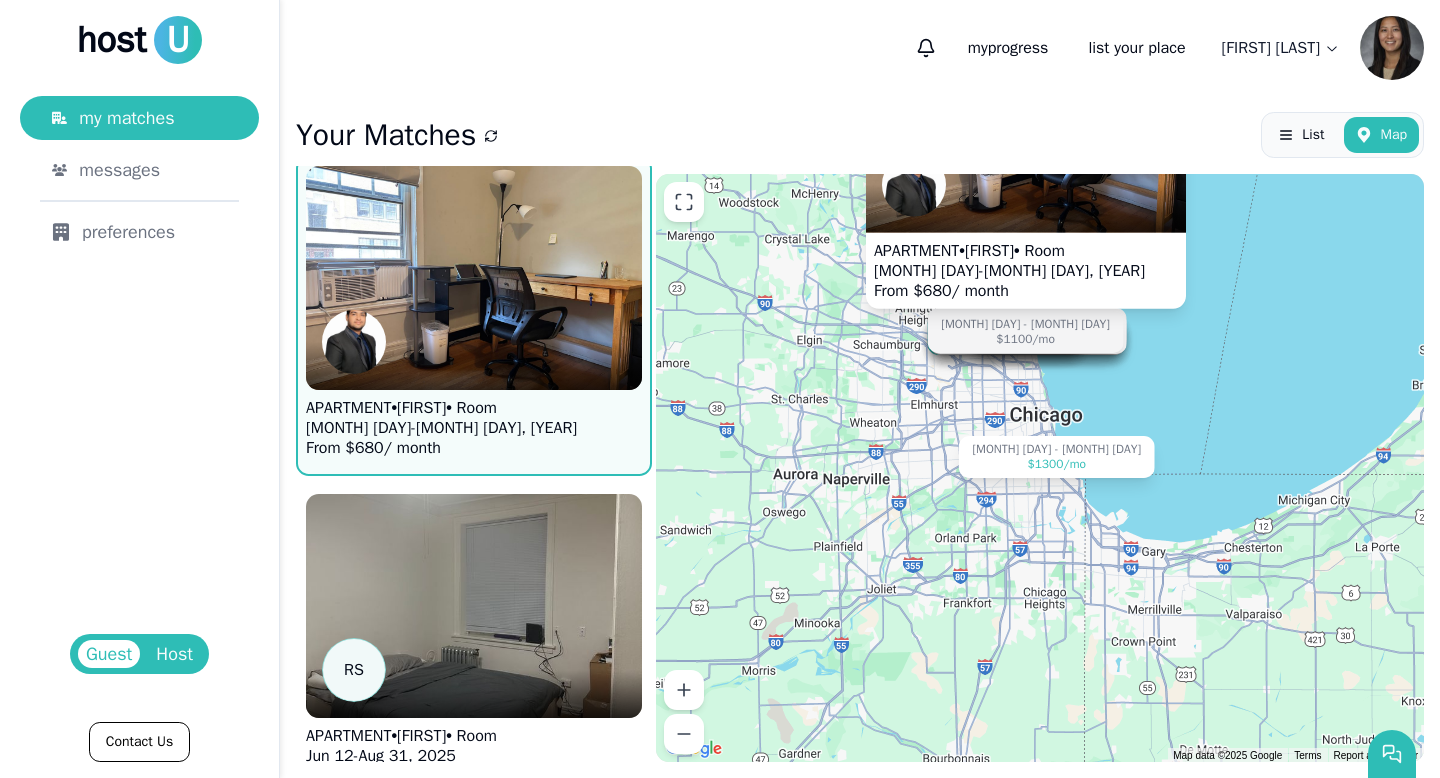 drag, startPoint x: 1066, startPoint y: 677, endPoint x: 977, endPoint y: 400, distance: 290.94672 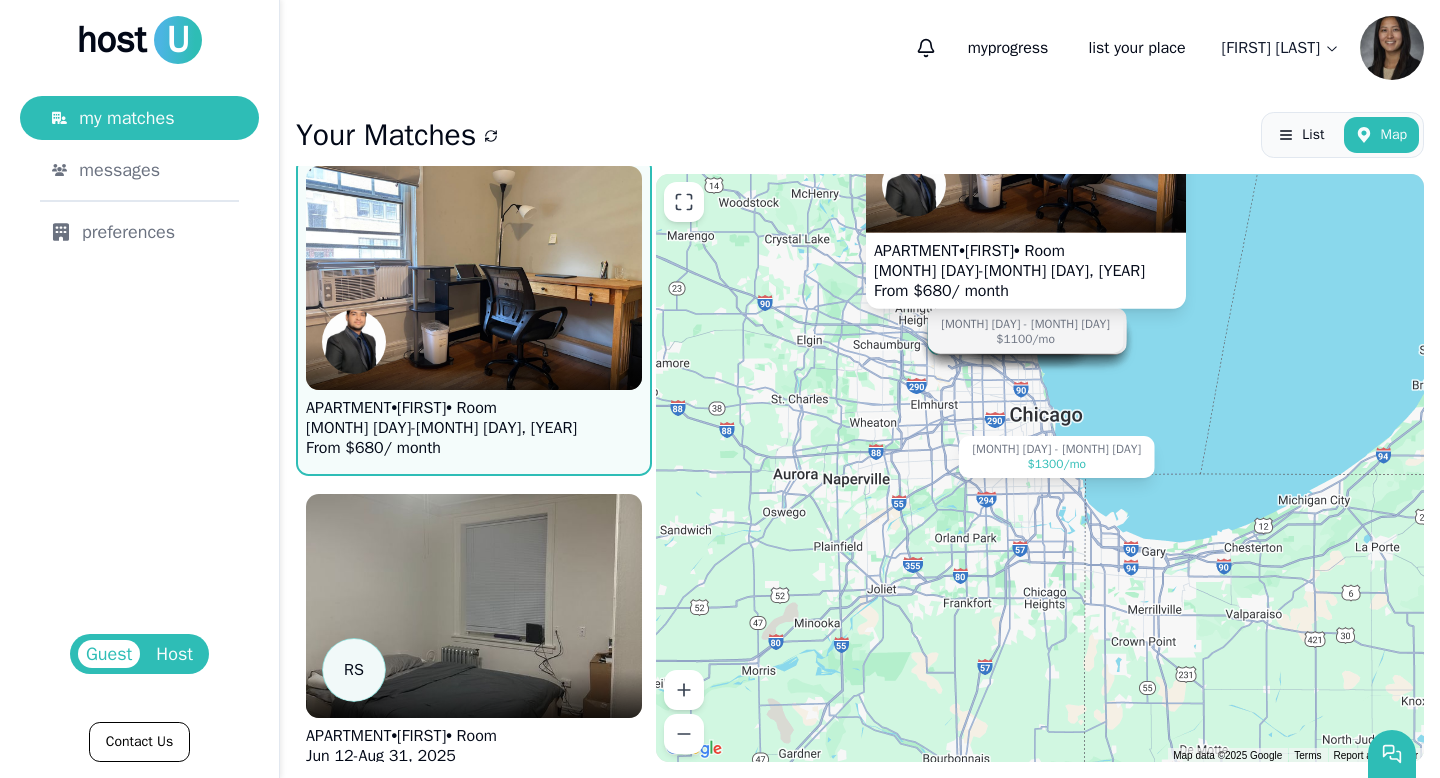 click on "APARTMENT  •  [FIRST]  • Room [MONTH] [DAY]  -  [MONTH] [DAY], [YEAR] From $  680  / month [MONTH] [DAY] - [MONTH] [DAY] $[PRICE] /mo [MONTH] [DAY] - [MONTH] [DAY] $[PRICE] /mo [MONTH] [DAY] - [MONTH] [DAY] $[PRICE] /mo [MONTH] [DAY] - [MONTH] [DAY] $[PRICE] /mo [MONTH] [DAY] - [MONTH] [DAY] $[PRICE] /mo [MONTH] [DAY] - [MONTH] [DAY] $[PRICE] /mo [MONTH] [DAY] - [MONTH] [DAY] $[PRICE] /mo [MONTH] [DAY] - [MONTH] [DAY] $[PRICE] /mo [MONTH] [DAY] - [MONTH] [DAY] $[PRICE] /mo [MONTH] [DAY] - [MONTH] [DAY] $[PRICE] /mo [MONTH] [DAY] - [MONTH] [DAY] $[PRICE] /mo [MONTH] [DAY] - [MONTH] [DAY] $[PRICE] /mo [MONTH] [DAY] - [MONTH] [DAY] $[PRICE] /mo [MONTH] [DAY] - [MONTH] [DAY] $[PRICE] /mo [MONTH] [DAY] - [MONTH] [DAY] $[PRICE] /mo [MONTH] [DAY] - [MONTH] [DAY] $[PRICE] /mo [MONTH] [DAY] - [MONTH] [DAY] $[PRICE] /mo [MONTH] [DAY] - [MONTH] [DAY] $[PRICE] /mo" at bounding box center [1040, 468] 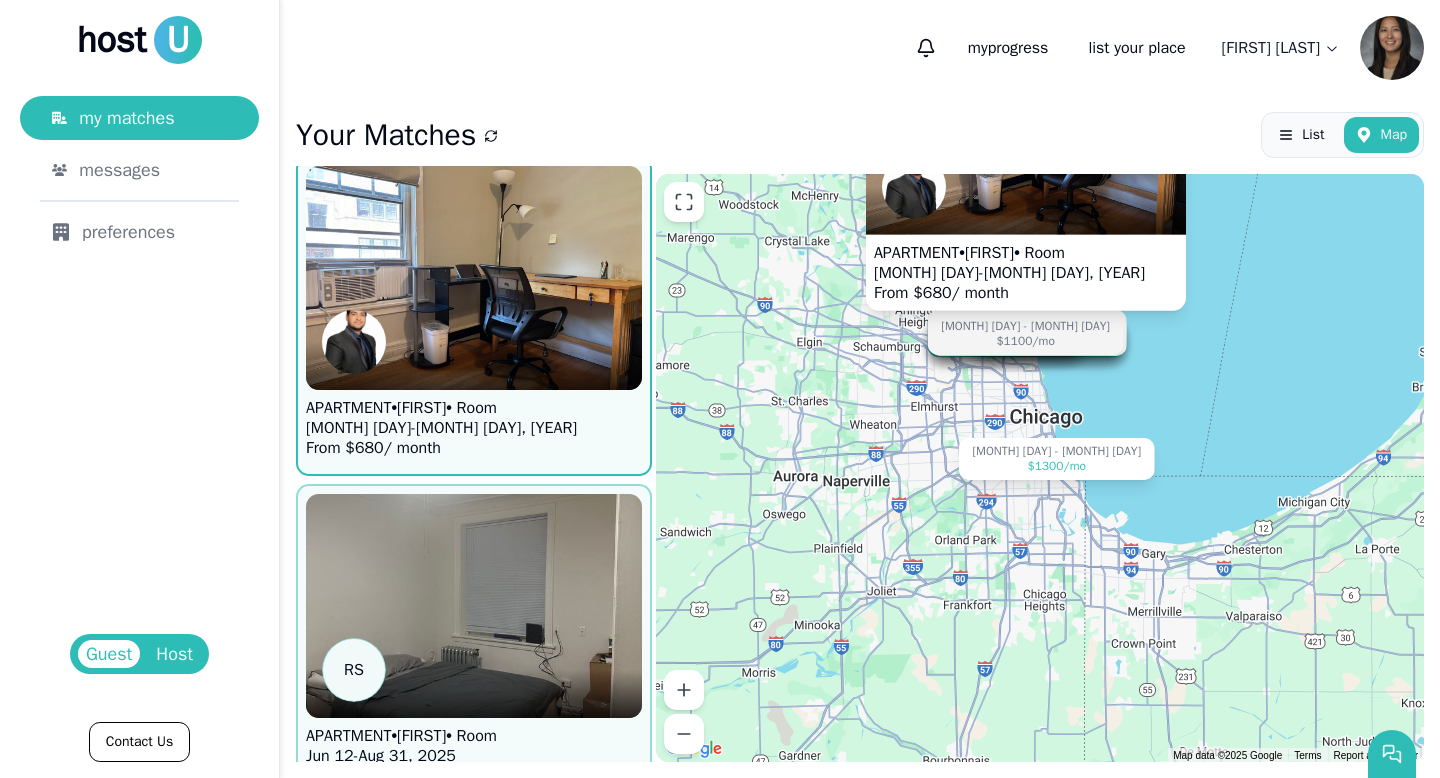 click on "[MONTH] [DAY] - [MONTH] [DAY] $[PRICE] /mo" at bounding box center [1027, 336] 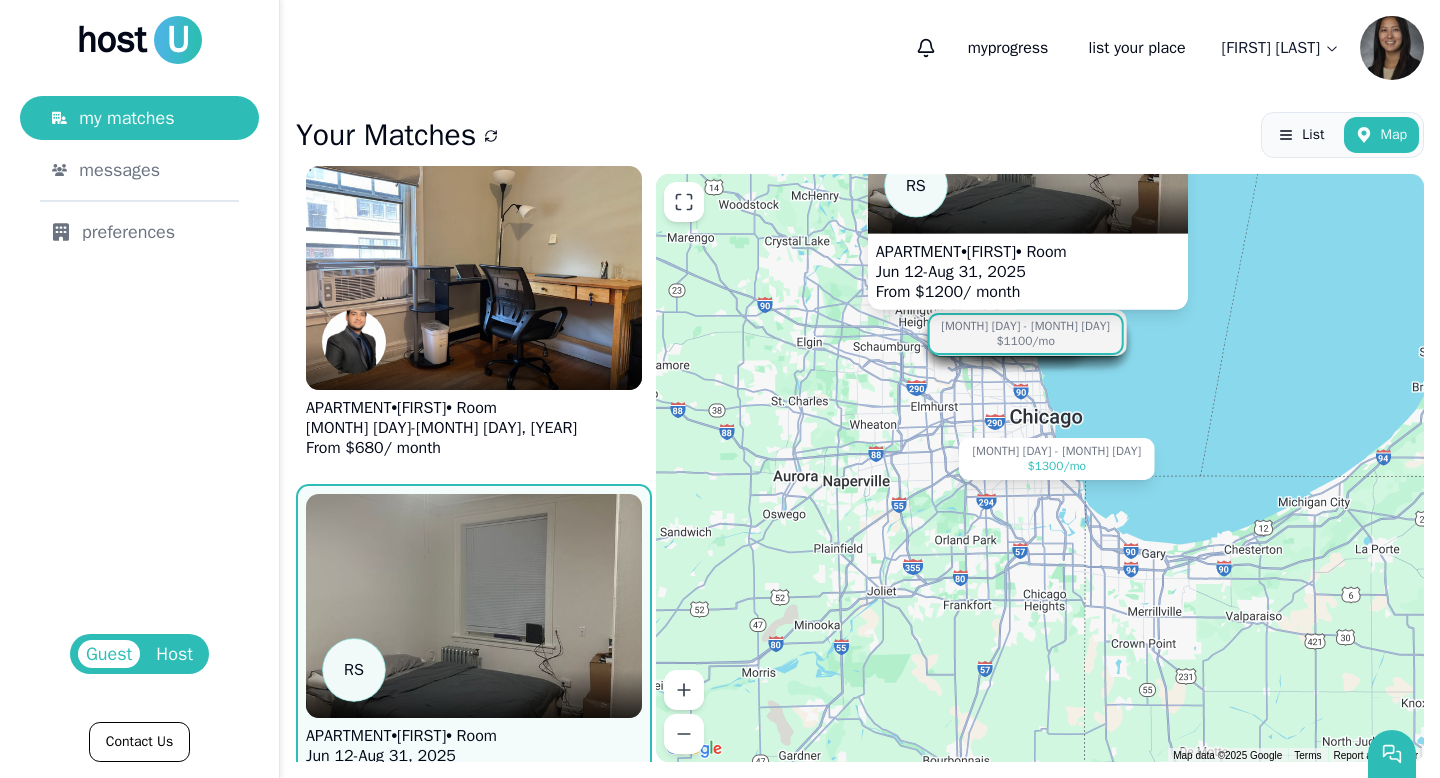 click on "$1100 /mo" at bounding box center (1025, 341) 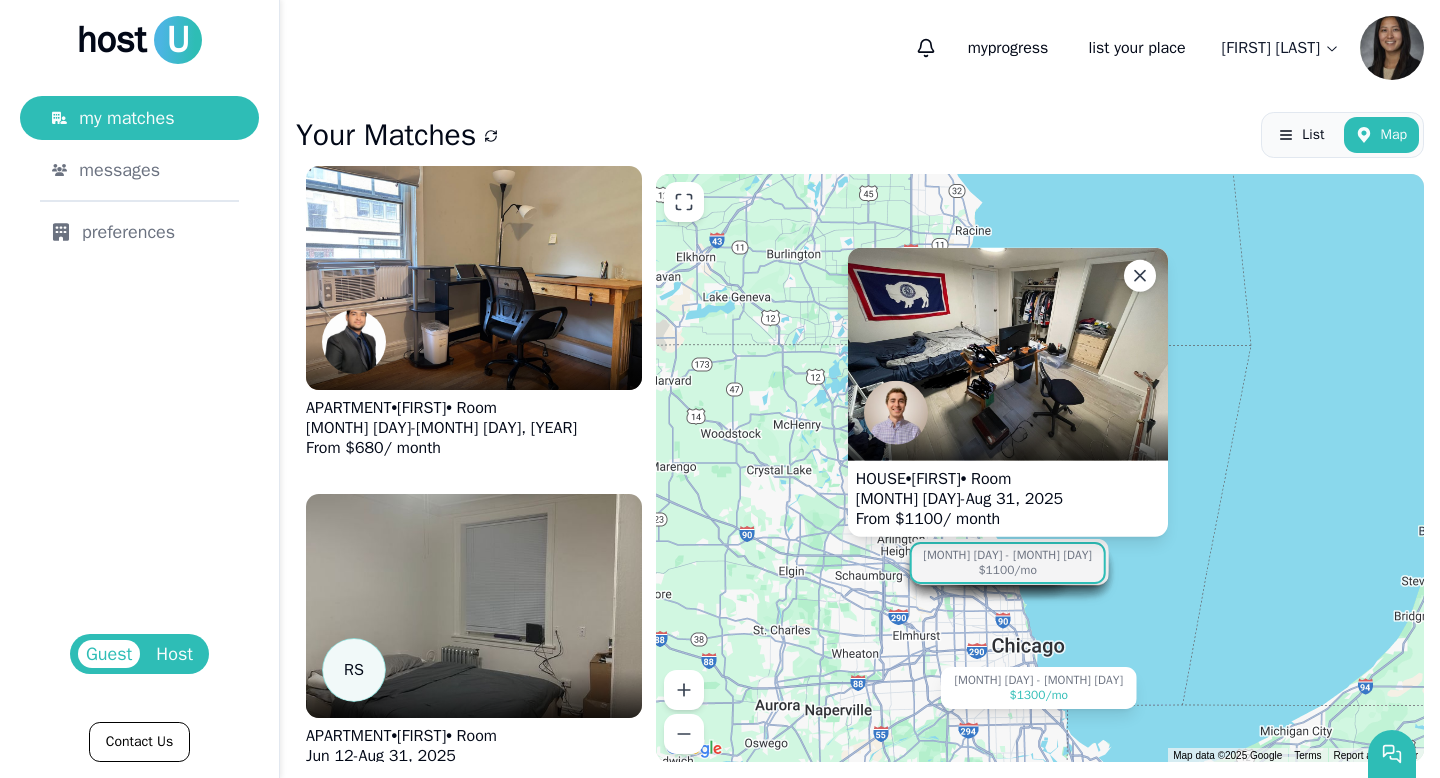 drag, startPoint x: 986, startPoint y: 391, endPoint x: 968, endPoint y: 629, distance: 238.6797 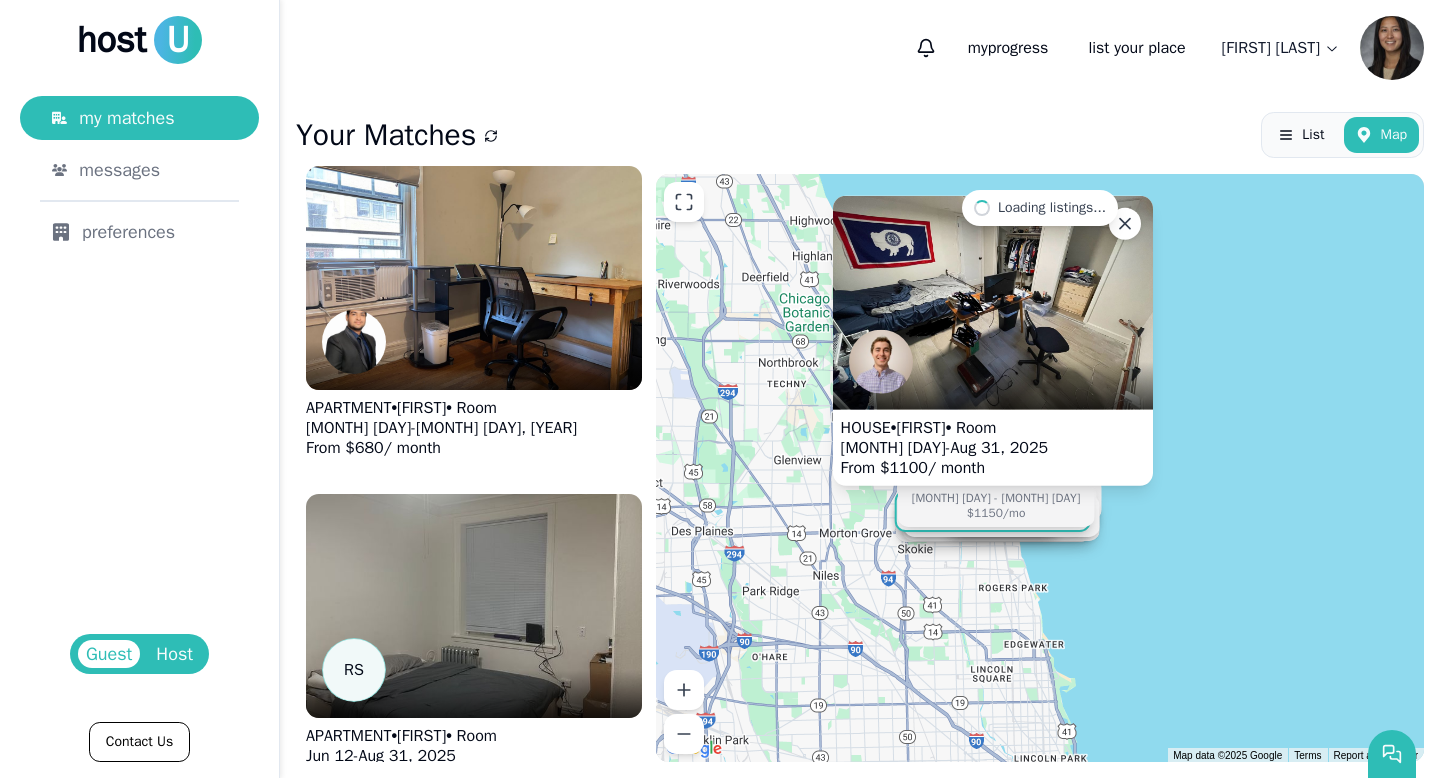 drag, startPoint x: 1139, startPoint y: 525, endPoint x: 878, endPoint y: 616, distance: 276.40912 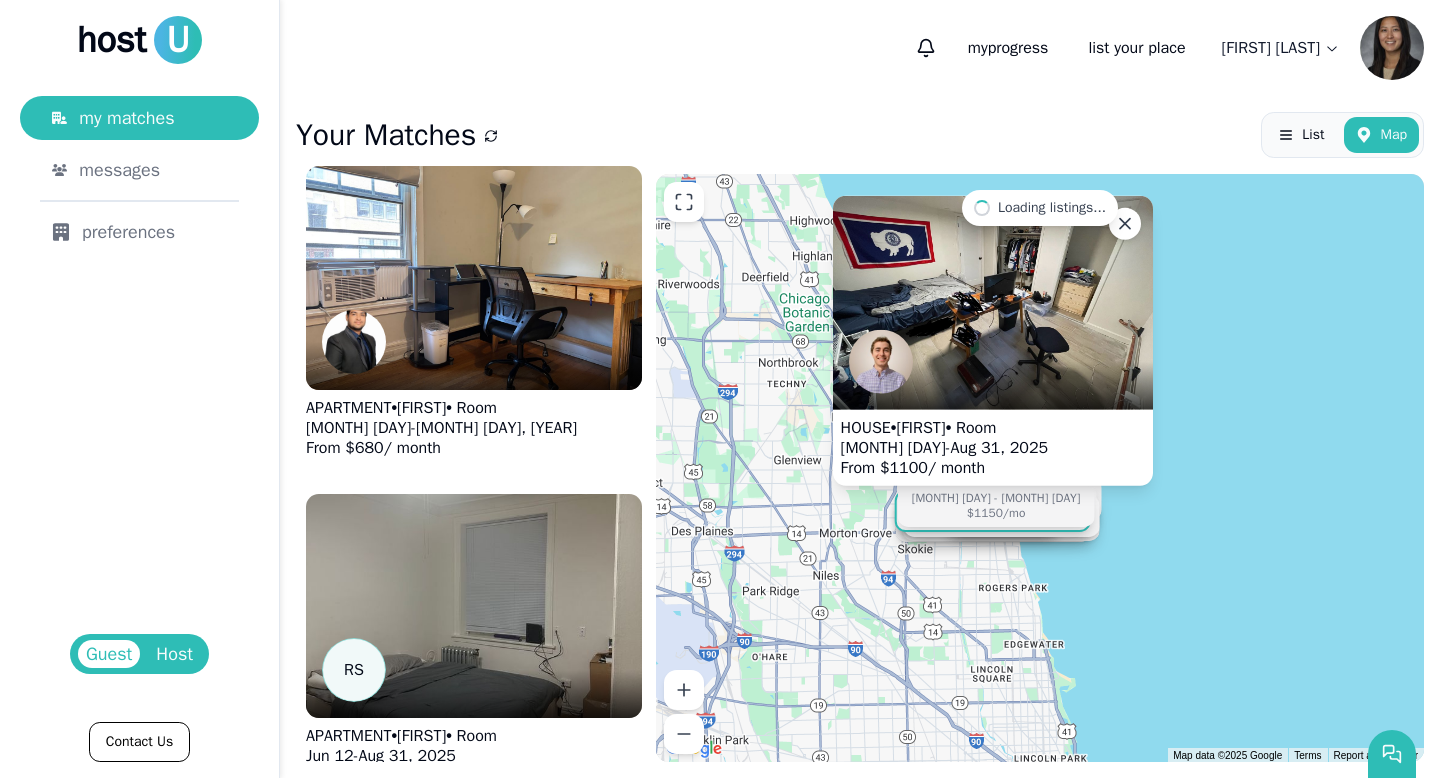 click on "HOUSE  •  [FIRST]  • Room [MONTH] [DAY]  -  [MONTH] [DAY], [YEAR] From $  1100  / month [MONTH] [DAY] - [MONTH] [DAY] $[PRICE] /mo [MONTH] [DAY] - [MONTH] [DAY] $[PRICE] /mo [MONTH] [DAY] - [MONTH] [DAY] $[PRICE] /mo [MONTH] [DAY] - [MONTH] [DAY] $[PRICE] /mo [MONTH] [DAY] - [MONTH] [DAY] $[PRICE] /mo [MONTH] [DAY] - [MONTH] [DAY] $[PRICE] /mo [MONTH] [DAY] - [MONTH] [DAY] $[PRICE] /mo [MONTH] [DAY] - [MONTH] [DAY] $[PRICE] /mo [MONTH] [DAY] - [MONTH] [DAY] $[PRICE] /mo [MONTH] [DAY] - [MONTH] [DAY] $[PRICE] /mo [MONTH] [DAY] - [MONTH] [DAY] $[PRICE] /mo [MONTH] [DAY] - [MONTH] [DAY] $[PRICE] /mo [MONTH] [DAY] - [MONTH] [DAY] $[PRICE] /mo [MONTH] [DAY] - [MONTH] [DAY] $[PRICE] /mo [MONTH] [DAY] - [MONTH] [DAY] $[PRICE] /mo [MONTH] [DAY] - [MONTH] [DAY] $[PRICE] /mo [MONTH] [DAY] - [MONTH] [DAY] $[PRICE] /mo [MONTH] [DAY] - [MONTH] [DAY] $[PRICE] /mo" at bounding box center [1040, 468] 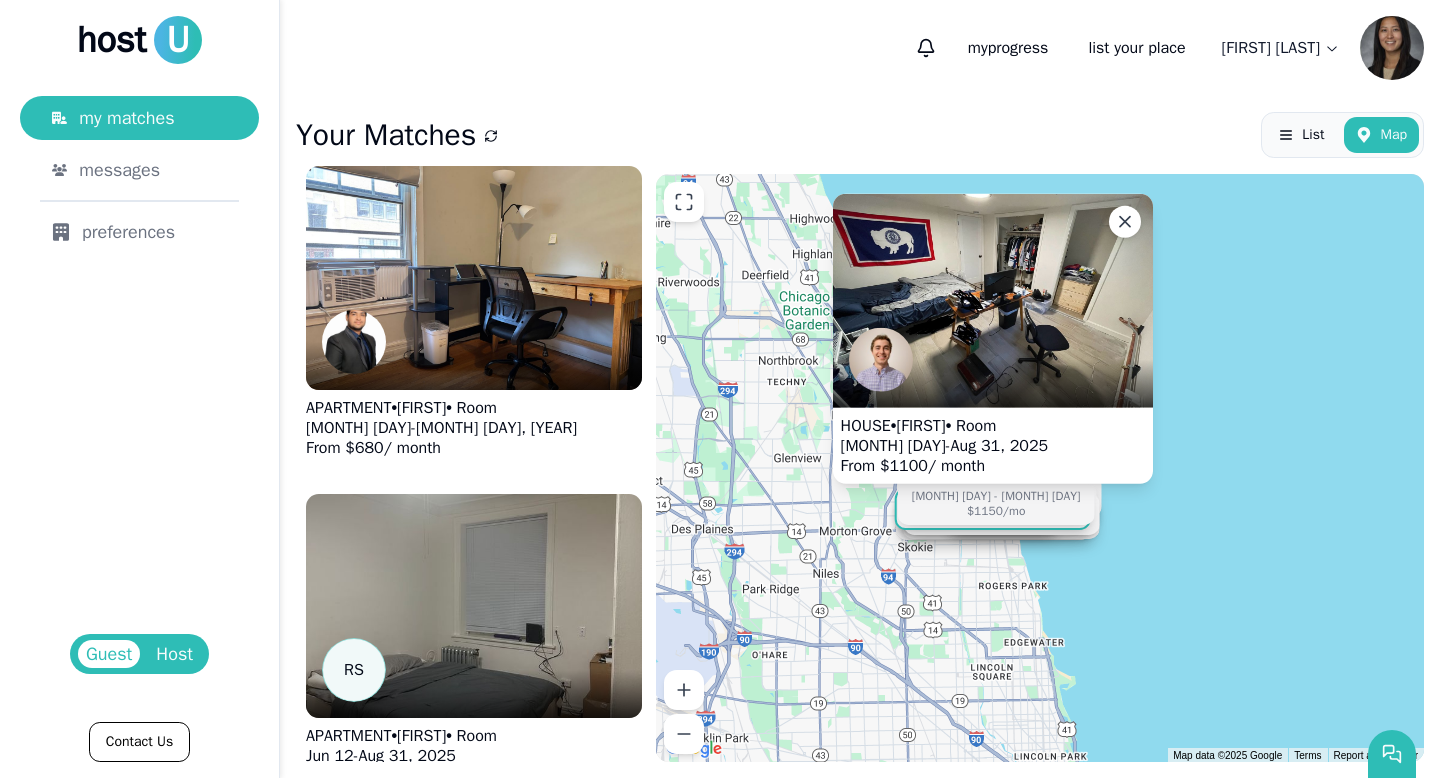 click on "[MONTH] [DAY]  -  [MONTH] [DAY], [YEAR]" at bounding box center [945, 445] 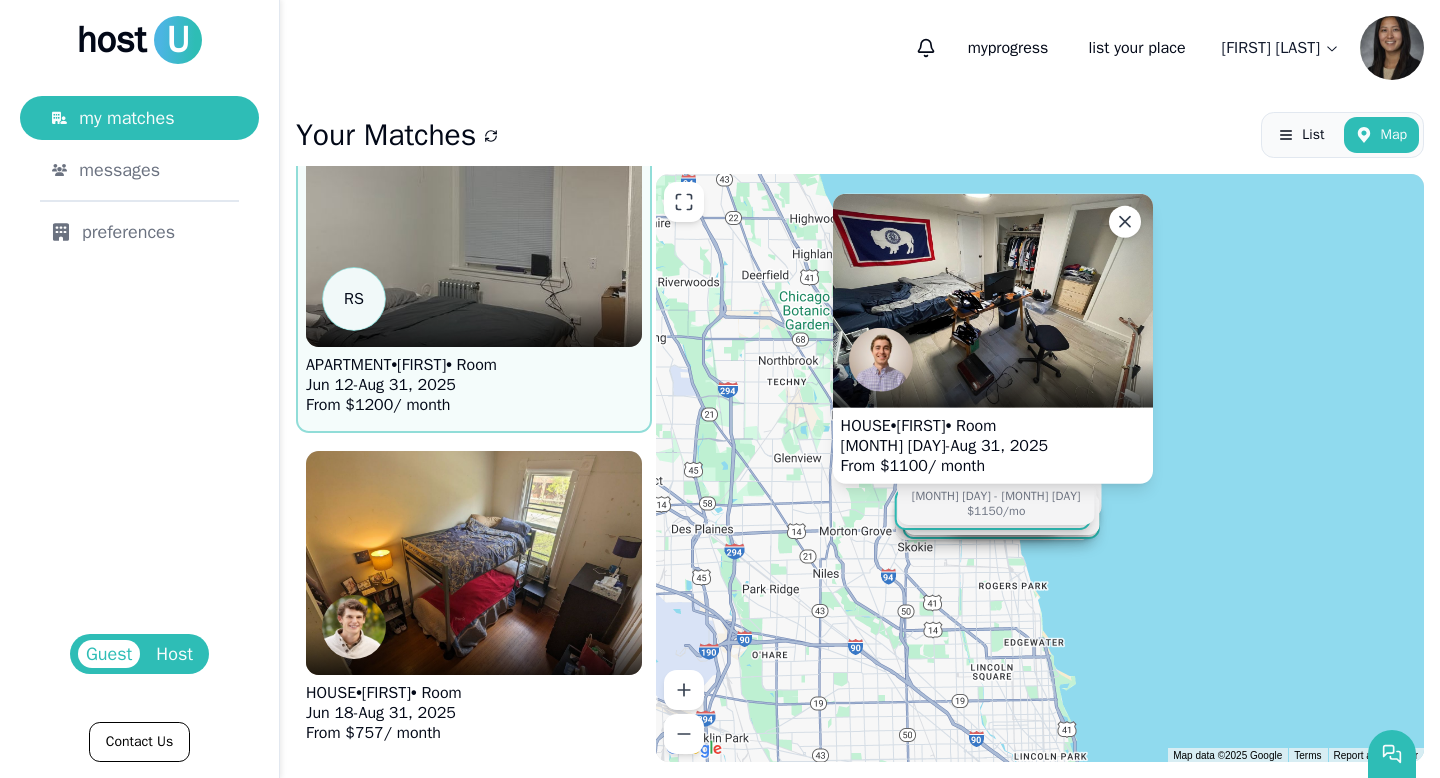 scroll, scrollTop: 774, scrollLeft: 0, axis: vertical 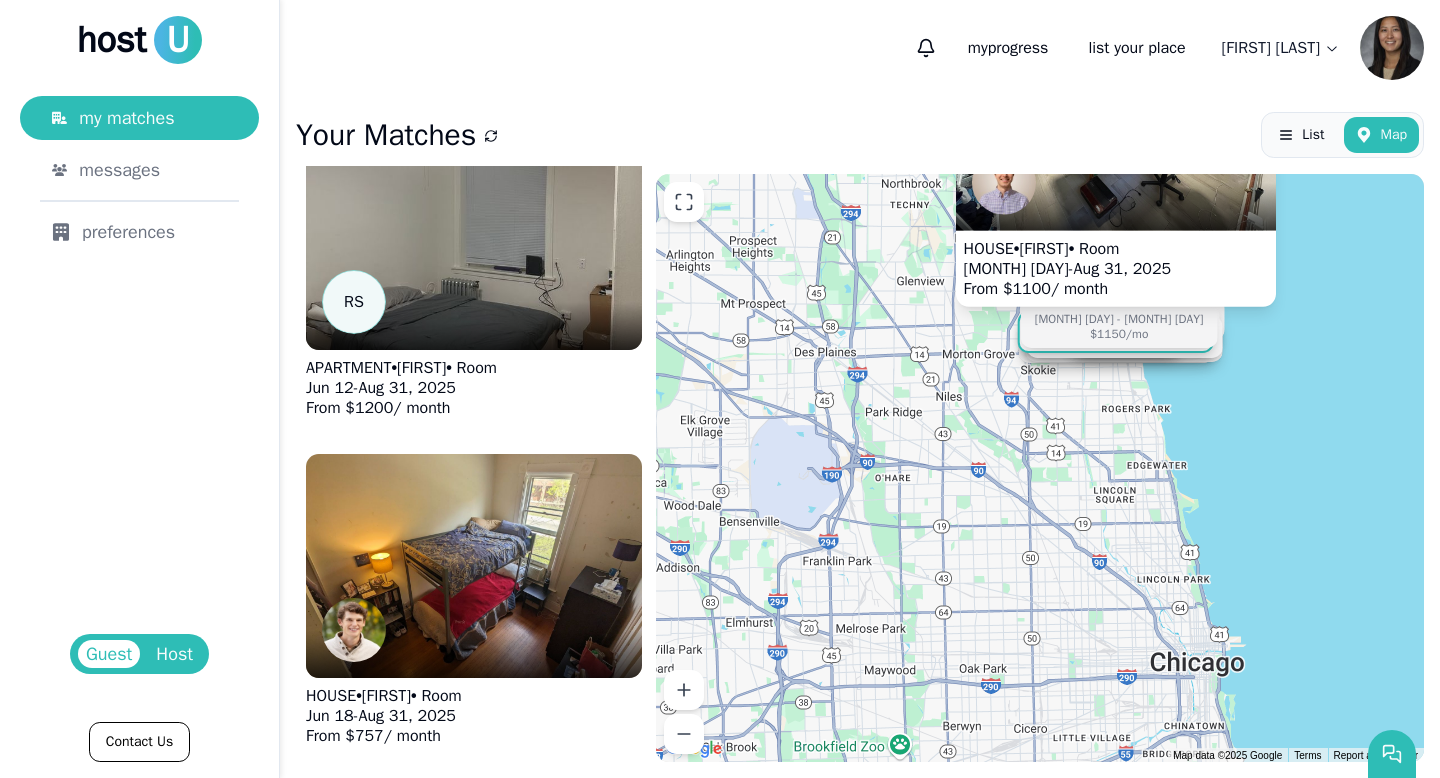 drag, startPoint x: 1215, startPoint y: 691, endPoint x: 1268, endPoint y: 497, distance: 201.10942 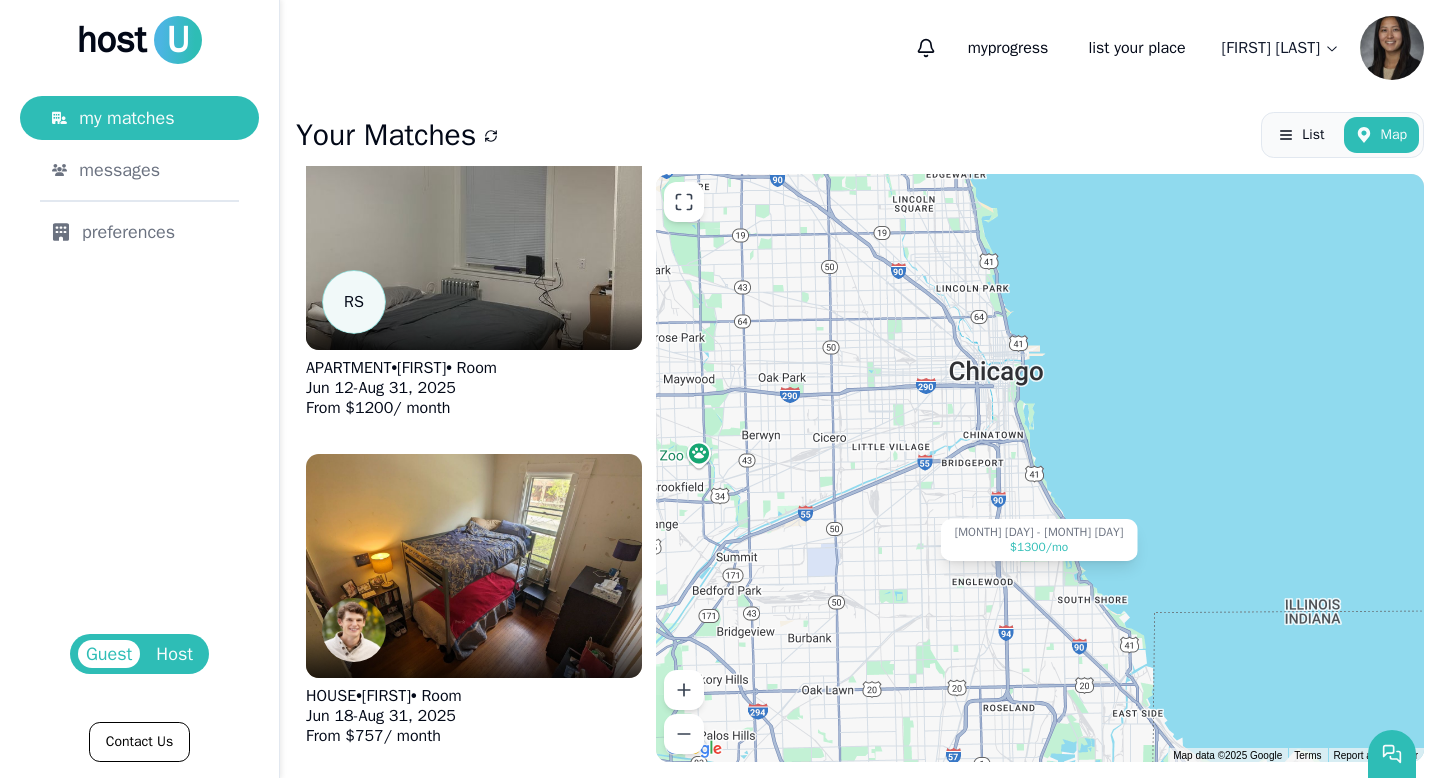 drag, startPoint x: 1195, startPoint y: 631, endPoint x: 1145, endPoint y: 328, distance: 307.09772 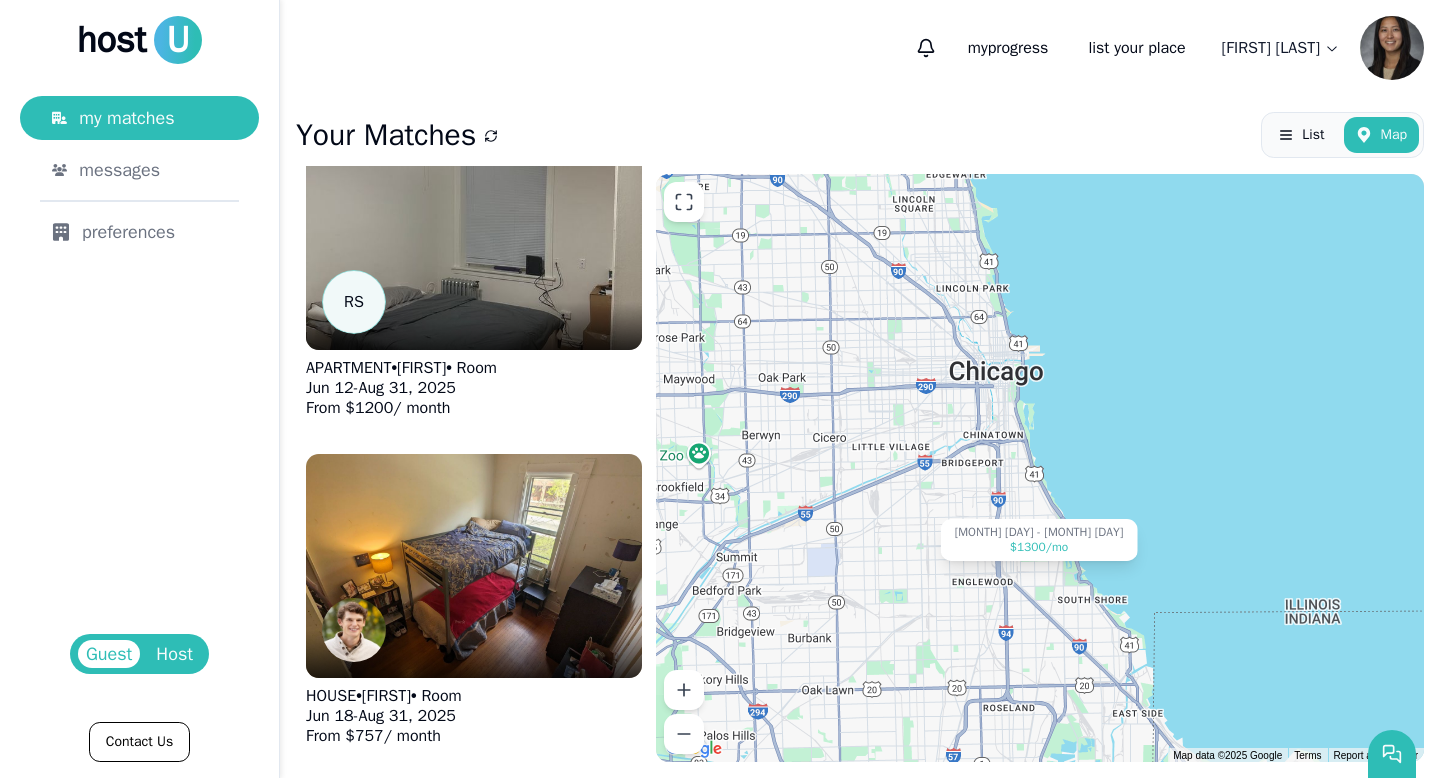 click on "HOUSE  •  [FIRST]  • Room [MONTH] [DAY]  -  [MONTH] [DAY], [YEAR] From $  1100  / month [MONTH] [DAY] - [MONTH] [DAY] $[PRICE] /mo [MONTH] [DAY] - [MONTH] [DAY] $[PRICE] /mo [MONTH] [DAY] - [MONTH] [DAY] $[PRICE] /mo [MONTH] [DAY] - [MONTH] [DAY] $[PRICE] /mo [MONTH] [DAY] - [MONTH] [DAY] $[PRICE] /mo [MONTH] [DAY] - [MONTH] [DAY] $[PRICE] /mo [MONTH] [DAY] - [MONTH] [DAY] $[PRICE] /mo [MONTH] [DAY] - [MONTH] [DAY] $[PRICE] /mo [MONTH] [DAY] - [MONTH] [DAY] $[PRICE] /mo [MONTH] [DAY] - [MONTH] [DAY] $[PRICE] /mo [MONTH] [DAY] - [MONTH] [DAY] $[PRICE] /mo [MONTH] [DAY] - [MONTH] [DAY] $[PRICE] /mo [MONTH] [DAY] - [MONTH] [DAY] $[PRICE] /mo [MONTH] [DAY] - [MONTH] [DAY] $[PRICE] /mo [MONTH] [DAY] - [MONTH] [DAY] $[PRICE] /mo [MONTH] [DAY] - [MONTH] [DAY] $[PRICE] /mo [MONTH] [DAY] - [MONTH] [DAY] $[PRICE] /mo [MONTH] [DAY] - [MONTH] [DAY] $[PRICE] /mo" at bounding box center [1040, 468] 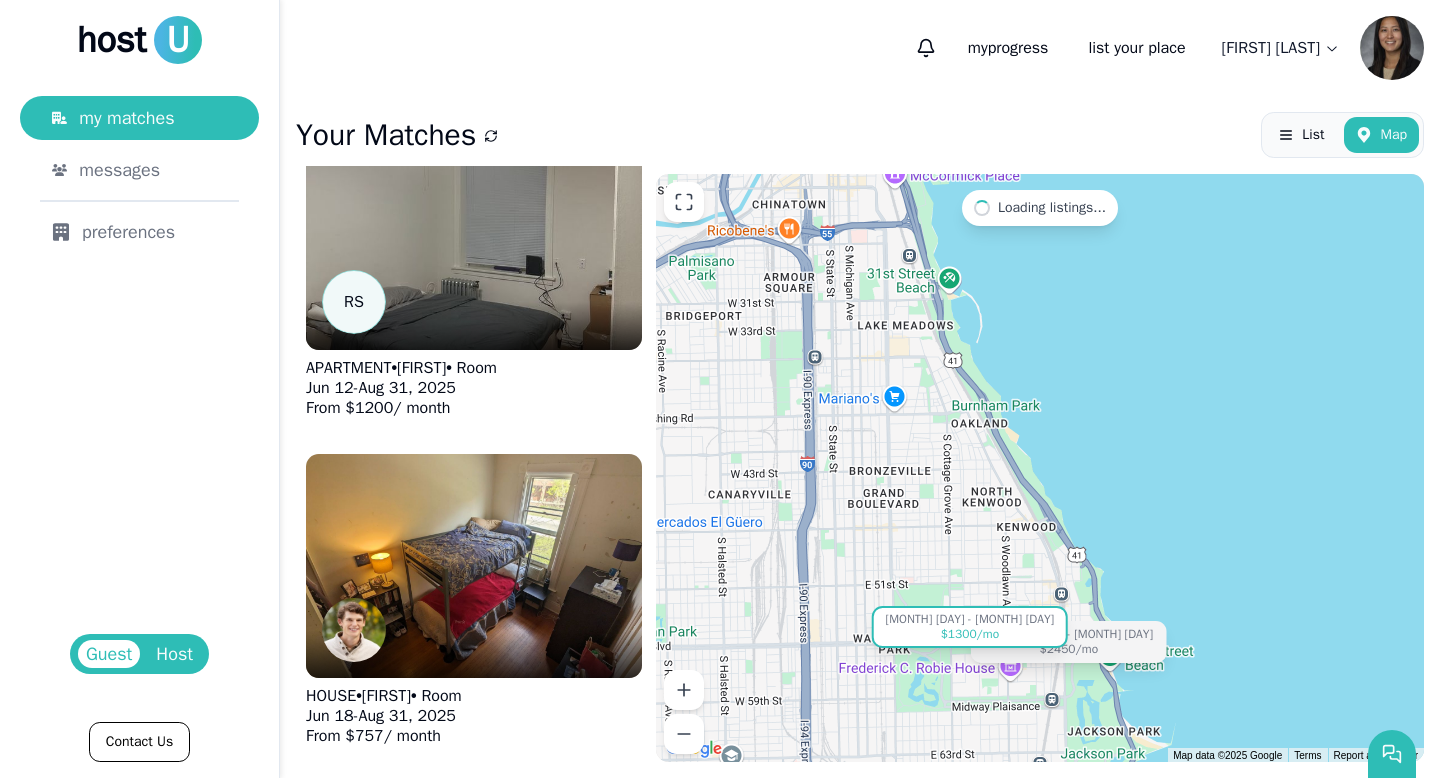 click on "$1300 /mo" at bounding box center (970, 634) 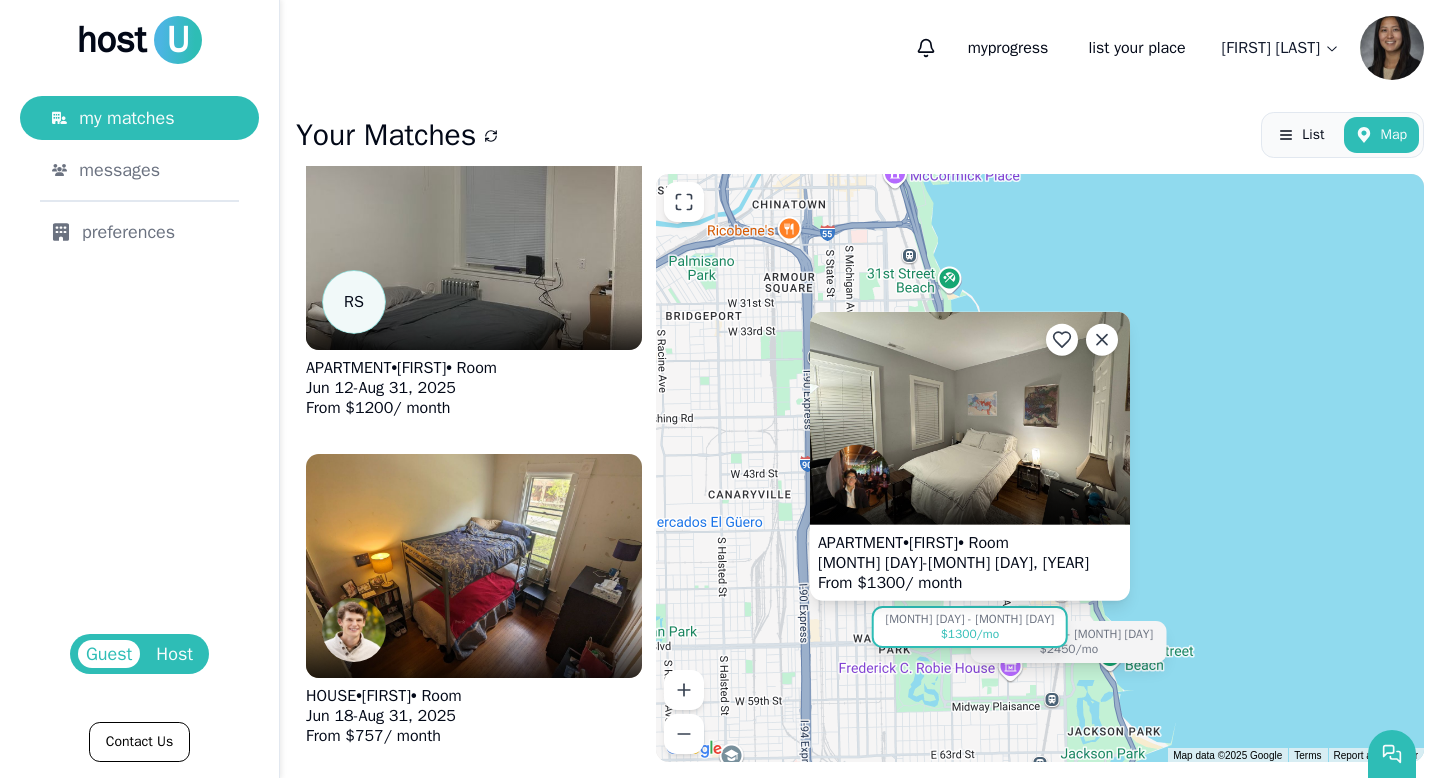 click at bounding box center (970, 501) 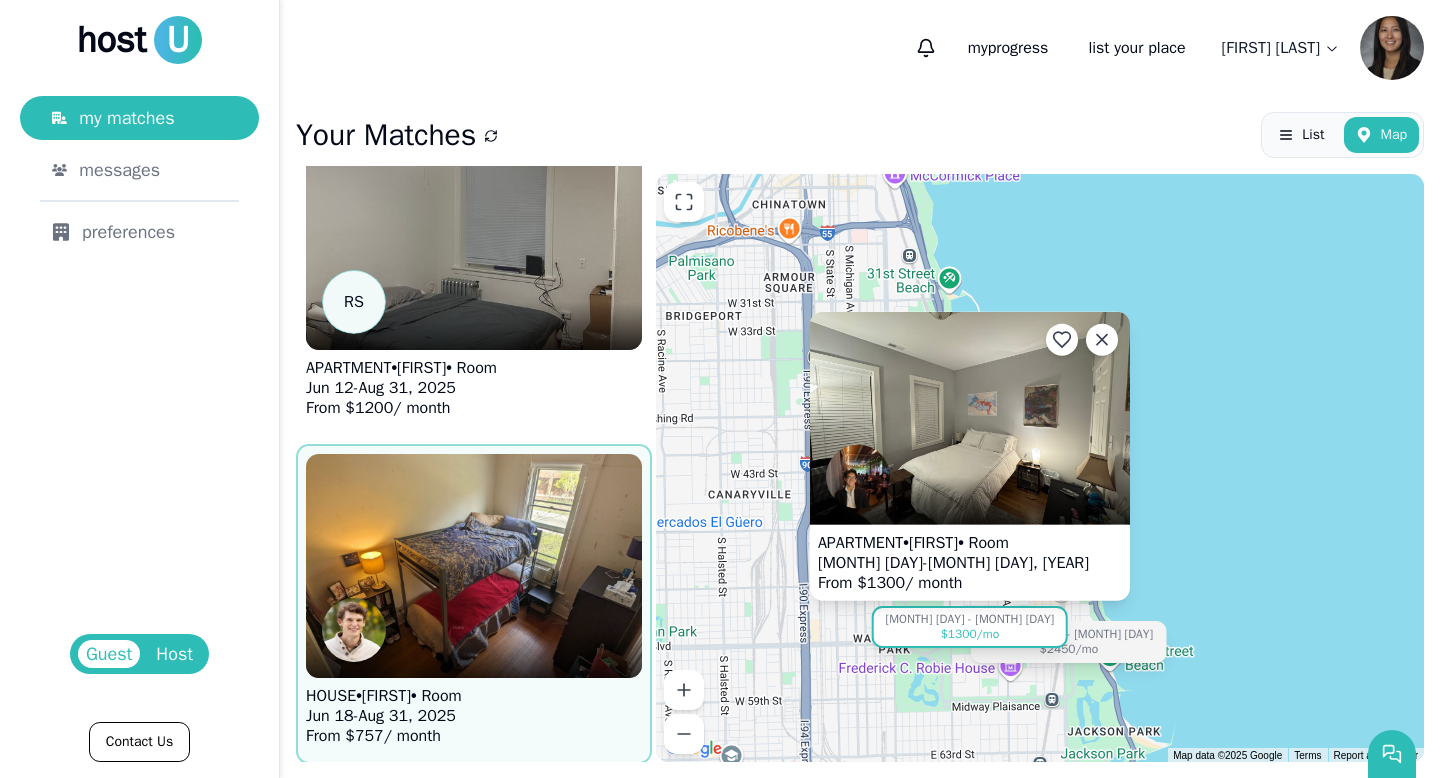 click at bounding box center (474, 566) 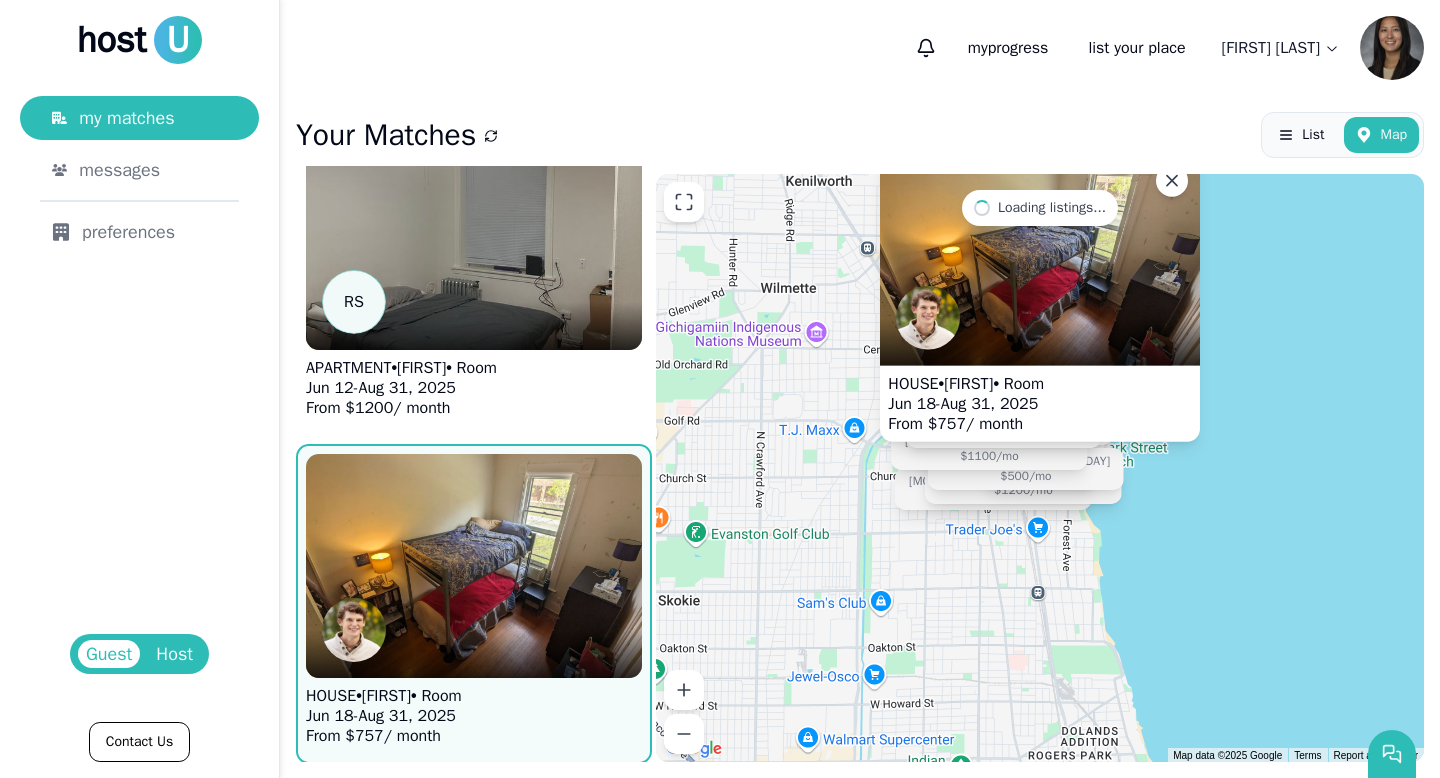 click on "[MONTH] [DAY] - [MONTH] [DAY] $[PRICE] /mo HOUSE  •  [FIRST]  • Room [MONTH] [DAY]  -  [MONTH] [DAY], [YEAR] From $  757  / month [MONTH] [DAY] - [MONTH] [DAY] $[PRICE] /mo [MONTH] [DAY] - [MONTH] [DAY] $[PRICE] /mo [MONTH] [DAY] - [MONTH] [DAY] $[PRICE] /mo [MONTH] [DAY] - [MONTH] [DAY] $[PRICE] /mo [MONTH] [DAY] - [MONTH] [DAY] $[PRICE] /mo [MONTH] [DAY] - [MONTH] [DAY] $[PRICE] /mo [MONTH] [DAY] - [MONTH] [DAY] $[PRICE] /mo [MONTH] [DAY] - [MONTH] [DAY] $[PRICE] /mo [MONTH] [DAY] - [MONTH] [DAY] $[PRICE] /mo [MONTH] [DAY] - [MONTH] [DAY] $[PRICE] /mo [MONTH] [DAY] - [MONTH] [DAY] $[PRICE] /mo [MONTH] [DAY] - [MONTH] [DAY] $[PRICE] /mo [MONTH] [DAY] - [MONTH] [DAY] $[PRICE] /mo [MONTH] [DAY] - [MONTH] [DAY] $[PRICE] /mo [MONTH] [DAY] - [MONTH] [DAY] $[PRICE] /mo [MONTH] [DAY] - [MONTH] [DAY] $[PRICE] /mo [MONTH] [DAY] - [MONTH] [DAY] $[PRICE] /mo [MONTH] [DAY] - [MONTH] [DAY] $[PRICE] /mo [MONTH] [DAY] - [MONTH] [DAY] $[PRICE] /mo [MONTH] [DAY] - [MONTH] [DAY] $[PRICE] /mo" at bounding box center [1040, 468] 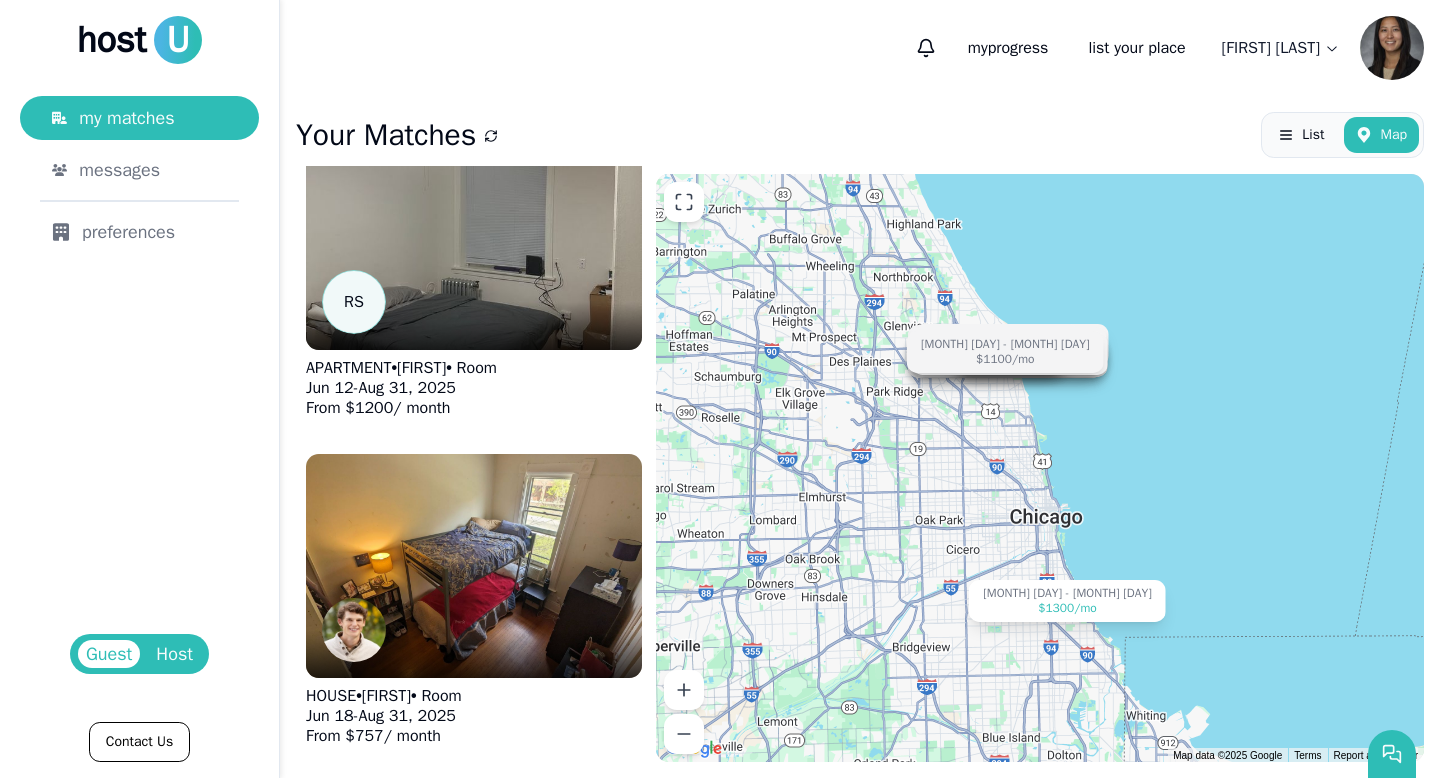 drag, startPoint x: 1208, startPoint y: 580, endPoint x: 1096, endPoint y: 477, distance: 152.1611 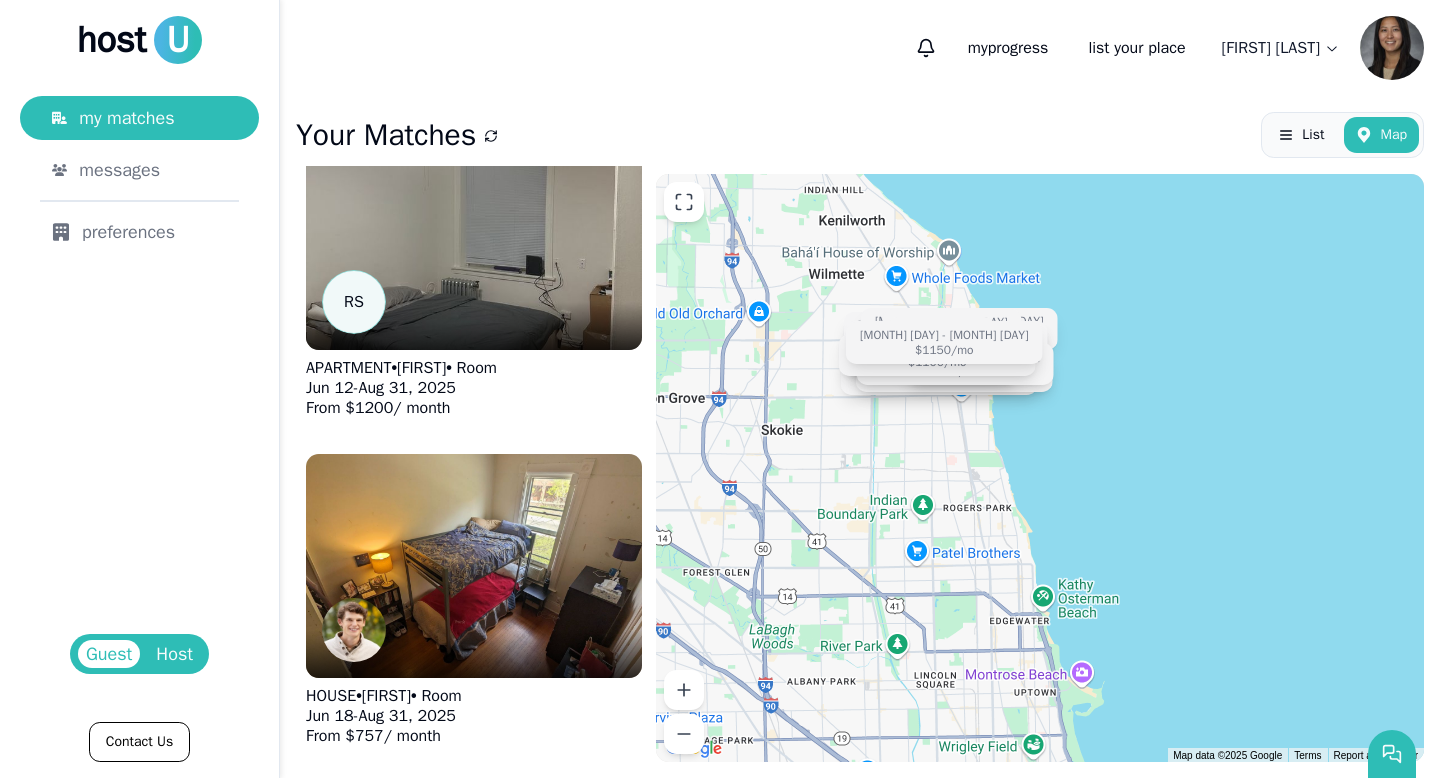 drag, startPoint x: 964, startPoint y: 369, endPoint x: 941, endPoint y: 454, distance: 88.0568 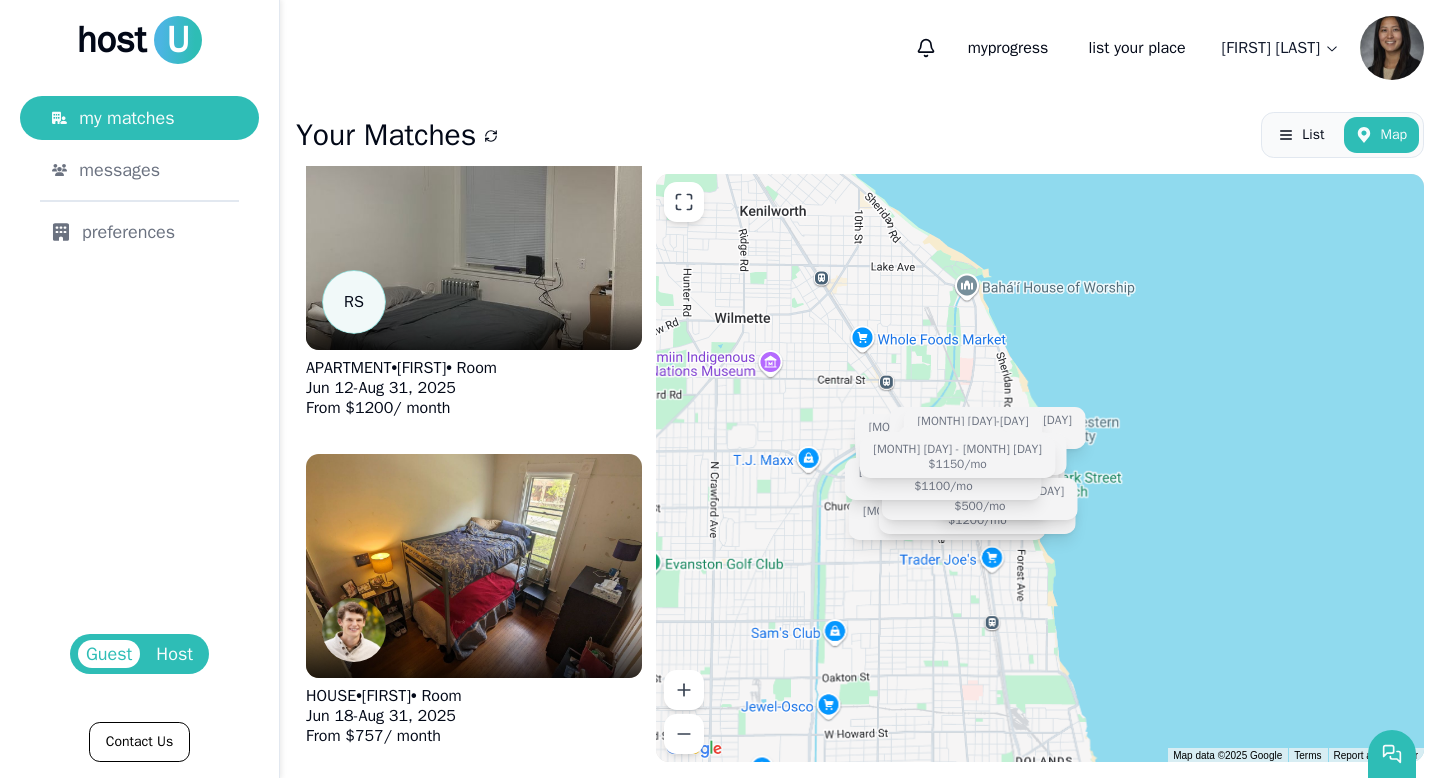 drag, startPoint x: 937, startPoint y: 404, endPoint x: 947, endPoint y: 631, distance: 227.22015 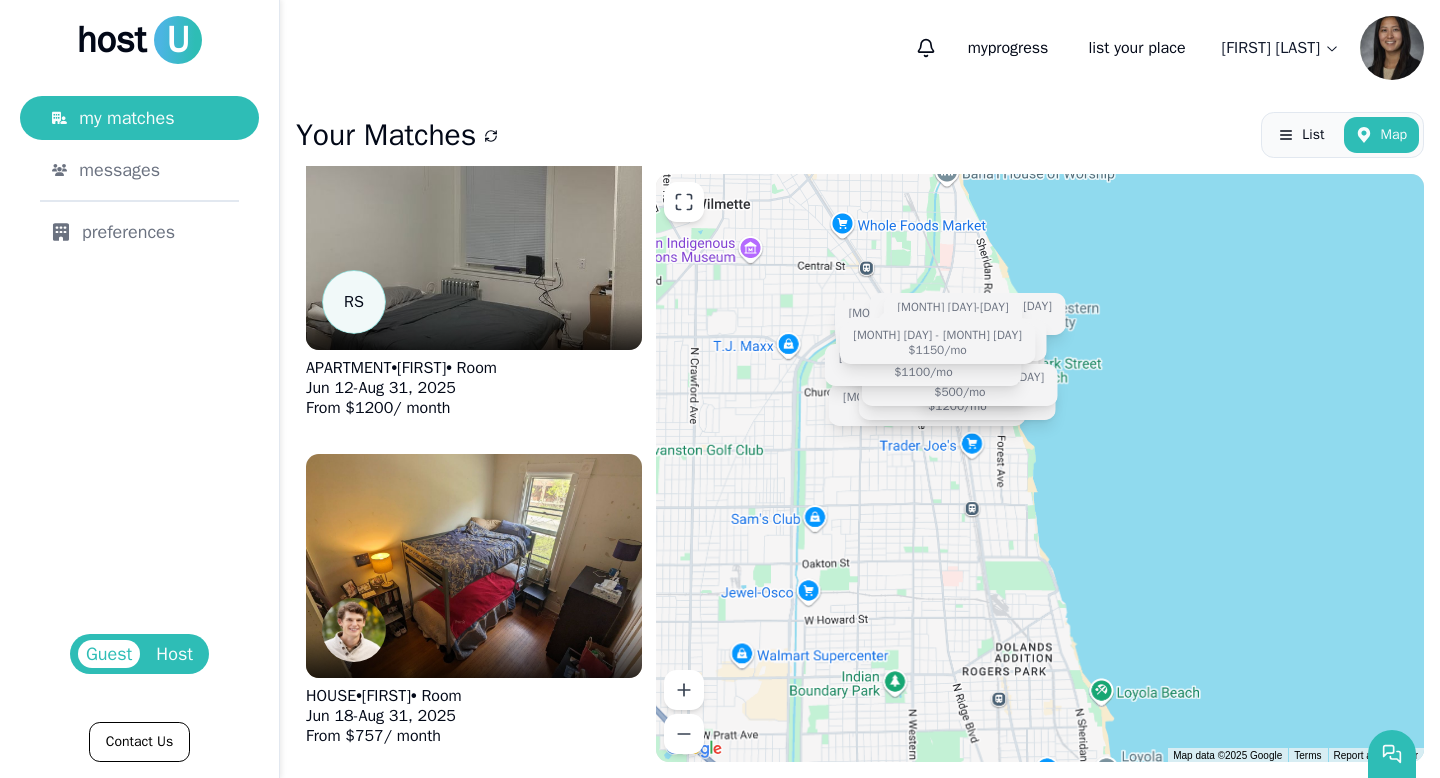 drag, startPoint x: 986, startPoint y: 664, endPoint x: 965, endPoint y: 548, distance: 117.88554 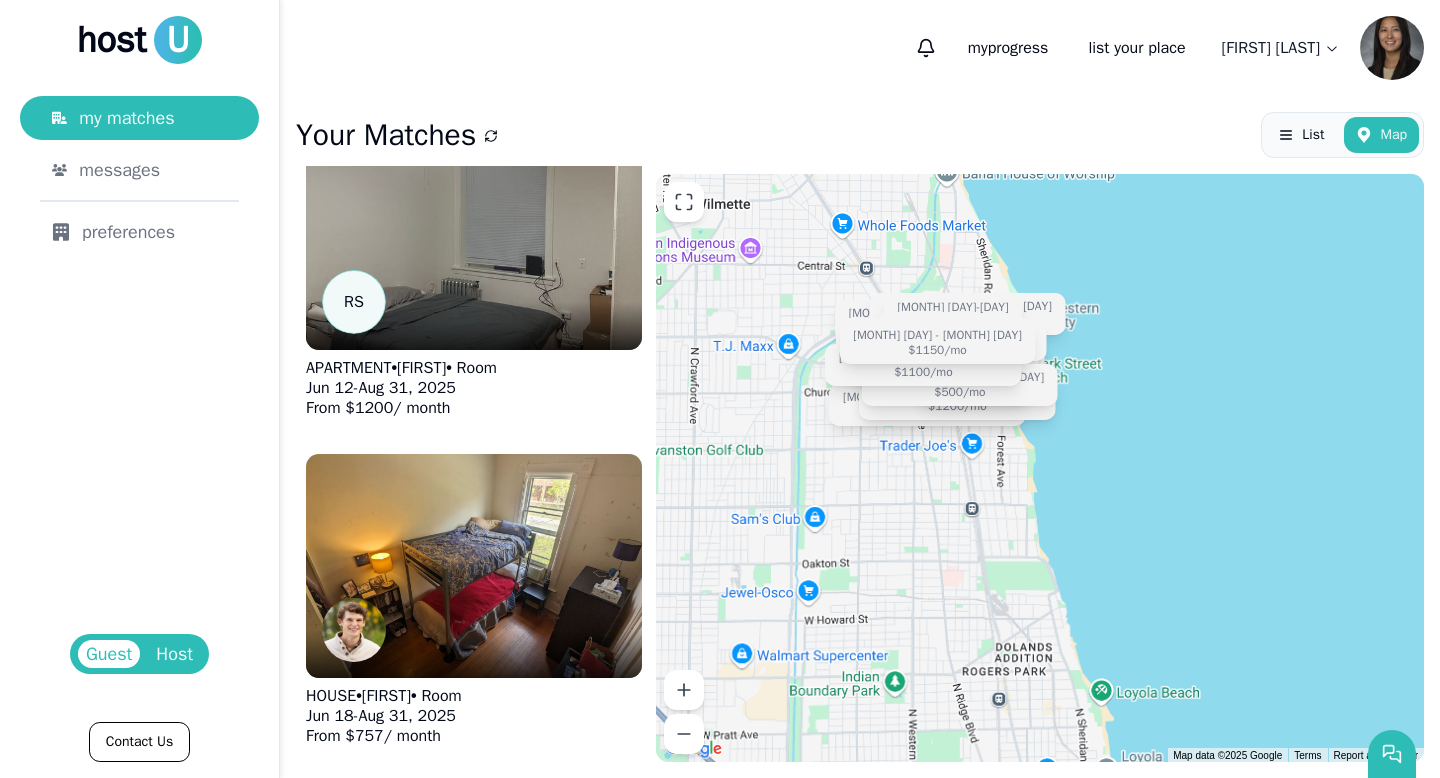click on "[MONTH] [DAY]  -  [MONTH] [DAY] $[PRICE] /mo [MONTH] [DAY] - [MONTH] [DAY] $[PRICE] /mo [MONTH] [DAY] - [MONTH] [DAY] $[PRICE] /mo [MONTH] [DAY] - [MONTH] [DAY] $[PRICE] /mo [MONTH] [DAY] - [MONTH] [DAY] $[PRICE] /mo [MONTH] [DAY] - [MONTH] [DAY] $[PRICE] /mo [MONTH] [DAY] - [MONTH] [DAY] $[PRICE] /mo [MONTH] [DAY] - [MONTH] [DAY] $[PRICE] /mo [MONTH] [DAY] - [MONTH] [DAY] $[PRICE] /mo [MONTH] [DAY] - [MONTH] [DAY] $[PRICE] /mo [MONTH] [DAY] - [MONTH] [DAY] $[PRICE] /mo [MONTH] [DAY] - [MONTH] [DAY] $[PRICE] /mo [MONTH] [DAY] - [MONTH] [DAY] $[PRICE] /mo [MONTH] [DAY] - [MONTH] [DAY] $[PRICE] /mo [MONTH] [DAY] - [MONTH] [DAY] $[PRICE] /mo [MONTH] [DAY] - [MONTH] [DAY] $[PRICE] /mo [MONTH] [DAY] - [MONTH] [DAY] $[PRICE] /mo [MONTH] [DAY] - [MONTH] [DAY] $[PRICE] /mo [MONTH] [DAY] - [MONTH] [DAY] $[PRICE] /mo [MONTH] [DAY] - [MONTH] [DAY] $[PRICE] /mo [MONTH] [DAY] - [MONTH] [DAY] $[PRICE] /mo [MONTH] [DAY] - [MONTH] [DAY] $[PRICE] /mo" at bounding box center [1040, 468] 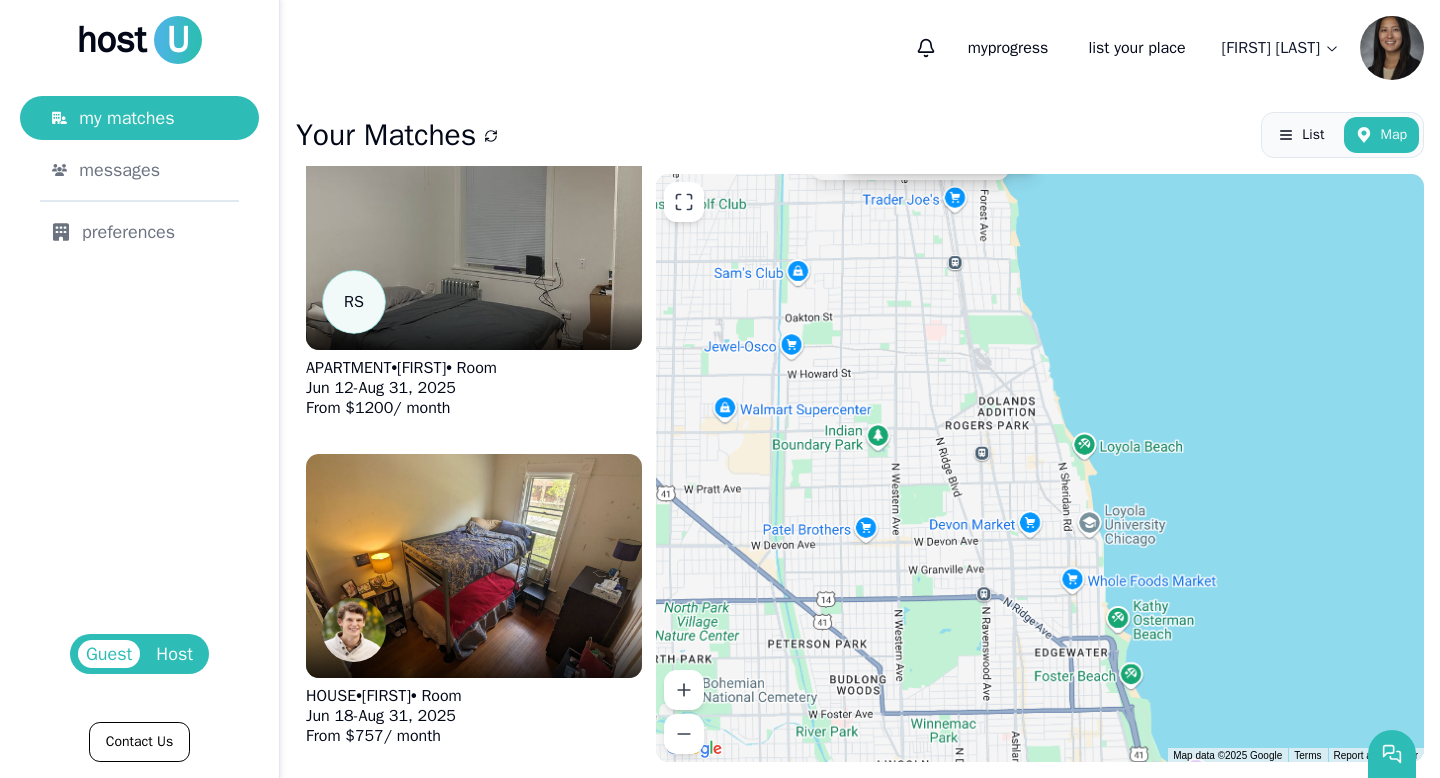 drag, startPoint x: 975, startPoint y: 553, endPoint x: 958, endPoint y: 308, distance: 245.58908 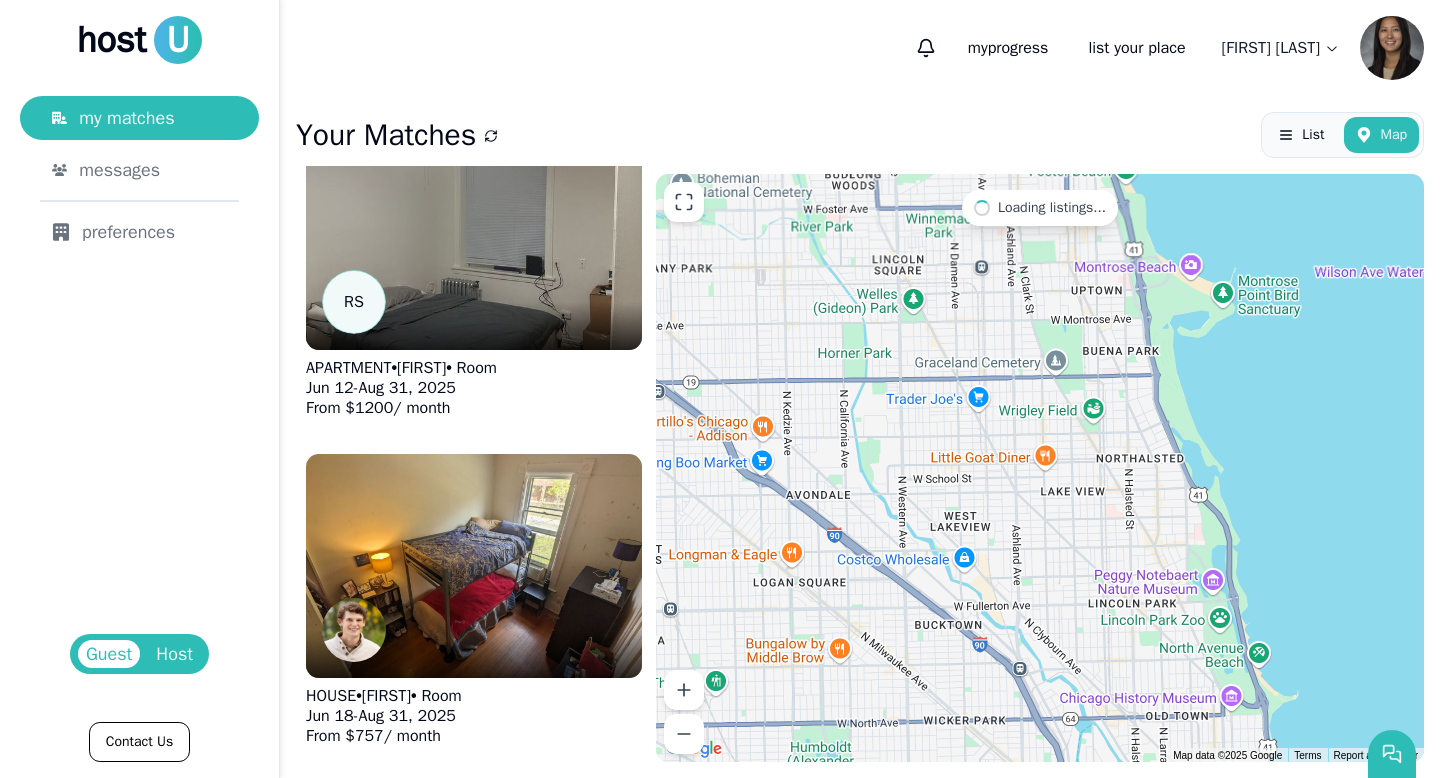 drag, startPoint x: 1006, startPoint y: 474, endPoint x: 1001, endPoint y: -37, distance: 511.02448 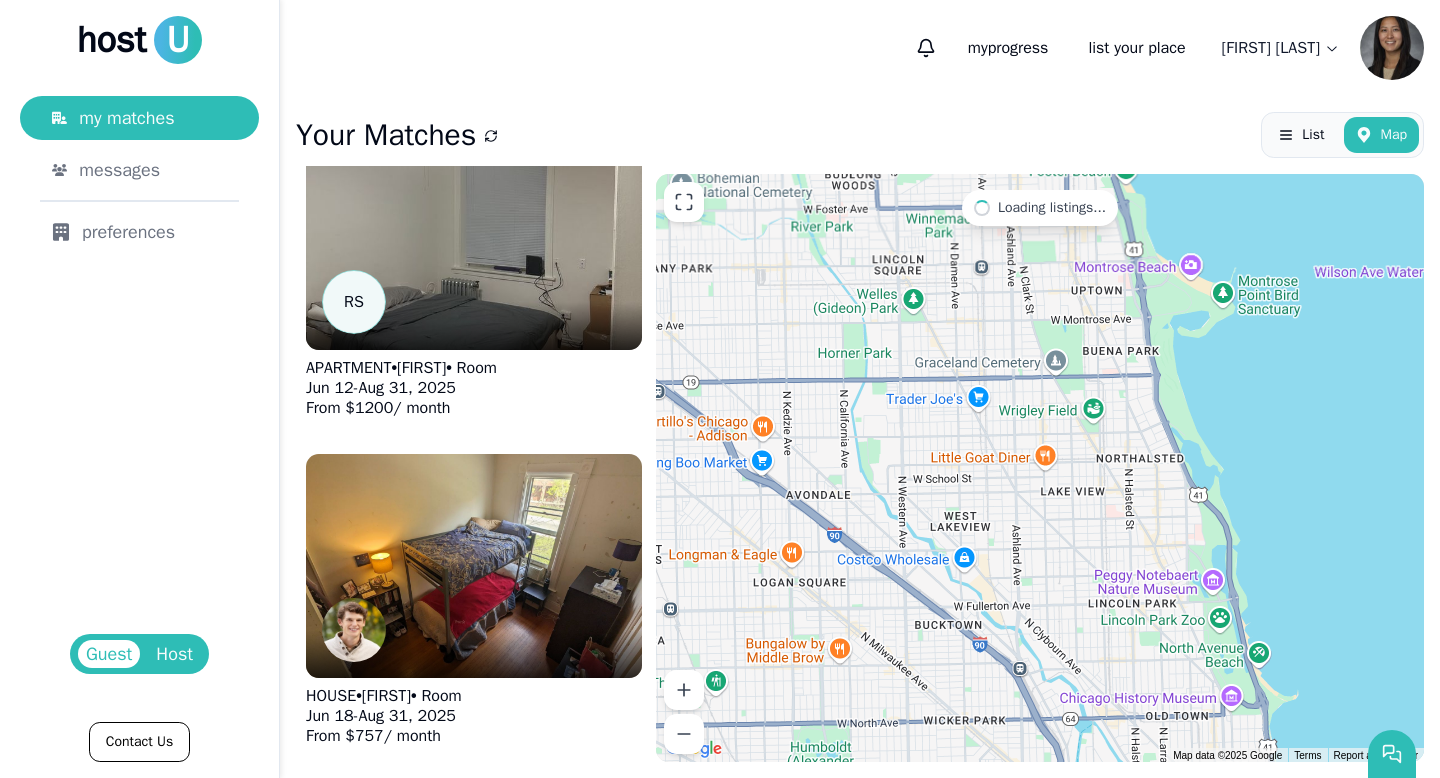 click on "APARTMENT  •  [FIRST]  • Room [MONTH] [DAY]  -  [MONTH] [DAY], [YEAR] From $  2450  / month" at bounding box center (720, 389) 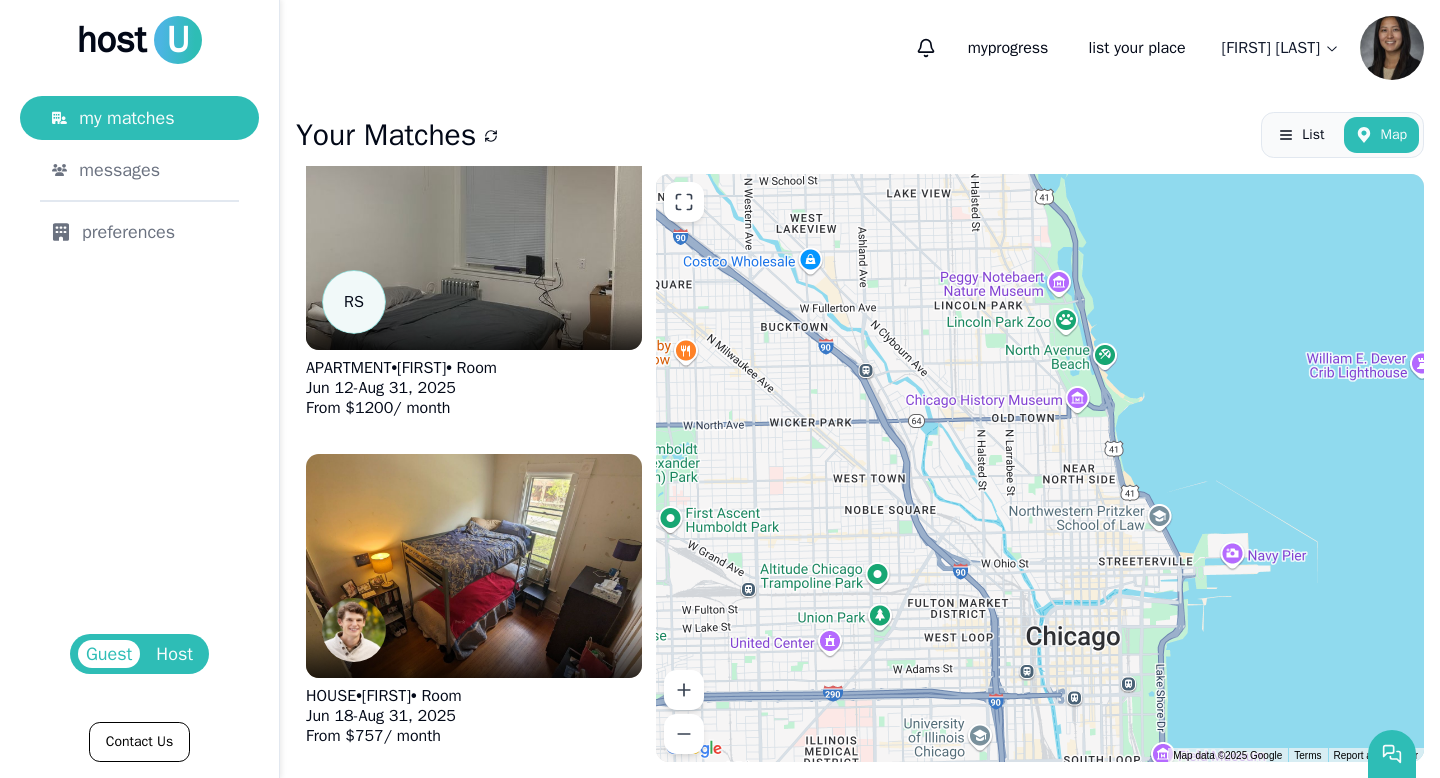 drag, startPoint x: 1092, startPoint y: 341, endPoint x: 940, endPoint y: 40, distance: 337.20172 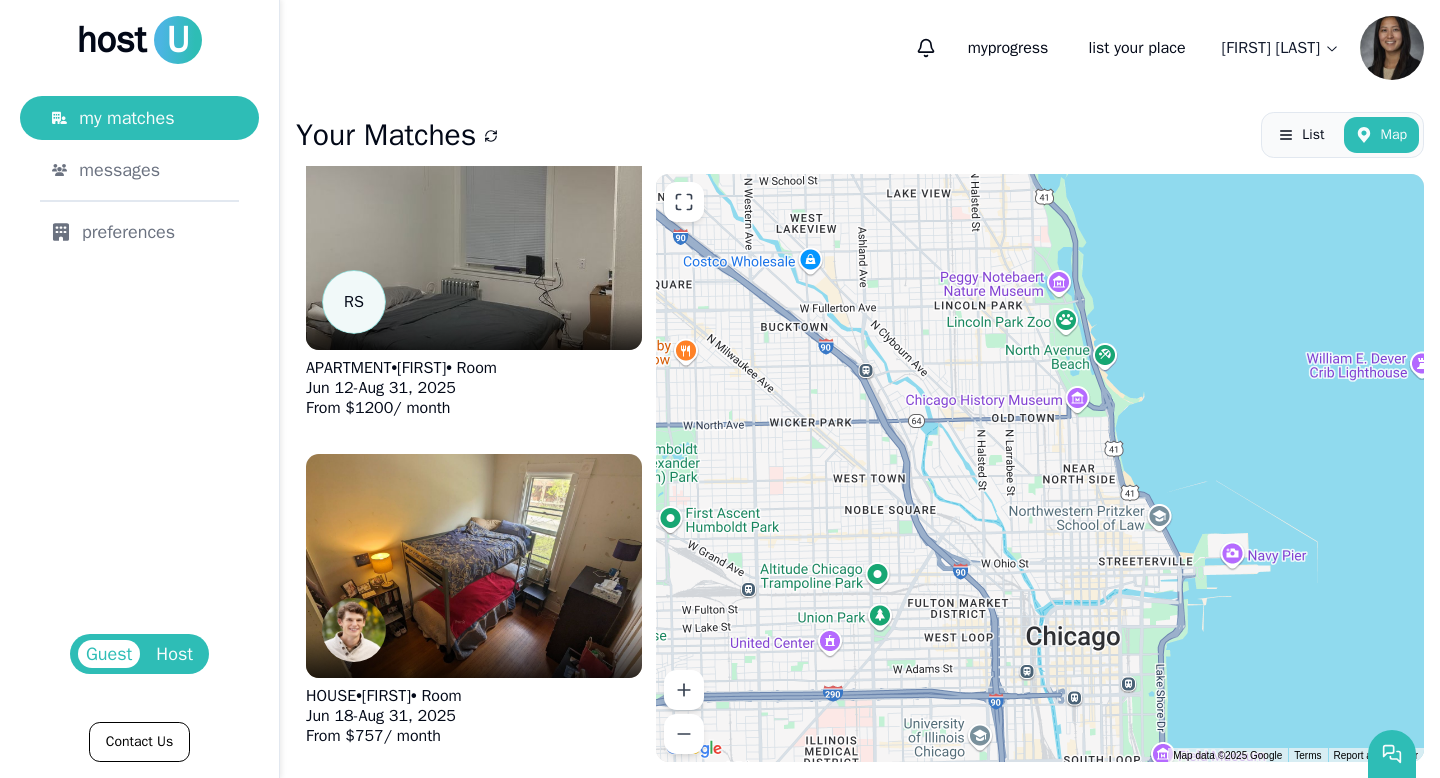 click on "my  progress list your place [FIRST]   Nguapa Your Matches List Map APARTMENT  •  [FIRST]  • Room [MONTH] [DAY]  -  [MONTH] [DAY], [YEAR] From $  1300  / month Relevant Listings APARTMENT  •  [FIRST]  • Room [MONTH] [DAY]  -  [MONTH] [DAY], [YEAR] From $  680  / month R S APARTMENT  •  [FIRST]  • Room [MONTH] [DAY]  -  [MONTH] [DAY], [YEAR] From $  1200  / month HOUSE  •  [FIRST]  • Room [MONTH] [DAY]  -  [MONTH] [DAY], [YEAR] From $  757  / month APARTMENT  •  [FIRST]  • Room [MONTH] [DAY]  -  [MONTH] [DAY], [YEAR] From $  1150  / month APARTMENT  •  [FIRST]  • Room [MONTH] [DAY]  -  [MONTH] [DAY], [YEAR] From $  1700  / month APARTMENT  •  [FIRST]  • Room [MONTH] [DAY]  -  [MONTH] [DAY], [YEAR] From $  1500  / month APARTMENT  •  [FIRST]  • Room [MONTH] [DAY]  -  [MONTH] [DAY], [YEAR] From $  900  / month HOUSE  •  [FIRST]  • Room [MONTH] [DAY]  -  [MONTH] [DAY], [YEAR] From $  1100  / month HOUSE  •  [FIRST]  • Room [MONTH] [DAY]  -  [MONTH] [DAY], [YEAR] From $  900  / month APARTMENT  •  [FIRST]  • Room [MONTH] [DAY]  -  [MONTH] [DAY], [YEAR] From $  1300  / month APARTMENT  •  [FIRST]  • Room [MONTH] [DAY]  -  [MONTH] [DAY], [YEAR] From $  1000  / month HOUSE  •  [FIRST]  •" at bounding box center [860, 389] 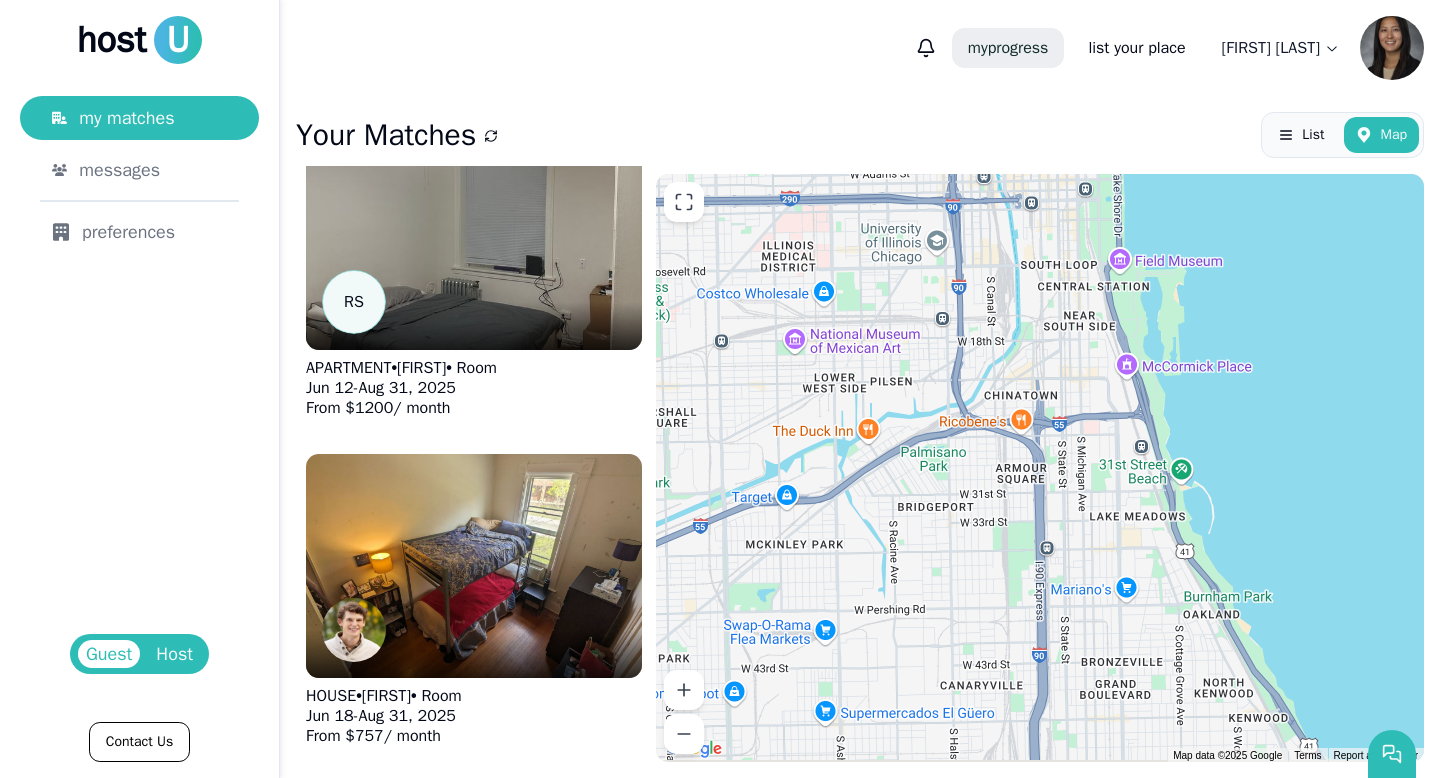 drag, startPoint x: 1077, startPoint y: 562, endPoint x: 1023, endPoint y: 41, distance: 523.791 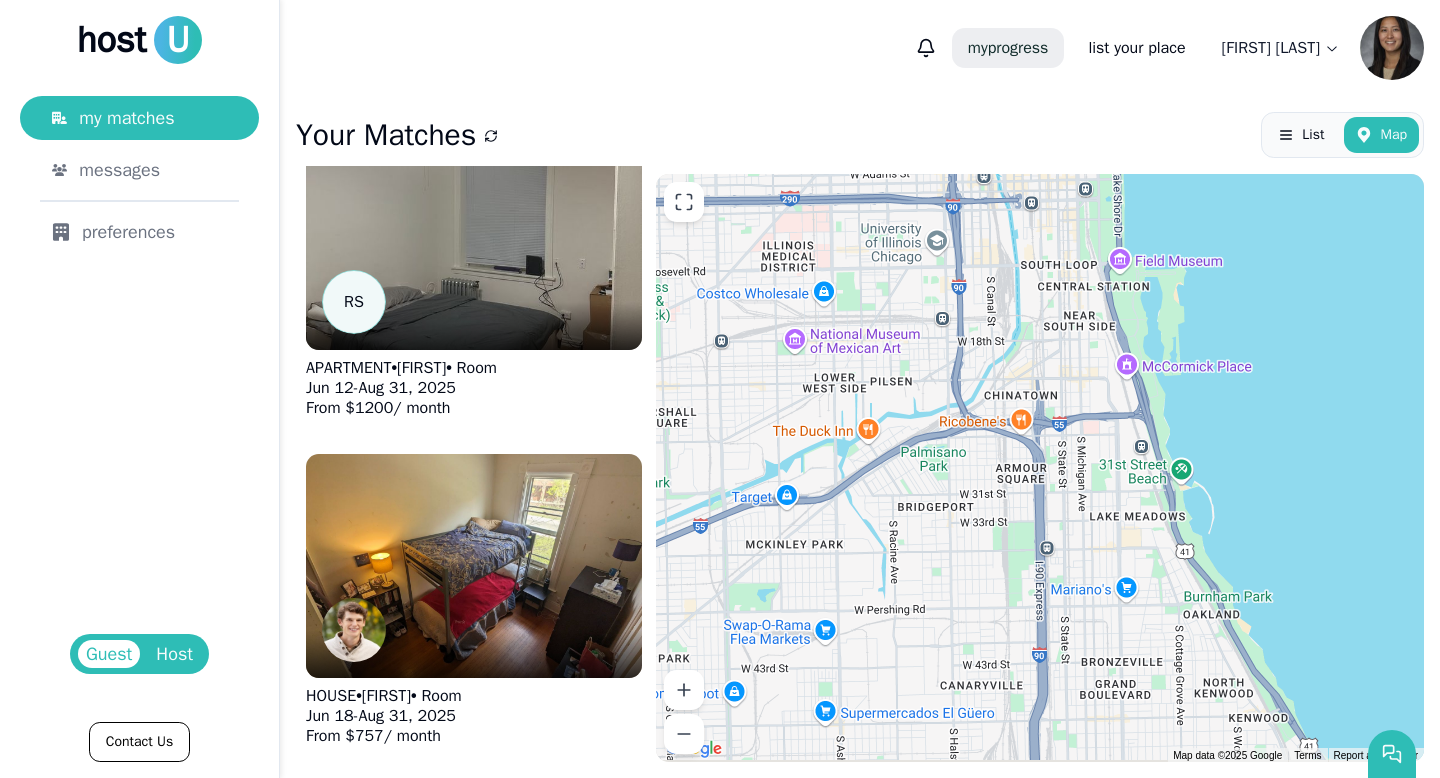 click on "my  progress list your place [FIRST]   Nguapa Your Matches List Map APARTMENT  •  [FIRST]  • Room [MONTH] [DAY]  -  [MONTH] [DAY], [YEAR] From $  1300  / month Relevant Listings APARTMENT  •  [FIRST]  • Room [MONTH] [DAY]  -  [MONTH] [DAY], [YEAR] From $  680  / month R S APARTMENT  •  [FIRST]  • Room [MONTH] [DAY]  -  [MONTH] [DAY], [YEAR] From $  1200  / month HOUSE  •  [FIRST]  • Room [MONTH] [DAY]  -  [MONTH] [DAY], [YEAR] From $  757  / month APARTMENT  •  [FIRST]  • Room [MONTH] [DAY]  -  [MONTH] [DAY], [YEAR] From $  1150  / month APARTMENT  •  [FIRST]  • Room [MONTH] [DAY]  -  [MONTH] [DAY], [YEAR] From $  1700  / month APARTMENT  •  [FIRST]  • Room [MONTH] [DAY]  -  [MONTH] [DAY], [YEAR] From $  1500  / month APARTMENT  •  [FIRST]  • Room [MONTH] [DAY]  -  [MONTH] [DAY], [YEAR] From $  900  / month HOUSE  •  [FIRST]  • Room [MONTH] [DAY]  -  [MONTH] [DAY], [YEAR] From $  1100  / month HOUSE  •  [FIRST]  • Room [MONTH] [DAY]  -  [MONTH] [DAY], [YEAR] From $  900  / month APARTMENT  •  [FIRST]  • Room [MONTH] [DAY]  -  [MONTH] [DAY], [YEAR] From $  1300  / month APARTMENT  •  [FIRST]  • Room [MONTH] [DAY]  -  [MONTH] [DAY], [YEAR] From $  1000  / month HOUSE  •  [FIRST]  •" at bounding box center (860, 389) 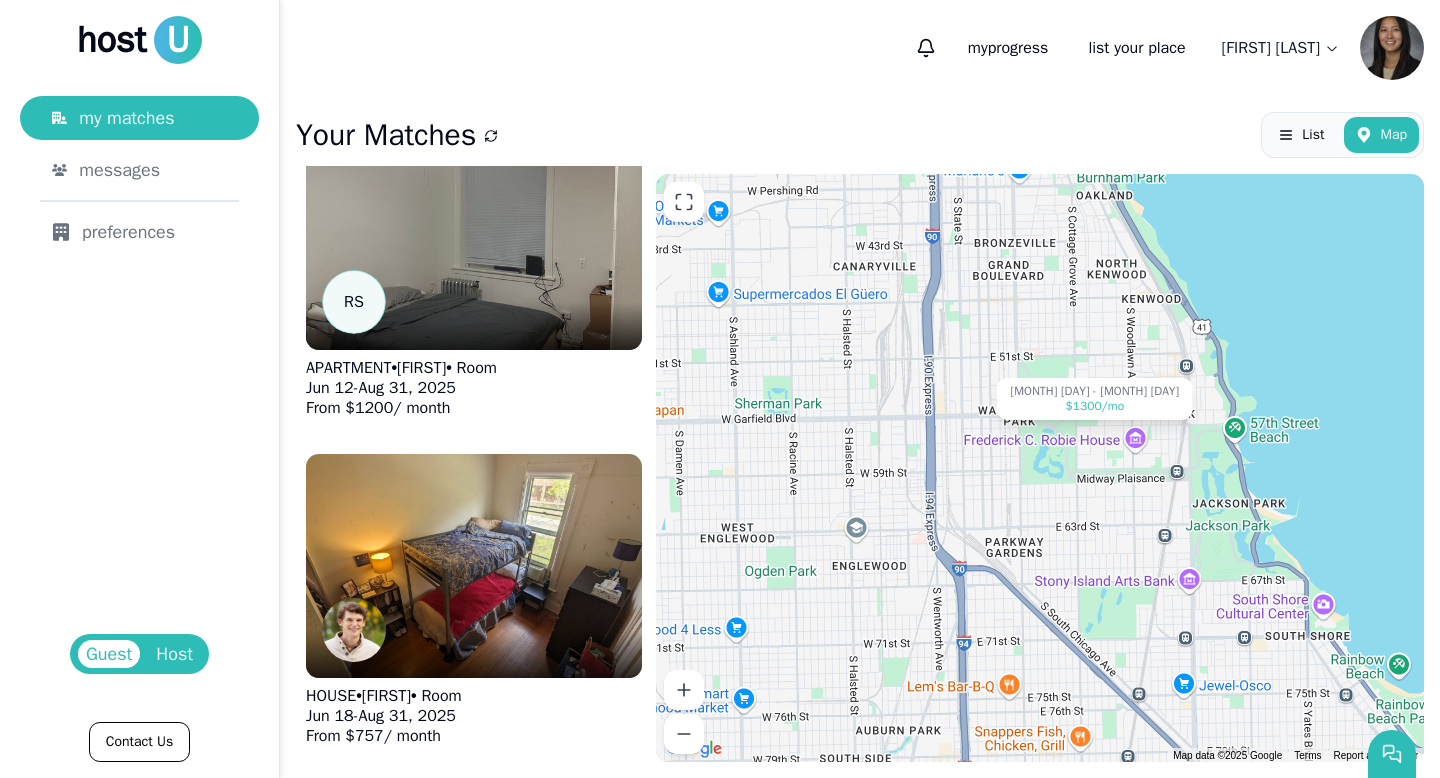 drag, startPoint x: 1131, startPoint y: 498, endPoint x: 1034, endPoint y: 107, distance: 402.85233 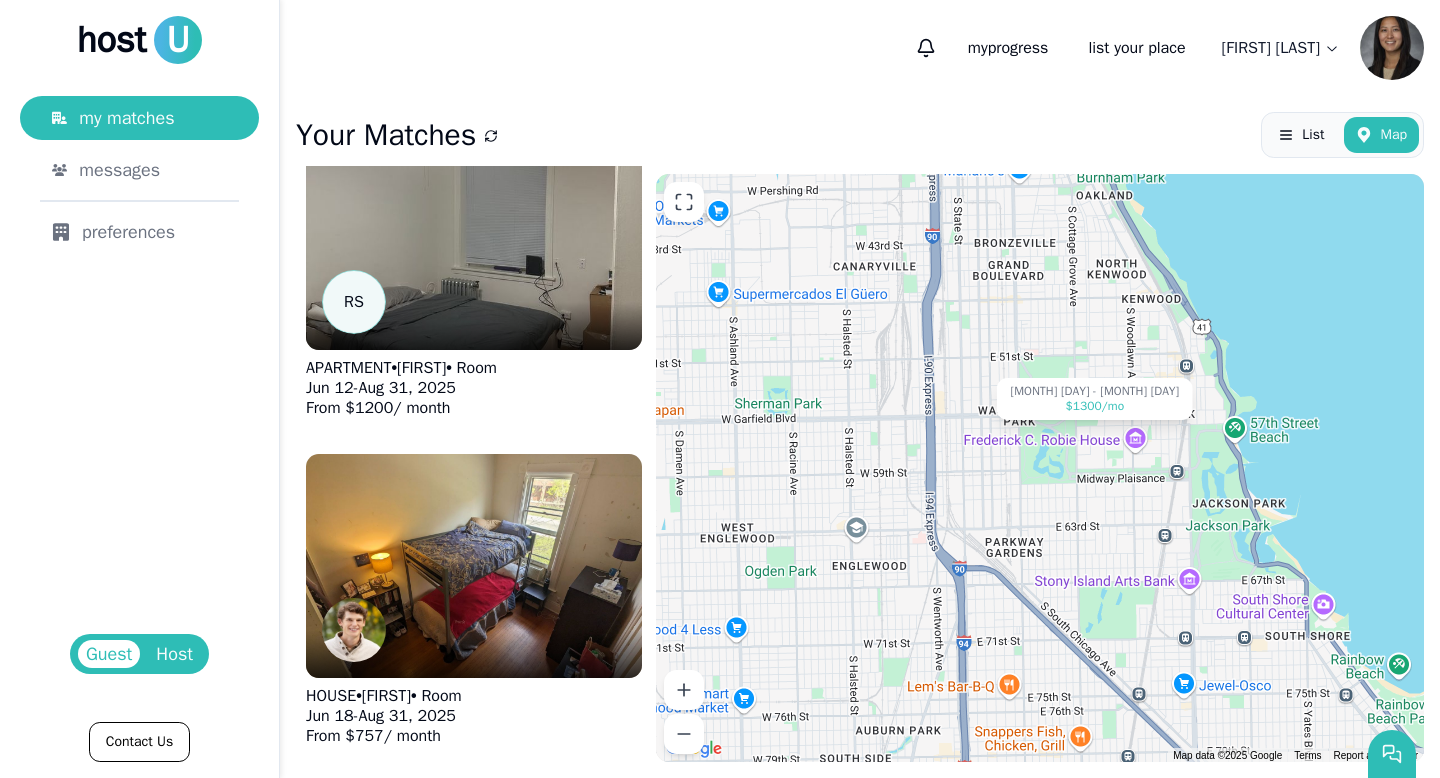 click on "Your Matches List Map APARTMENT  •  [FIRST]  • Room [MONTH] [DAY]  -  [MONTH] [DAY], [YEAR] From $  1300  / month Relevant Listings APARTMENT  •  [FIRST]  • Room [MONTH] [DAY]  -  [MONTH] [DAY], [YEAR] From $  680  / month R S APARTMENT  •  [FIRST]  • Room [MONTH] [DAY]  -  [MONTH] [DAY], [YEAR] From $  1200  / month HOUSE  •  [FIRST]  • Room [MONTH] [DAY]  -  [MONTH] [DAY], [YEAR] From $  757  / month APARTMENT  •  [FIRST]  • Room [MONTH] [DAY]  -  [MONTH] [DAY], [YEAR] From $  1150  / month APARTMENT  •  [FIRST]  • Room [MONTH] [DAY]  -  [MONTH] [DAY], [YEAR] From $  1700  / month APARTMENT  •  [FIRST]  • Room [MONTH] [DAY]  -  [MONTH] [DAY], [YEAR] From $  1500  / month APARTMENT  •  [FIRST]  • Room [MONTH] [DAY]  -  [MONTH] [DAY], [YEAR] From $  900  / month HOUSE  •  [FIRST]  • Room [MONTH] [DAY]  -  [MONTH] [DAY], [YEAR] From $  1100  / month HOUSE  •  [FIRST]  • Room [MONTH] [DAY]  -  [MONTH] [DAY], [YEAR] From $  900  / month APARTMENT  •  [FIRST]  • Room [MONTH] [DAY]  -  [MONTH] [DAY], [YEAR] From $  1300  / month APARTMENT  •  [FIRST]  • Room [MONTH] [DAY]  -  [MONTH] [DAY], [YEAR] From $  1000  / month HOUSE  •  [FIRST]  • Room [MONTH] [DAY]  -  [MONTH] [DAY], [YEAR] From $  1150" at bounding box center (860, 437) 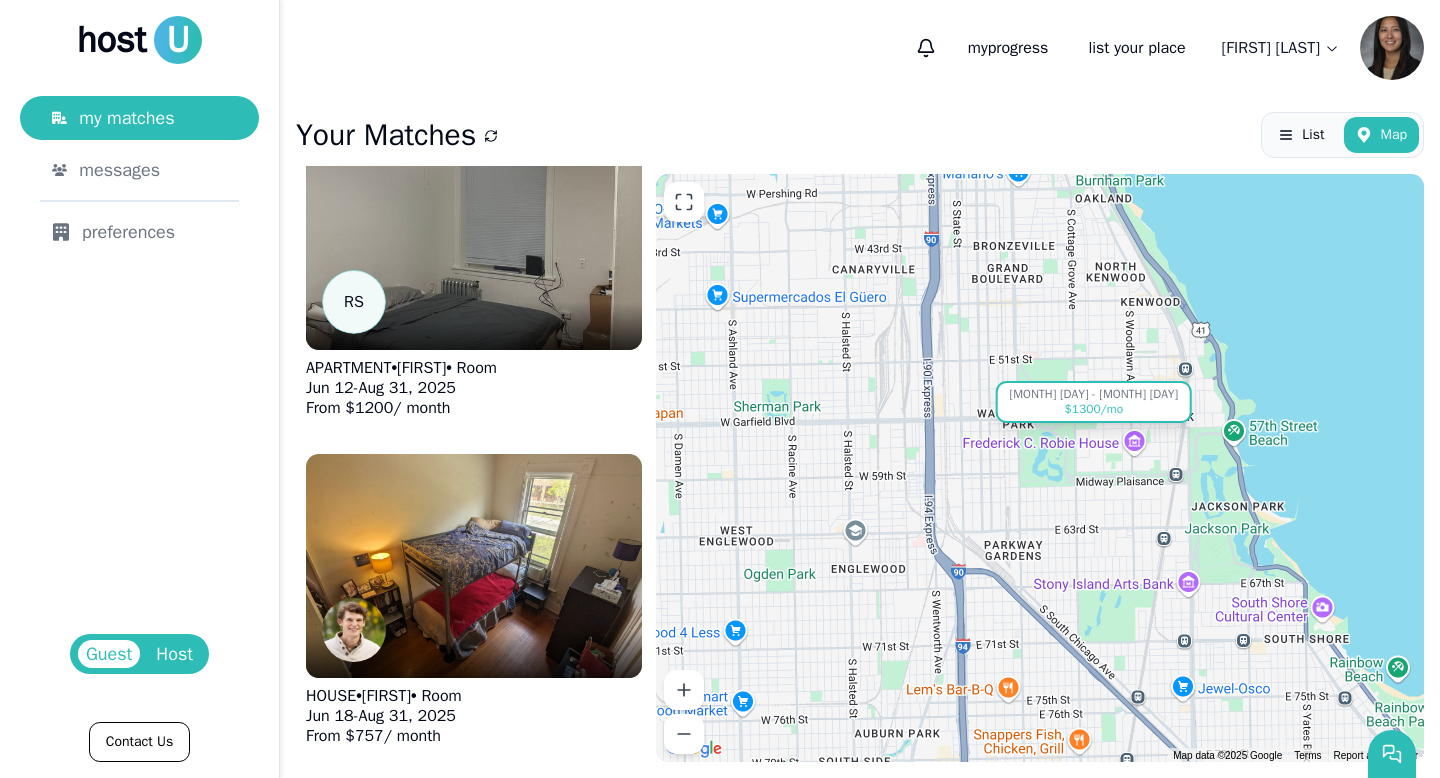 click on "[MONTH] [DAY] - [MONTH] [DAY]" at bounding box center (1094, 394) 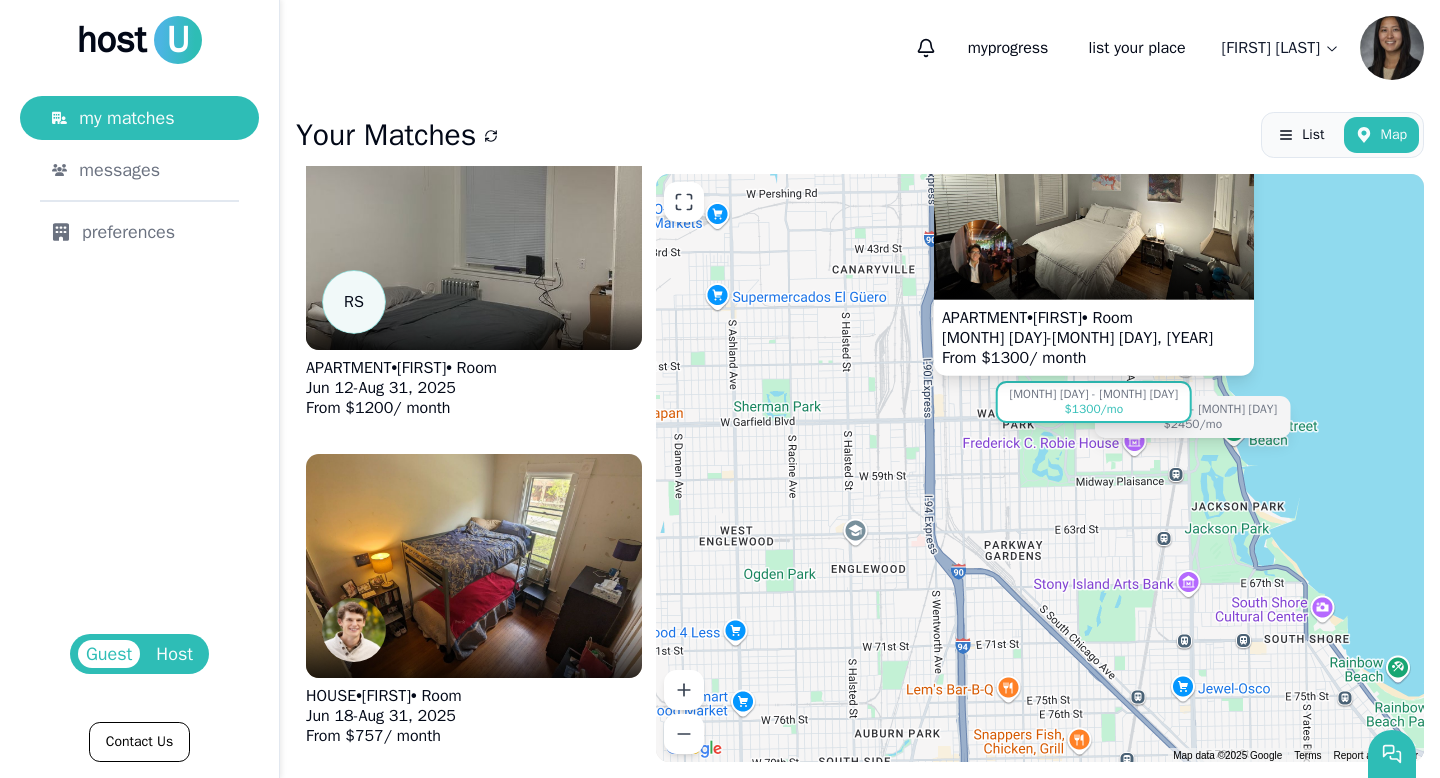 click at bounding box center [1094, 276] 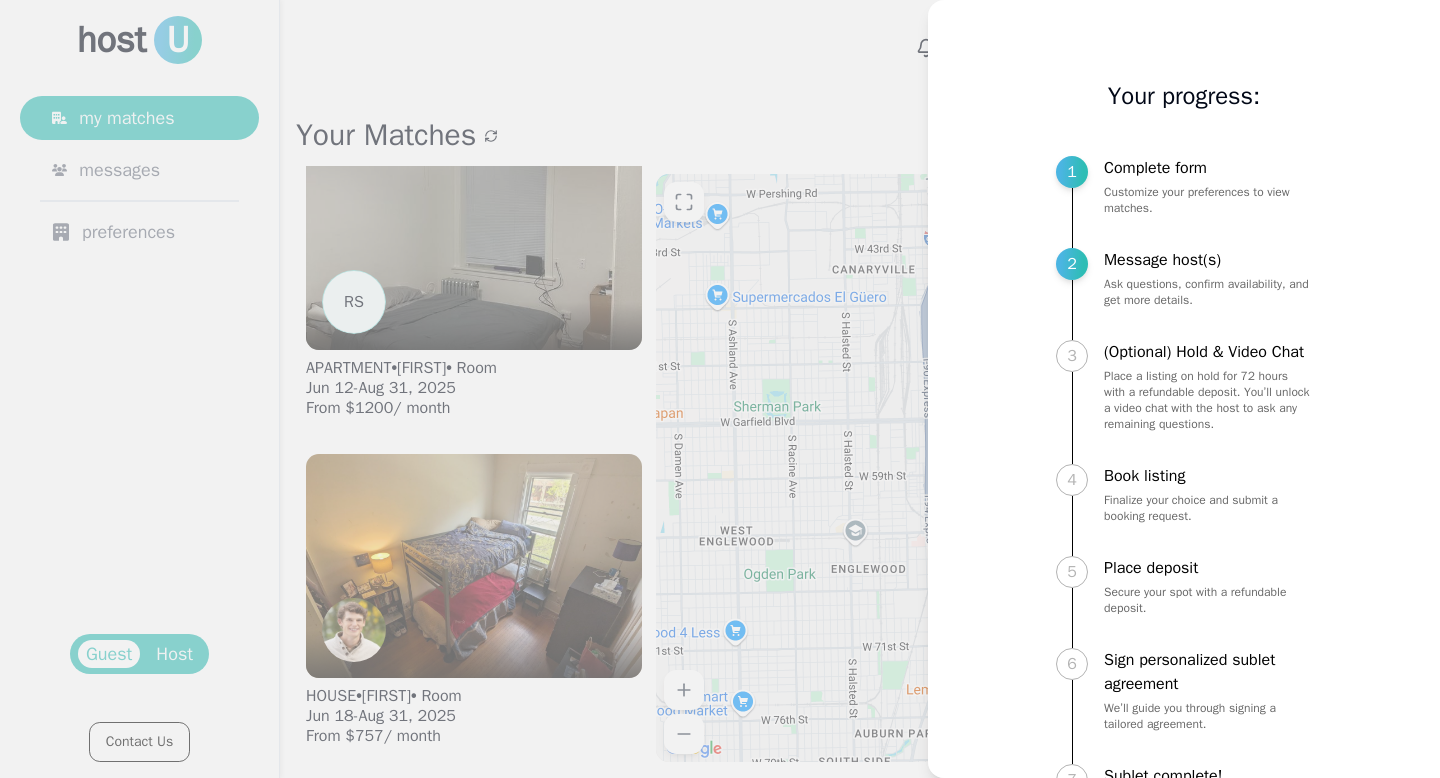 click at bounding box center [720, 389] 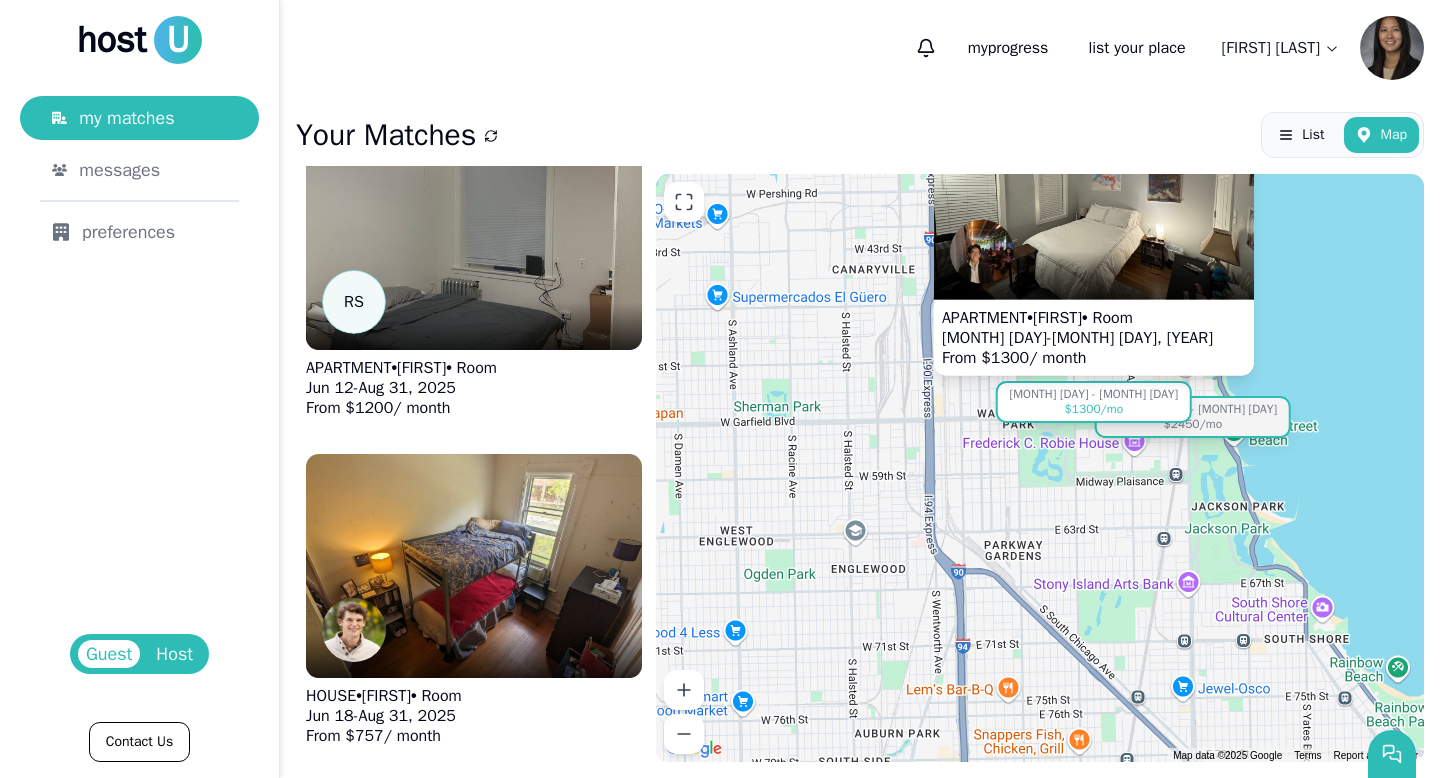 click on "$2450 /mo" at bounding box center (1193, 424) 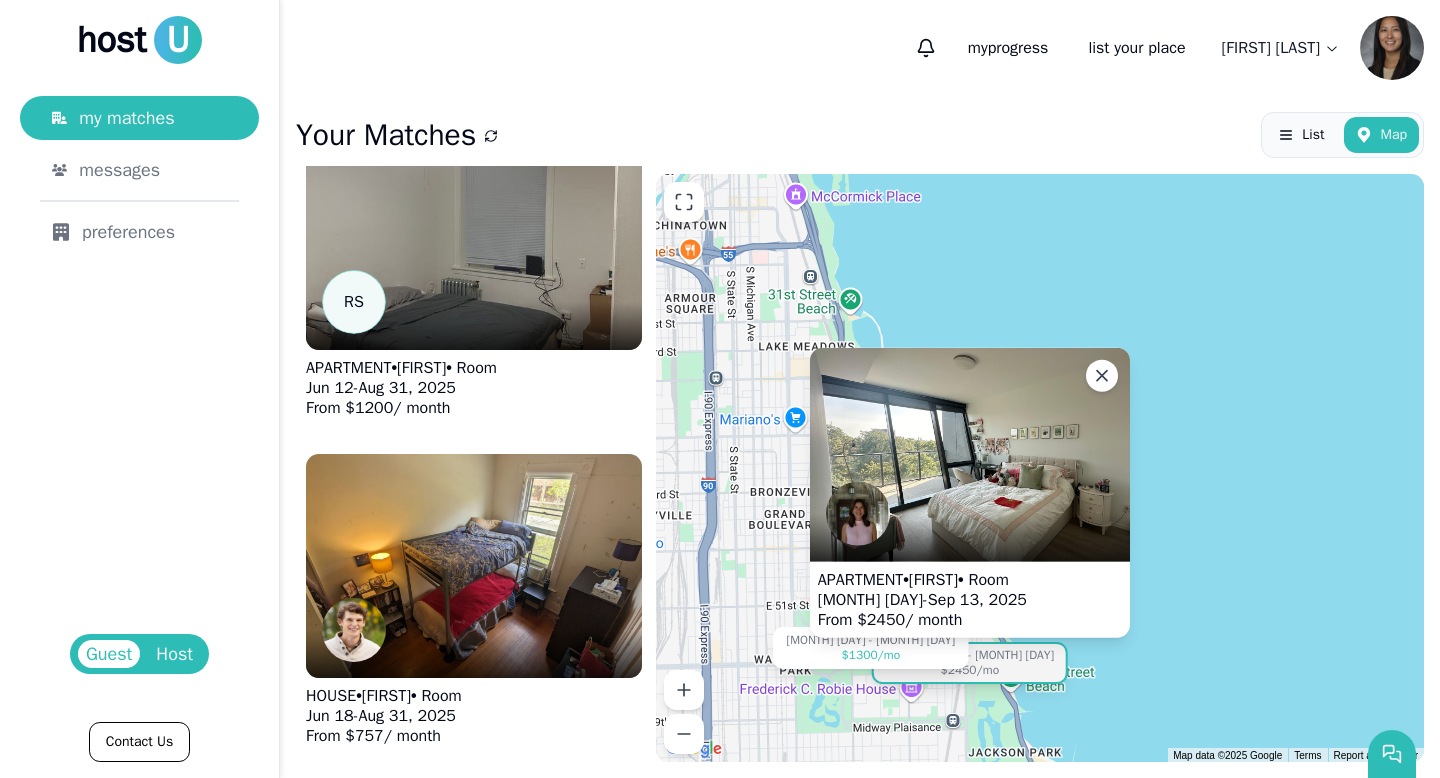 drag, startPoint x: 979, startPoint y: 382, endPoint x: 750, endPoint y: 633, distance: 339.76758 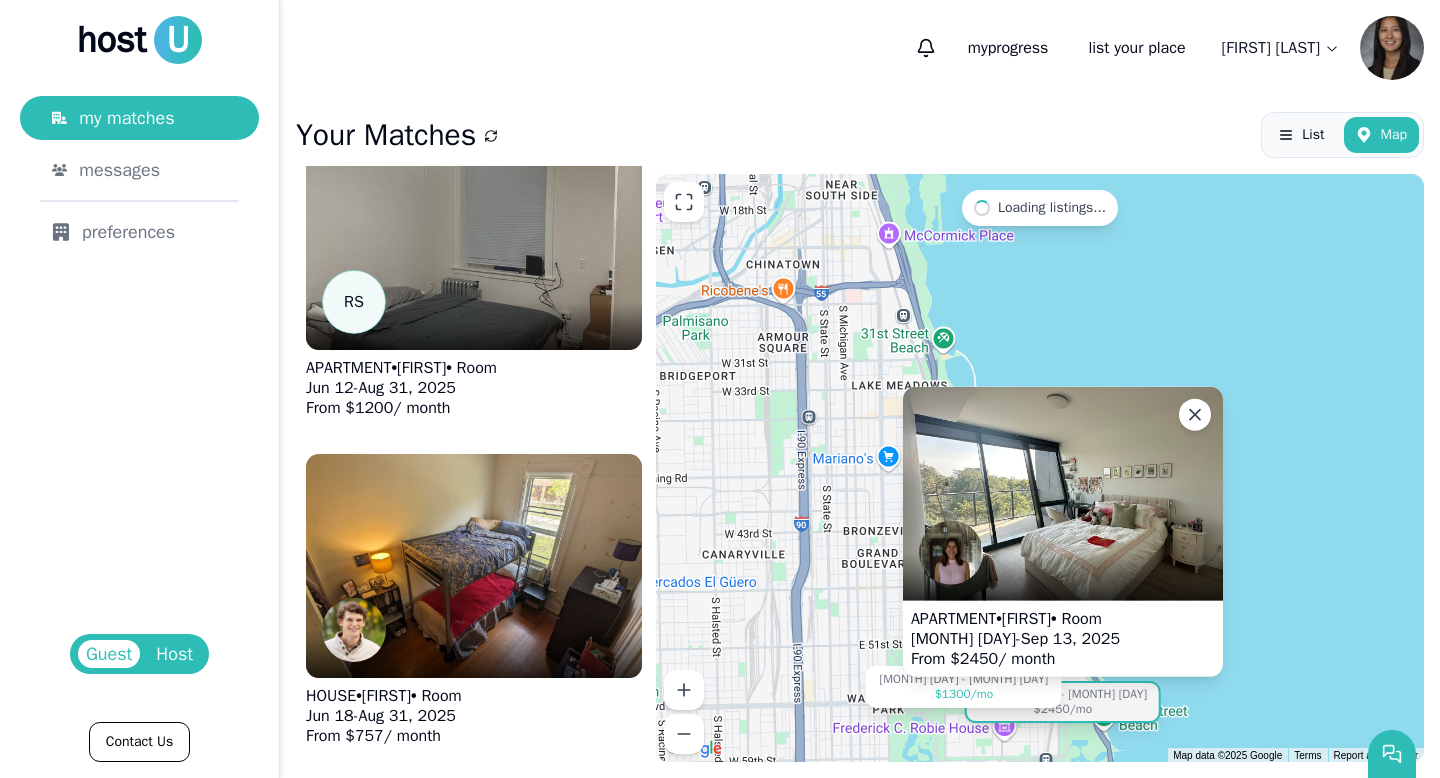 drag, startPoint x: 764, startPoint y: 417, endPoint x: 865, endPoint y: 445, distance: 104.80935 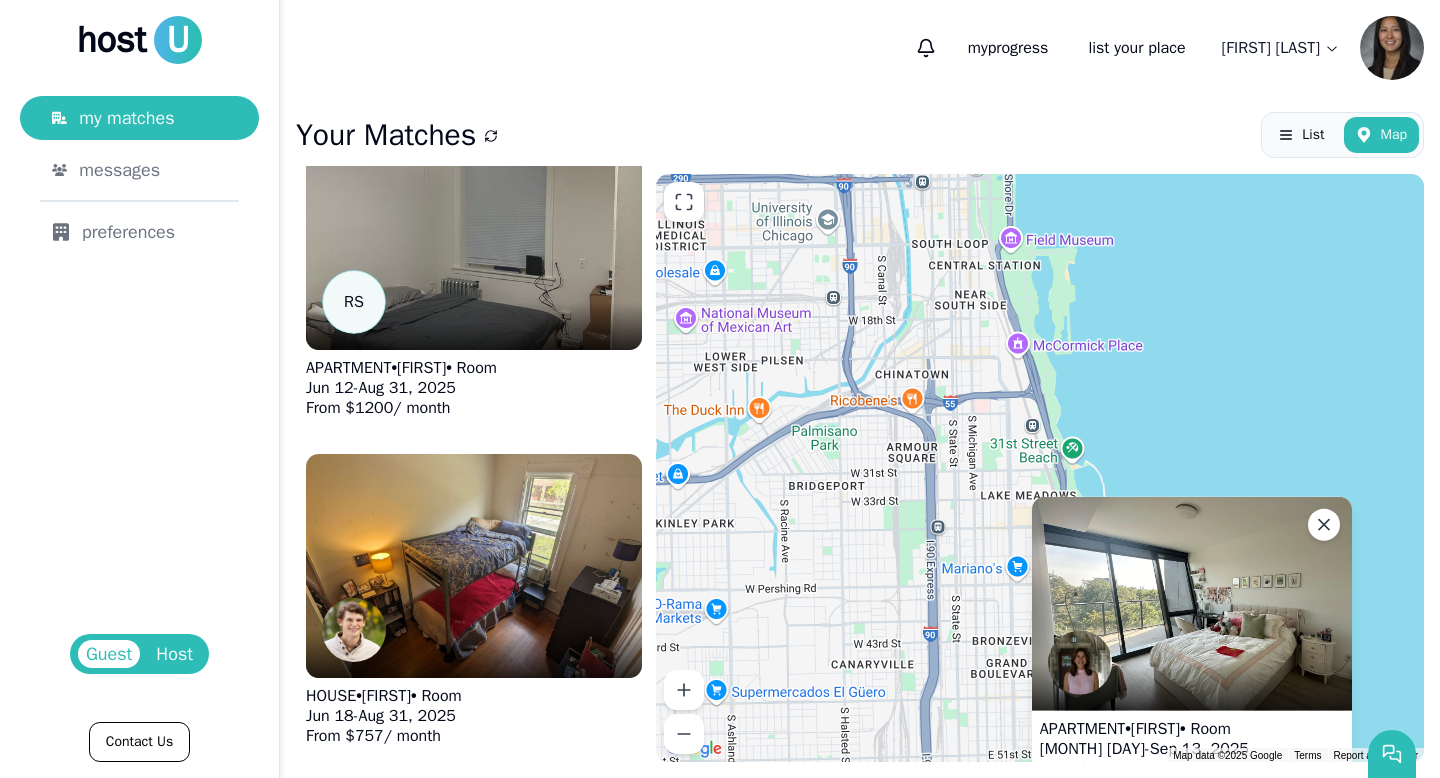 drag, startPoint x: 751, startPoint y: 381, endPoint x: 878, endPoint y: 489, distance: 166.71233 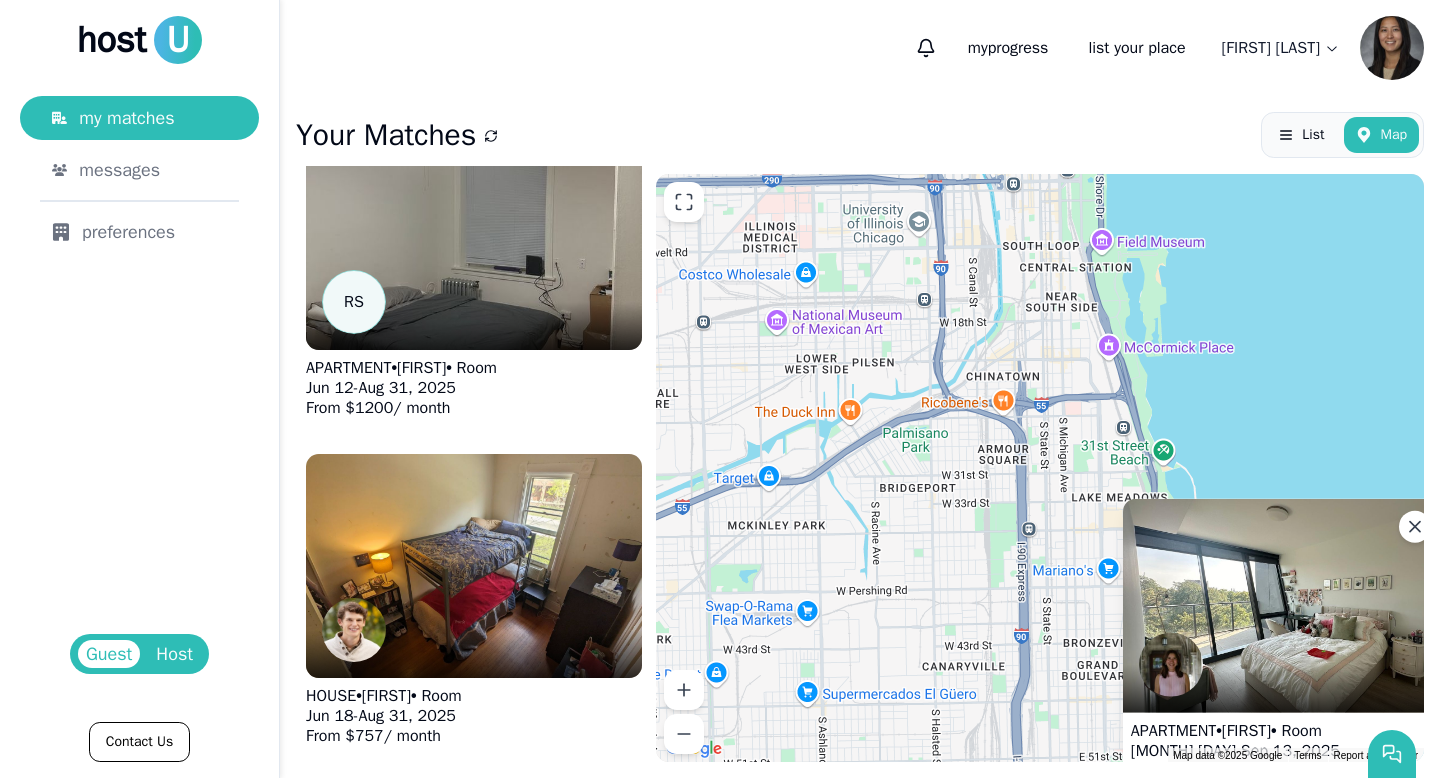 drag, startPoint x: 835, startPoint y: 376, endPoint x: 946, endPoint y: 377, distance: 111.0045 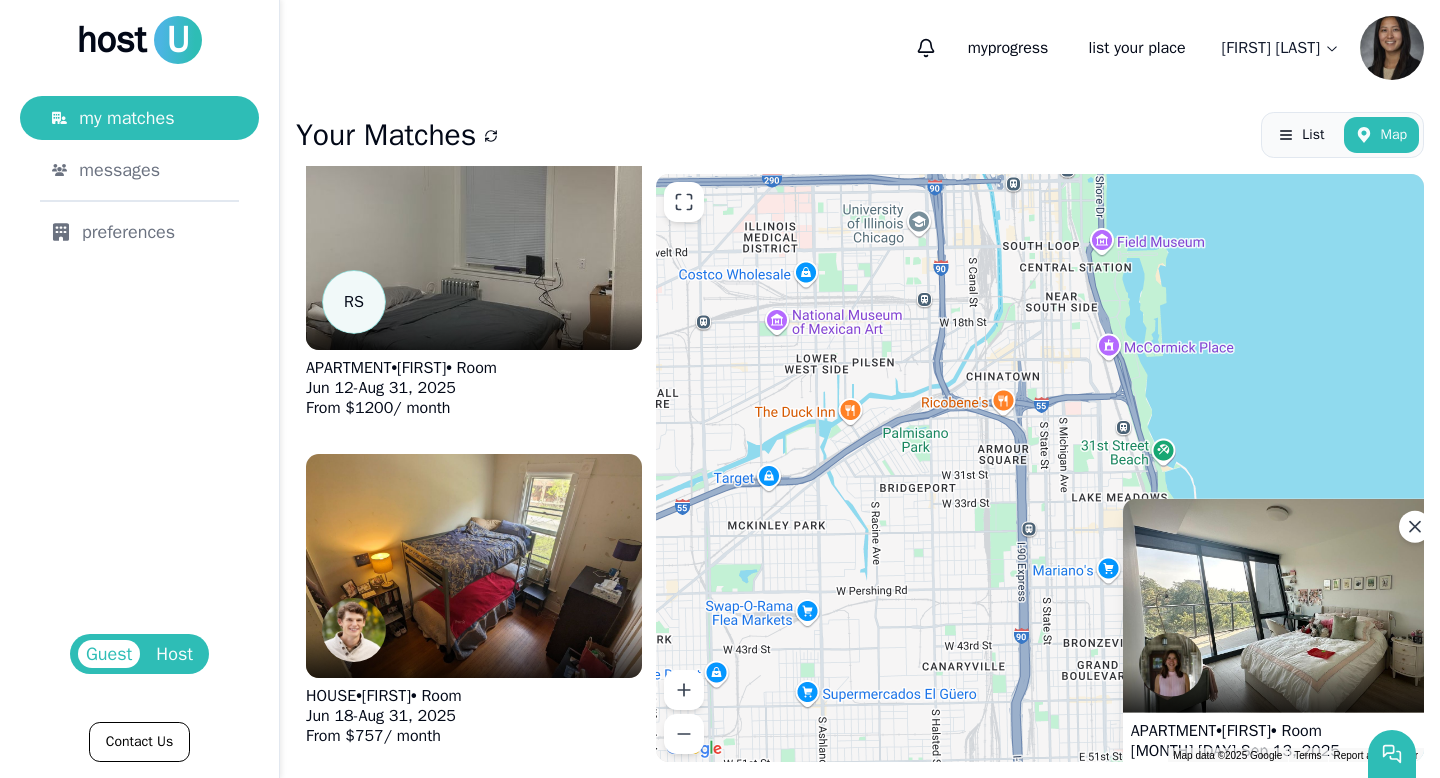 click on "APARTMENT  •  [FIRST]  • Room [MONTH] [DAY]  -  [MONTH] [DAY], [YEAR] From $  2450  / month" at bounding box center [1040, 468] 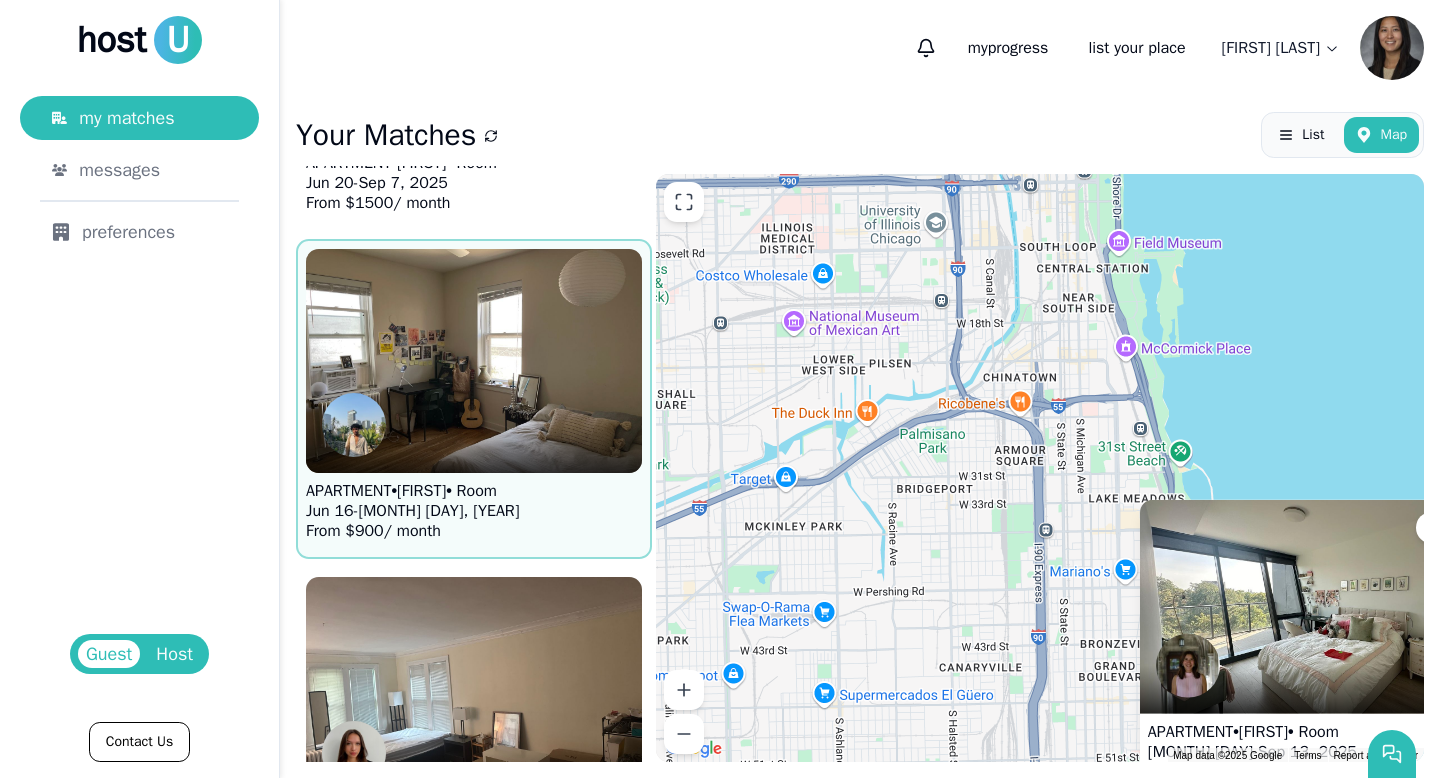scroll, scrollTop: 2305, scrollLeft: 0, axis: vertical 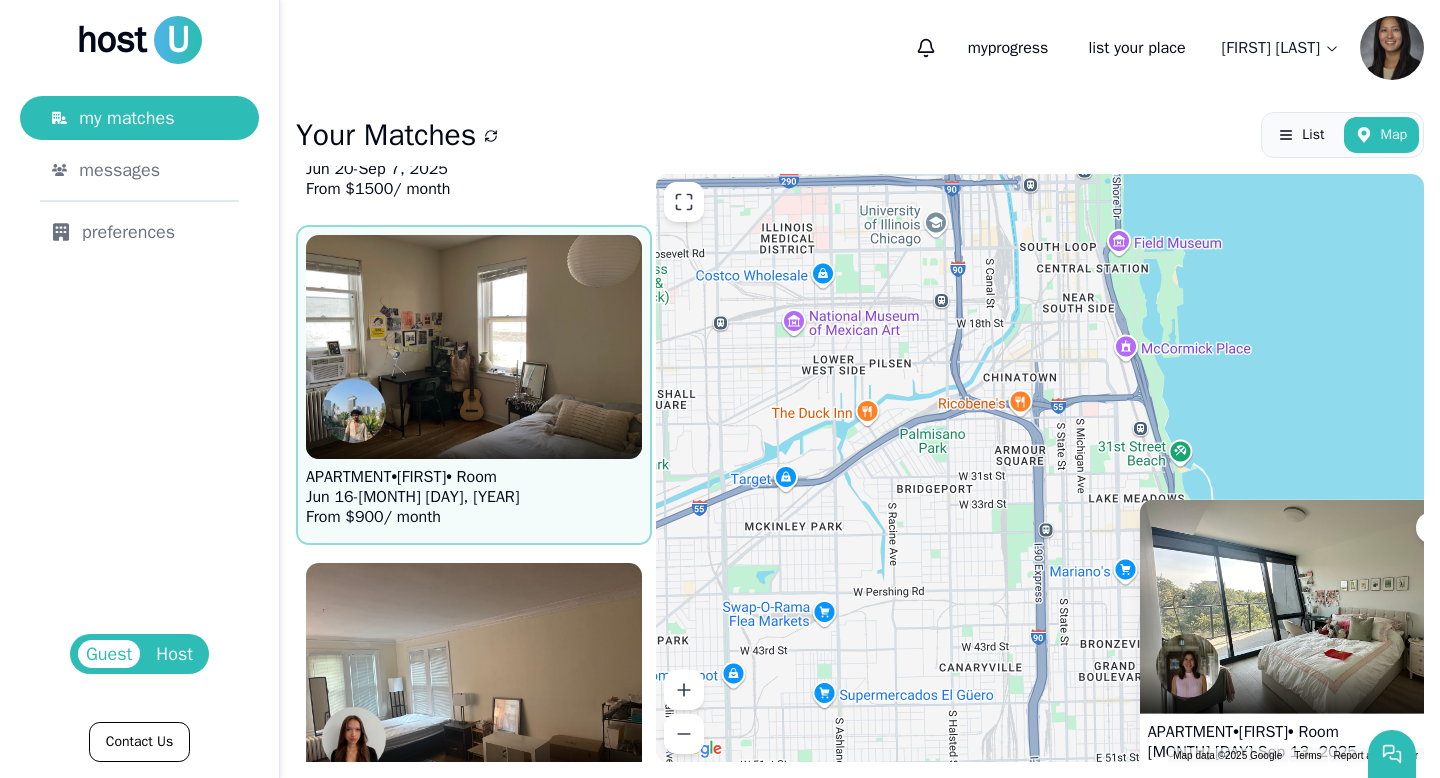 click on "APARTMENT  •  [FIRST]  • Room [MONTH] [DAY]  -  [MONTH] [DAY], [YEAR] From $  900  / month" at bounding box center [474, 385] 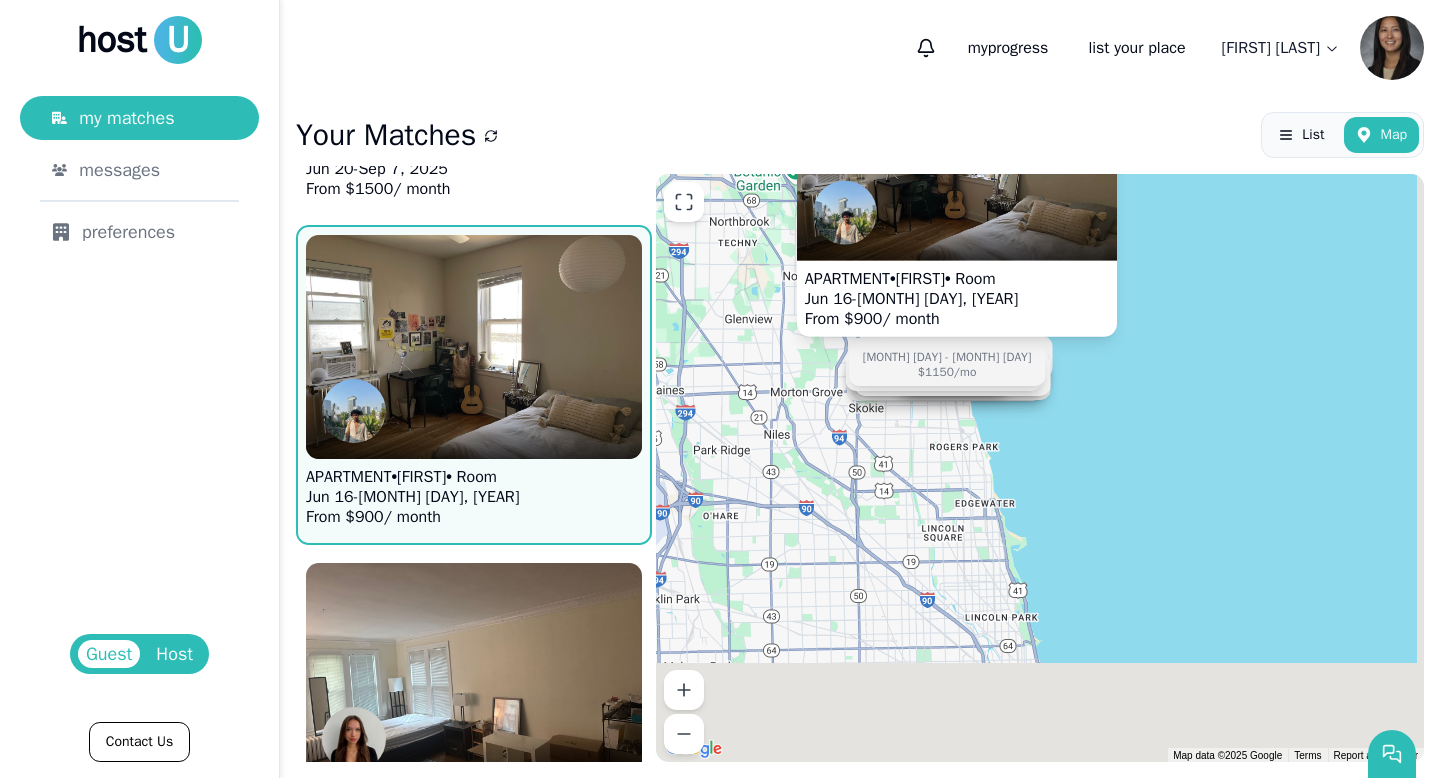 drag, startPoint x: 1090, startPoint y: 651, endPoint x: 901, endPoint y: 402, distance: 312.6052 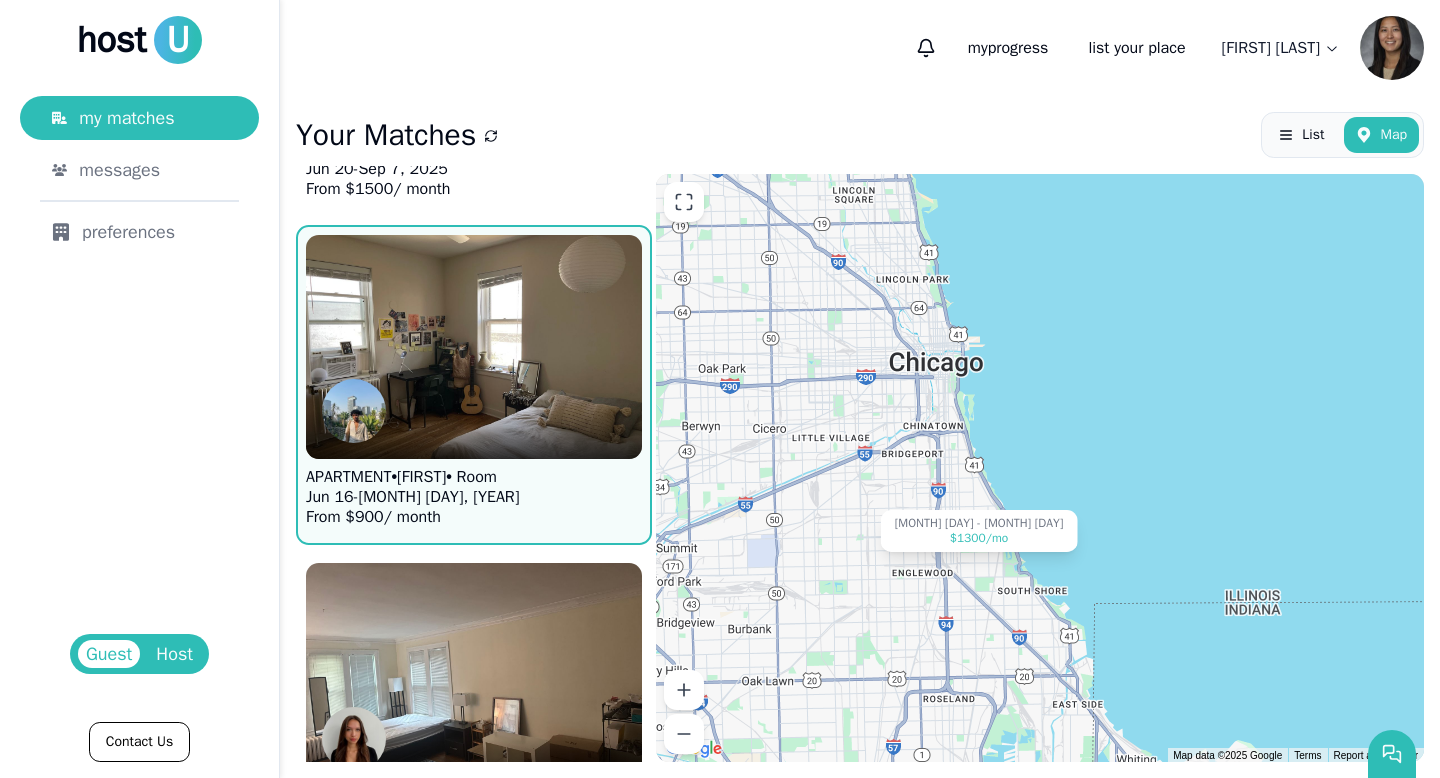 drag, startPoint x: 846, startPoint y: 526, endPoint x: 859, endPoint y: 359, distance: 167.50522 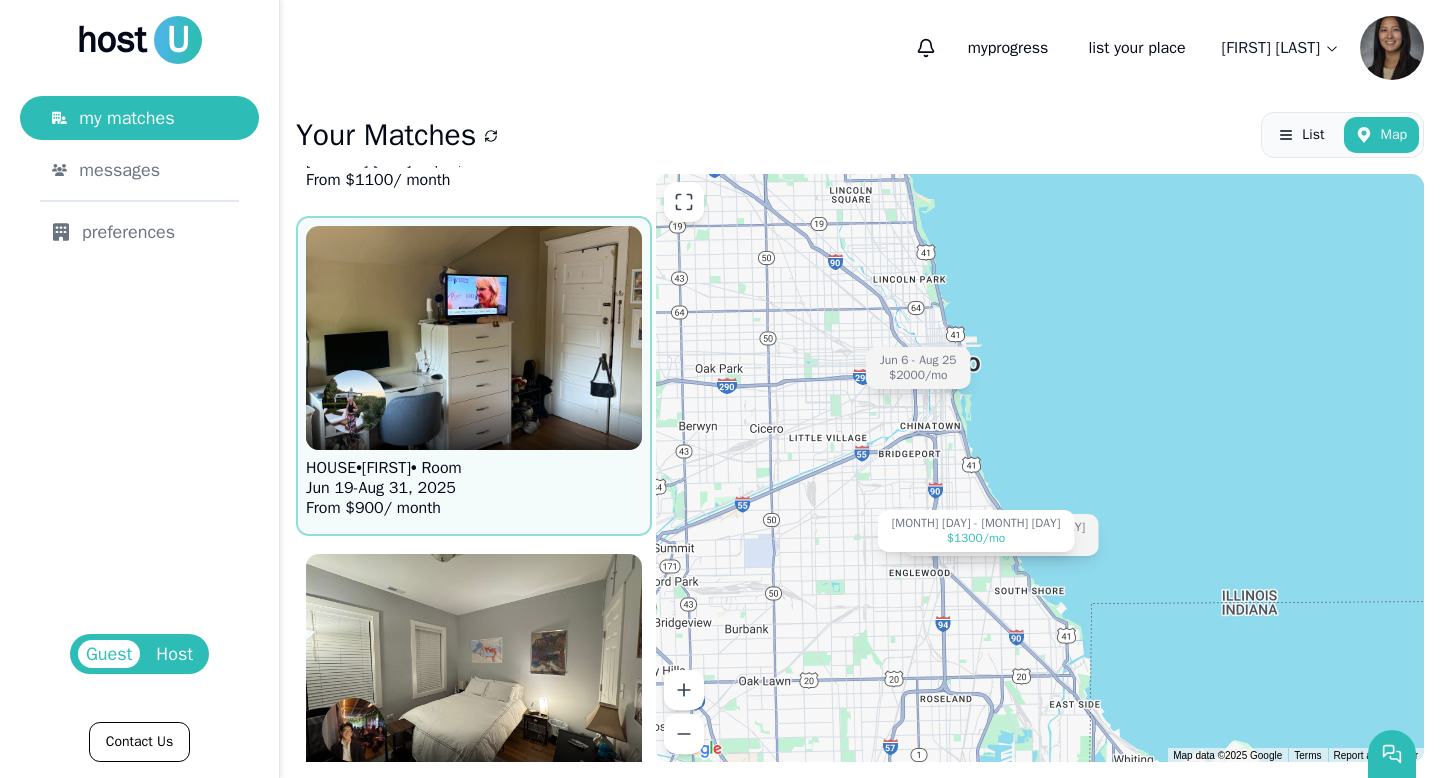 scroll, scrollTop: 2969, scrollLeft: 0, axis: vertical 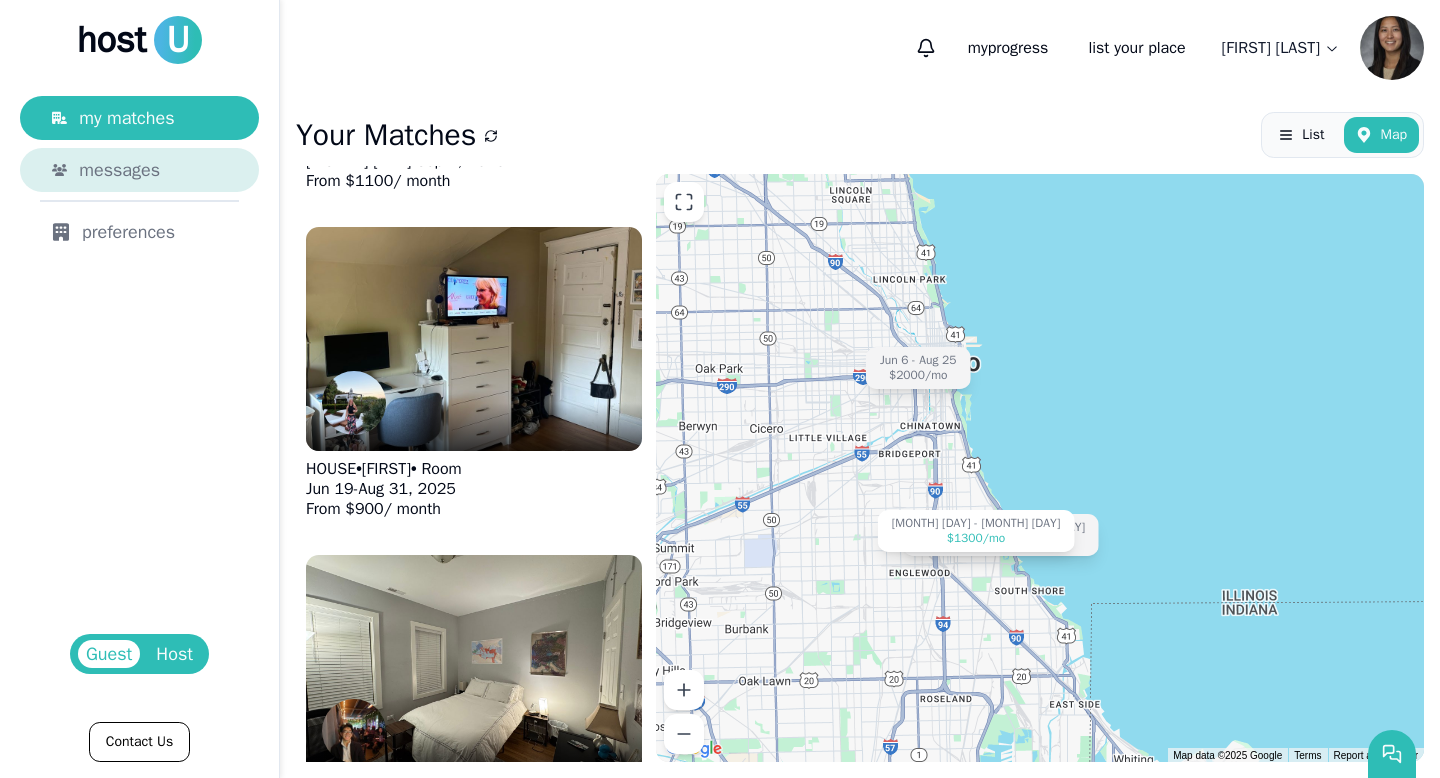 click on "messages" at bounding box center [119, 170] 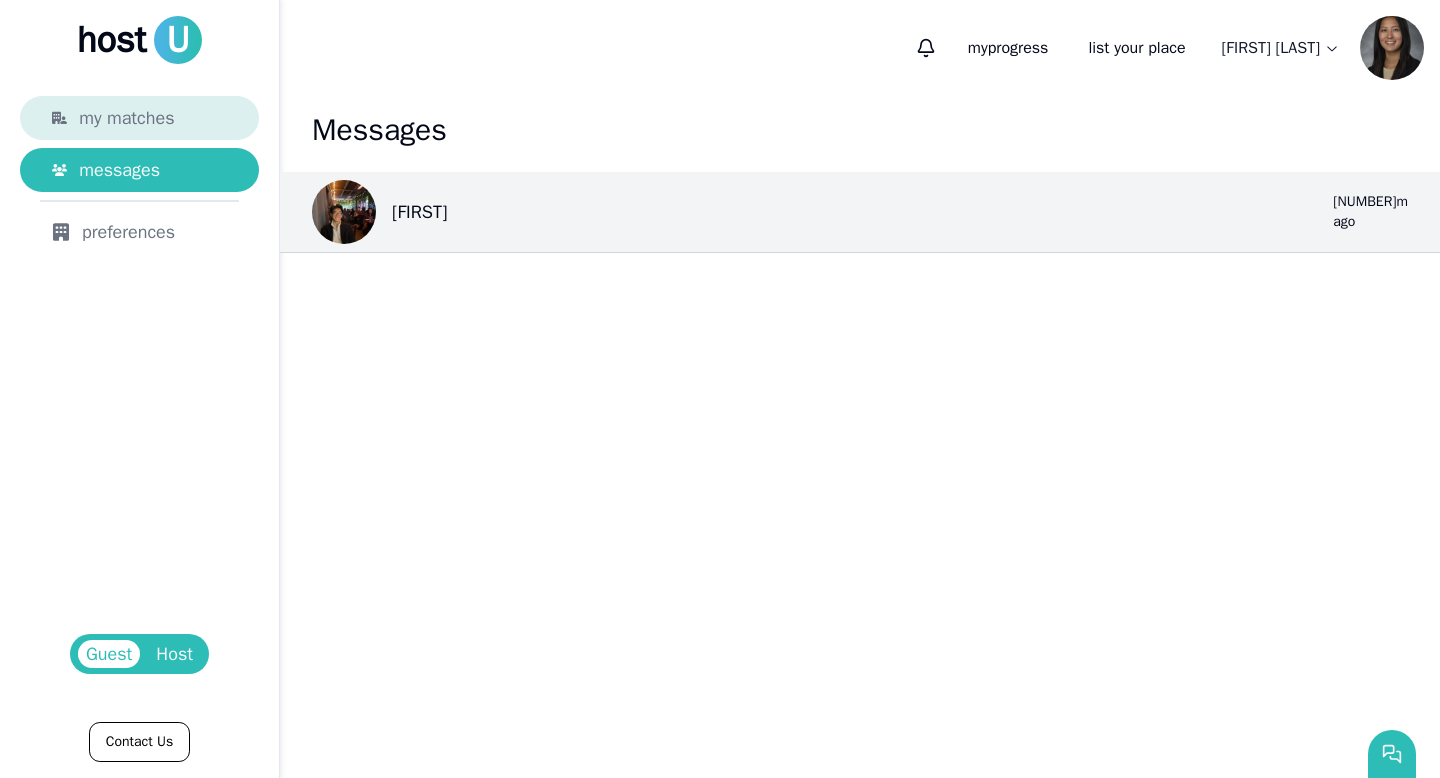 click on "my matches" at bounding box center [126, 118] 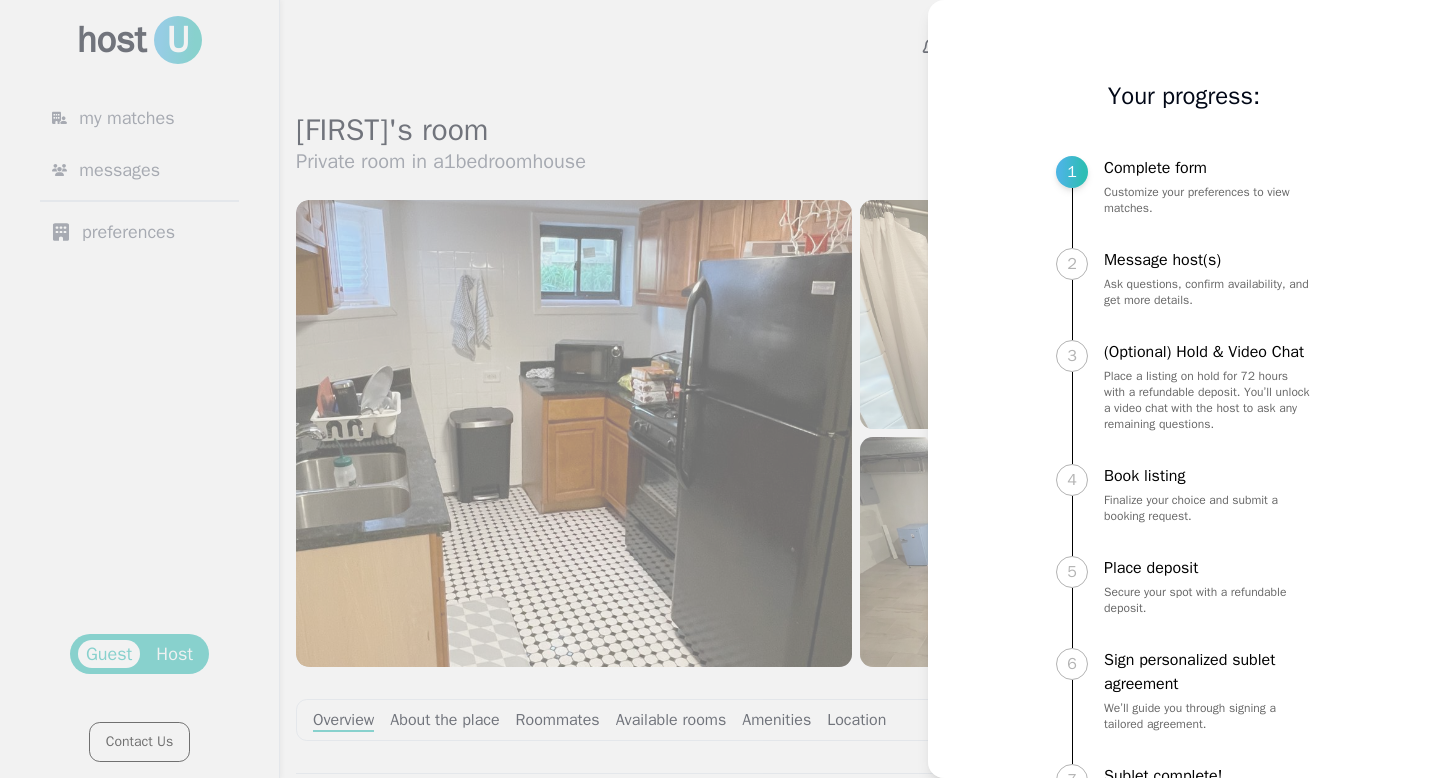 scroll, scrollTop: 0, scrollLeft: 0, axis: both 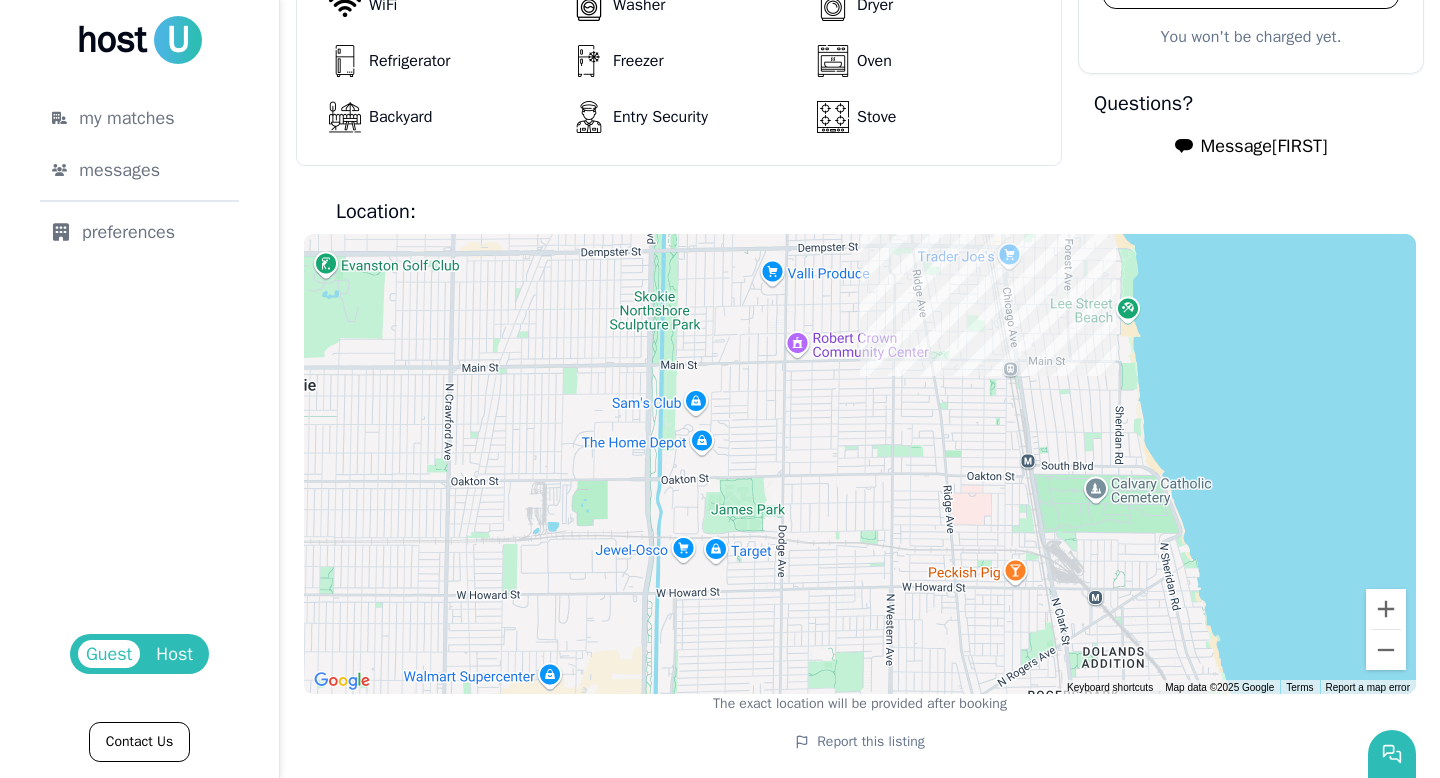 drag, startPoint x: 1061, startPoint y: 631, endPoint x: 999, endPoint y: 218, distance: 417.62784 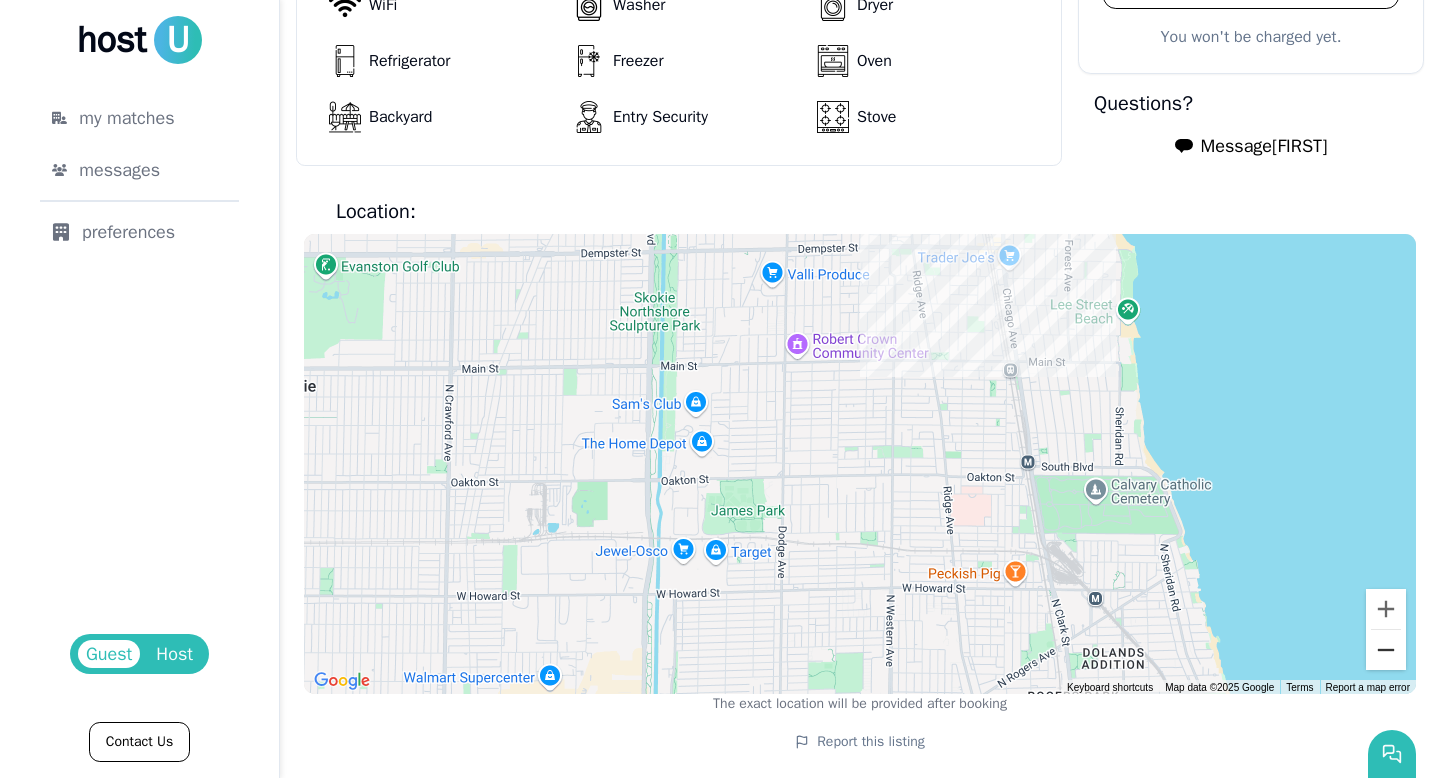 click at bounding box center (1386, 650) 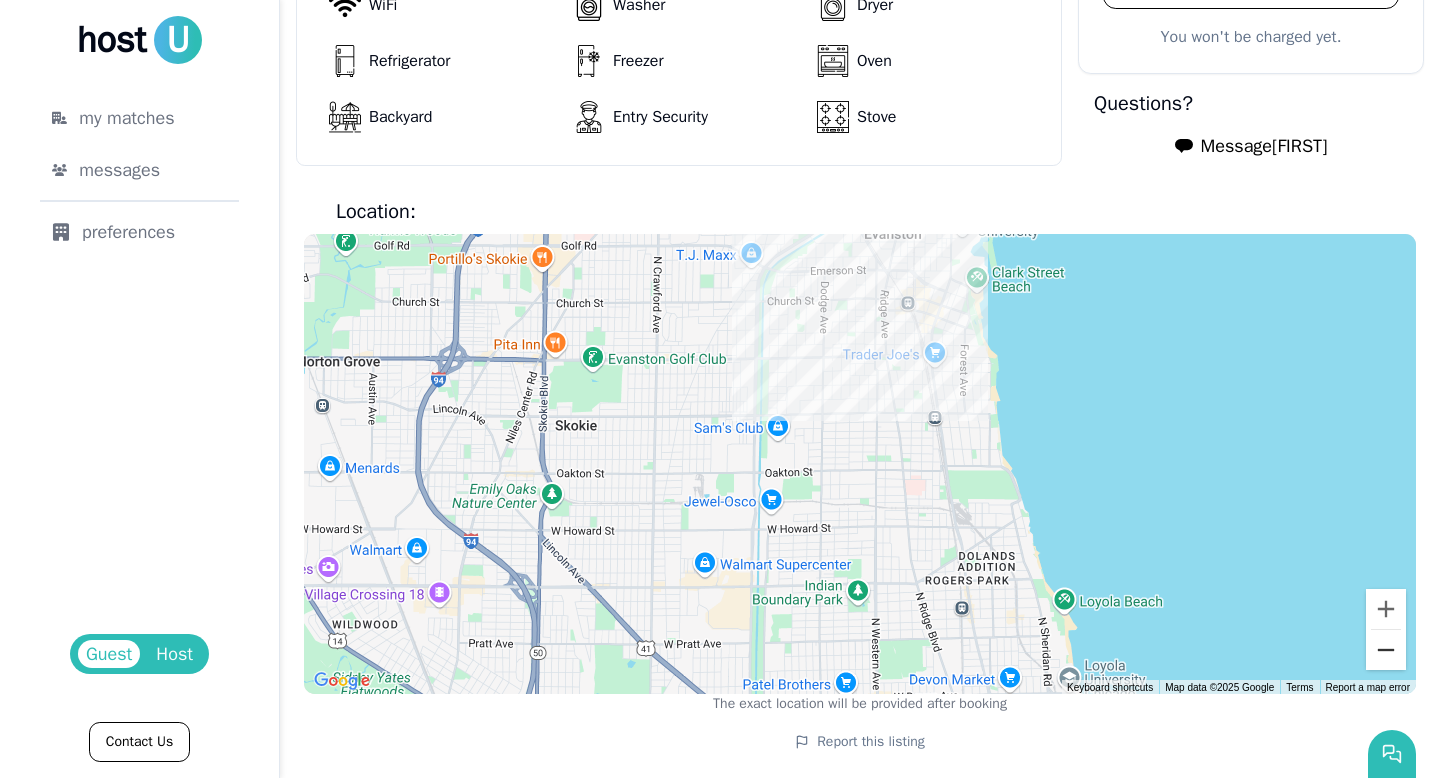 click at bounding box center (1386, 650) 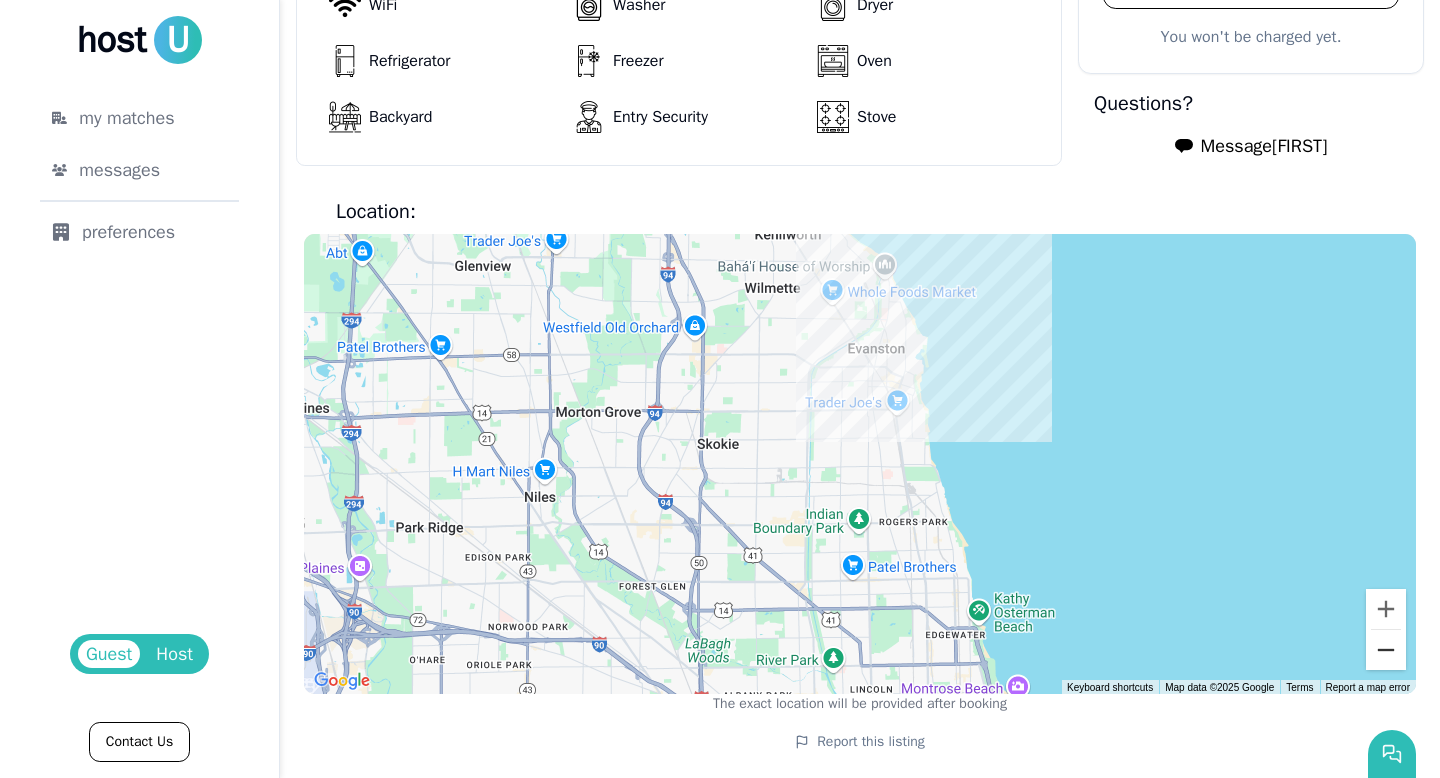 click at bounding box center [1386, 650] 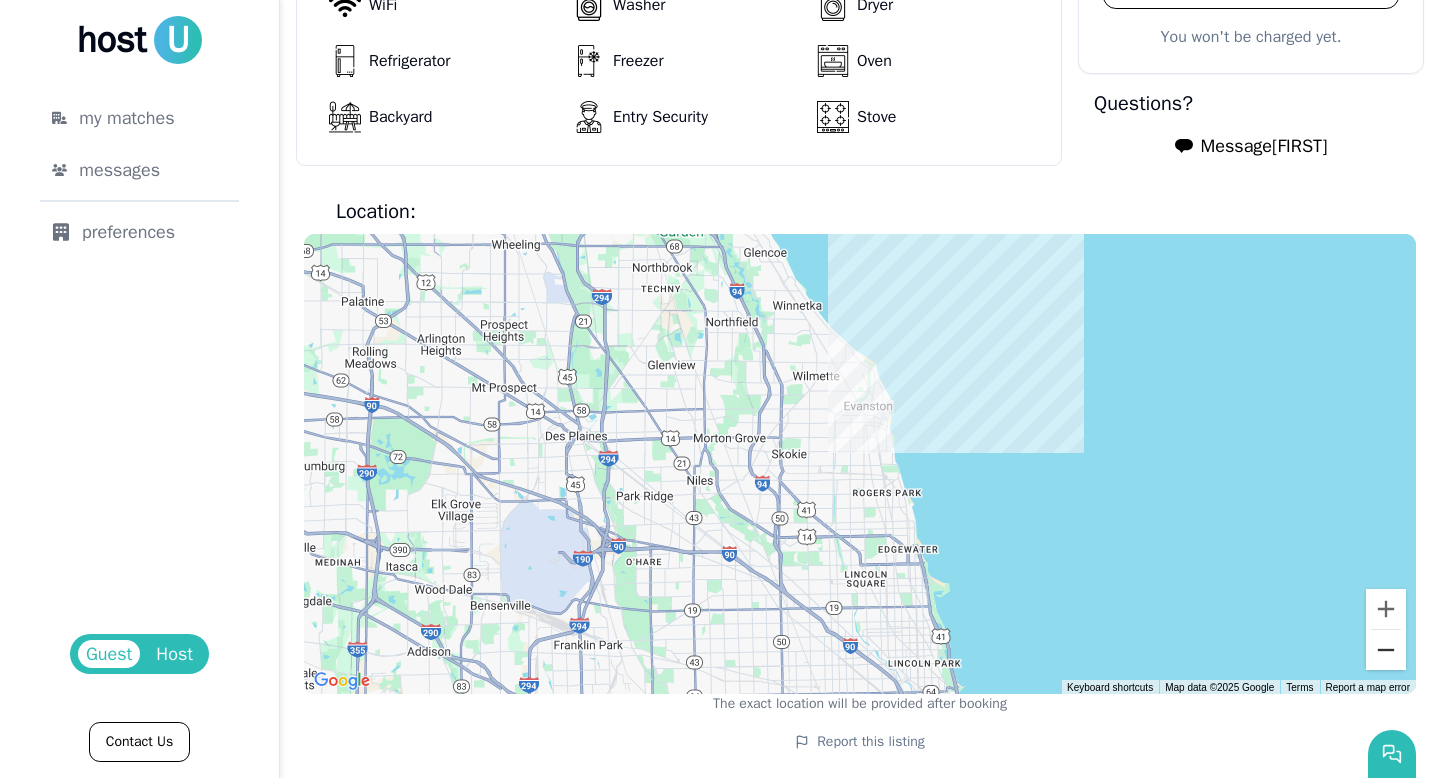 click at bounding box center (1386, 650) 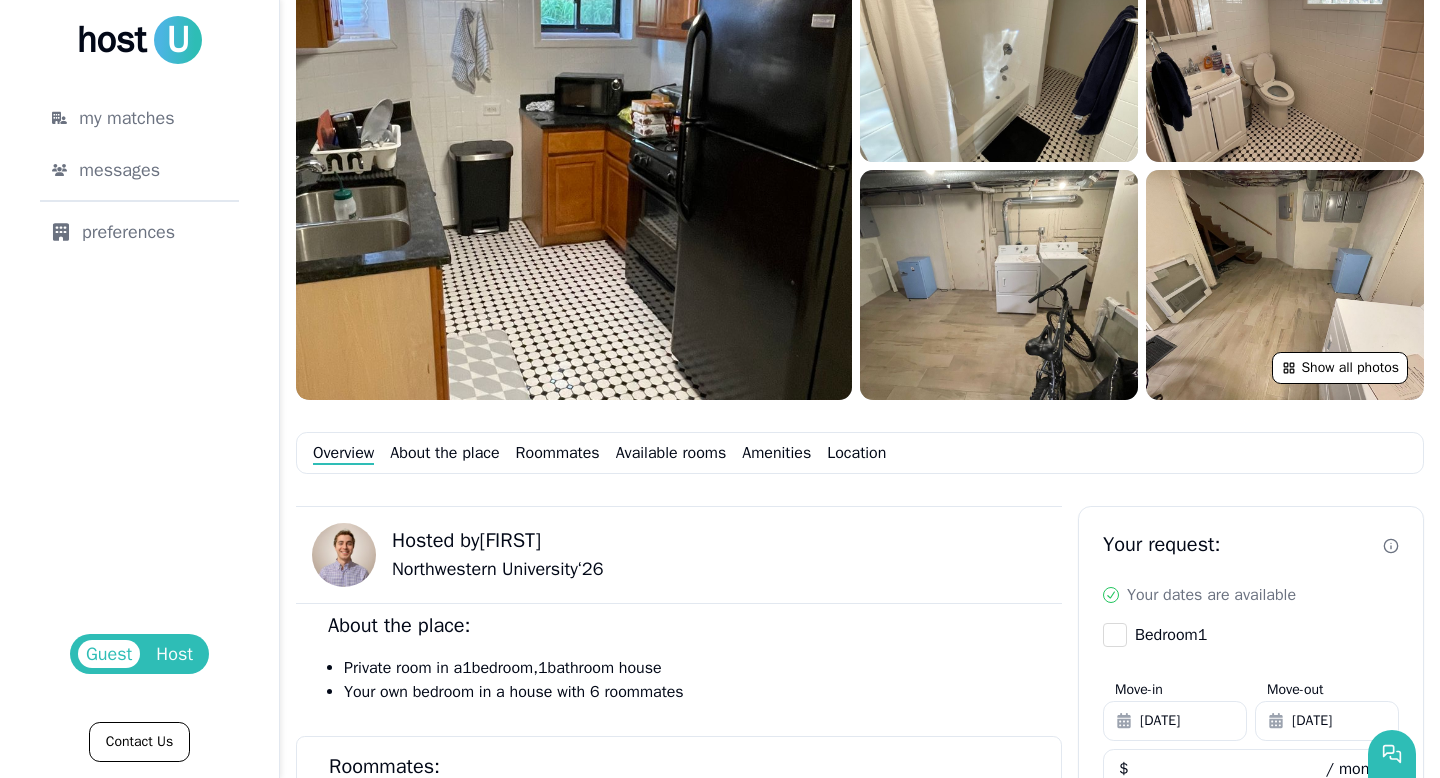 scroll, scrollTop: 0, scrollLeft: 0, axis: both 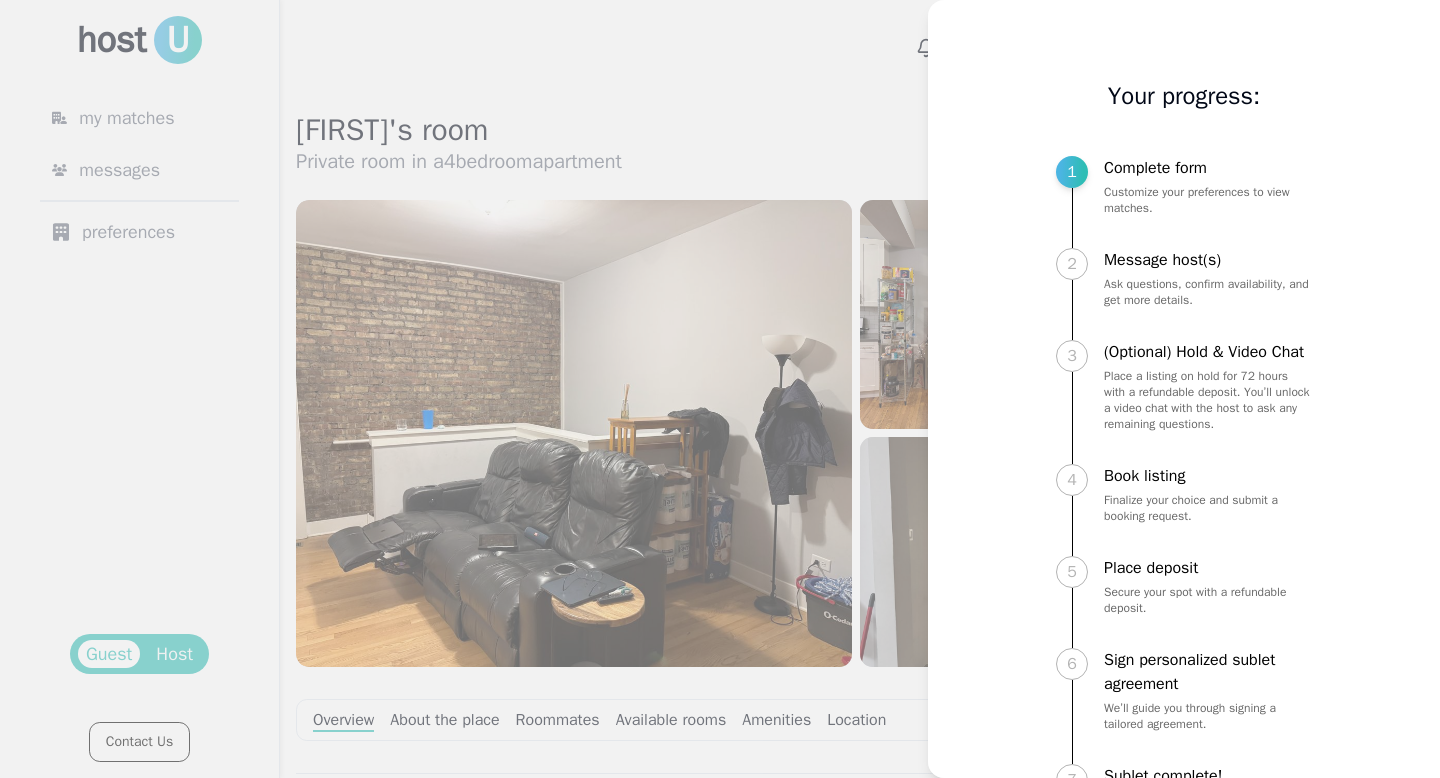 click at bounding box center (720, 389) 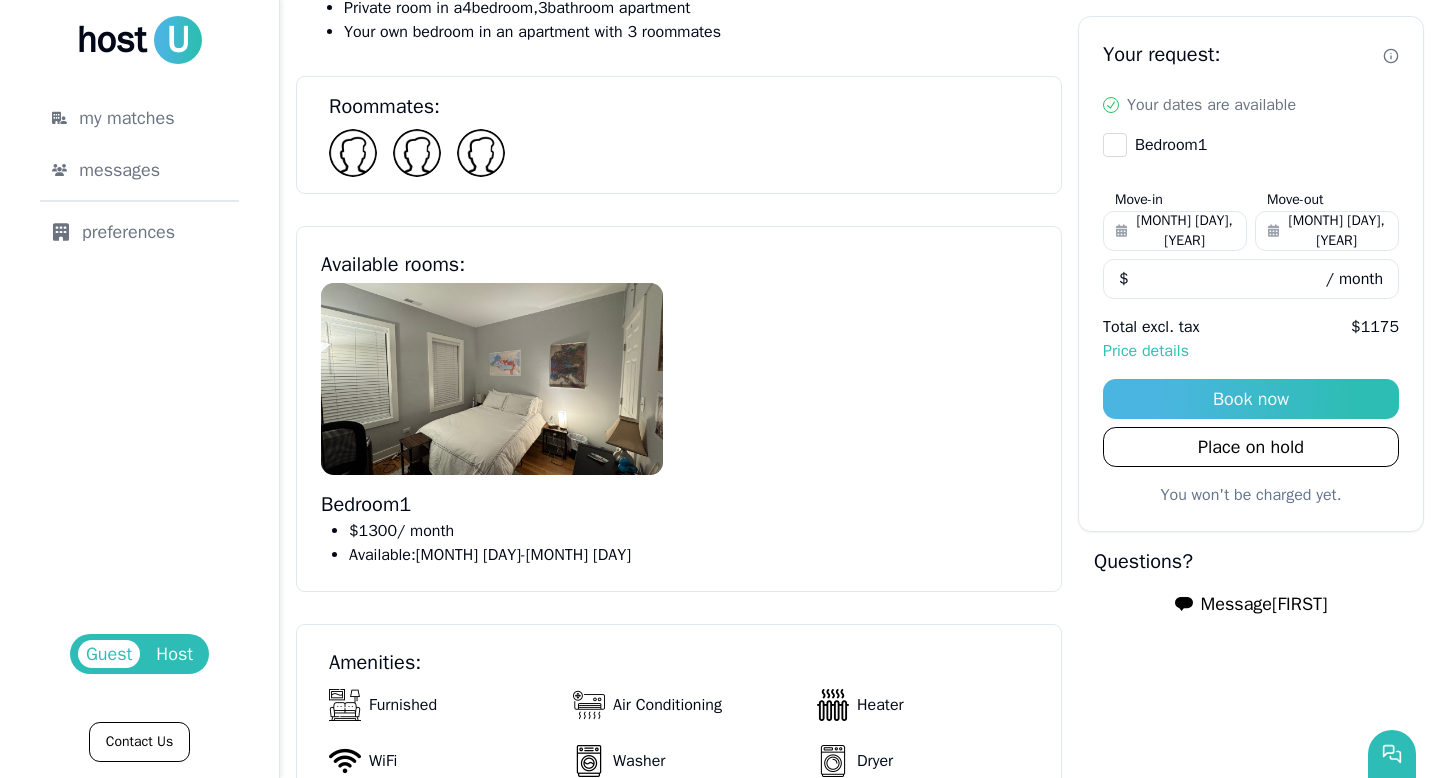 scroll, scrollTop: 929, scrollLeft: 0, axis: vertical 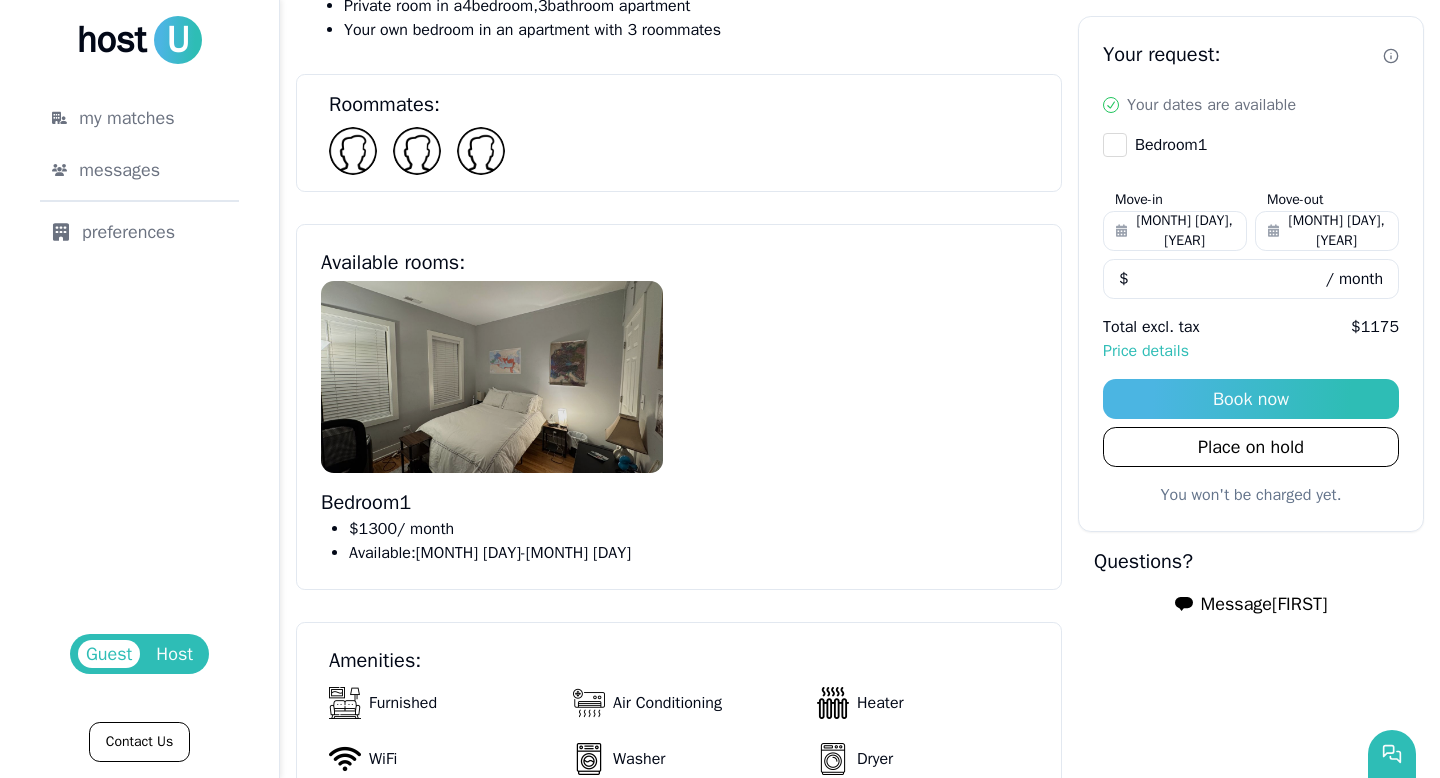 click at bounding box center [492, 377] 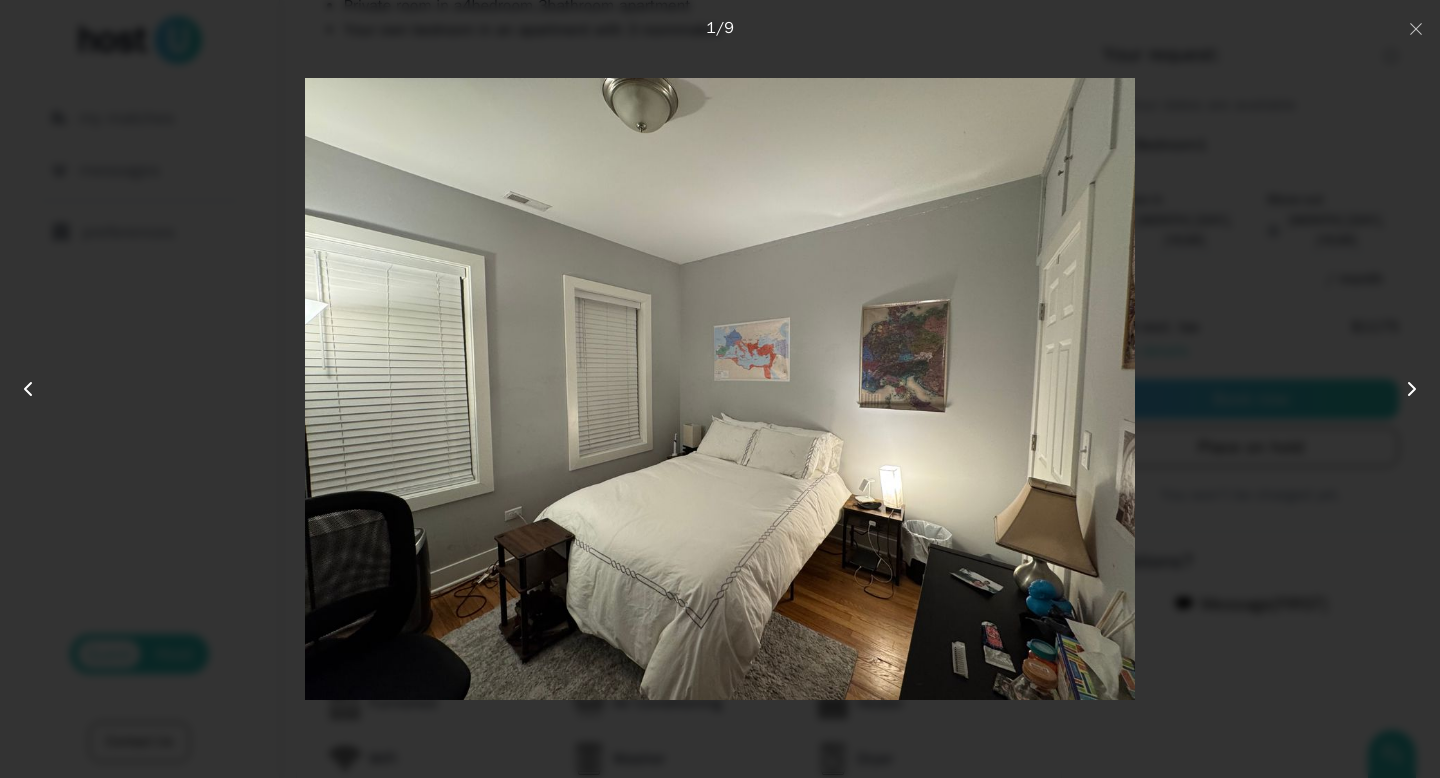 click at bounding box center (720, 389) 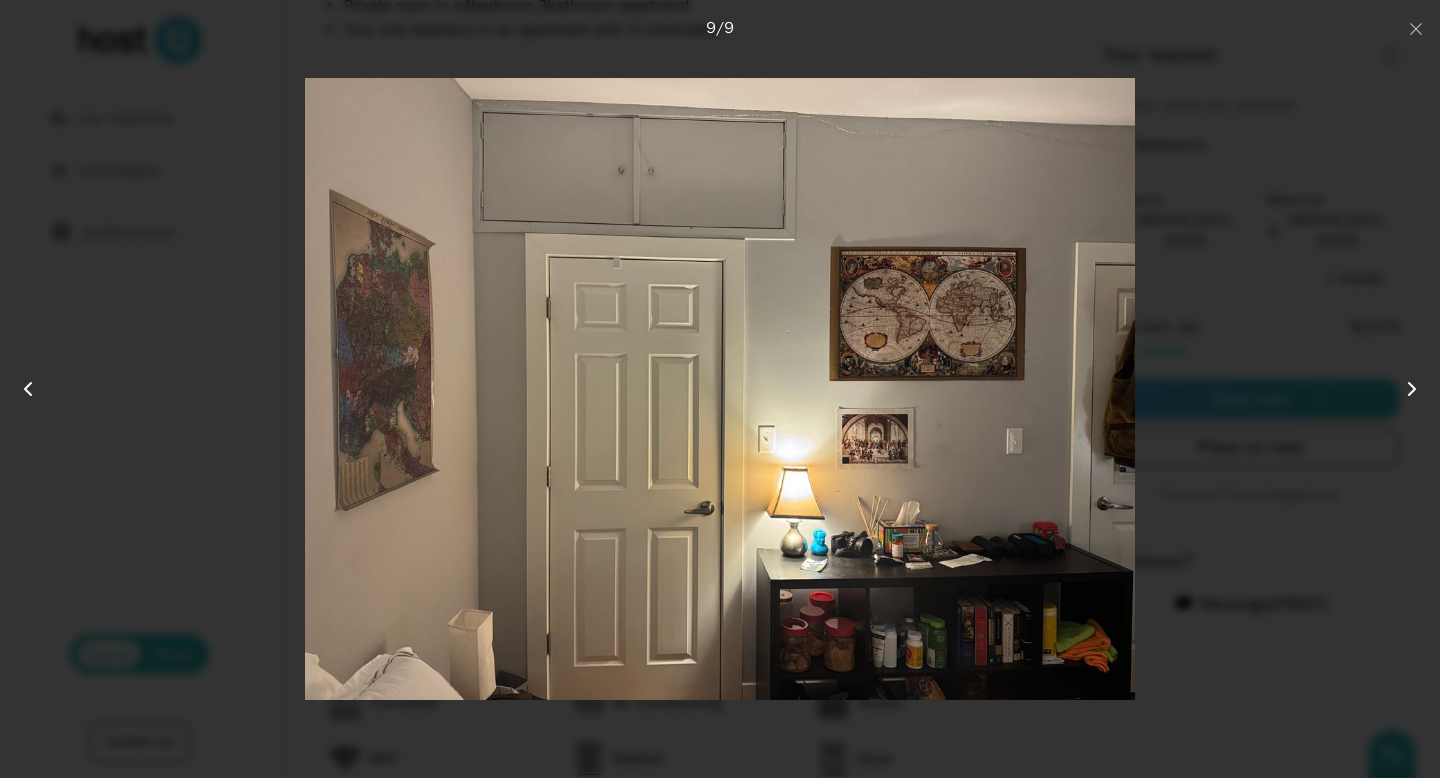 click at bounding box center (720, 389) 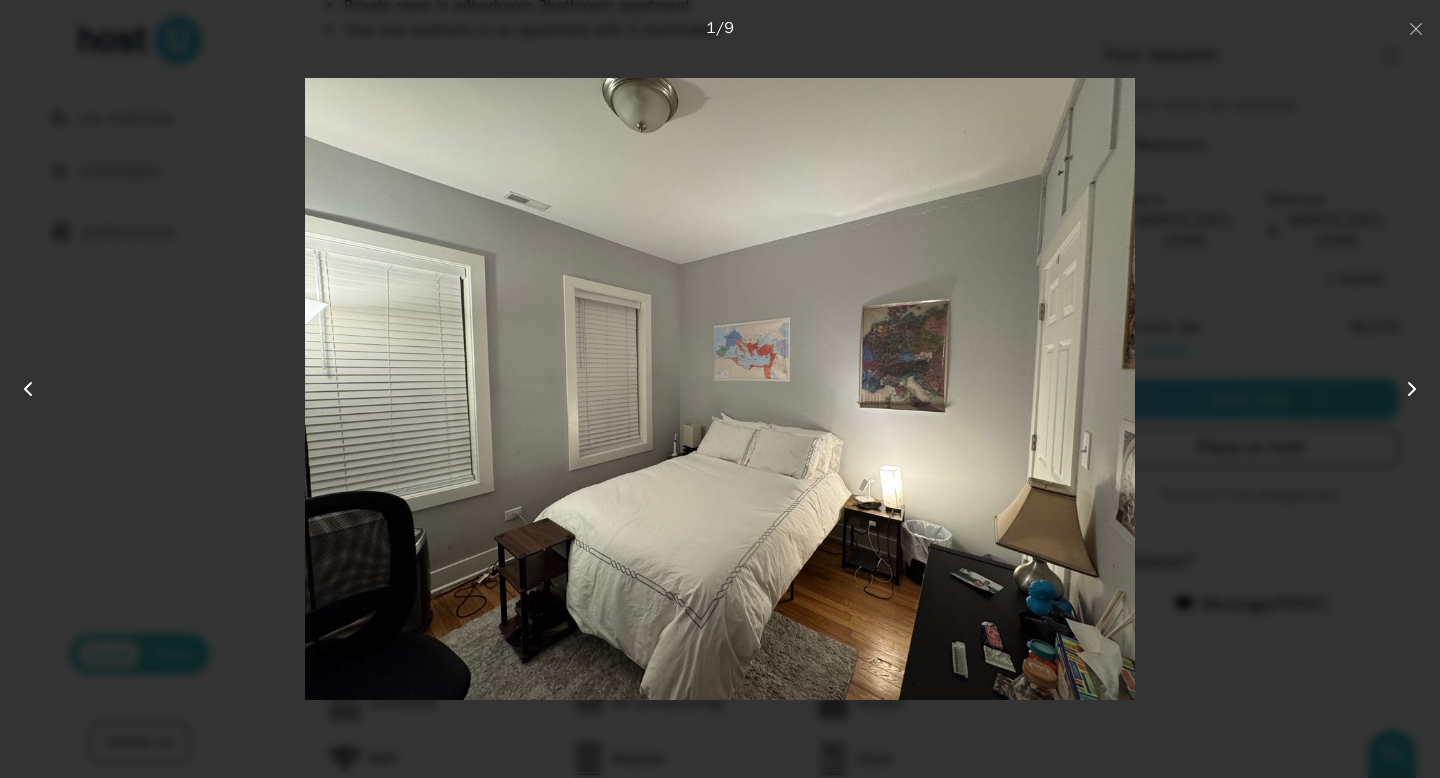 click at bounding box center (720, 389) 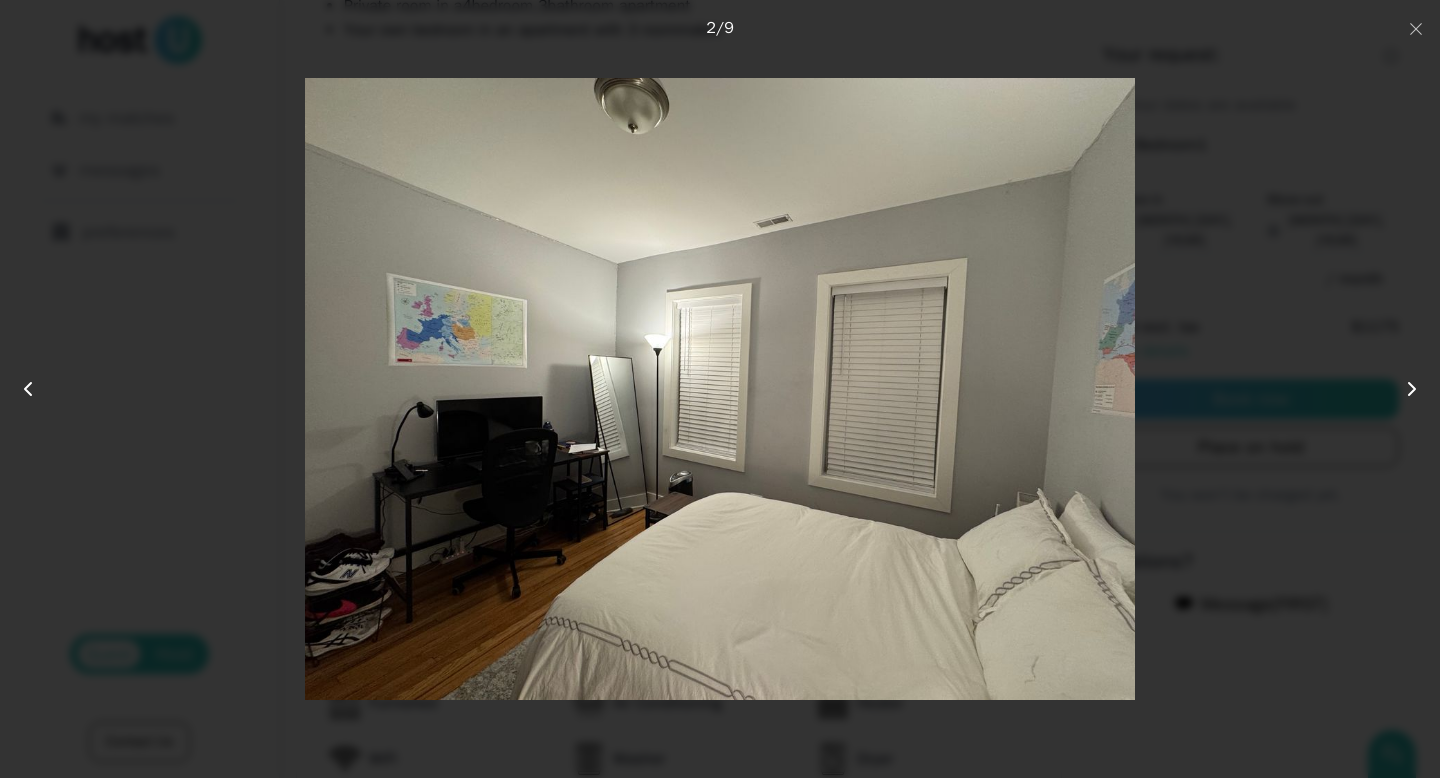 click at bounding box center (720, 389) 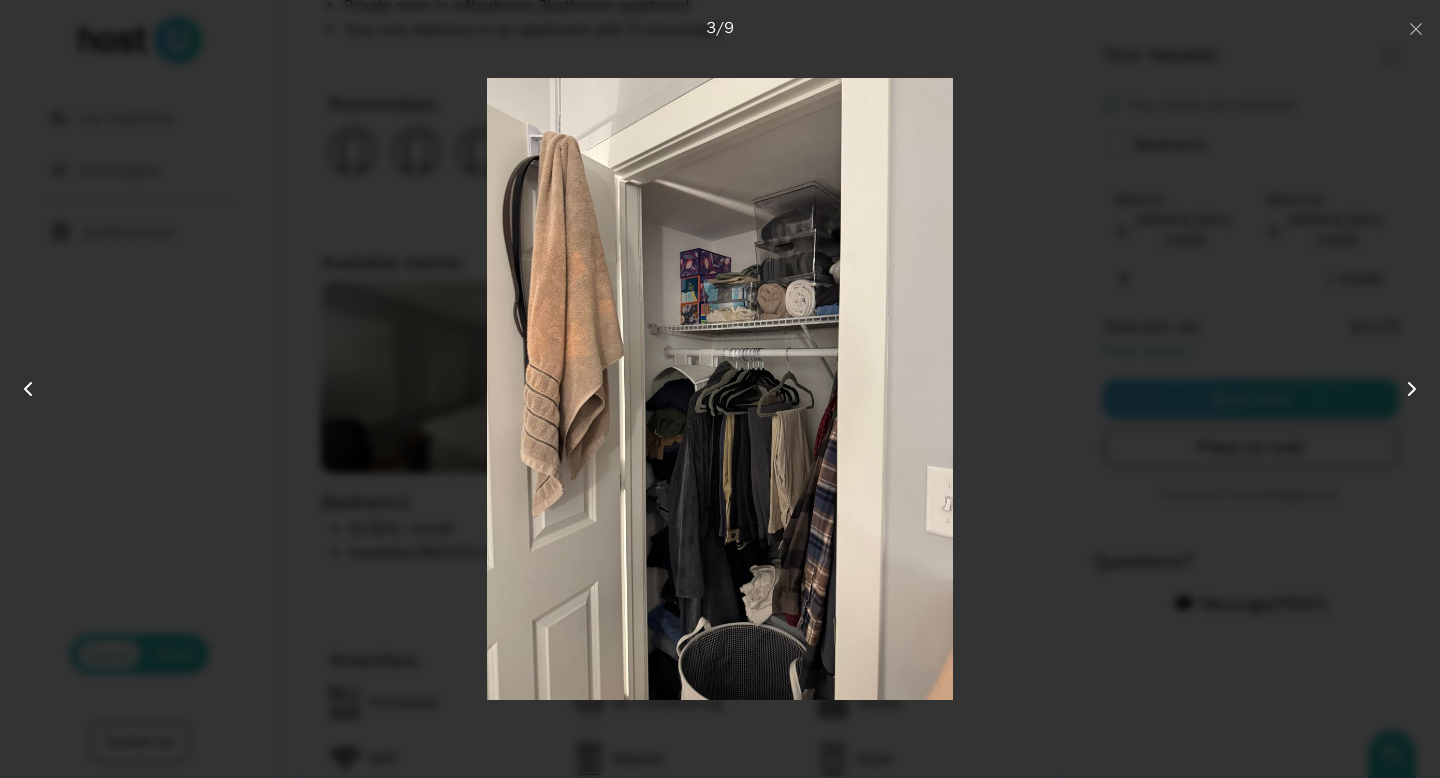 click at bounding box center [720, 389] 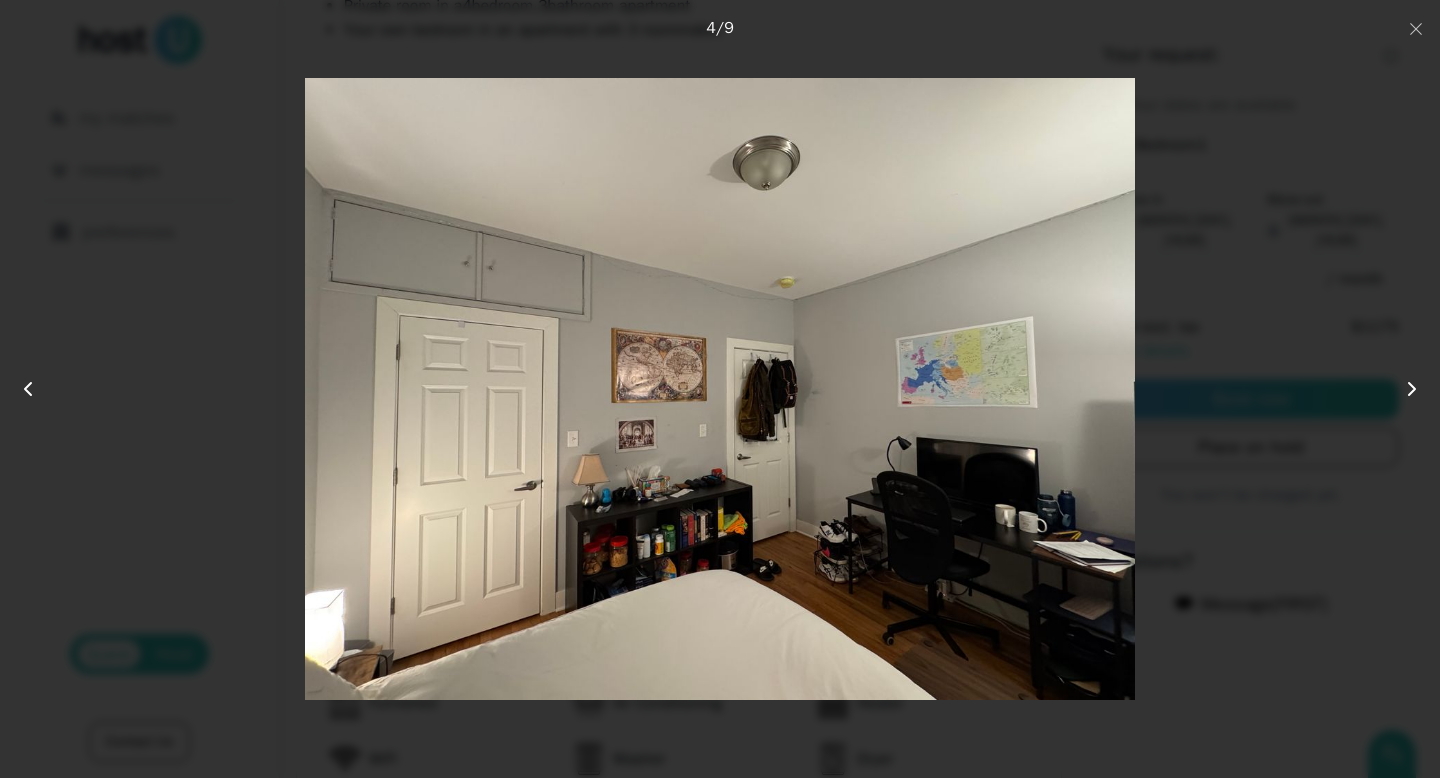 click at bounding box center (720, 389) 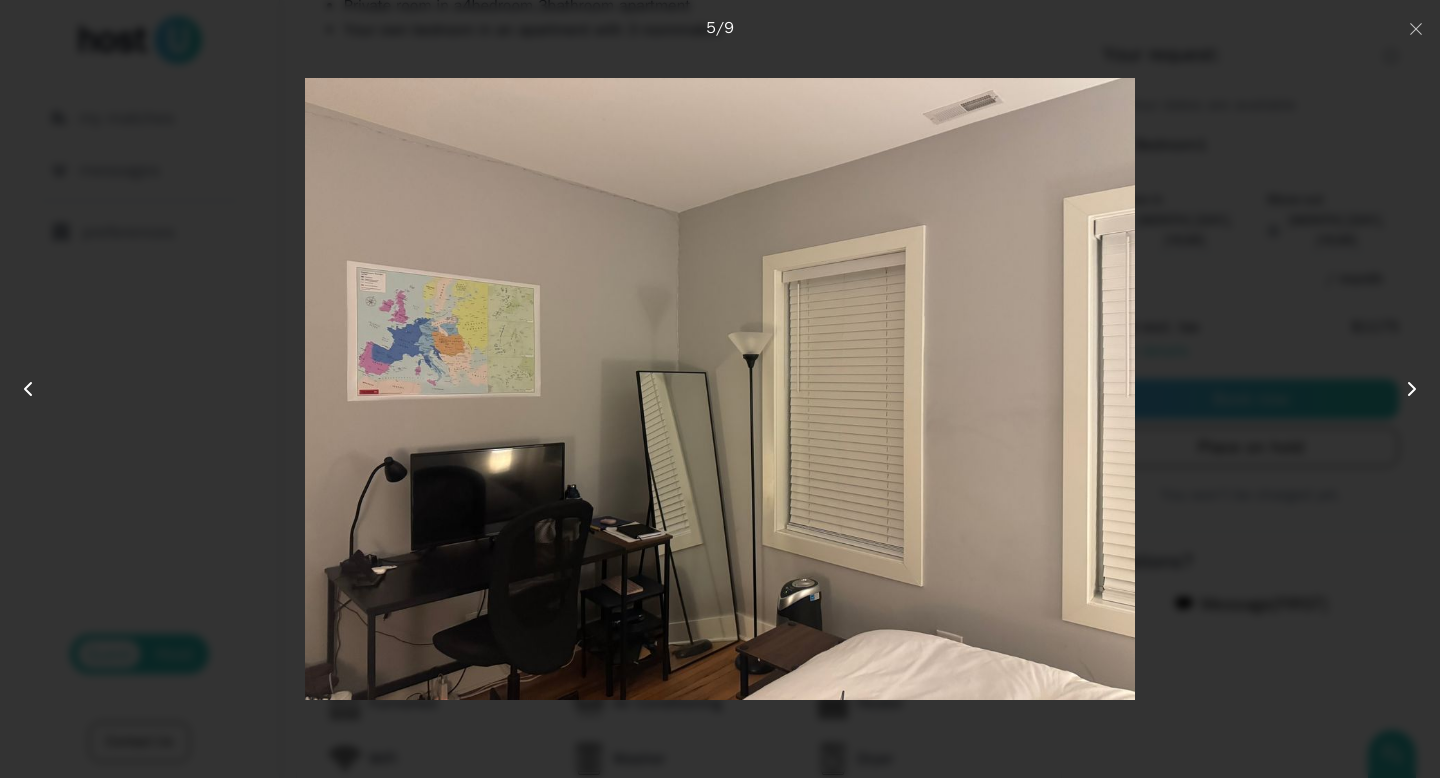 click at bounding box center [720, 389] 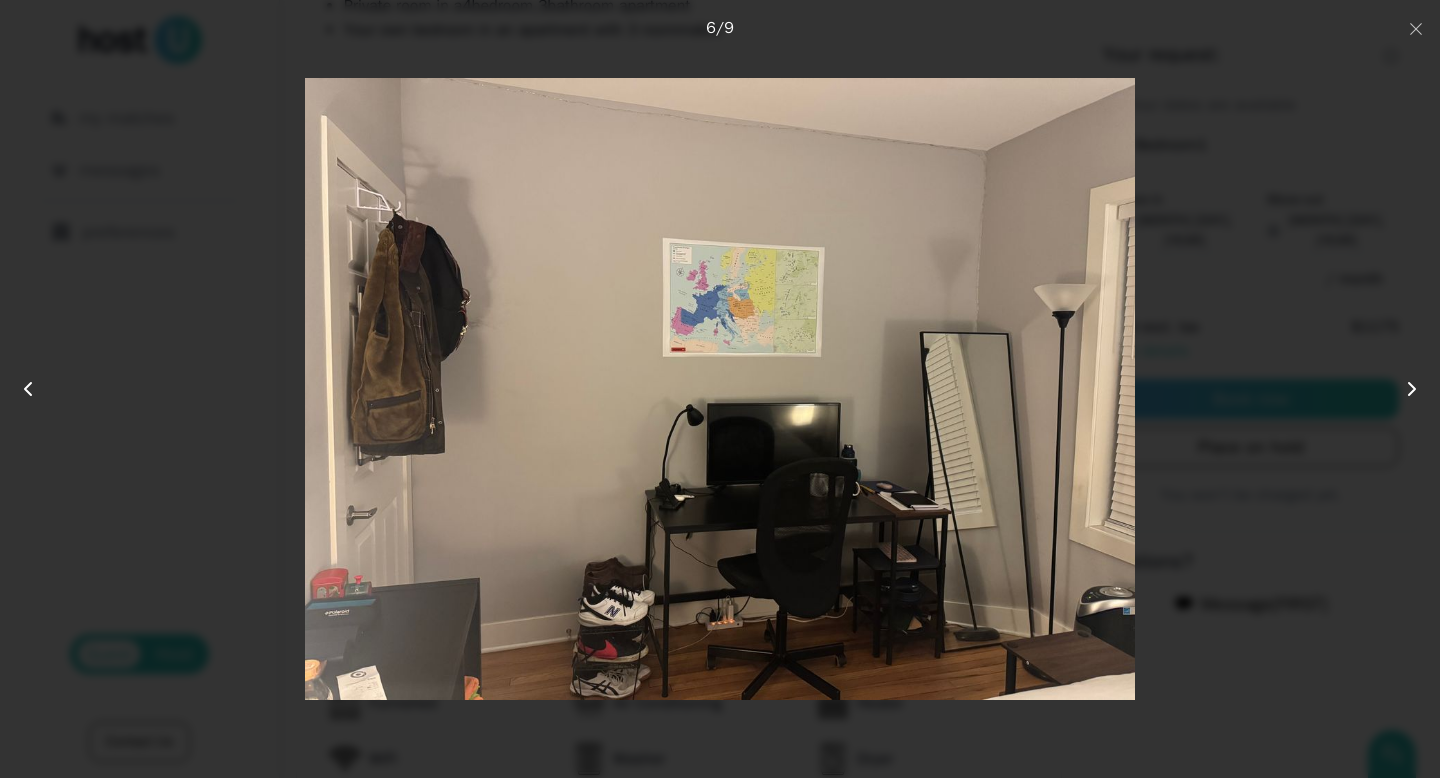 click at bounding box center [720, 389] 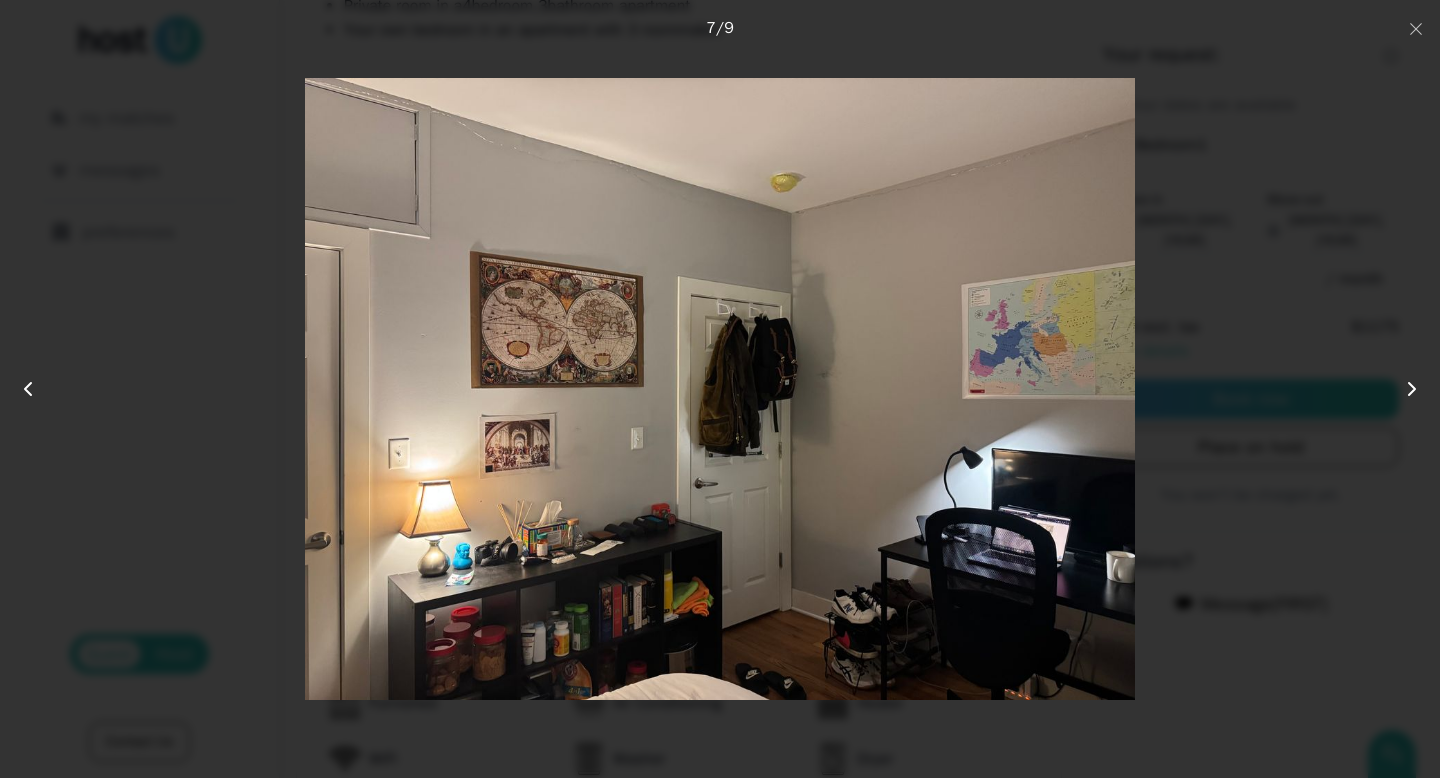 click at bounding box center [720, 389] 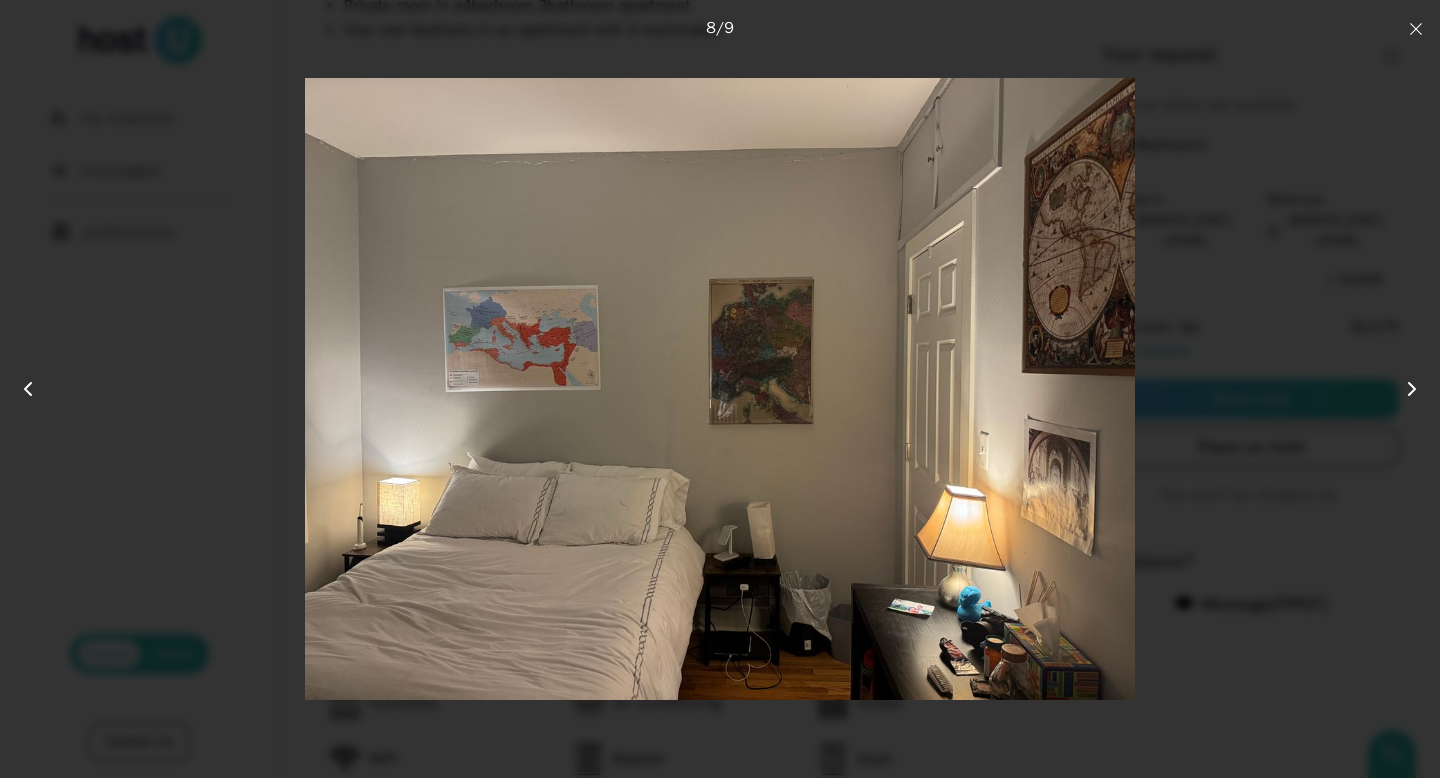 click 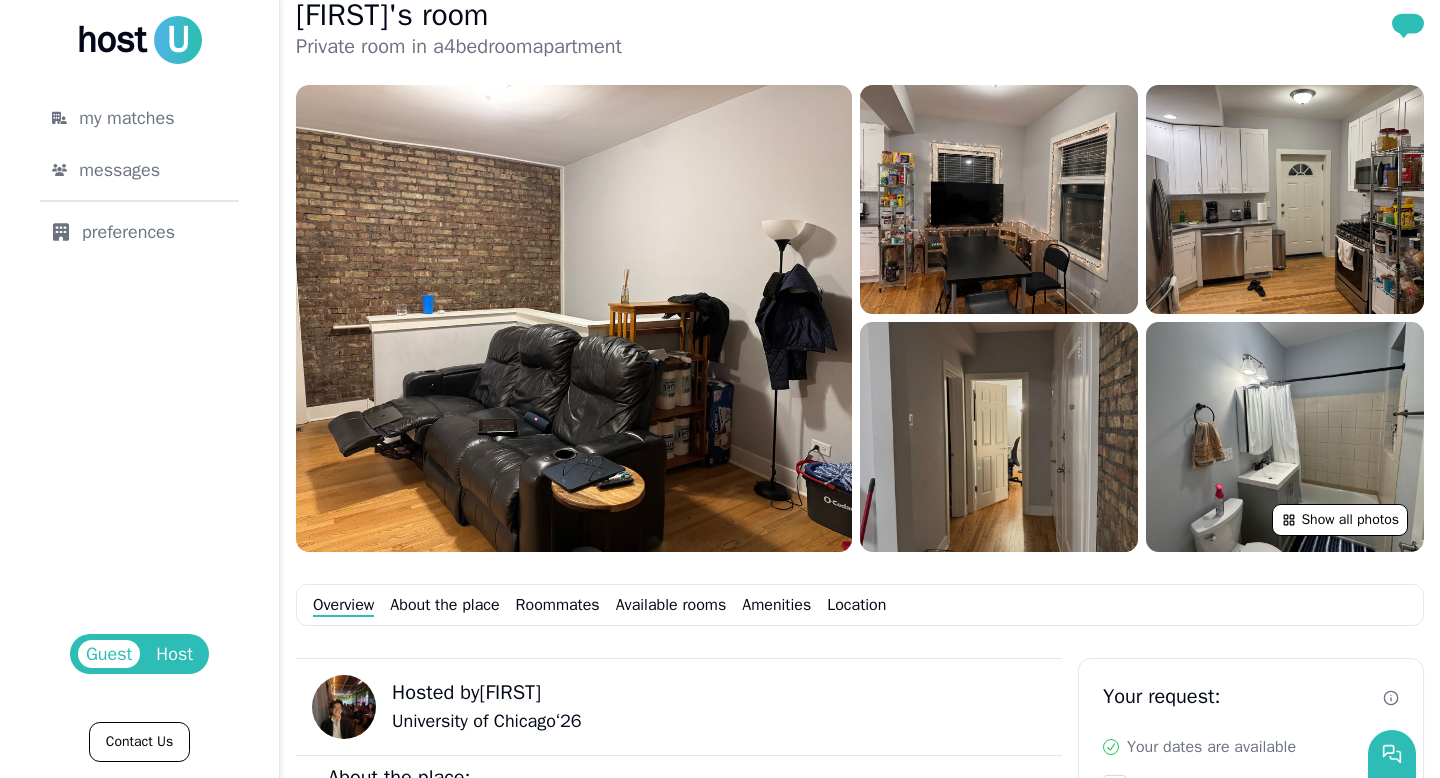 scroll, scrollTop: 122, scrollLeft: 0, axis: vertical 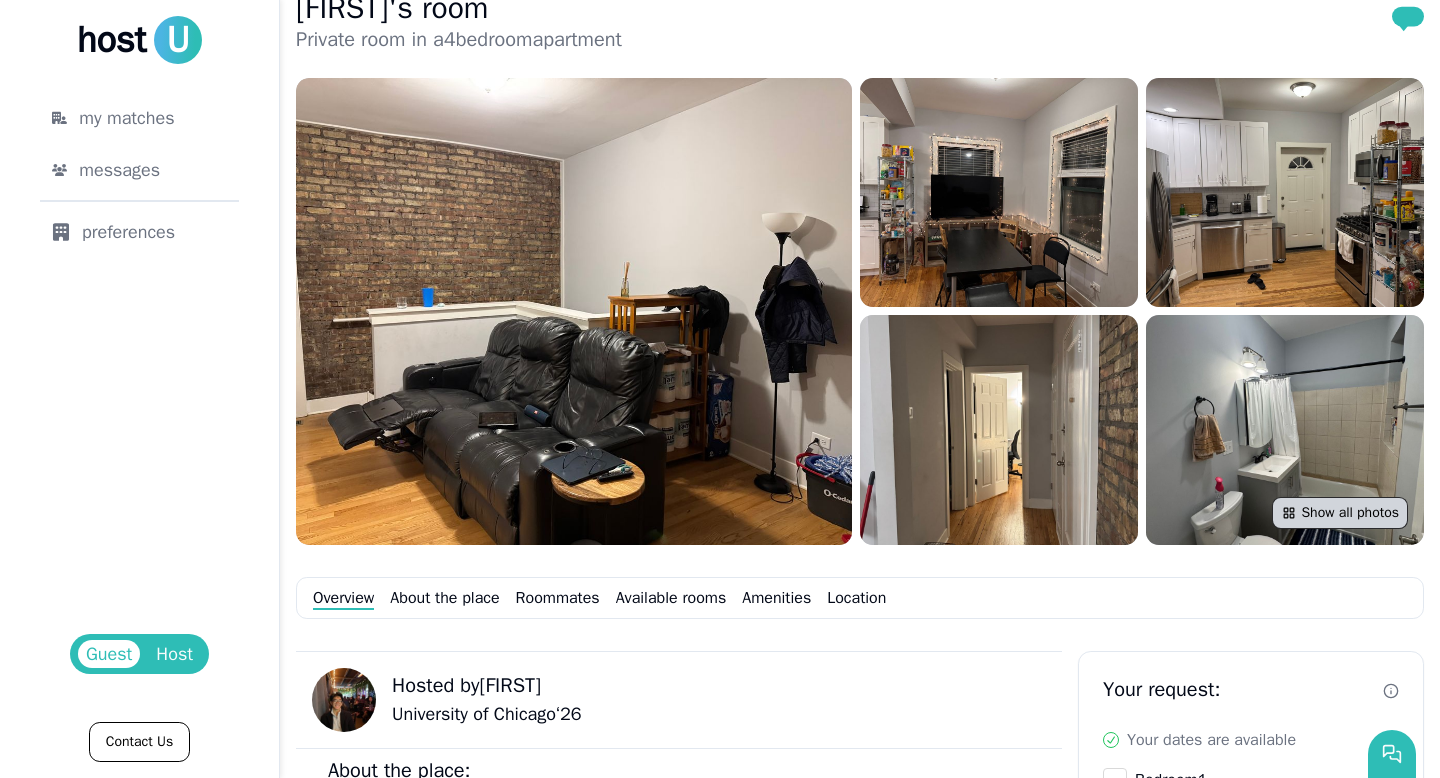 click 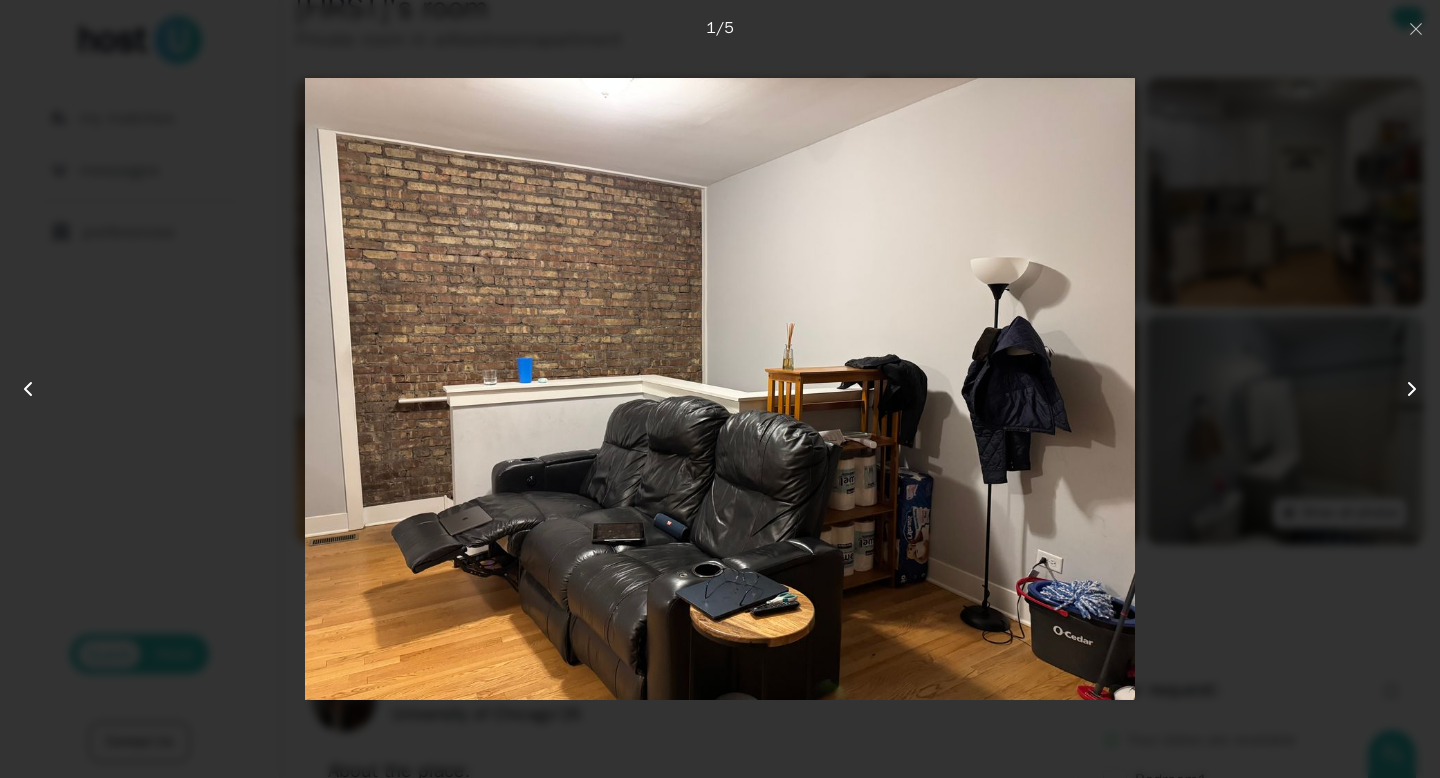 click at bounding box center (1396, 389) 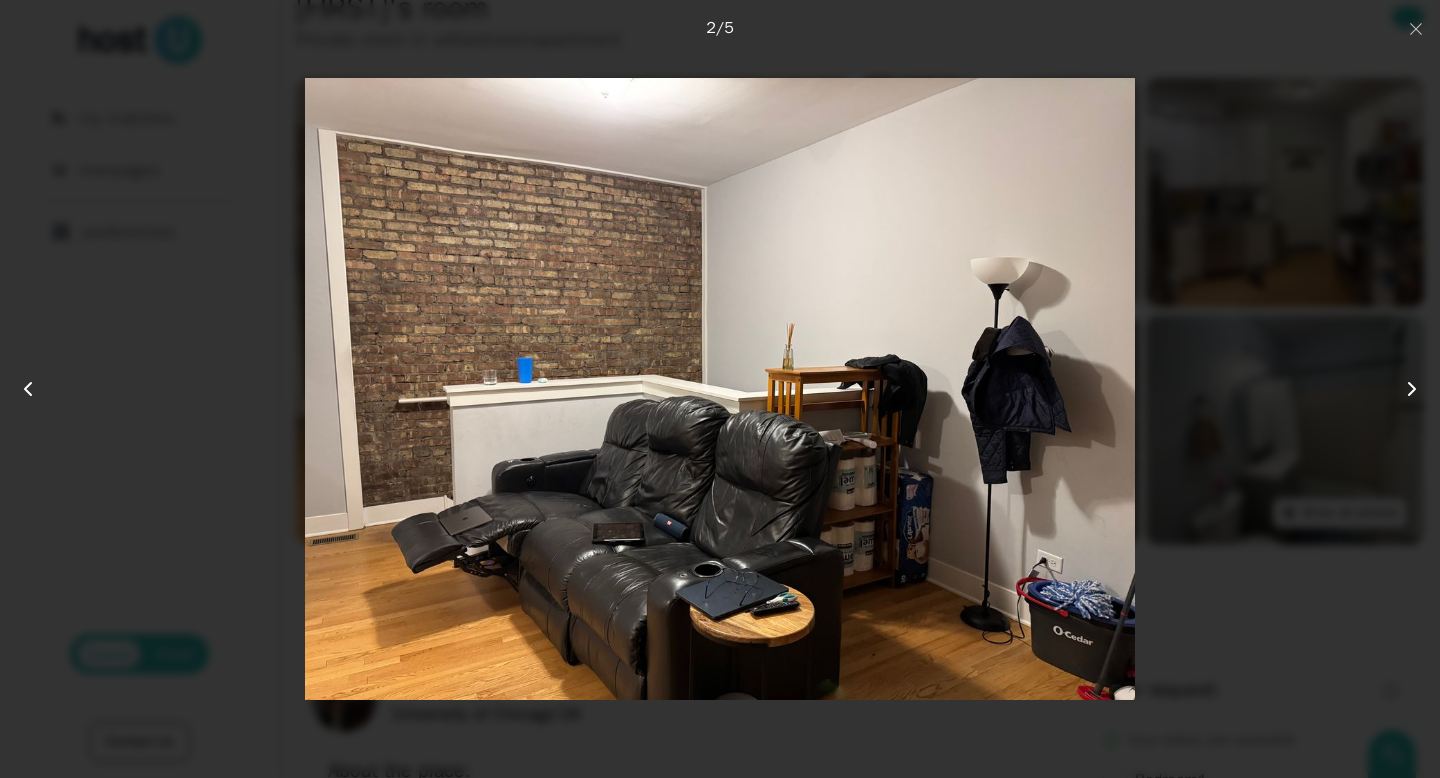 click at bounding box center (1396, 389) 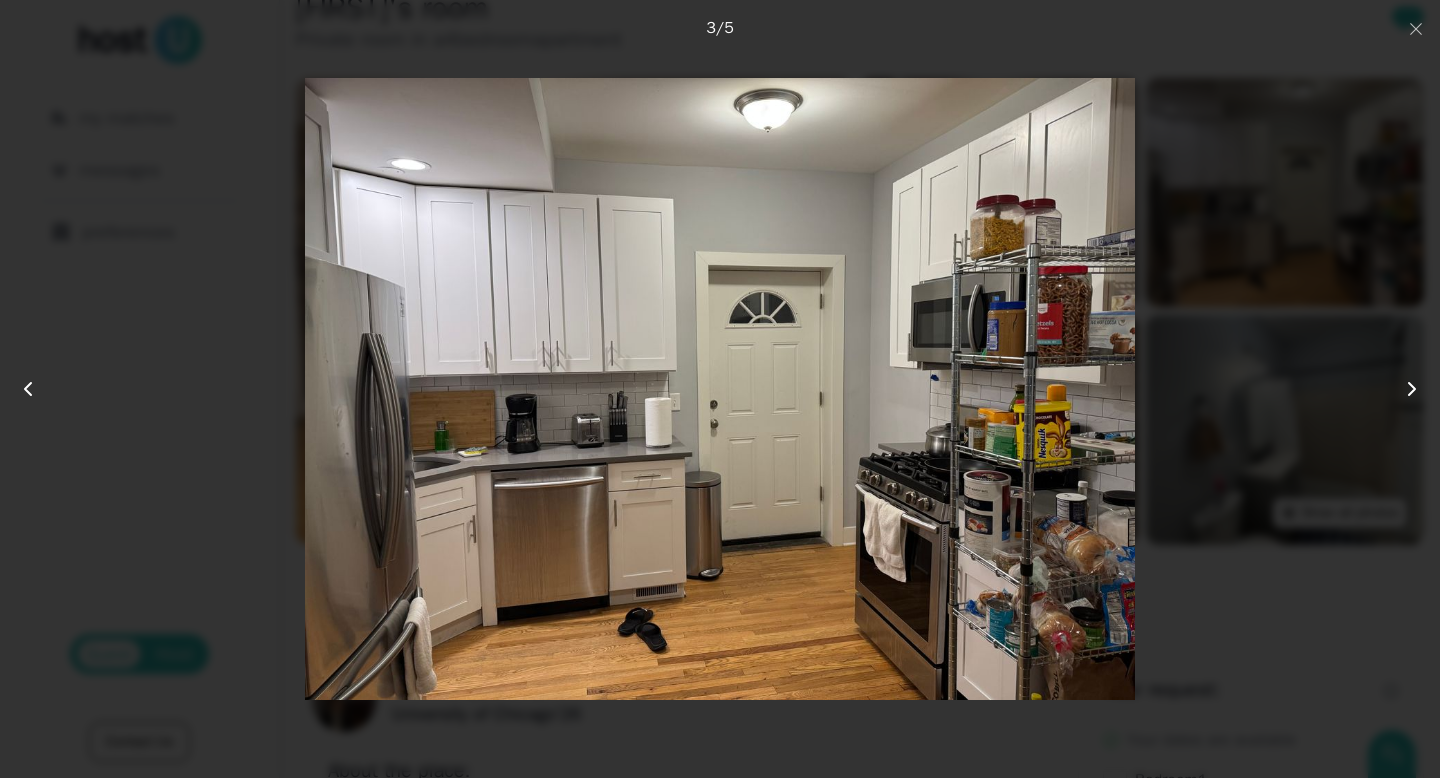 click at bounding box center (1396, 389) 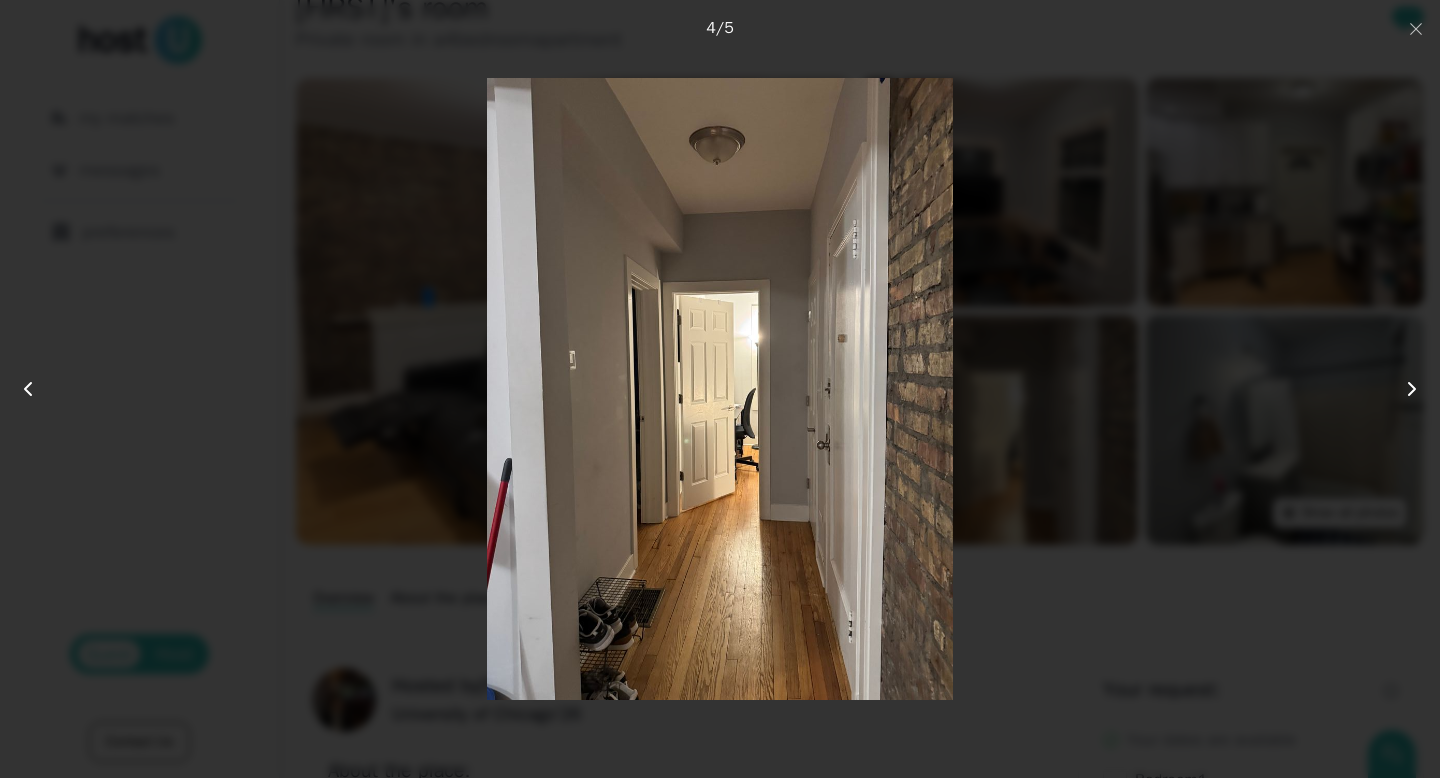 click at bounding box center (1396, 389) 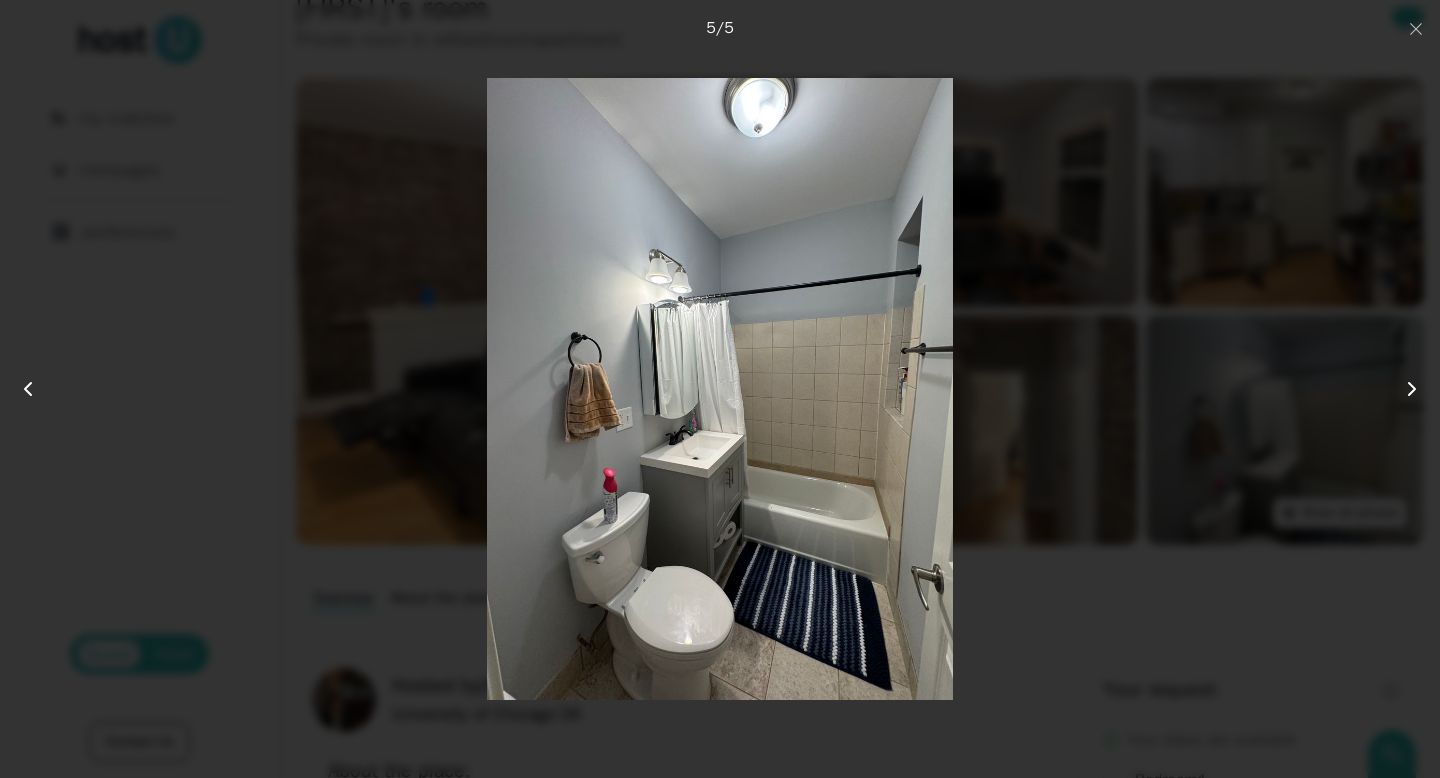 click at bounding box center (1396, 389) 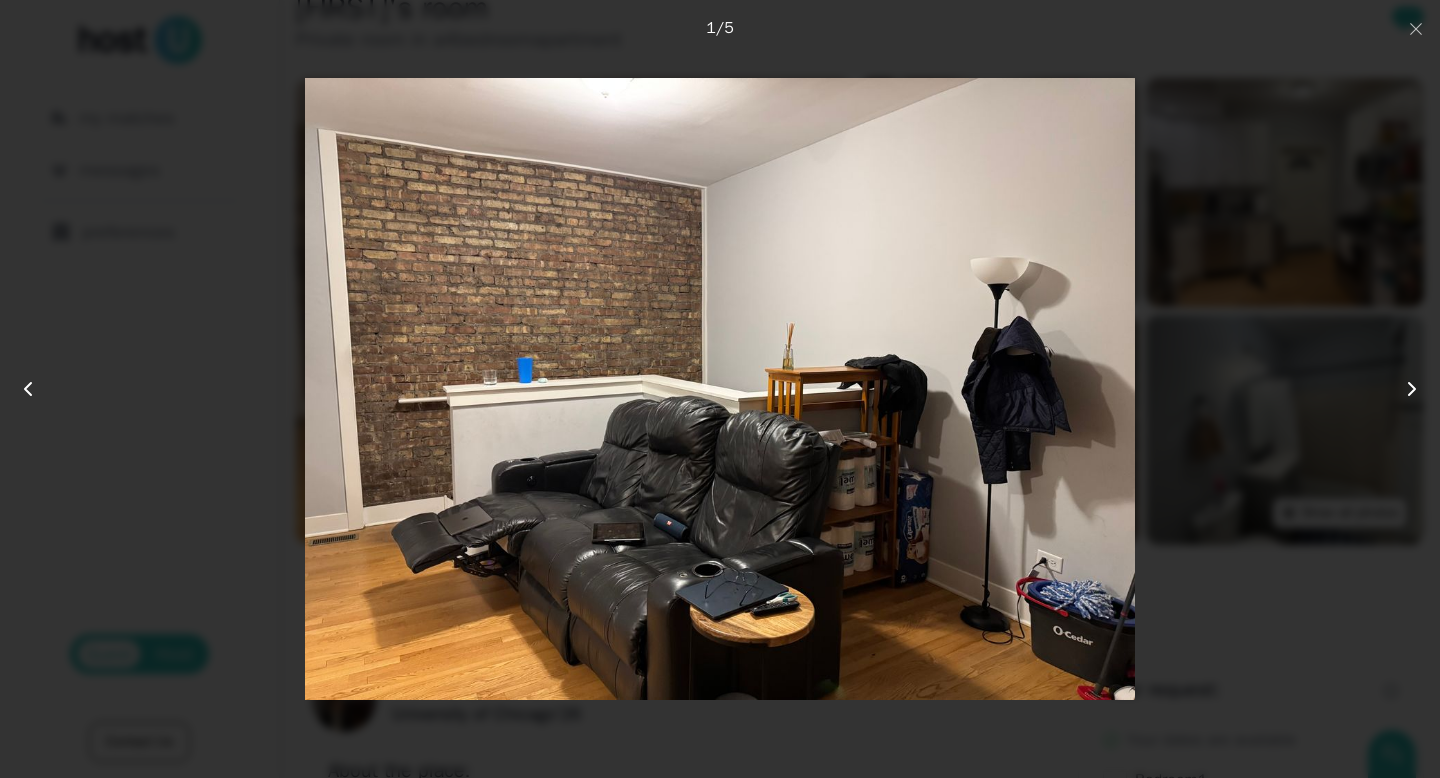 click at bounding box center (1396, 389) 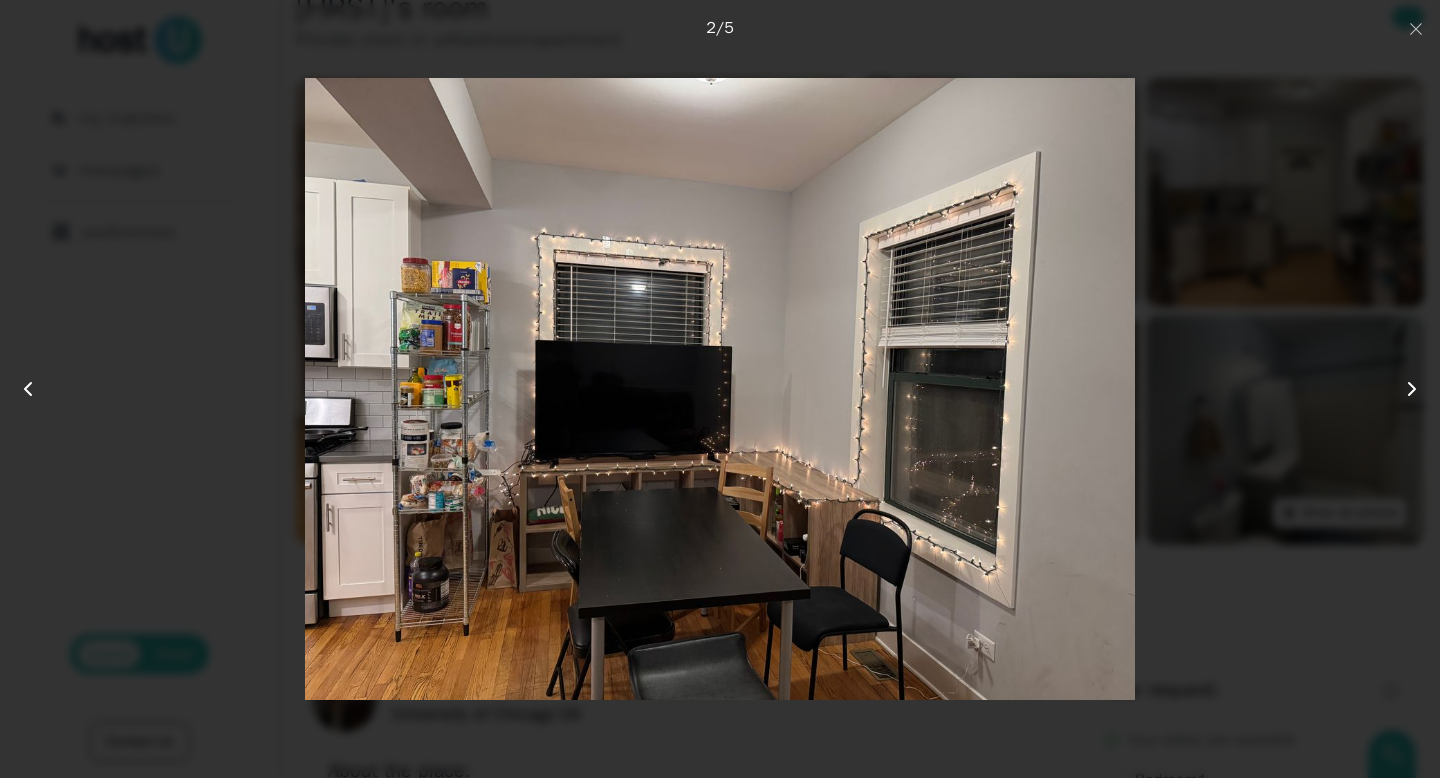 click on "5  photos Close 2  /  5" at bounding box center (720, 389) 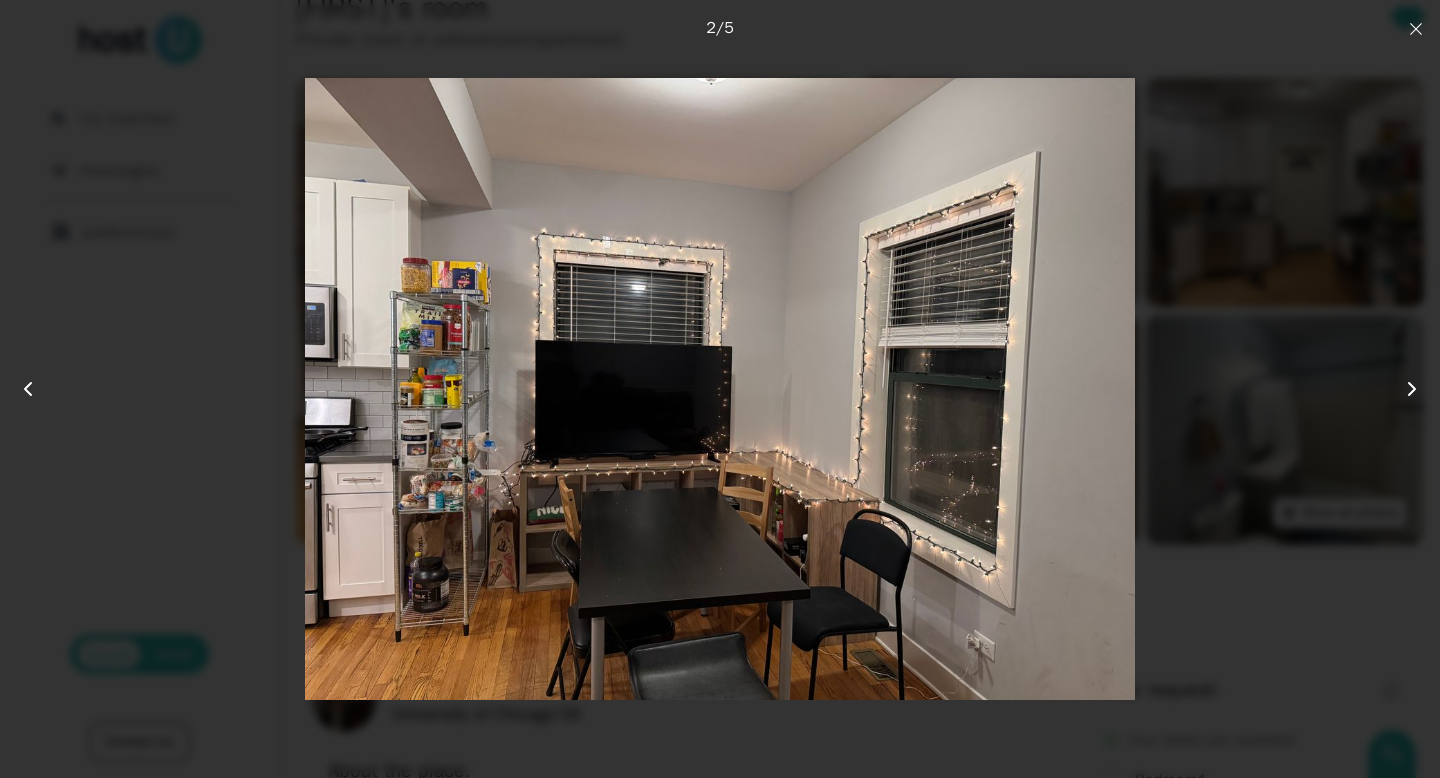 click 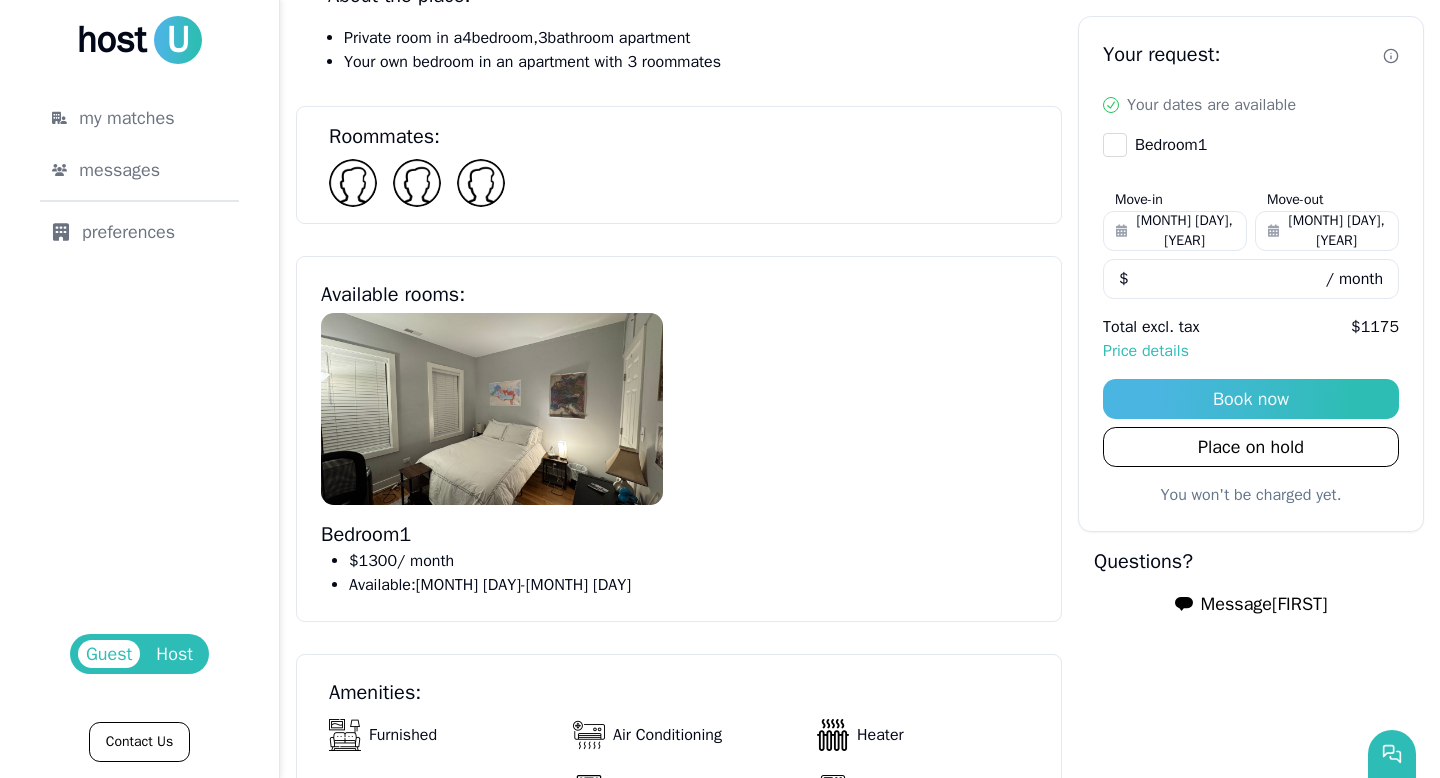 scroll, scrollTop: 903, scrollLeft: 0, axis: vertical 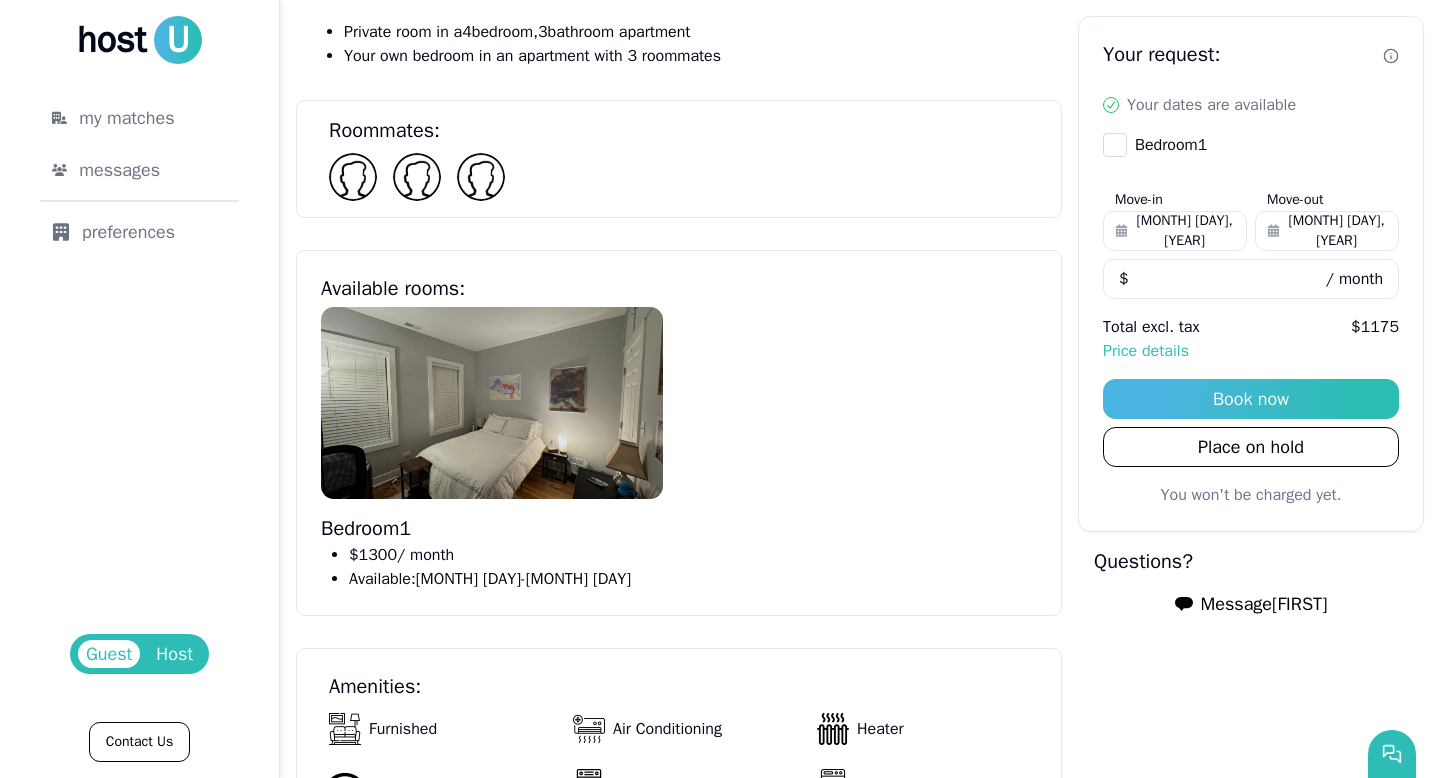 click at bounding box center [492, 403] 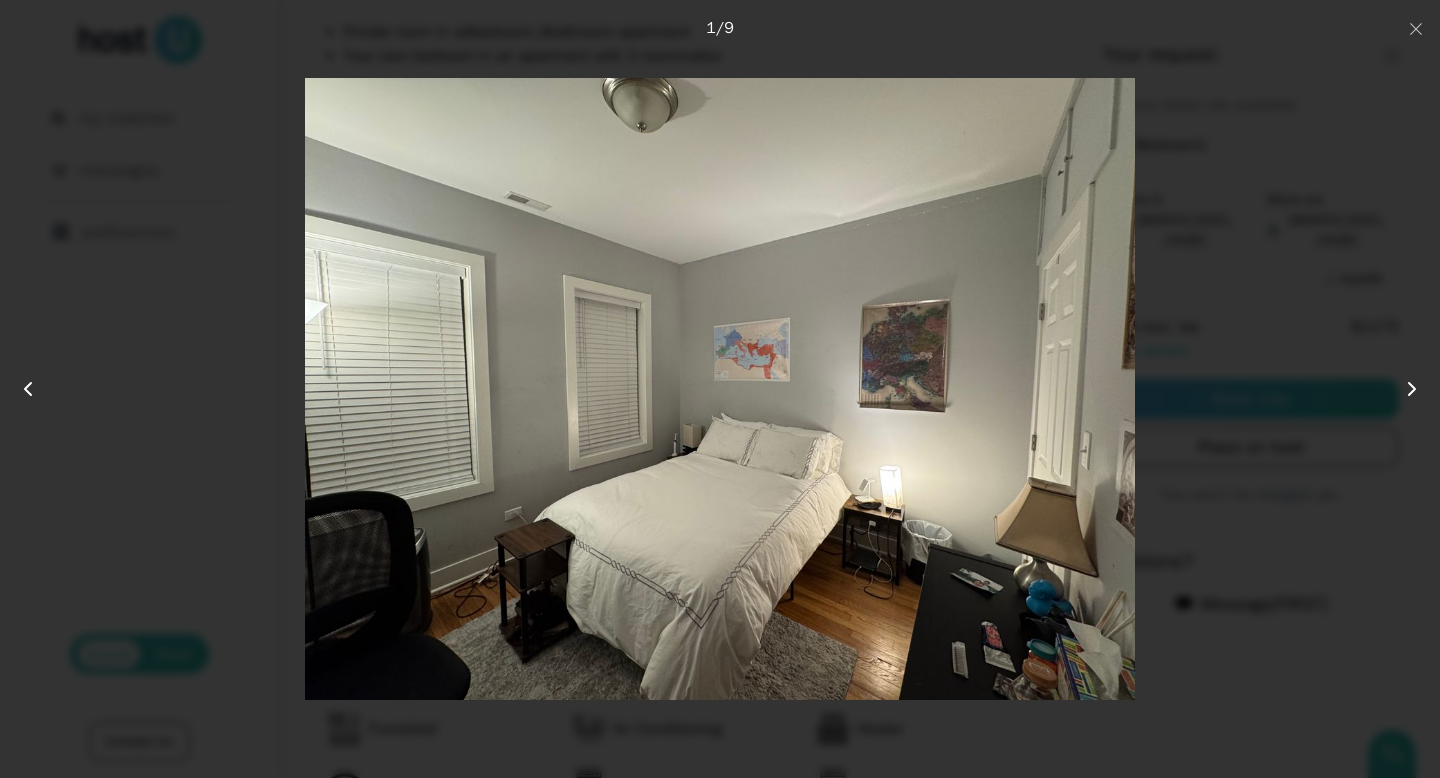 click 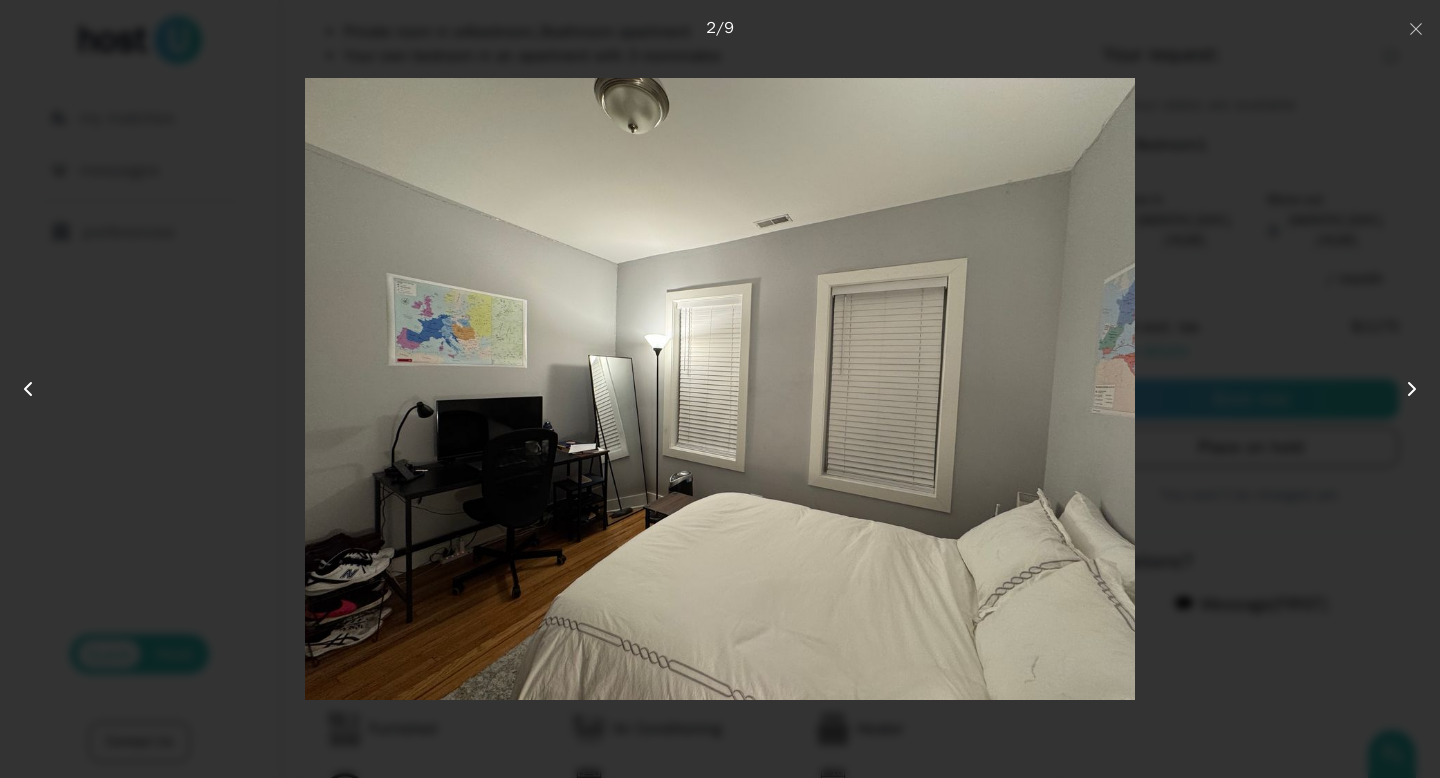 click 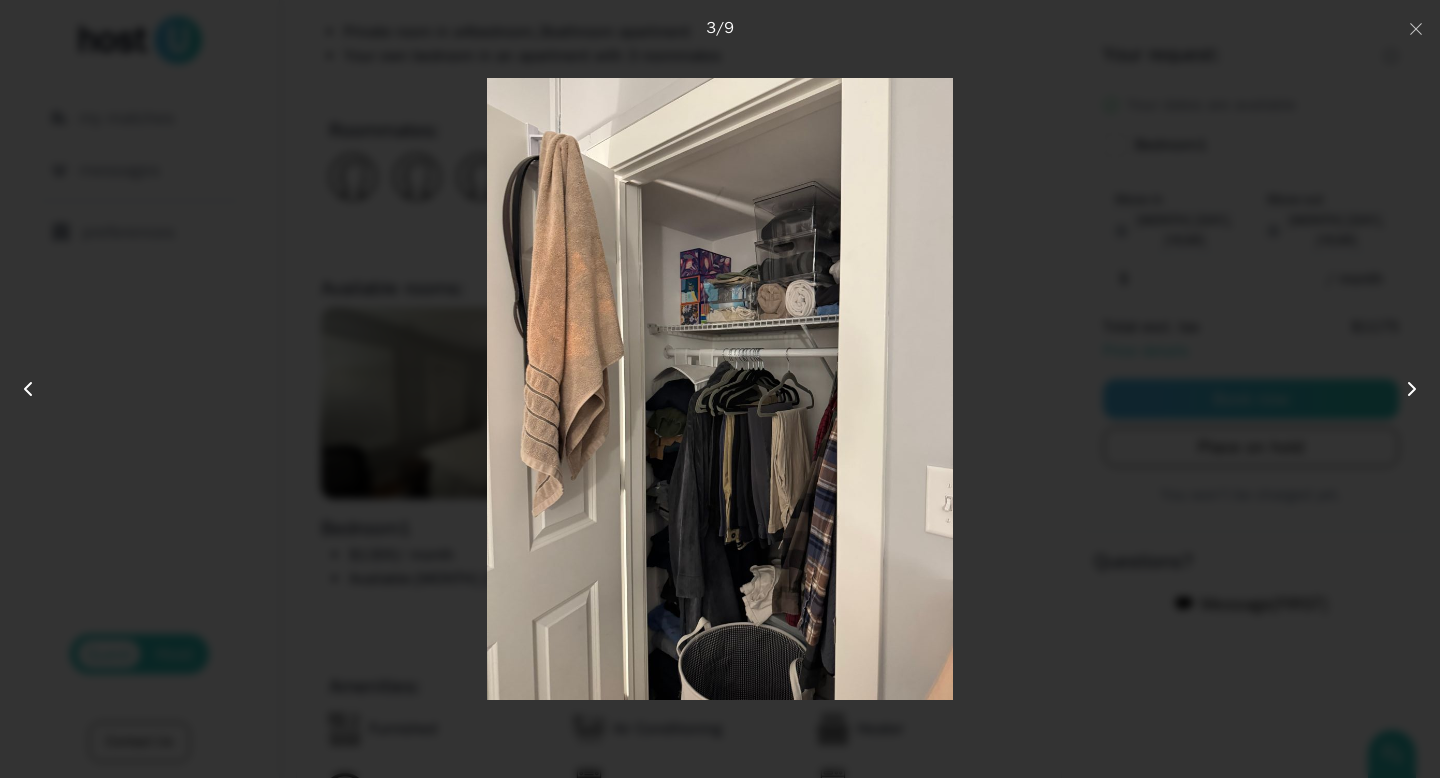 click on "9  photos Close 3  /  9" at bounding box center (720, 389) 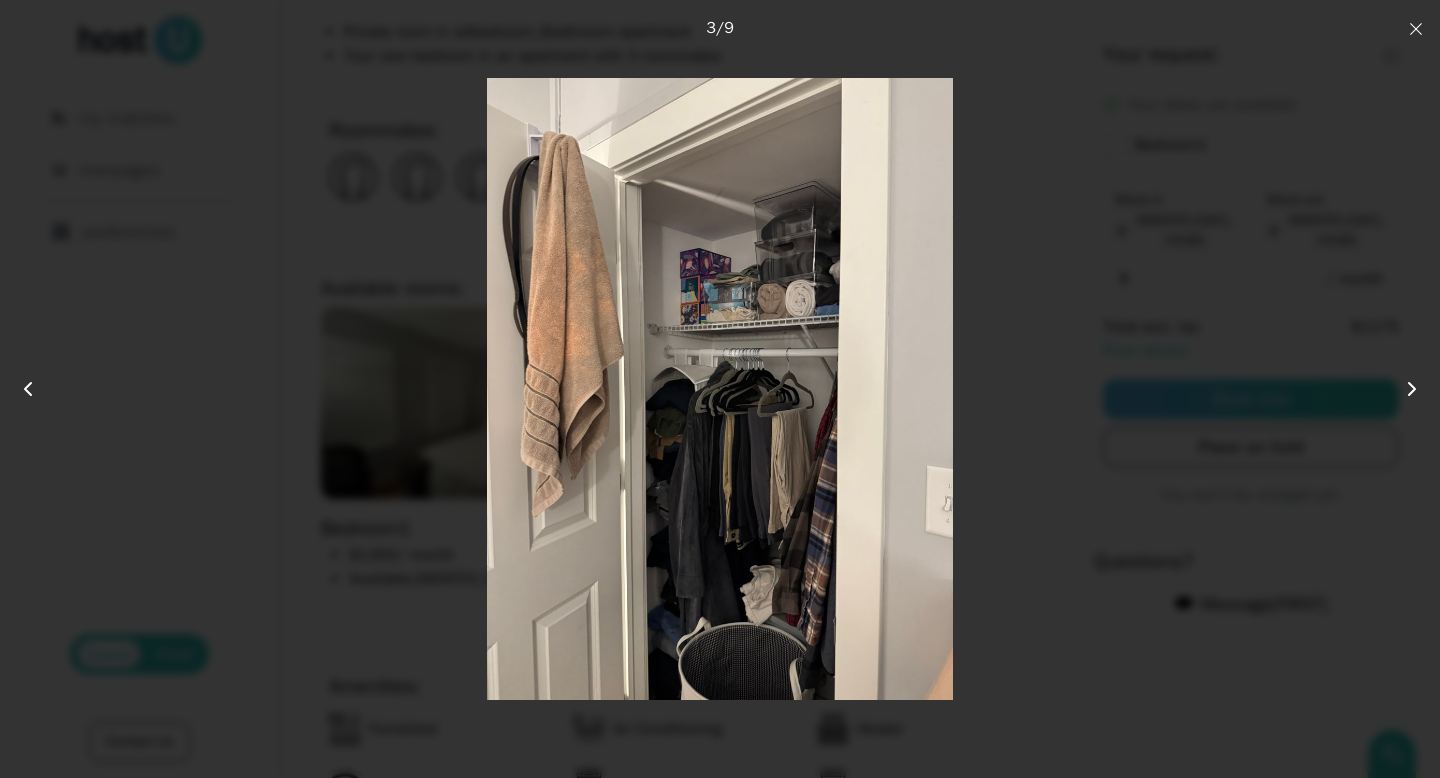 click 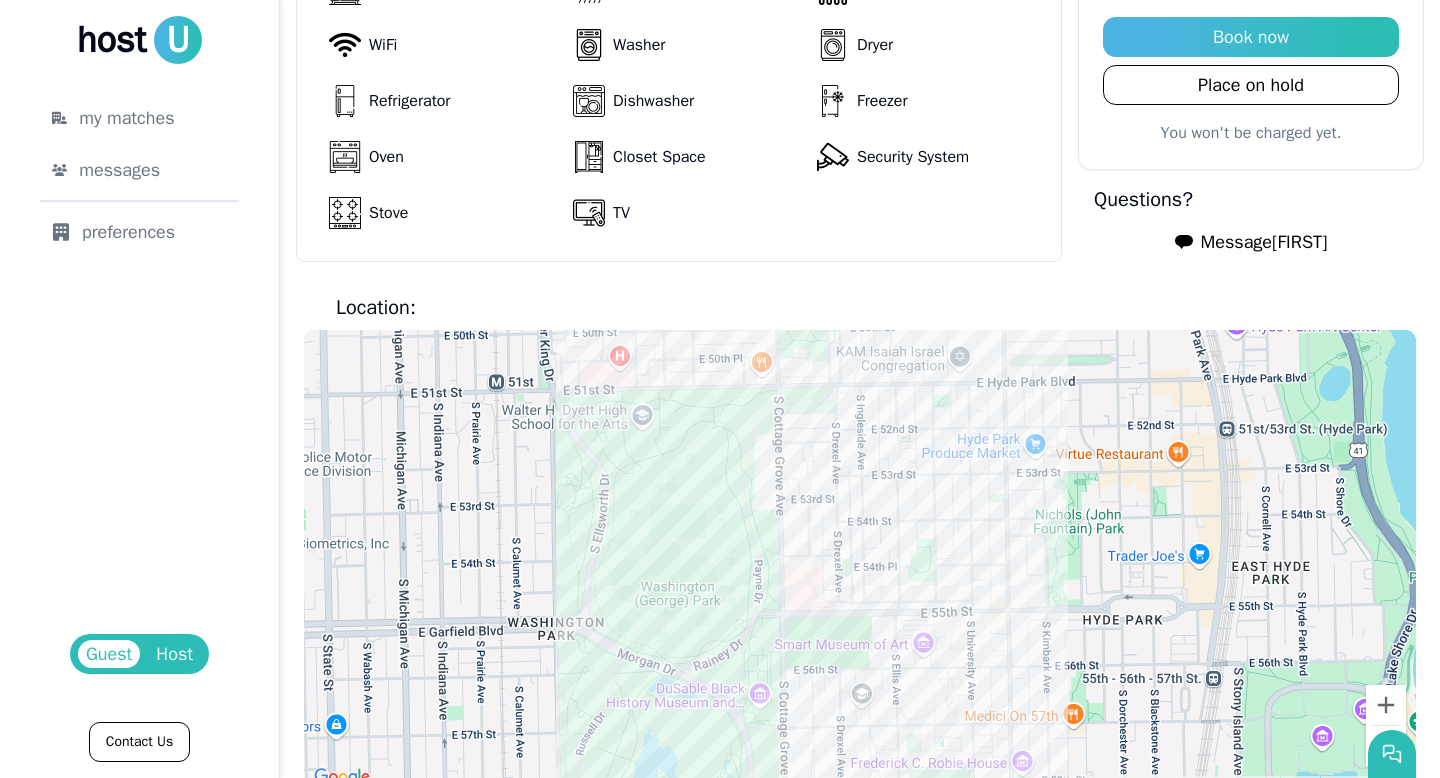 scroll, scrollTop: 1656, scrollLeft: 0, axis: vertical 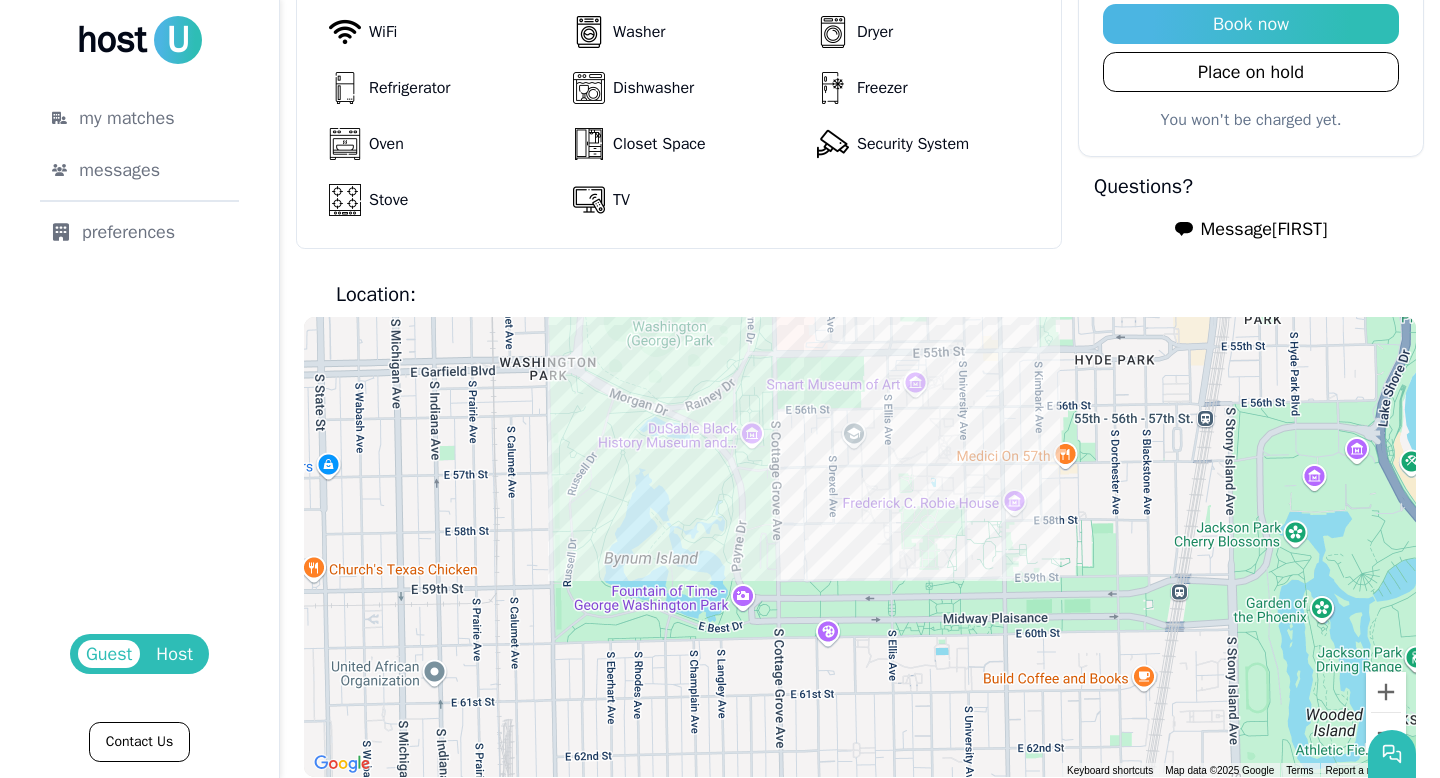 drag, startPoint x: 961, startPoint y: 607, endPoint x: 938, endPoint y: 438, distance: 170.5579 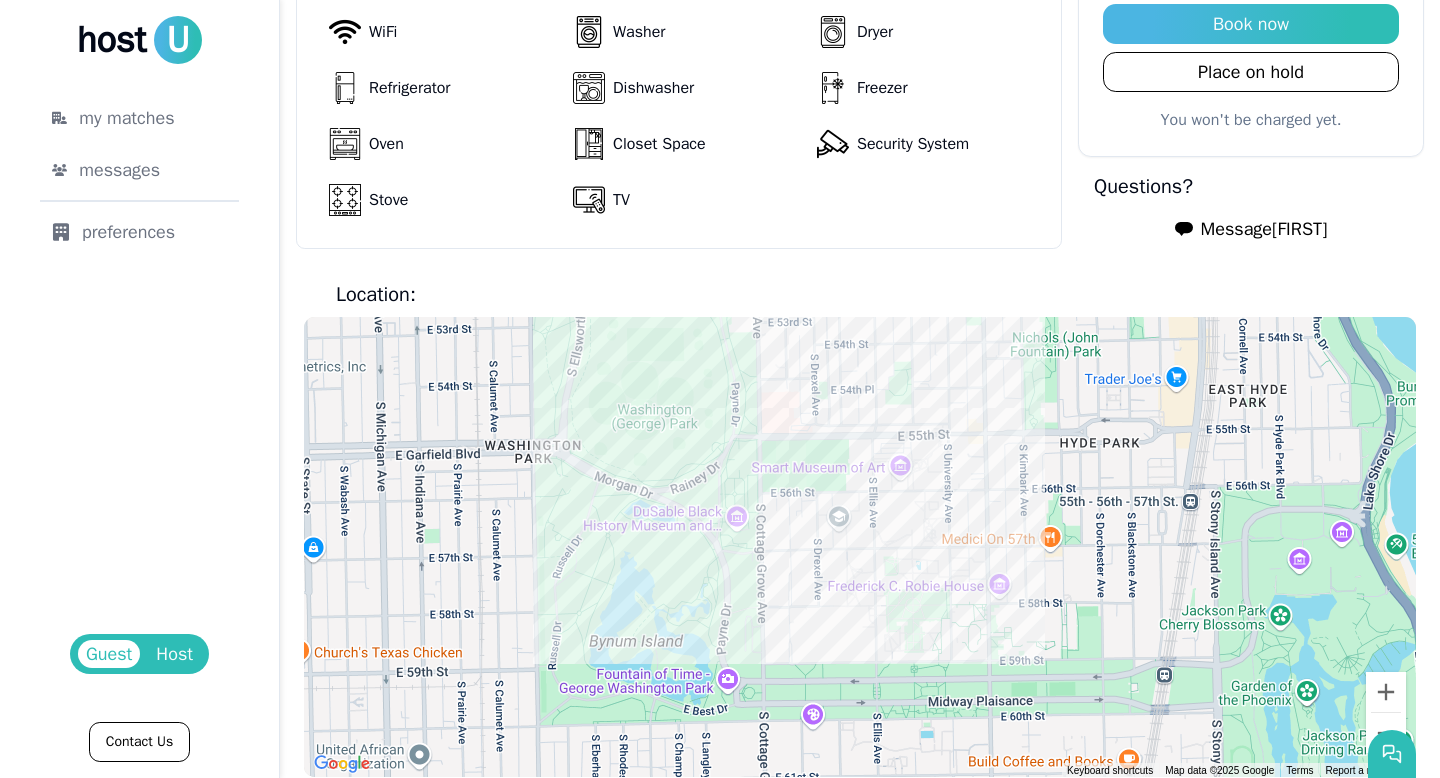 click at bounding box center (860, 547) 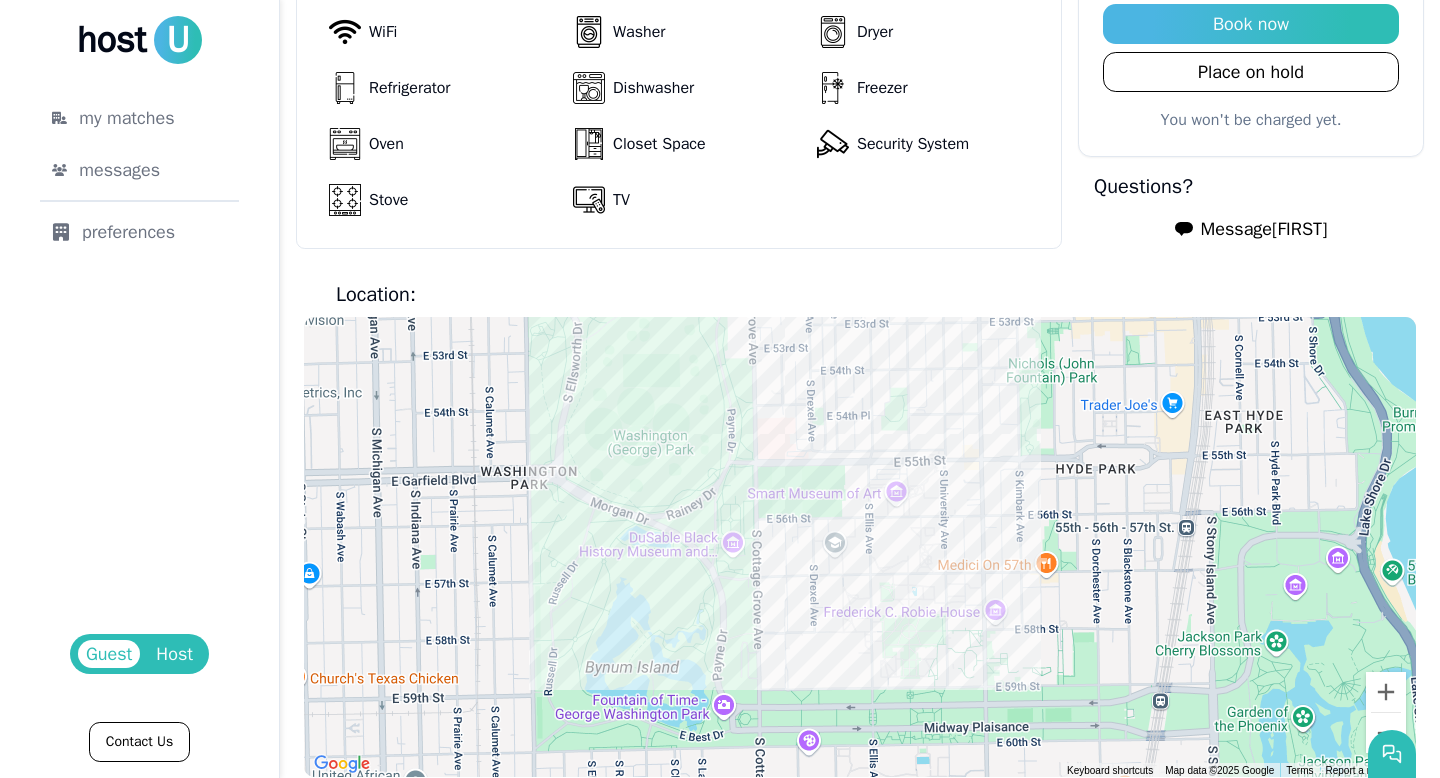 click at bounding box center [860, 547] 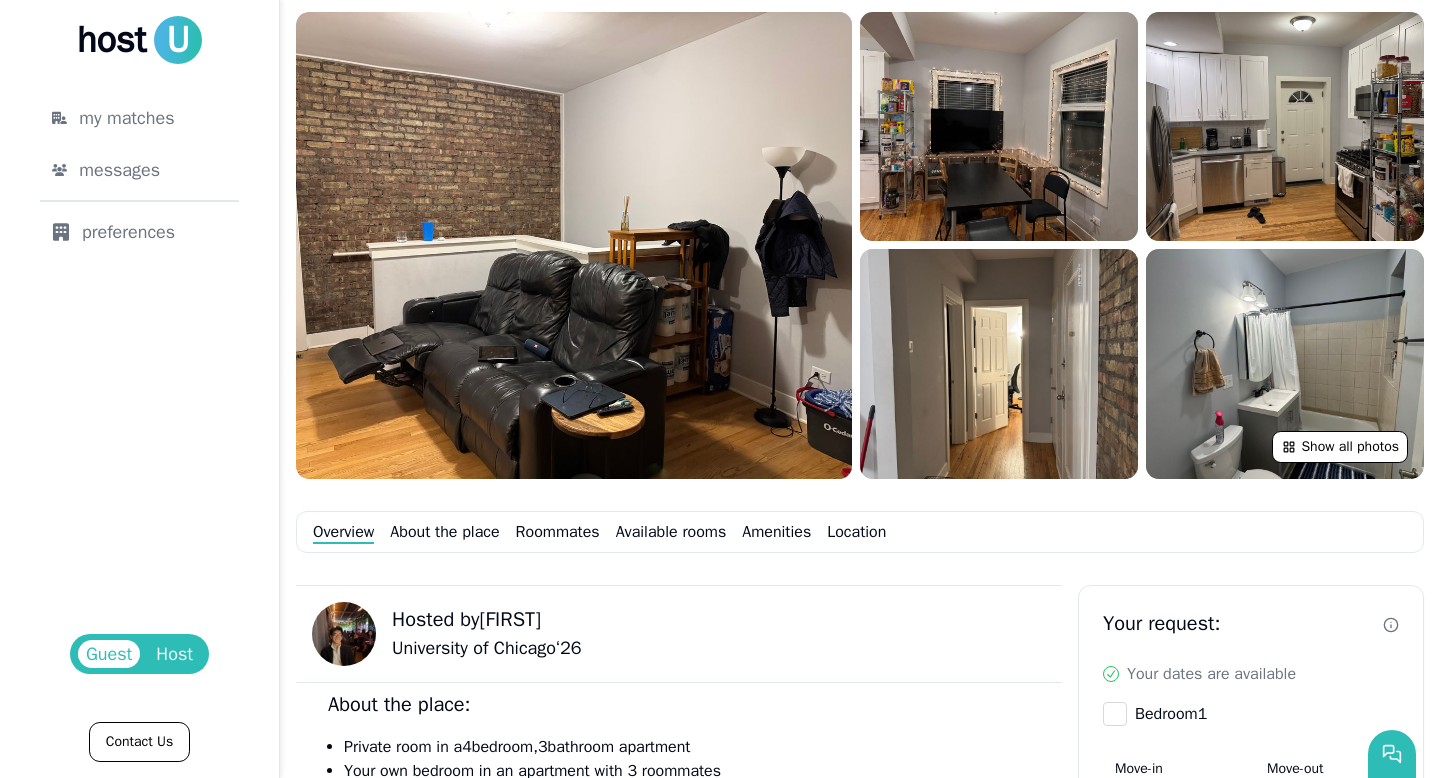 scroll, scrollTop: 190, scrollLeft: 0, axis: vertical 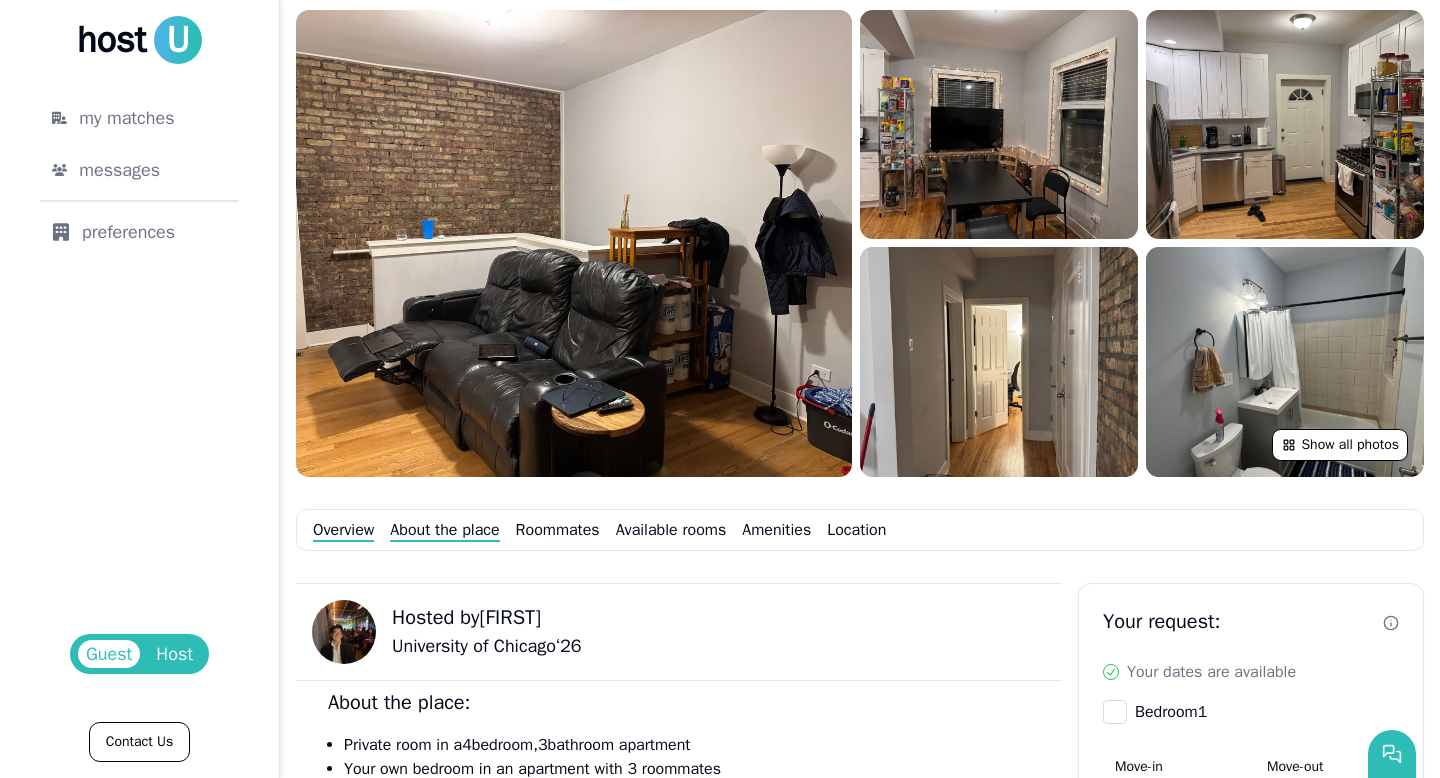 click on "About the place" at bounding box center [444, 530] 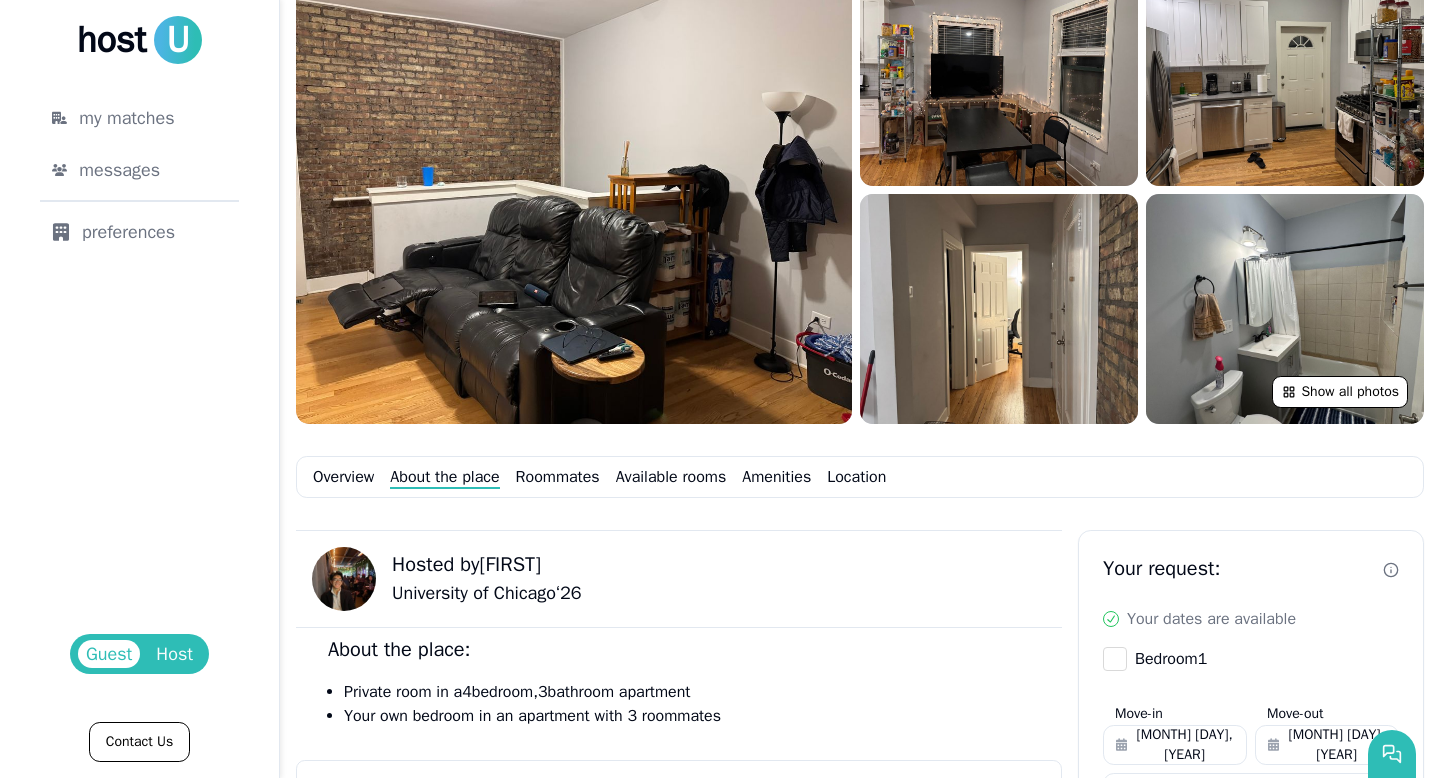 scroll, scrollTop: 0, scrollLeft: 0, axis: both 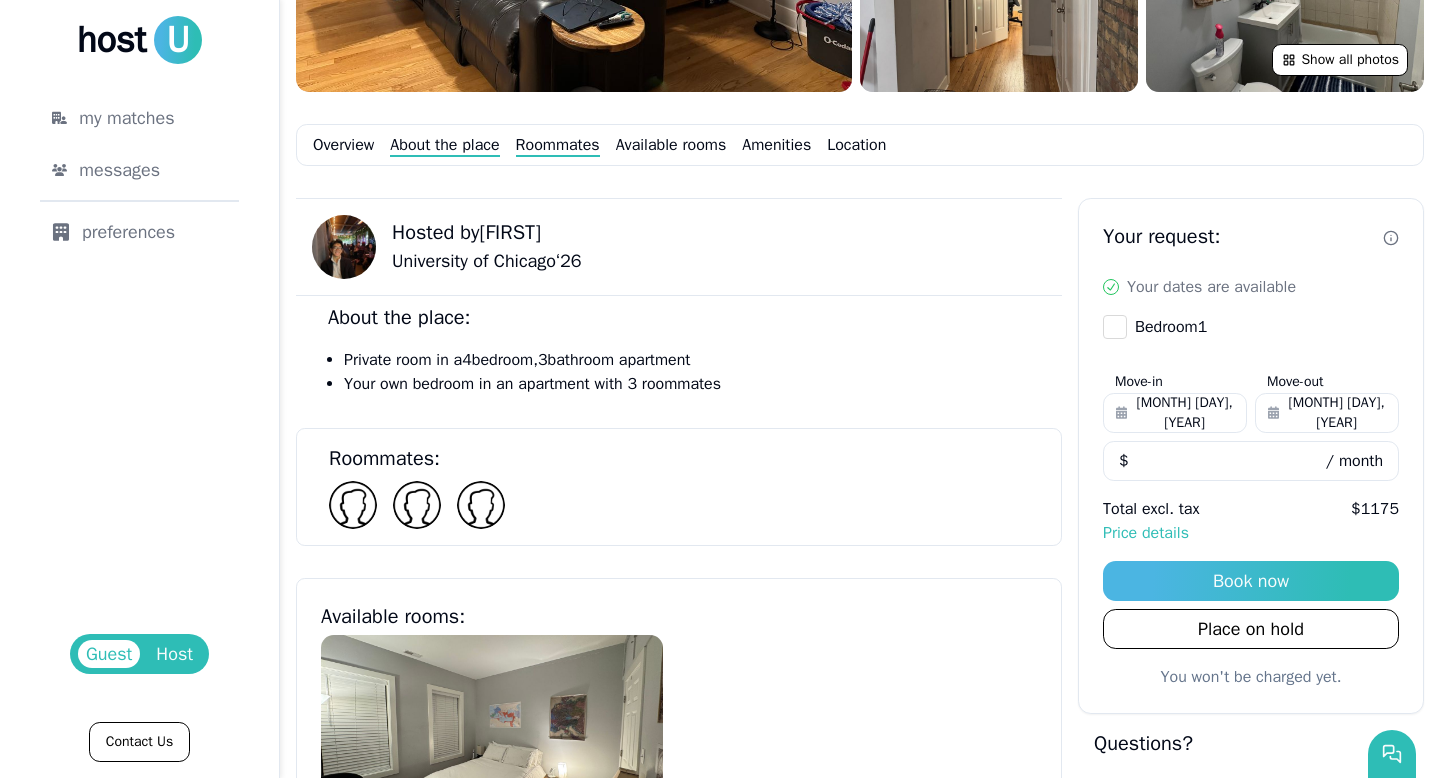 click on "Roommates" at bounding box center [558, 145] 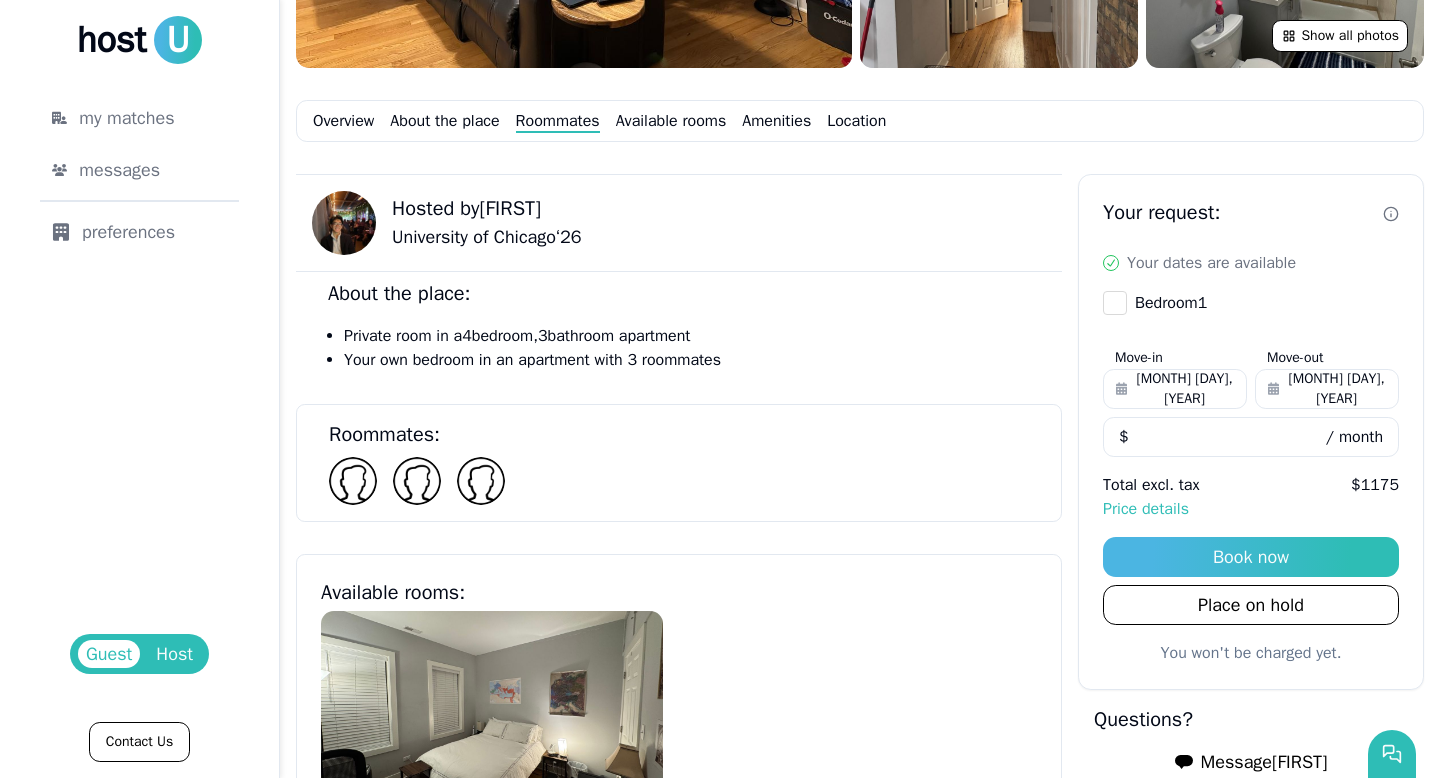 scroll, scrollTop: 594, scrollLeft: 0, axis: vertical 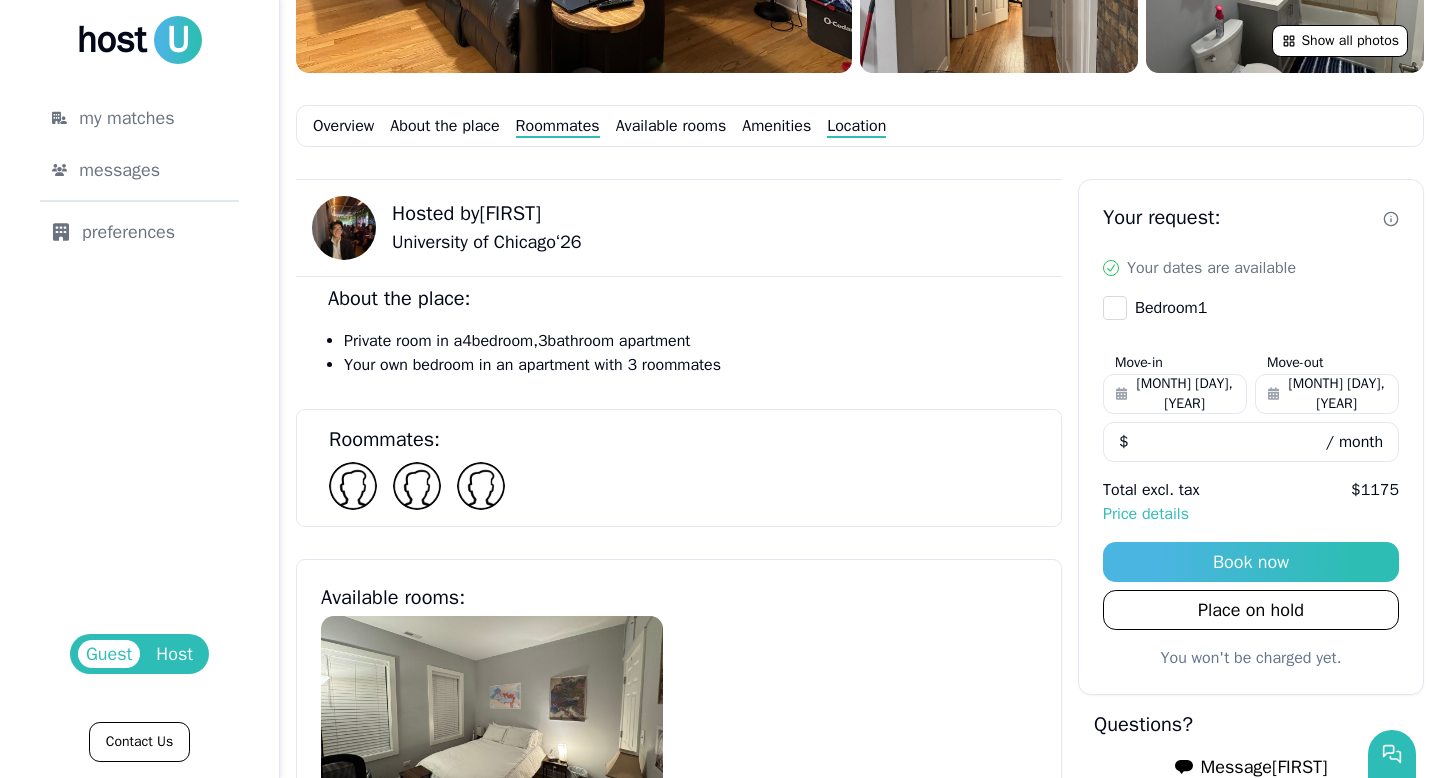 click on "Location" at bounding box center (856, 126) 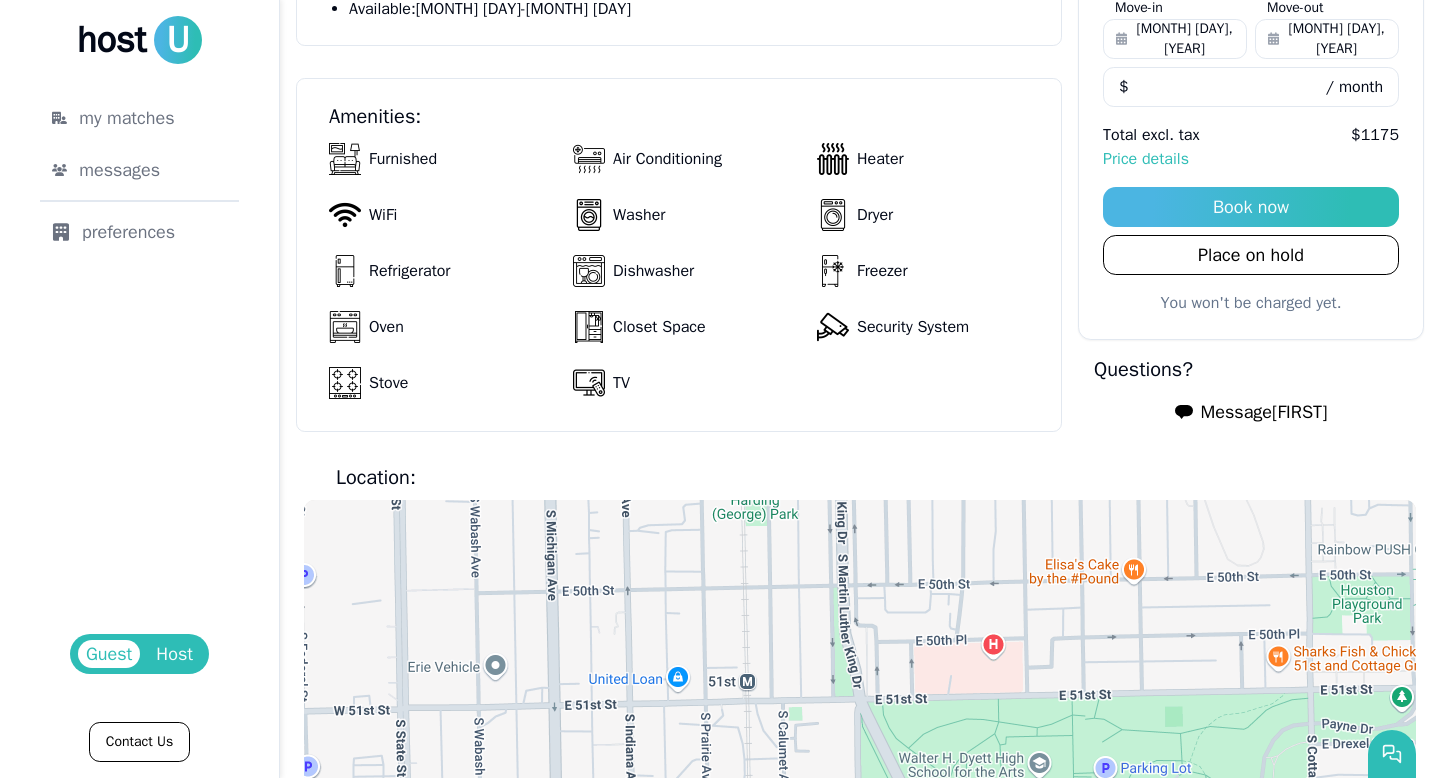 scroll, scrollTop: 1534, scrollLeft: 0, axis: vertical 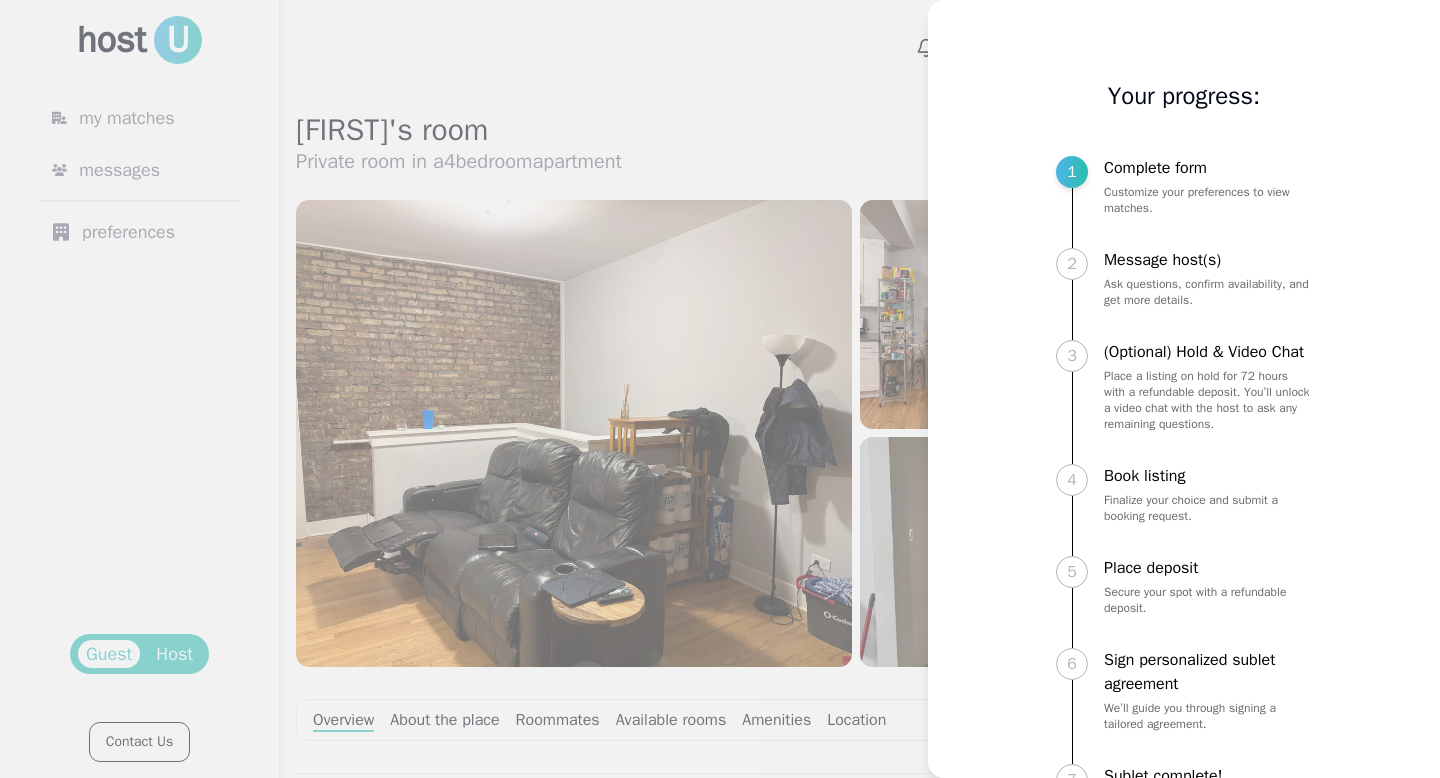 click at bounding box center [720, 389] 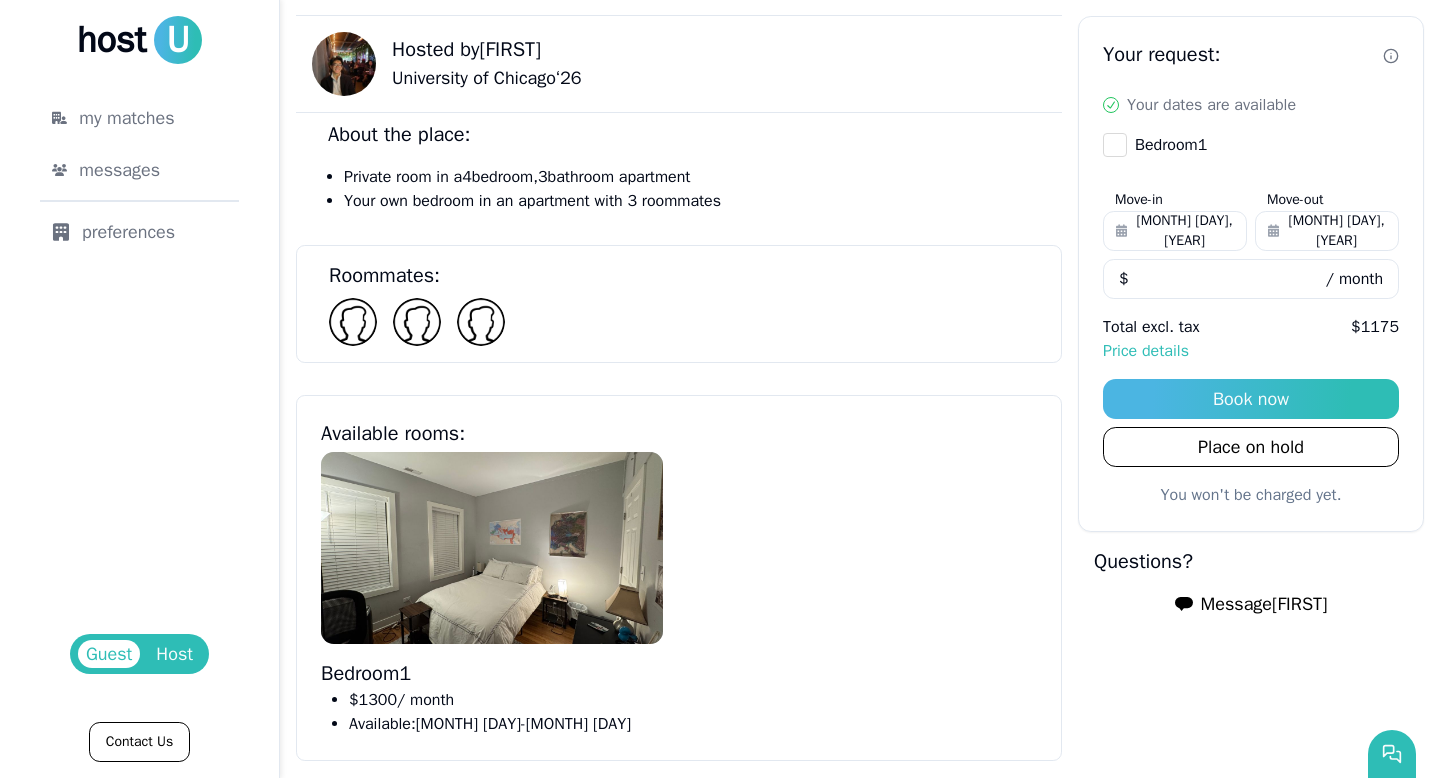 scroll, scrollTop: 746, scrollLeft: 0, axis: vertical 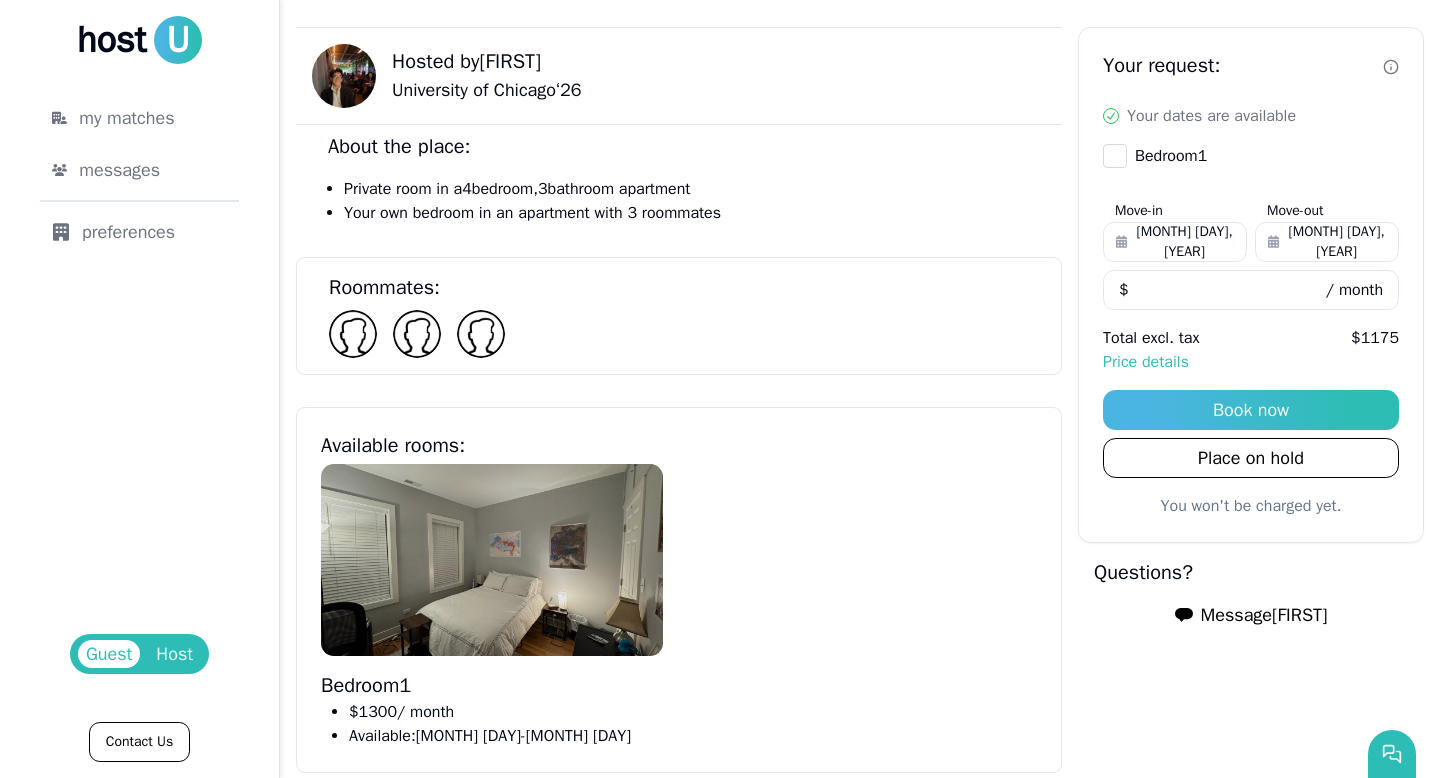 click at bounding box center (492, 560) 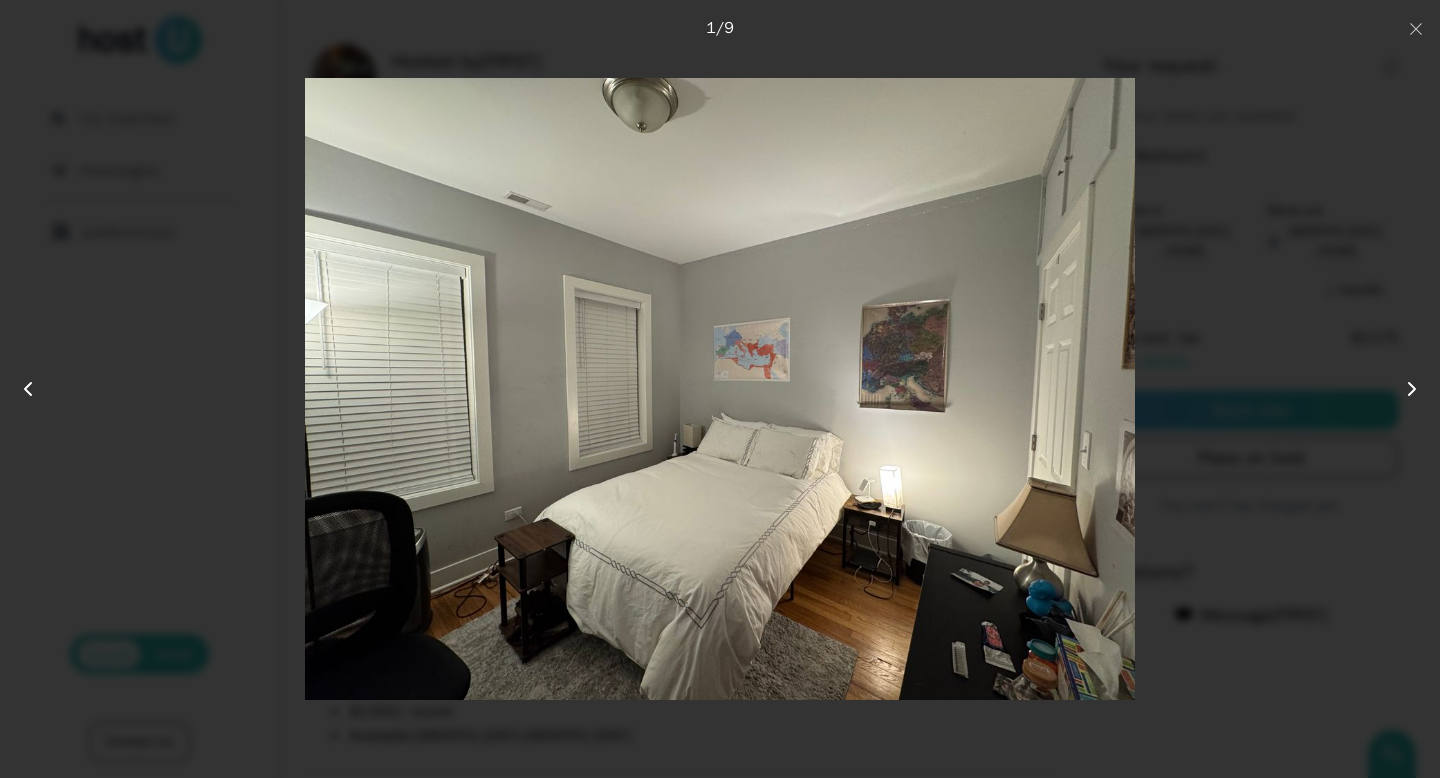 click 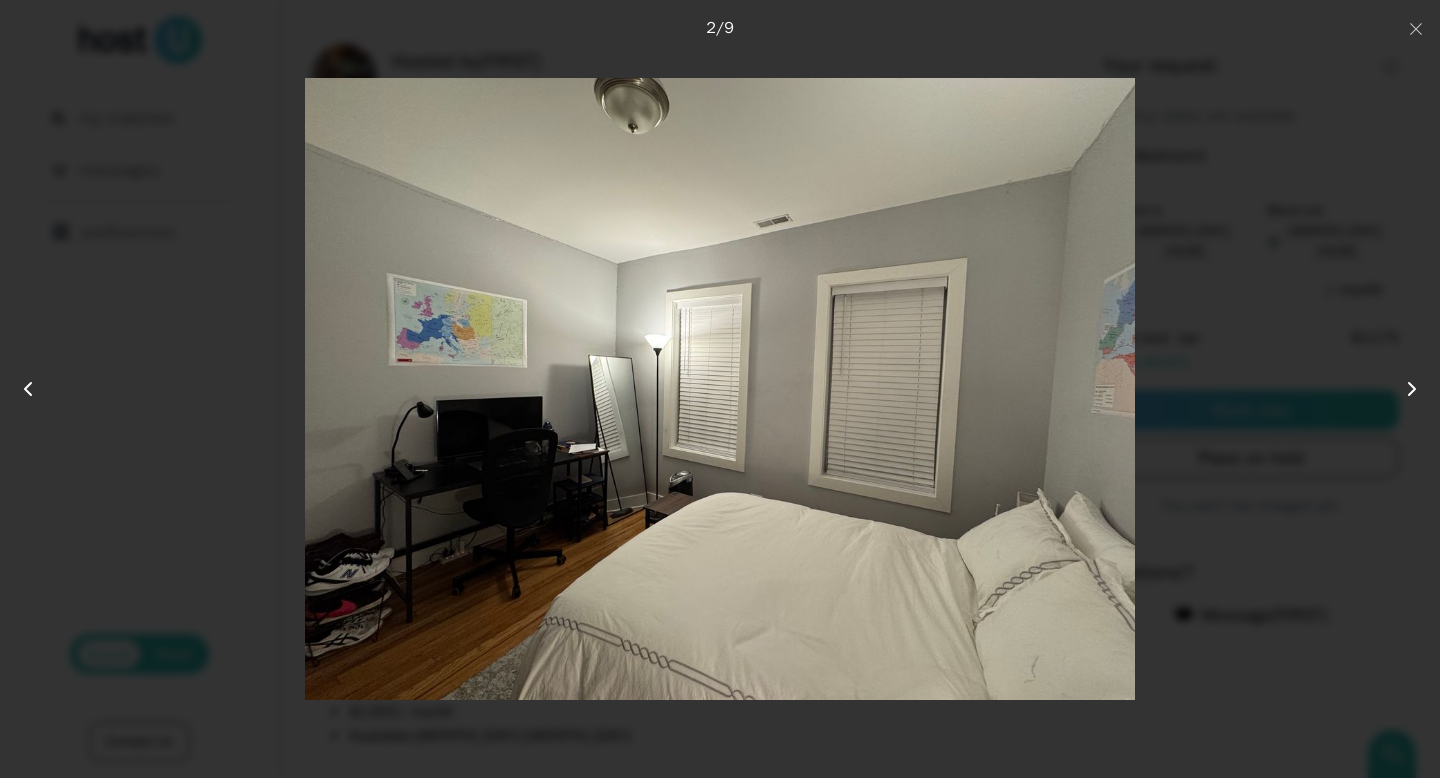 click 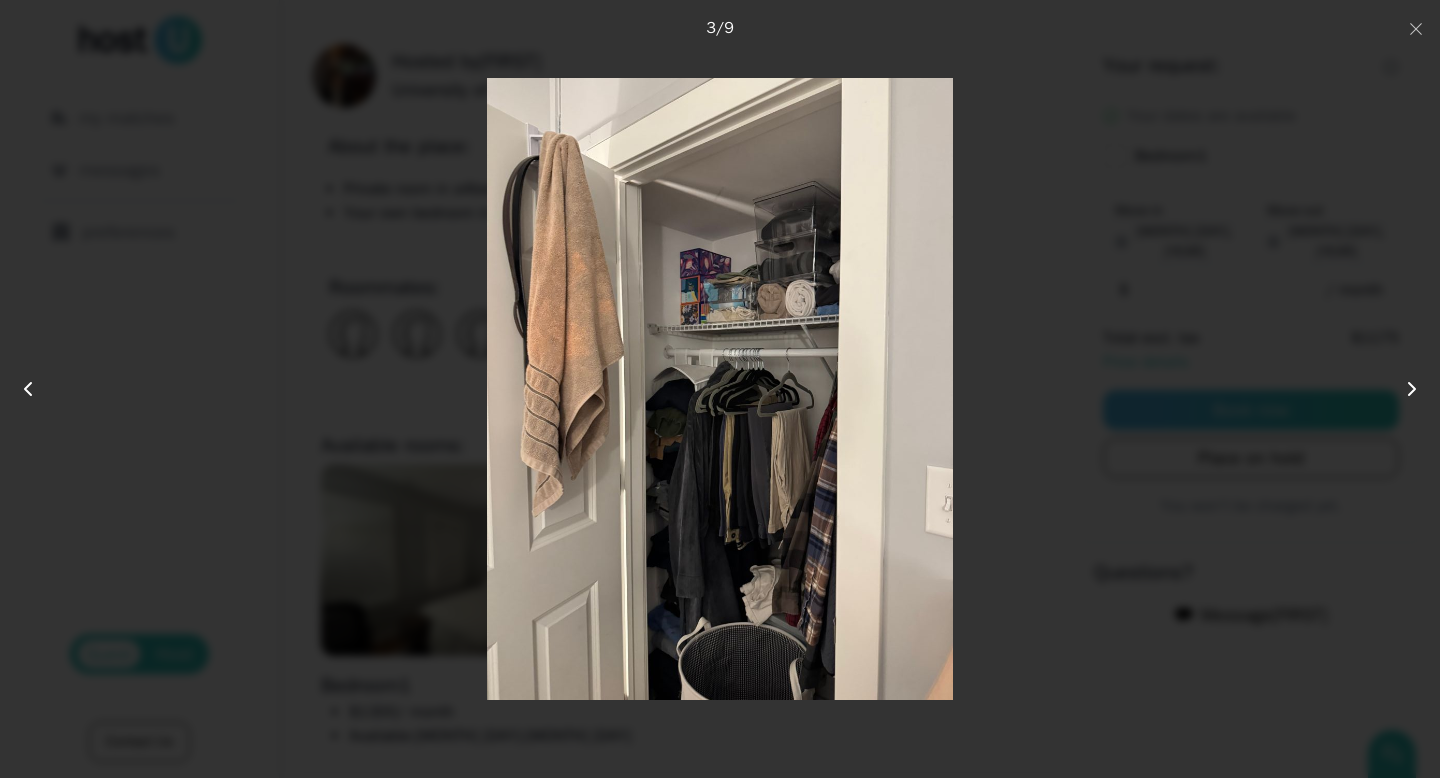 click at bounding box center [720, 389] 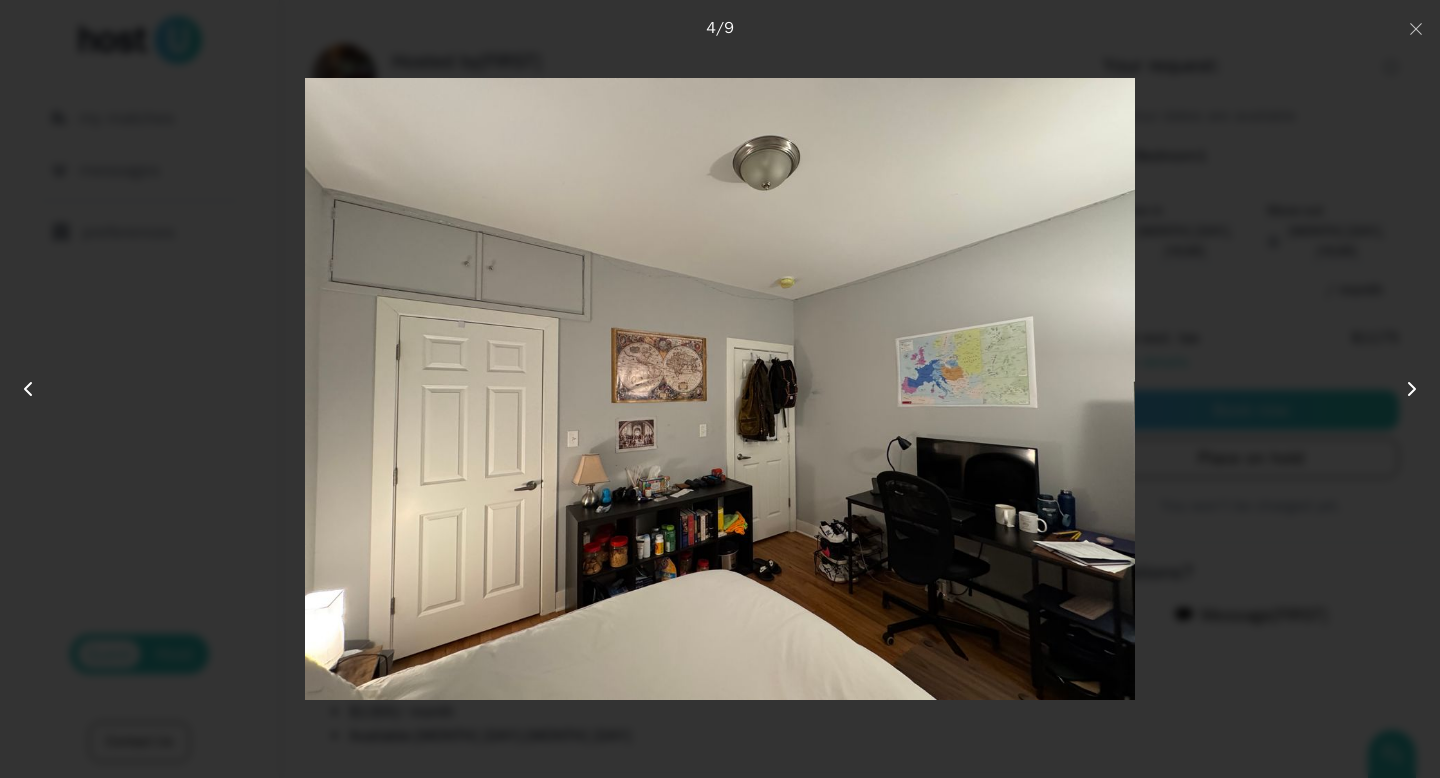 click at bounding box center [720, 389] 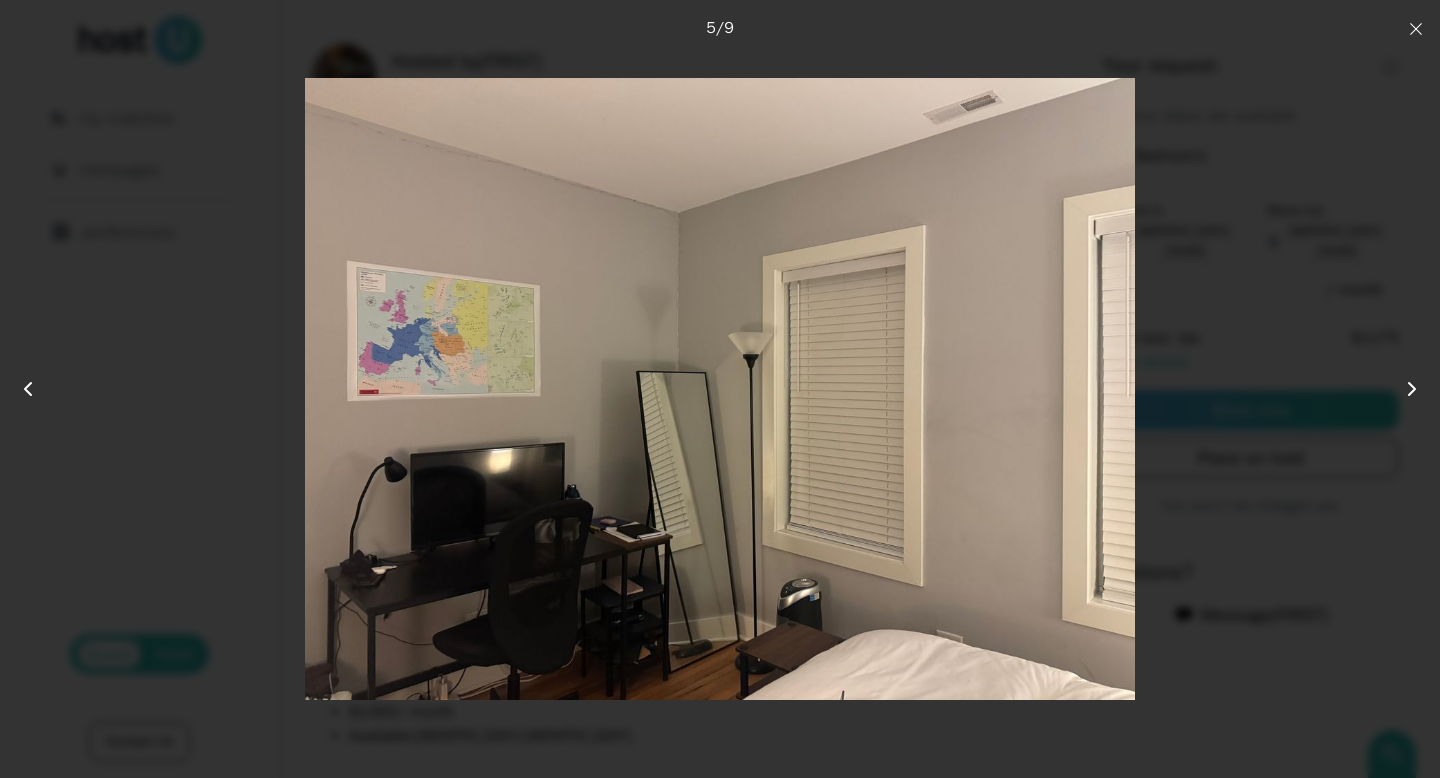 click 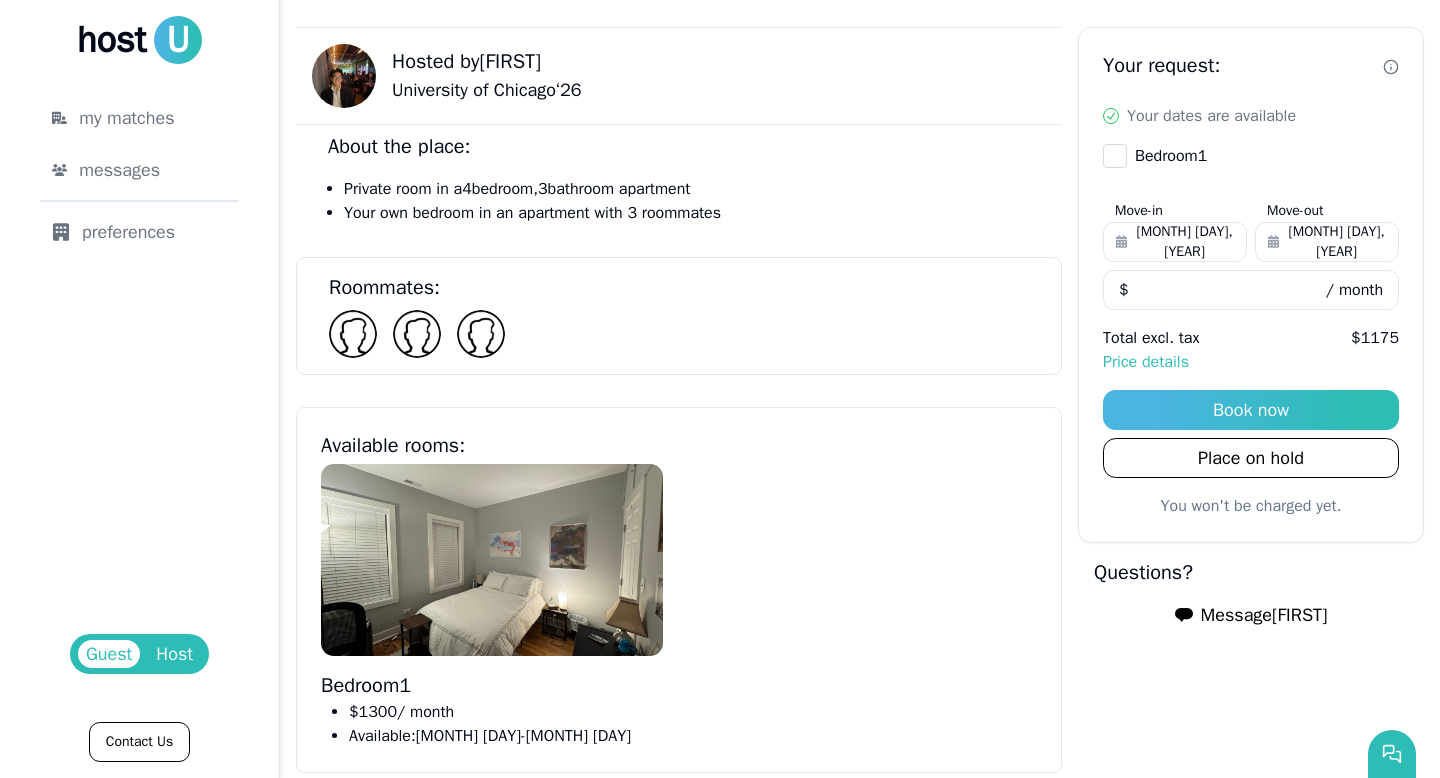 click on "Message [FIRST]" at bounding box center (1251, 615) 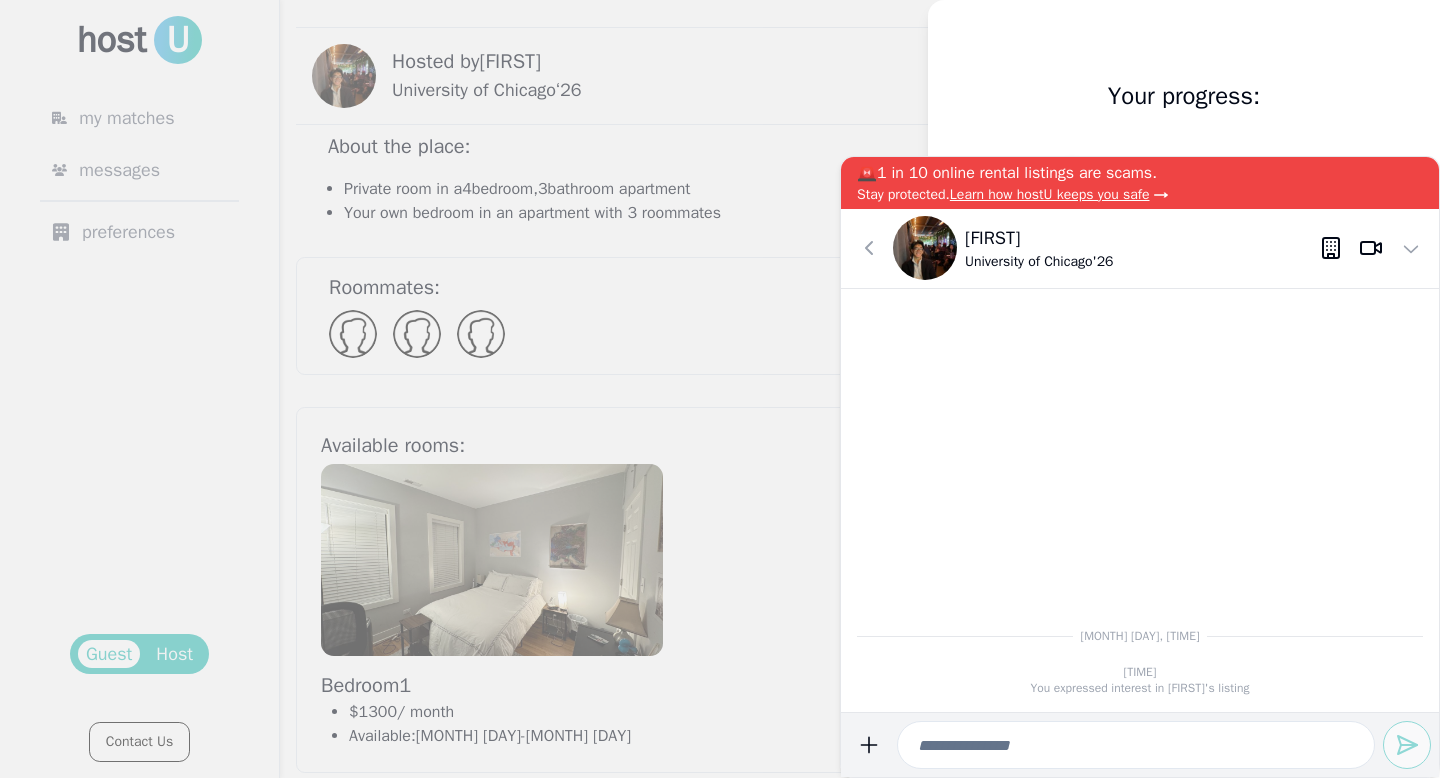 click at bounding box center [1136, 745] 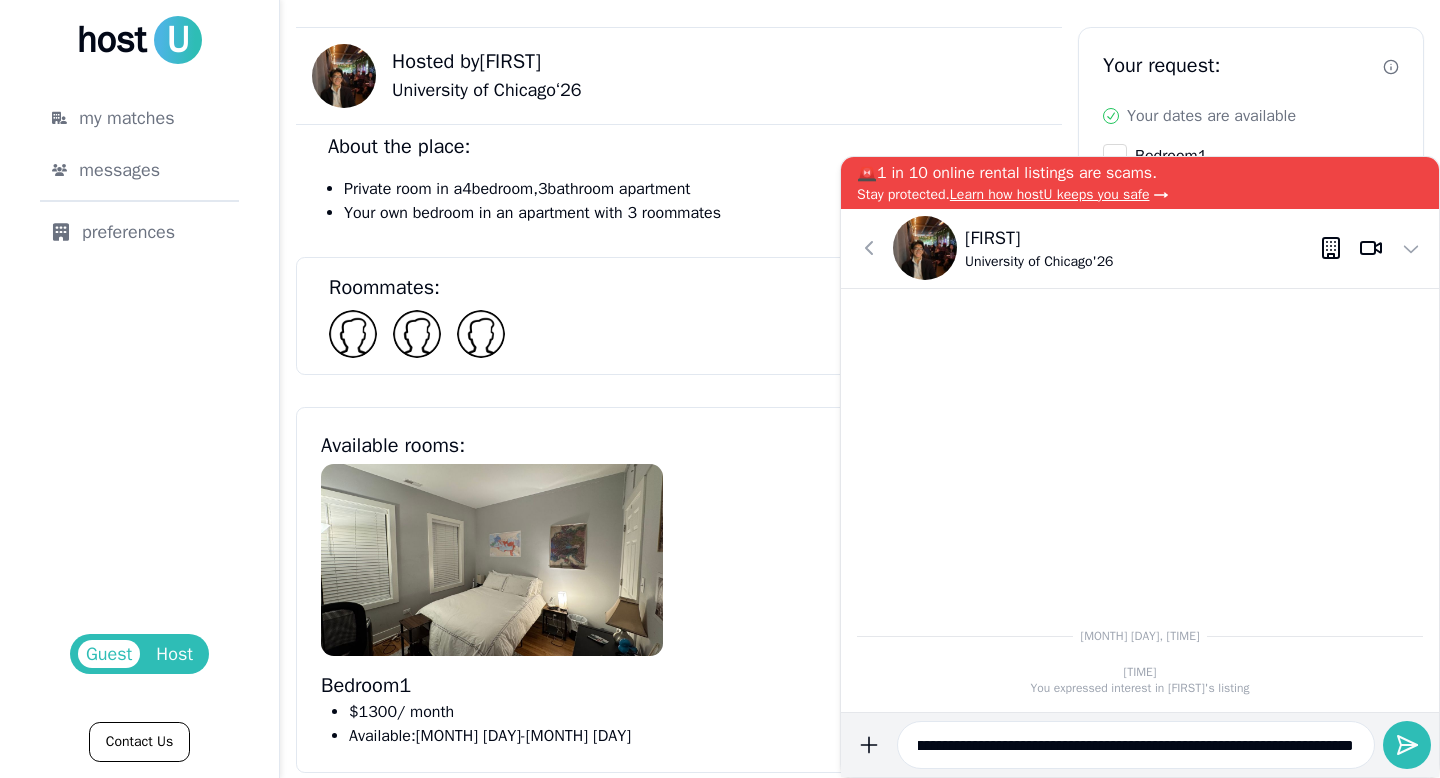 scroll, scrollTop: 0, scrollLeft: 1245, axis: horizontal 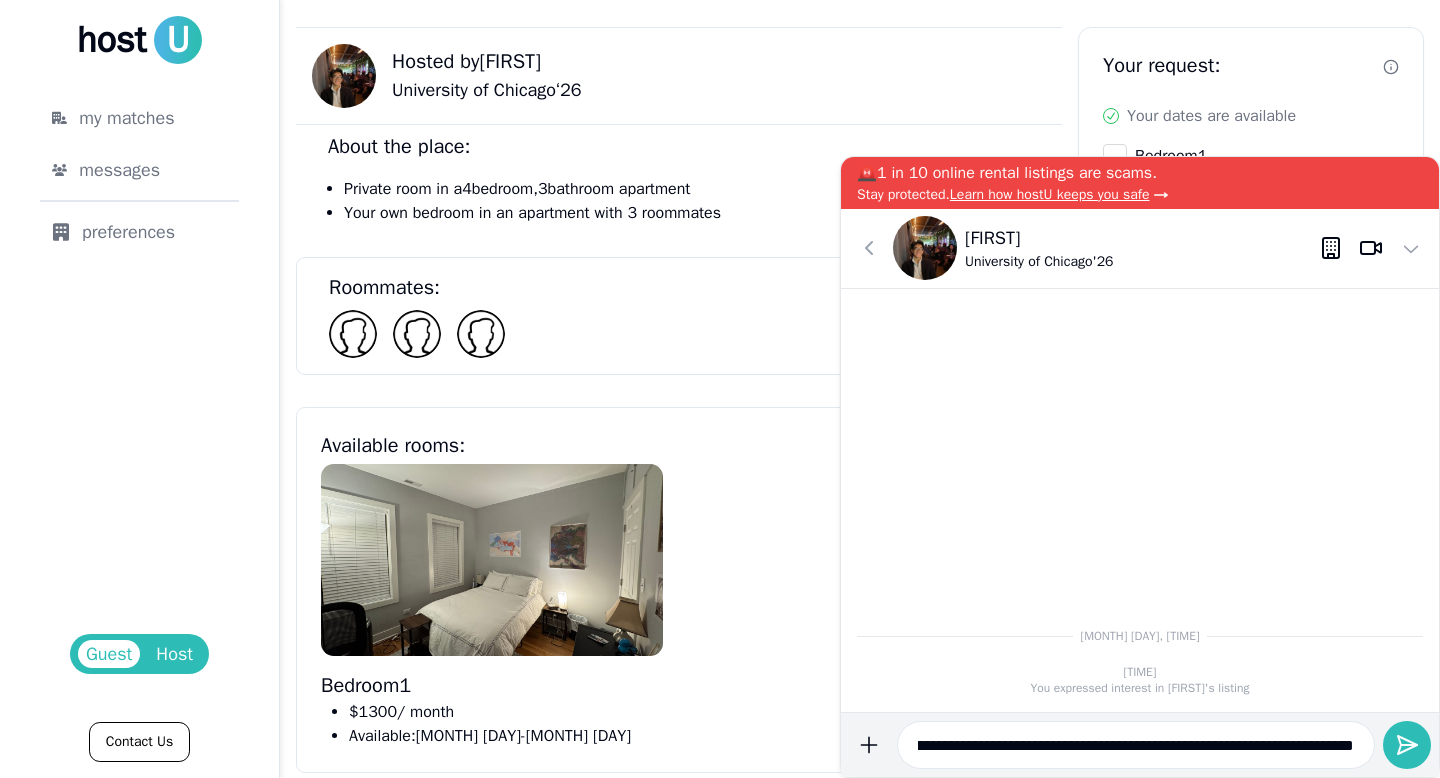 click on "**********" at bounding box center (1136, 745) 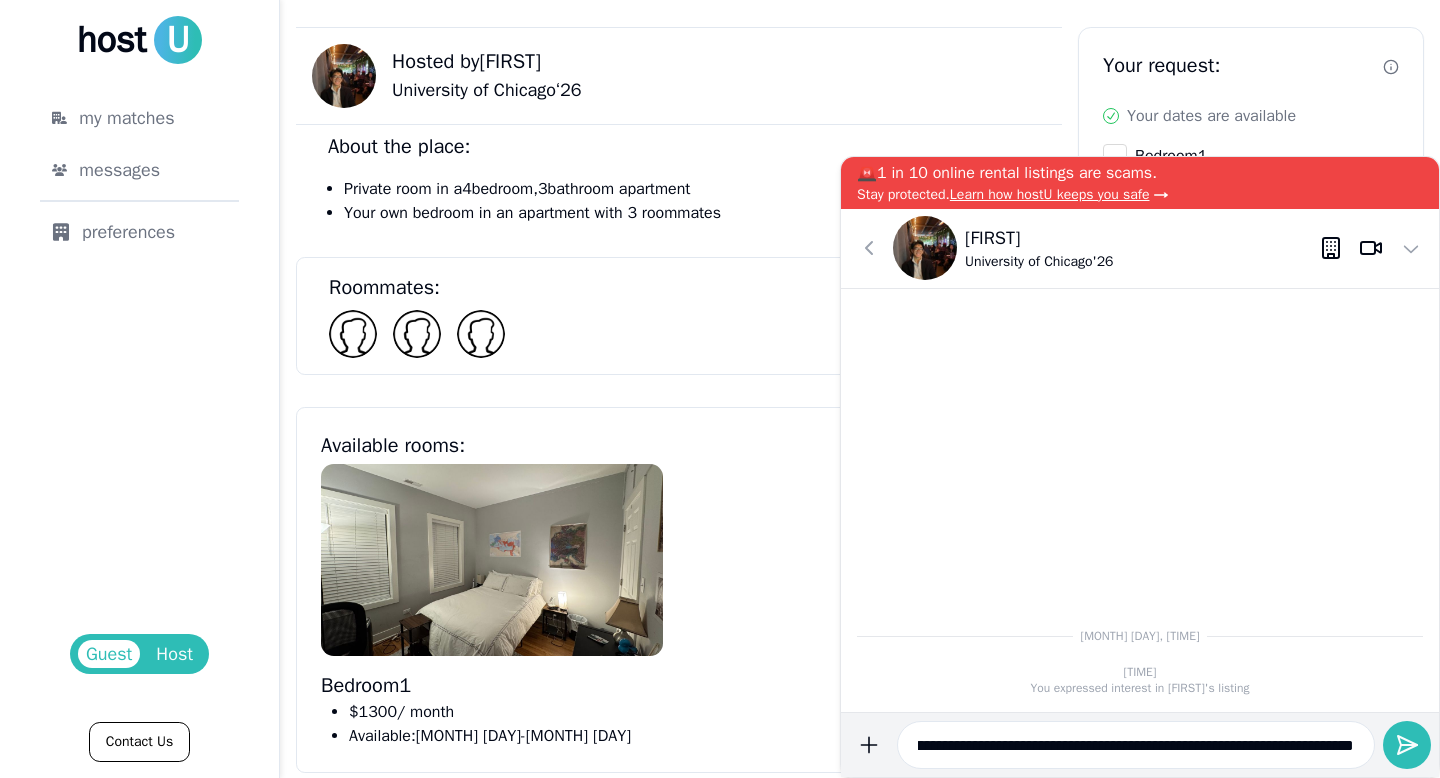 click on "**********" at bounding box center (1136, 745) 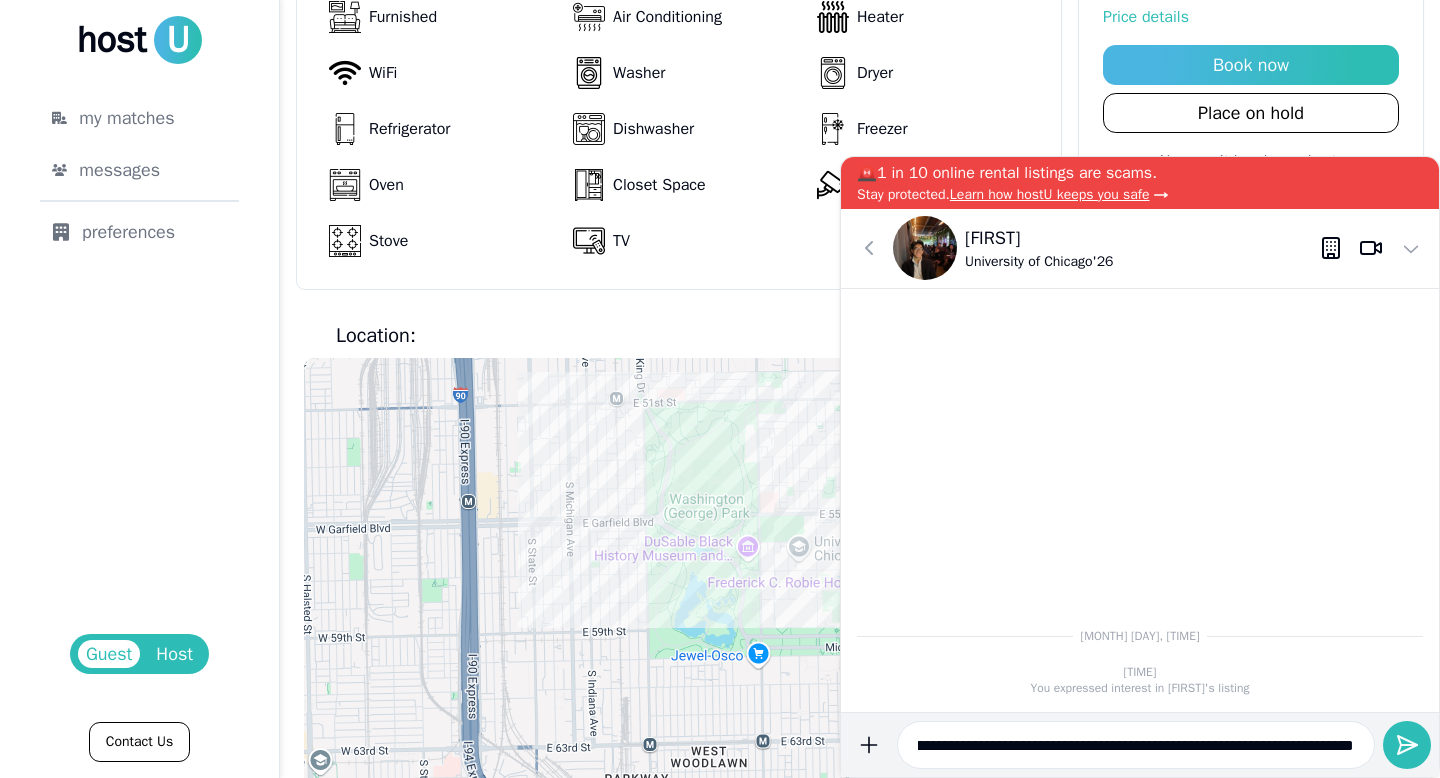 scroll, scrollTop: 1739, scrollLeft: 0, axis: vertical 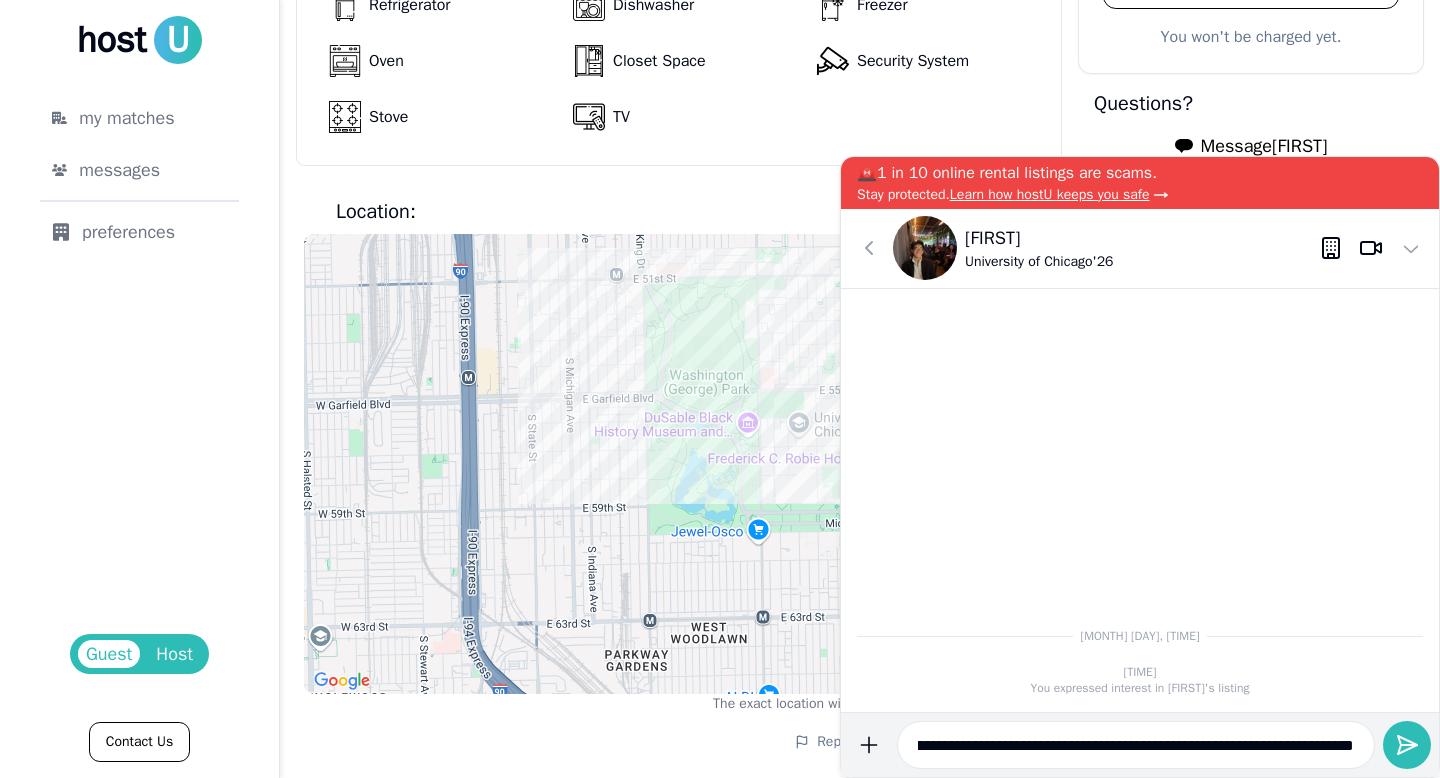 click on "**********" at bounding box center (1136, 745) 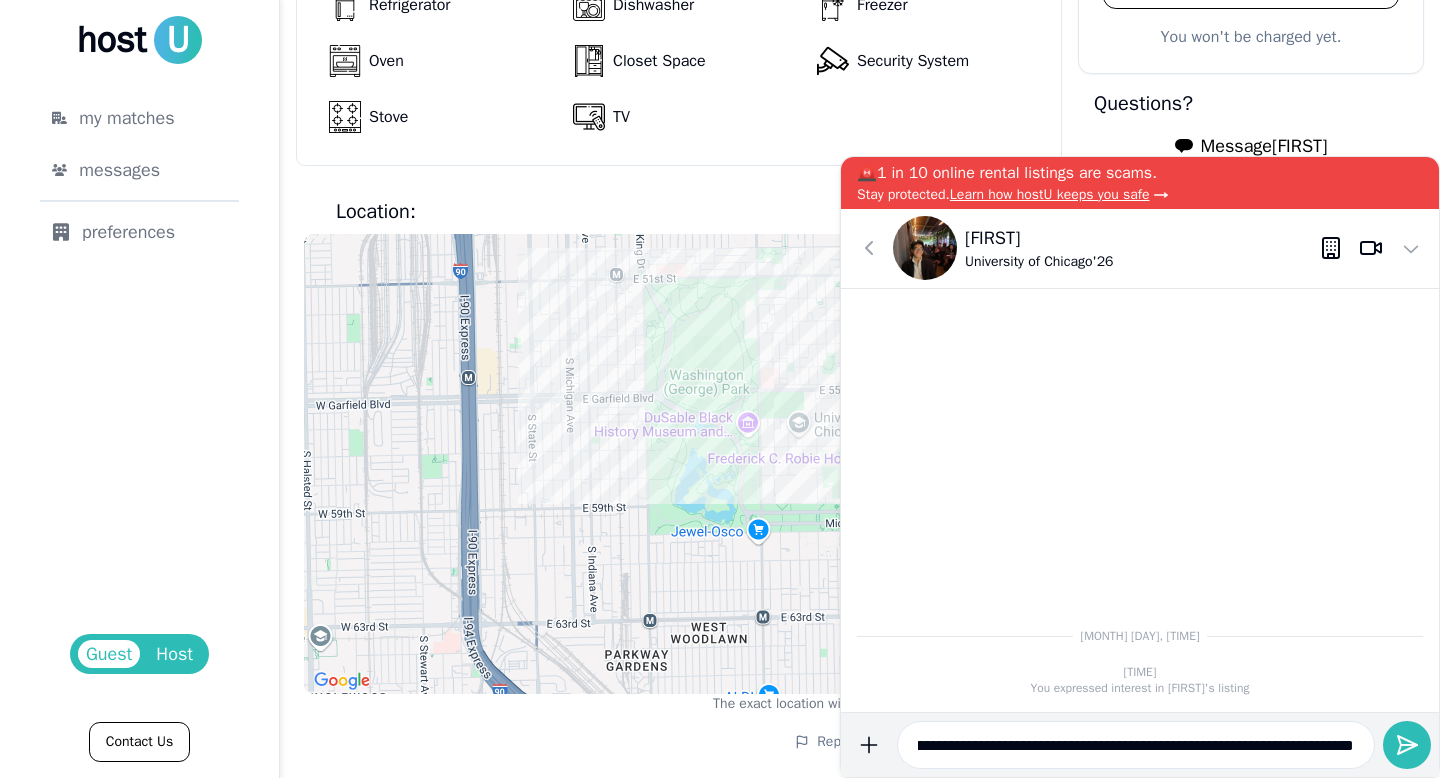 scroll, scrollTop: 0, scrollLeft: 1549, axis: horizontal 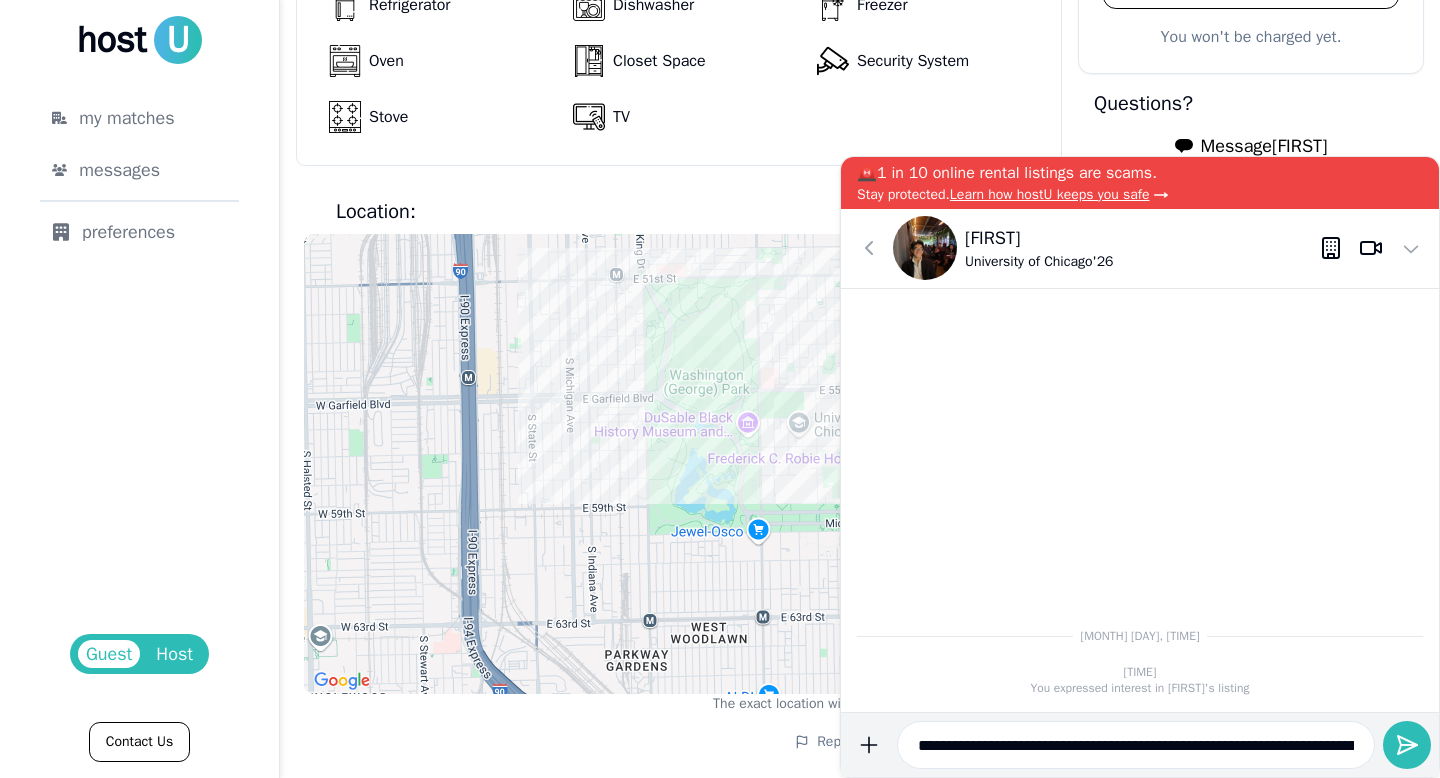 drag, startPoint x: 988, startPoint y: 741, endPoint x: 760, endPoint y: 742, distance: 228.0022 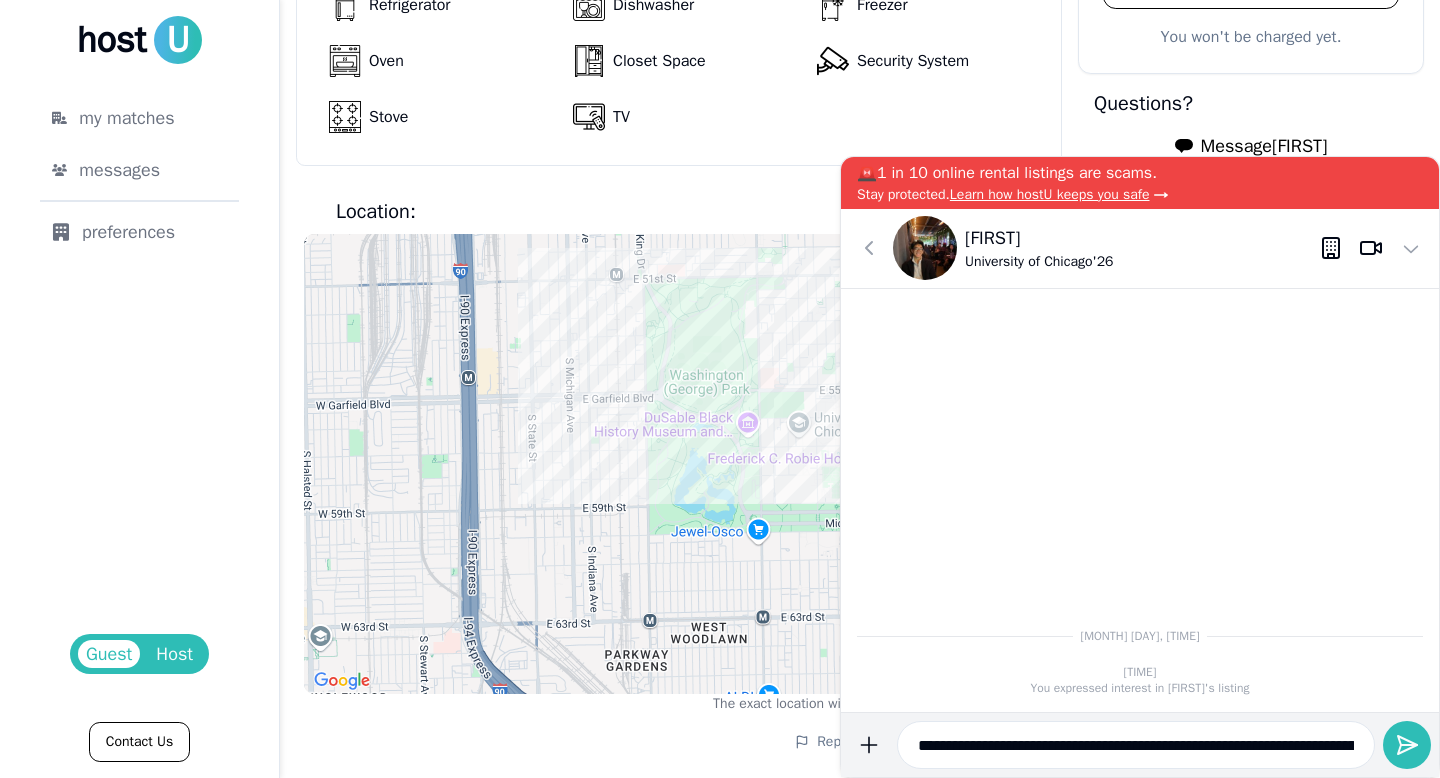 click on "**********" at bounding box center [1136, 745] 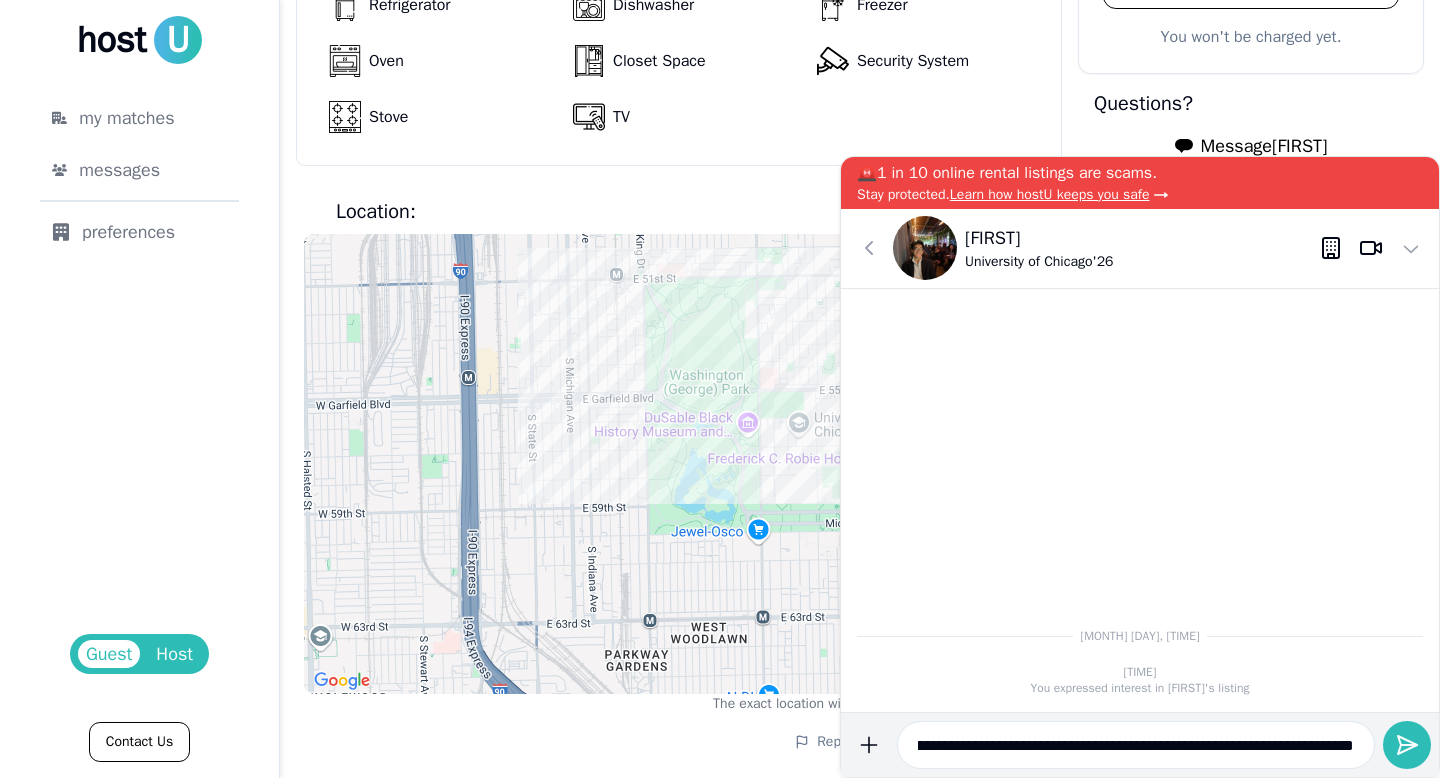 scroll, scrollTop: 0, scrollLeft: 1756, axis: horizontal 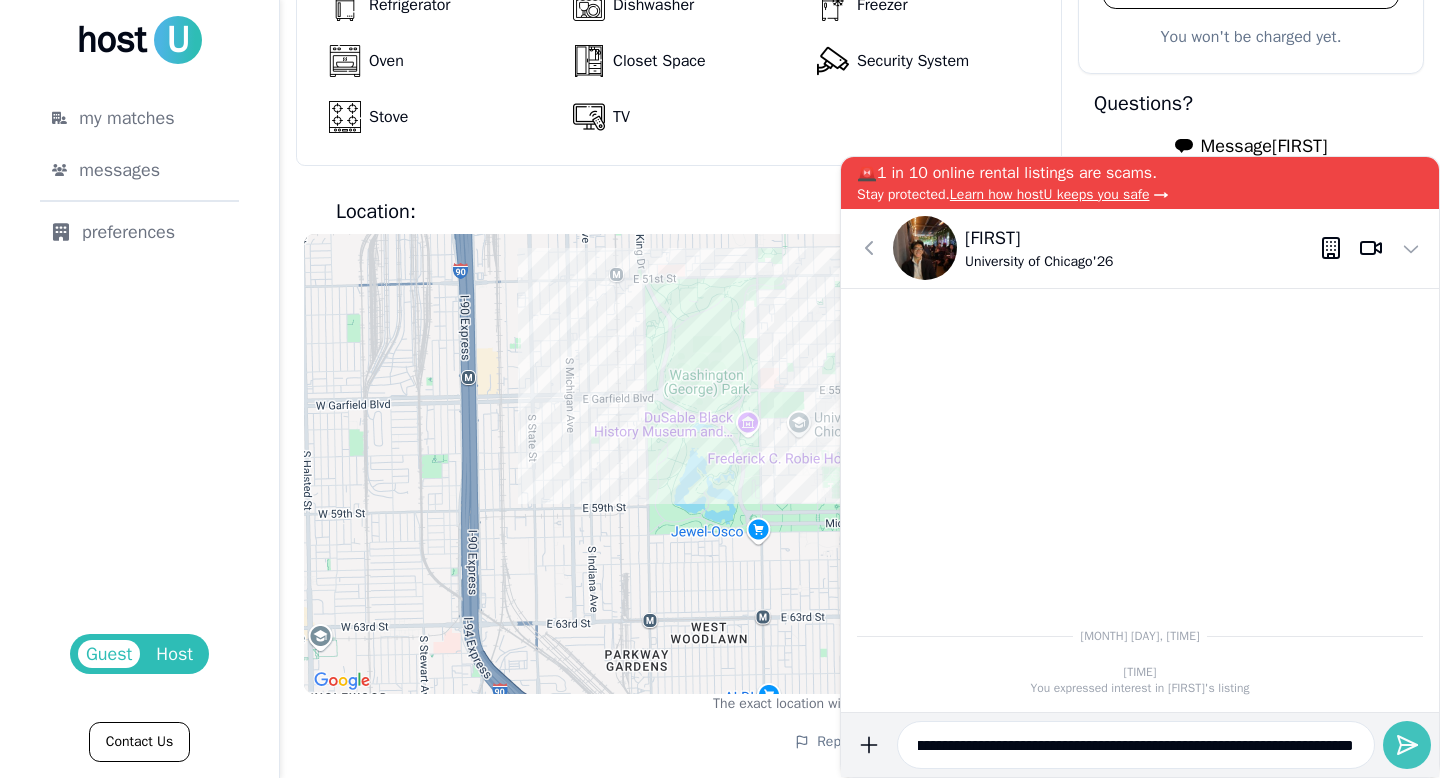 type on "**********" 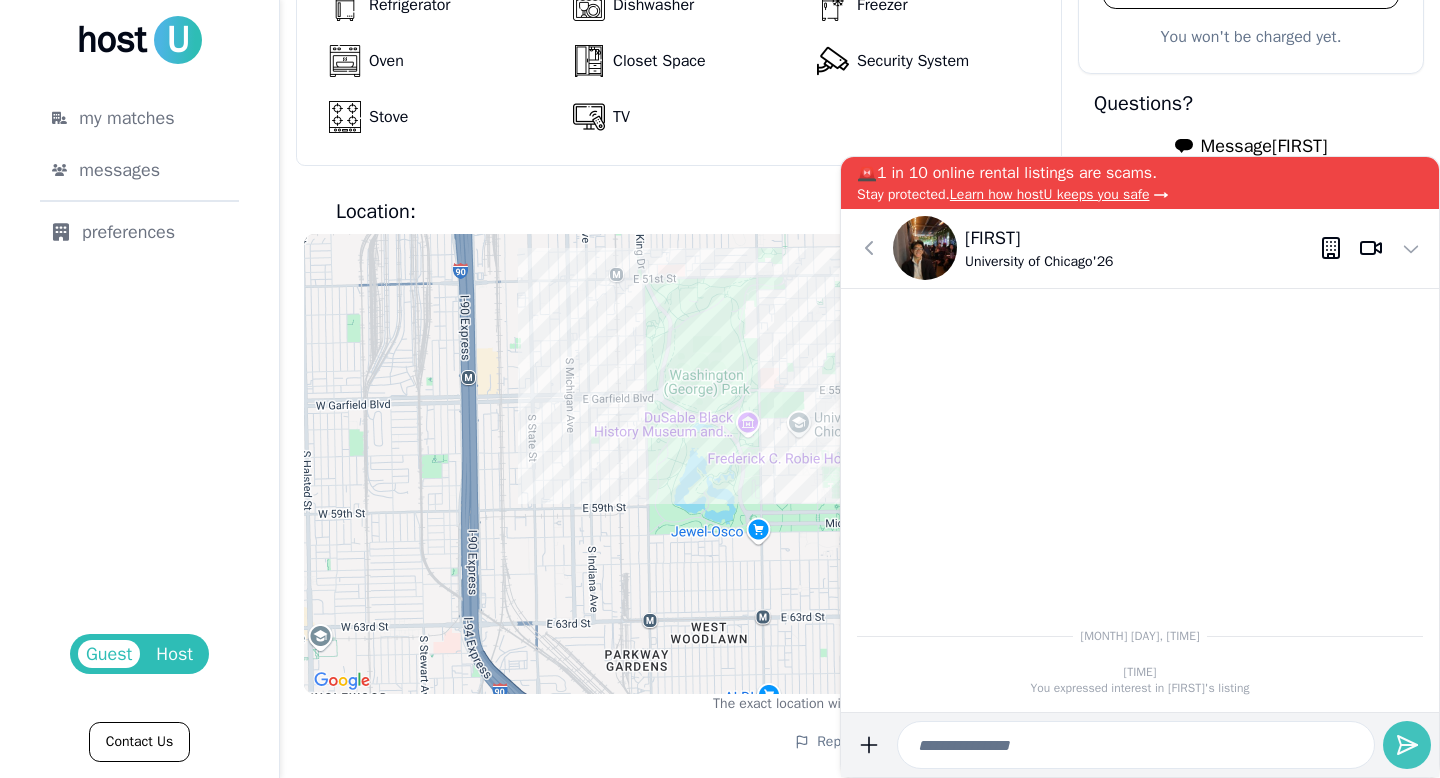 scroll, scrollTop: 0, scrollLeft: 0, axis: both 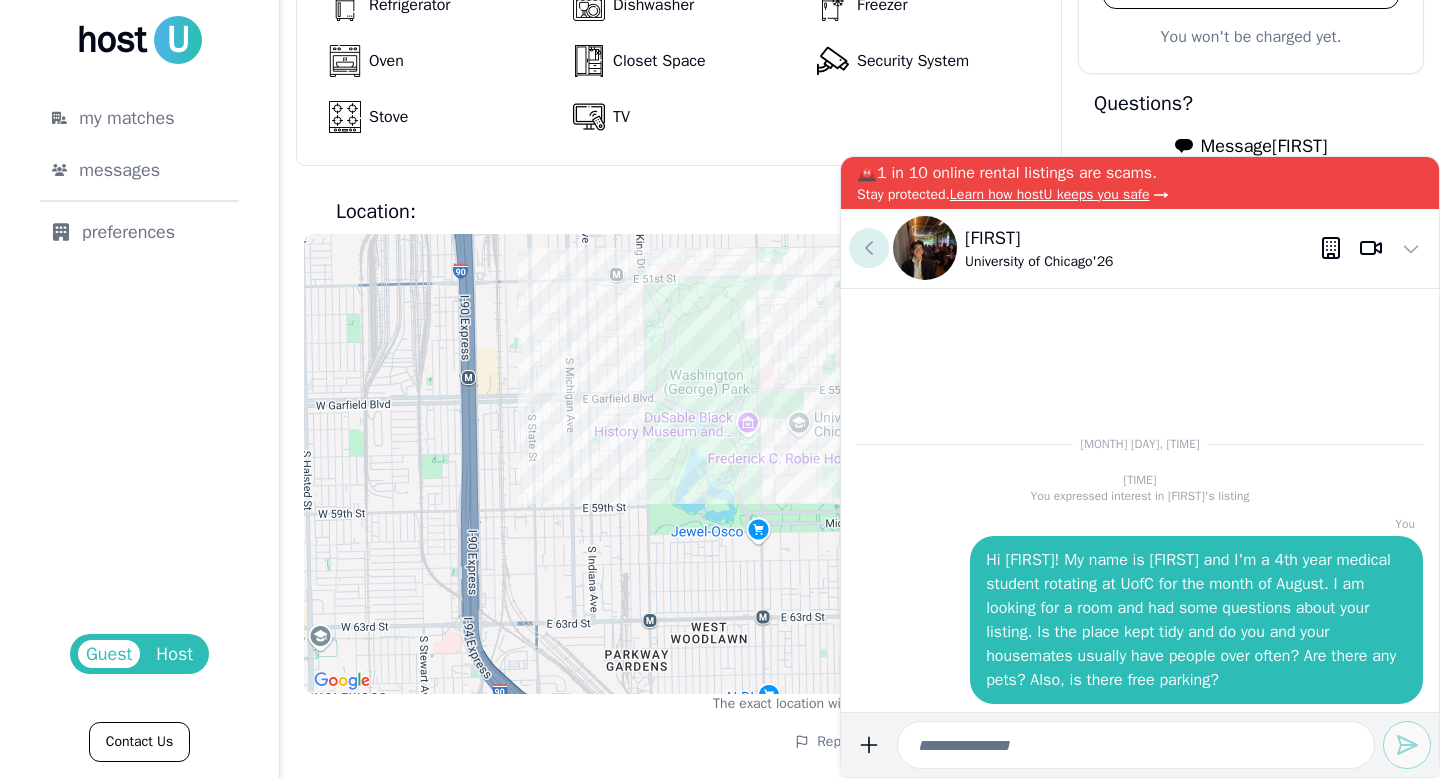 click 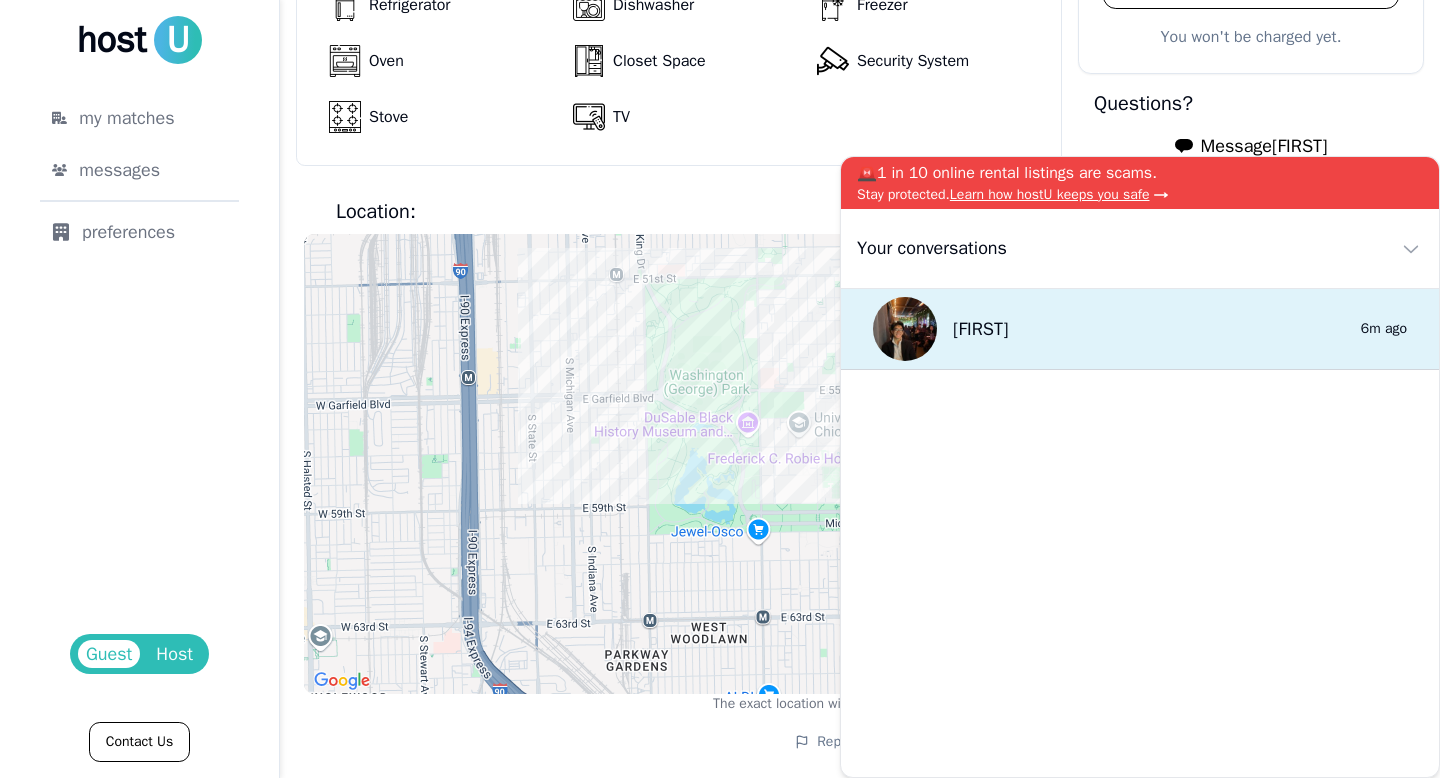 click on "Tyler 0 6m ago" at bounding box center [1140, 329] 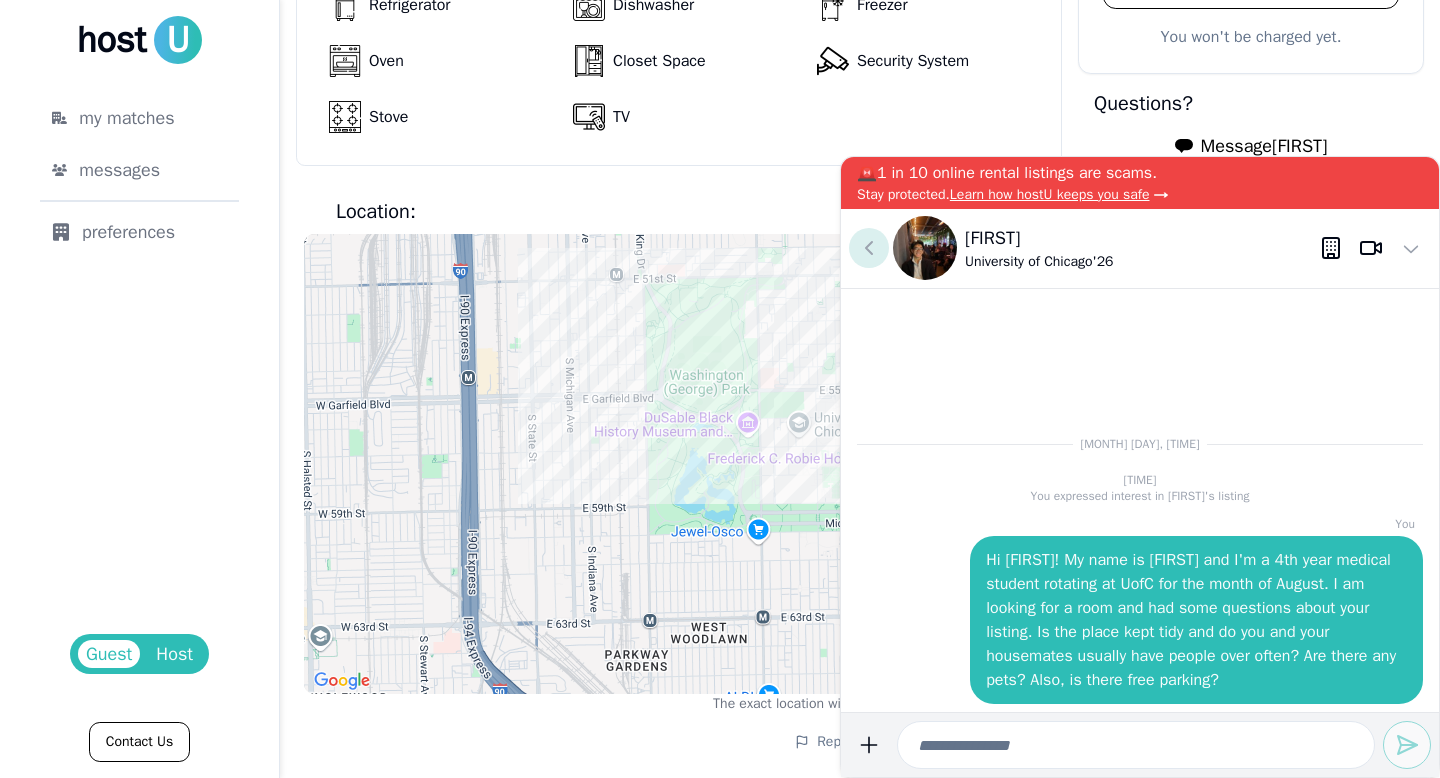 click 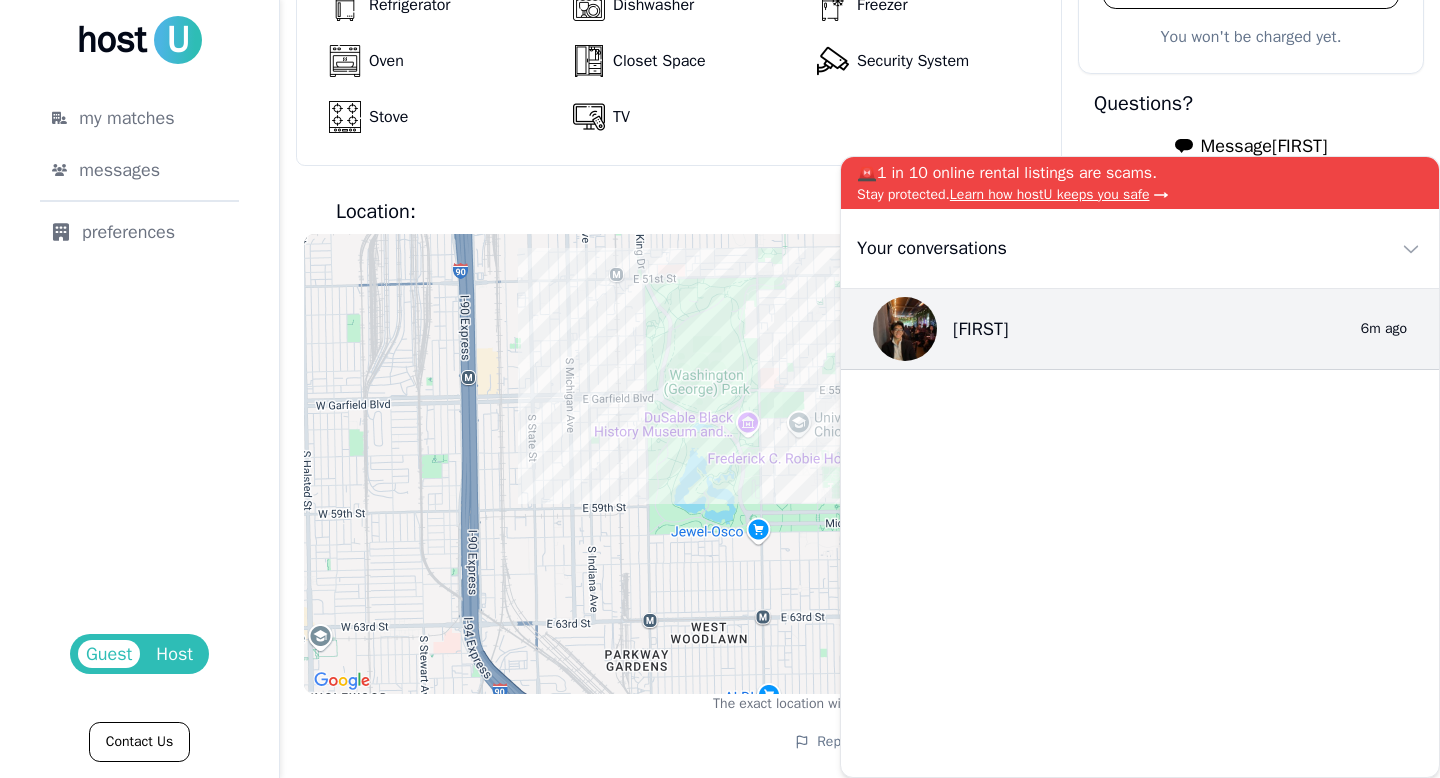 click on "Furnished Air Conditioning Heater WiFi Washer Dryer Refrigerator Dishwasher Freezer Oven Closet Space Security System Stove TV" at bounding box center (691, 5) 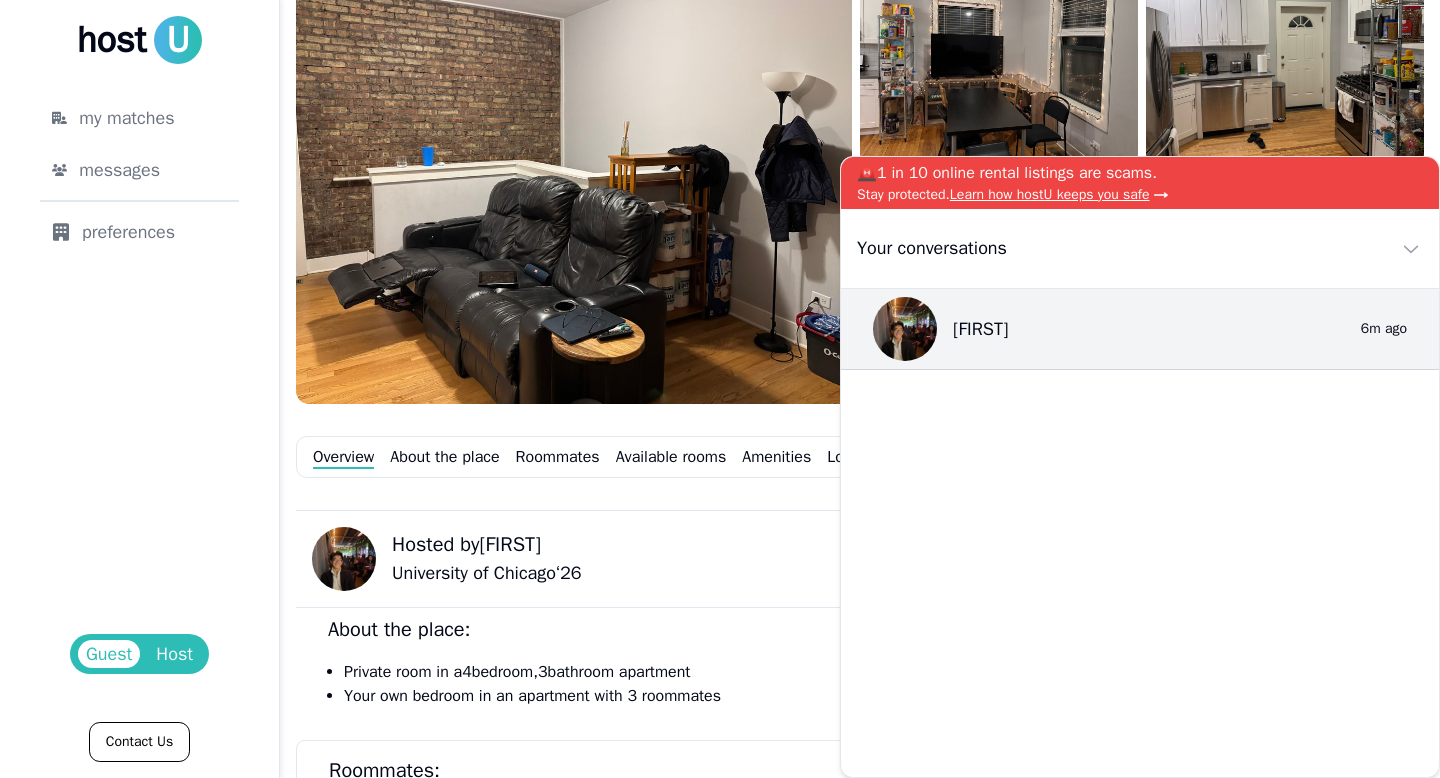 scroll, scrollTop: 264, scrollLeft: 0, axis: vertical 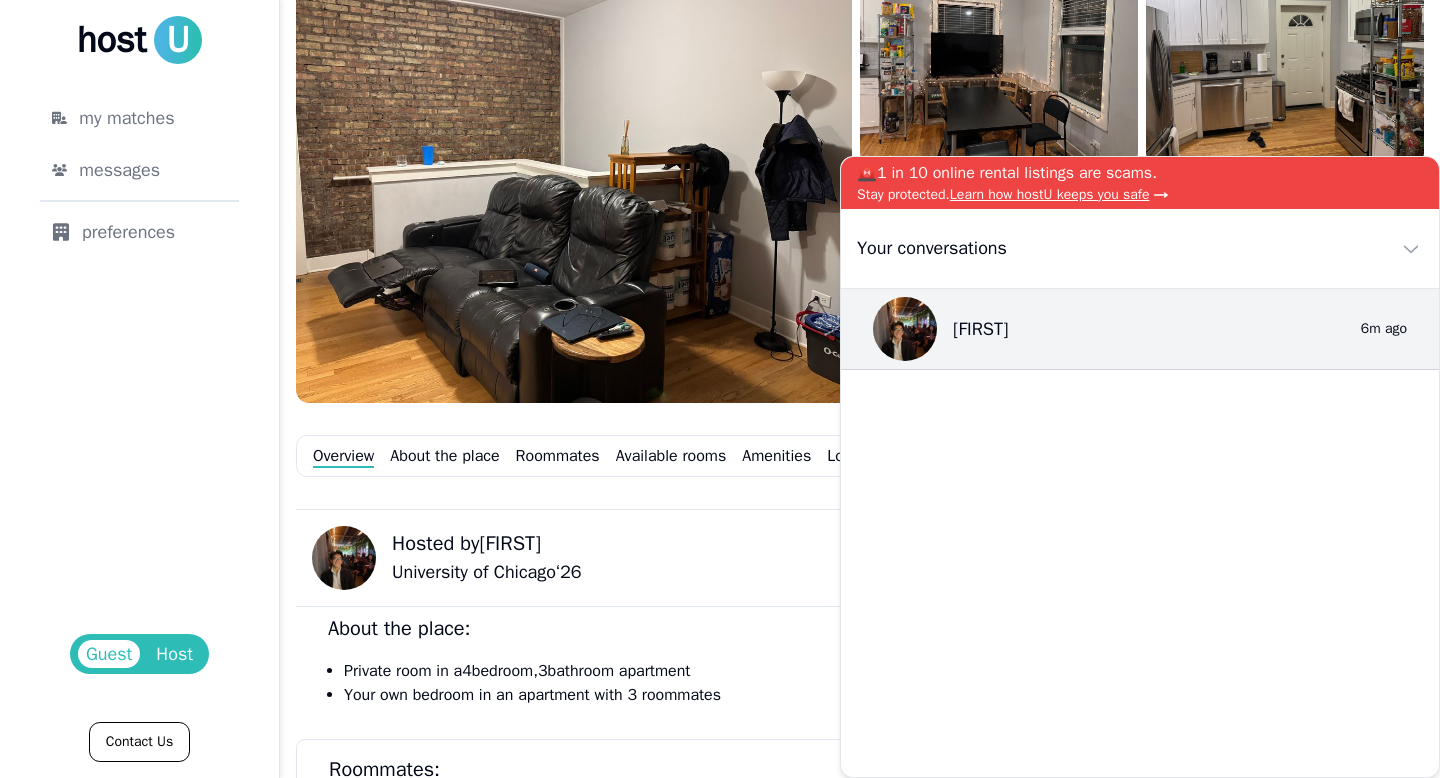 click at bounding box center [344, 558] 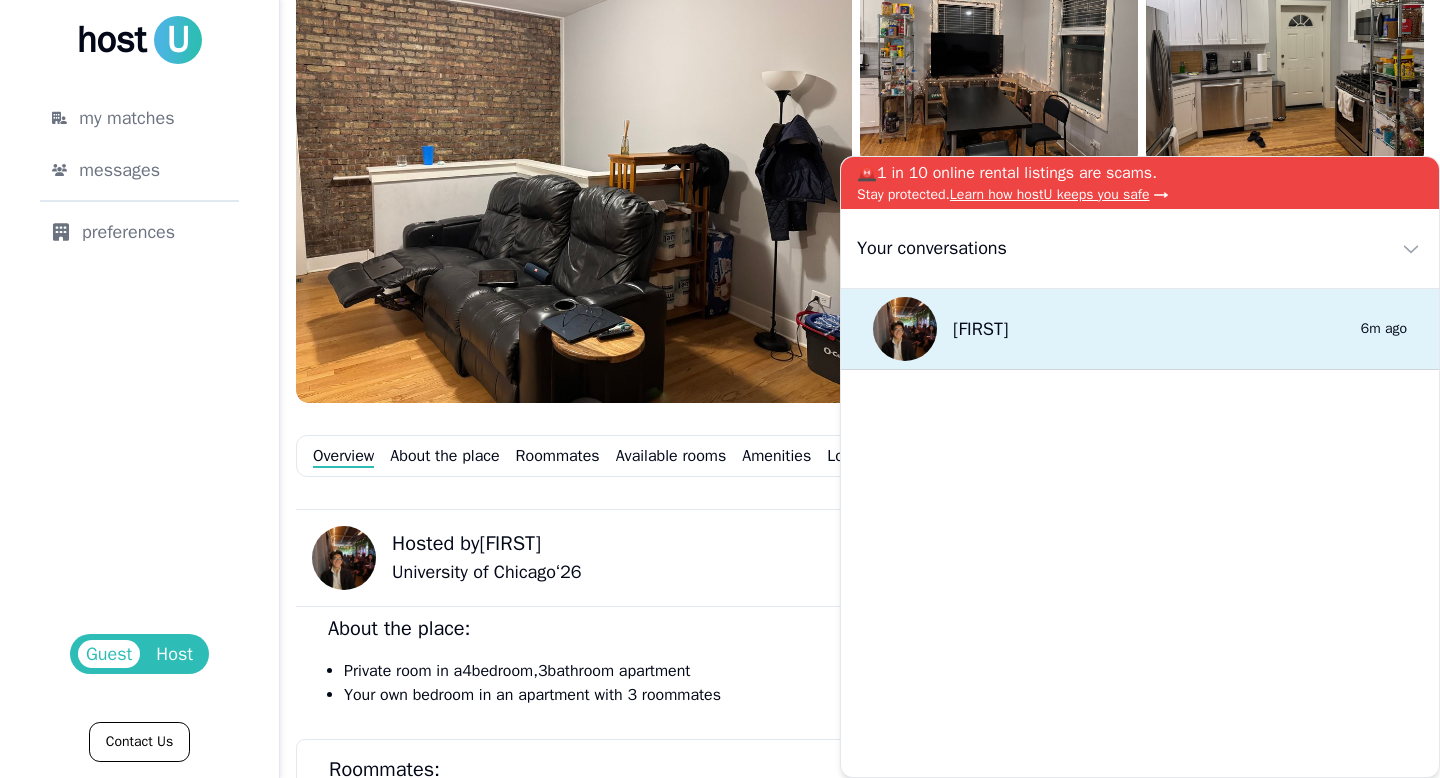 click on "Tyler 0 6m ago" at bounding box center [1140, 329] 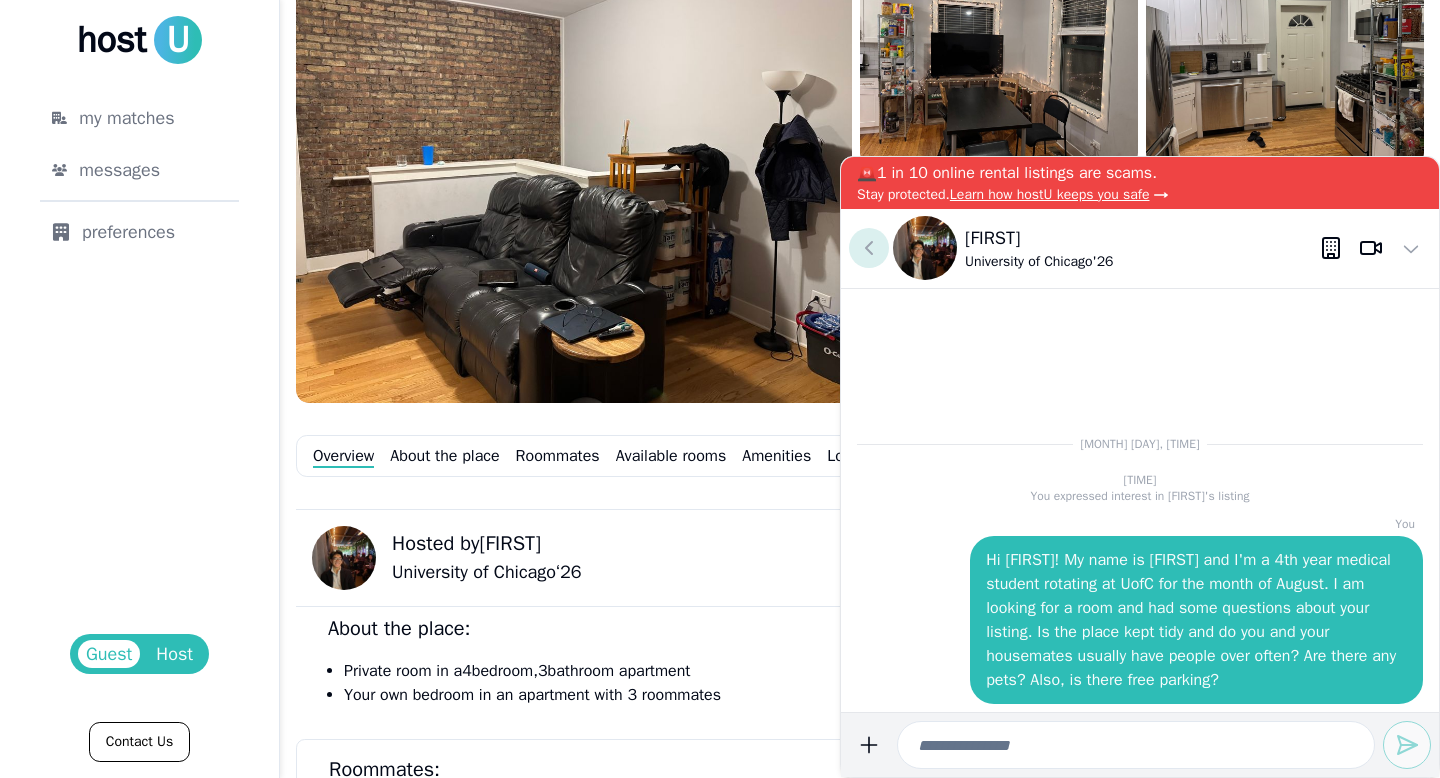 click 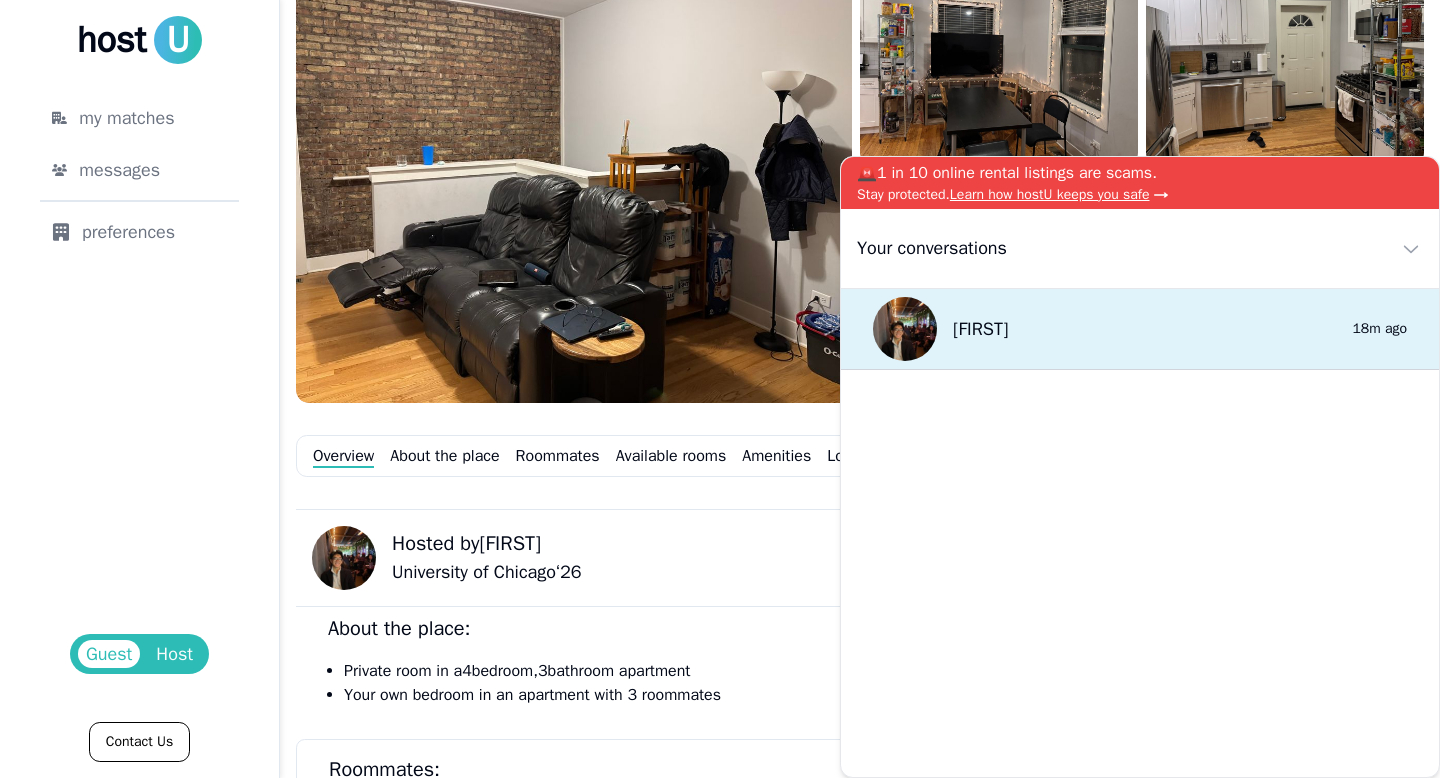 click on "[FIRST]" at bounding box center [980, 329] 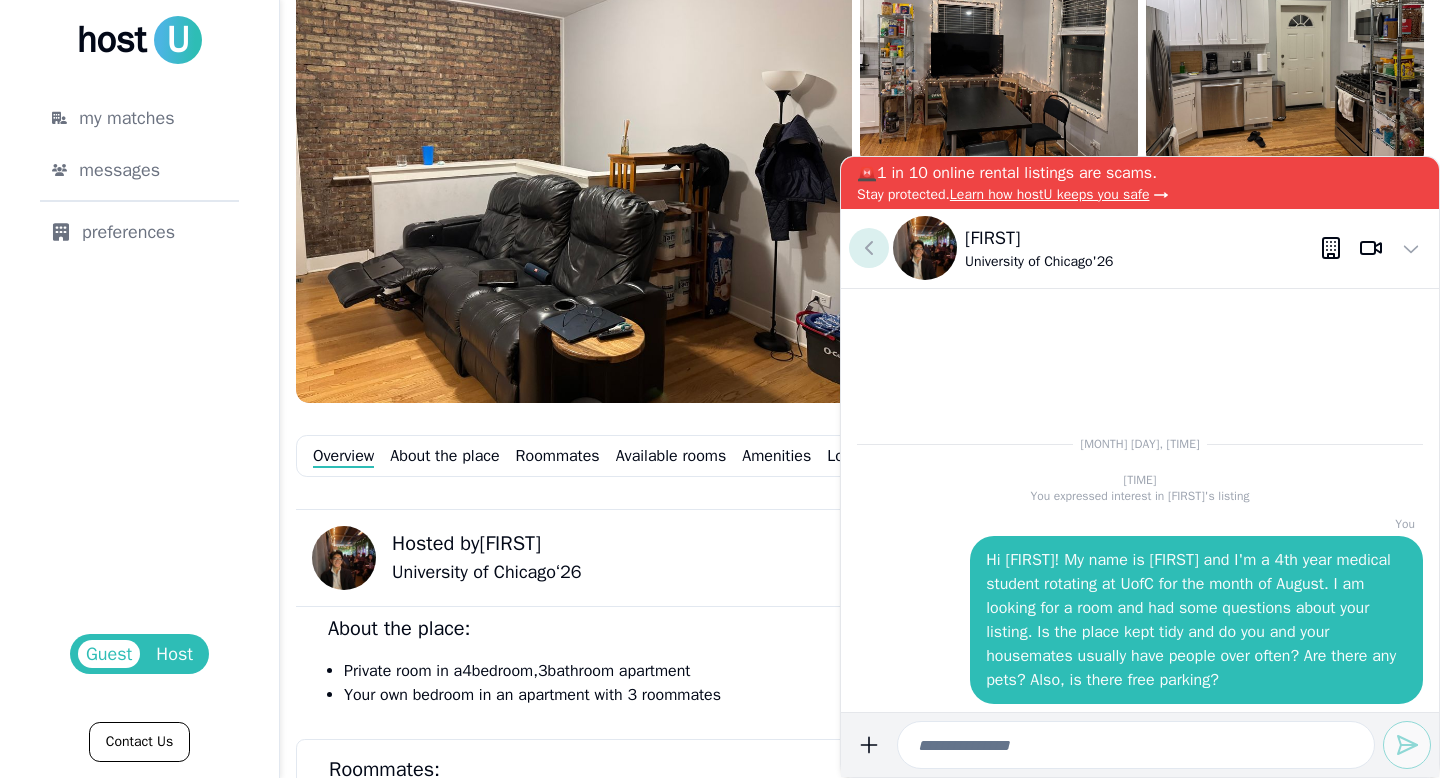 click 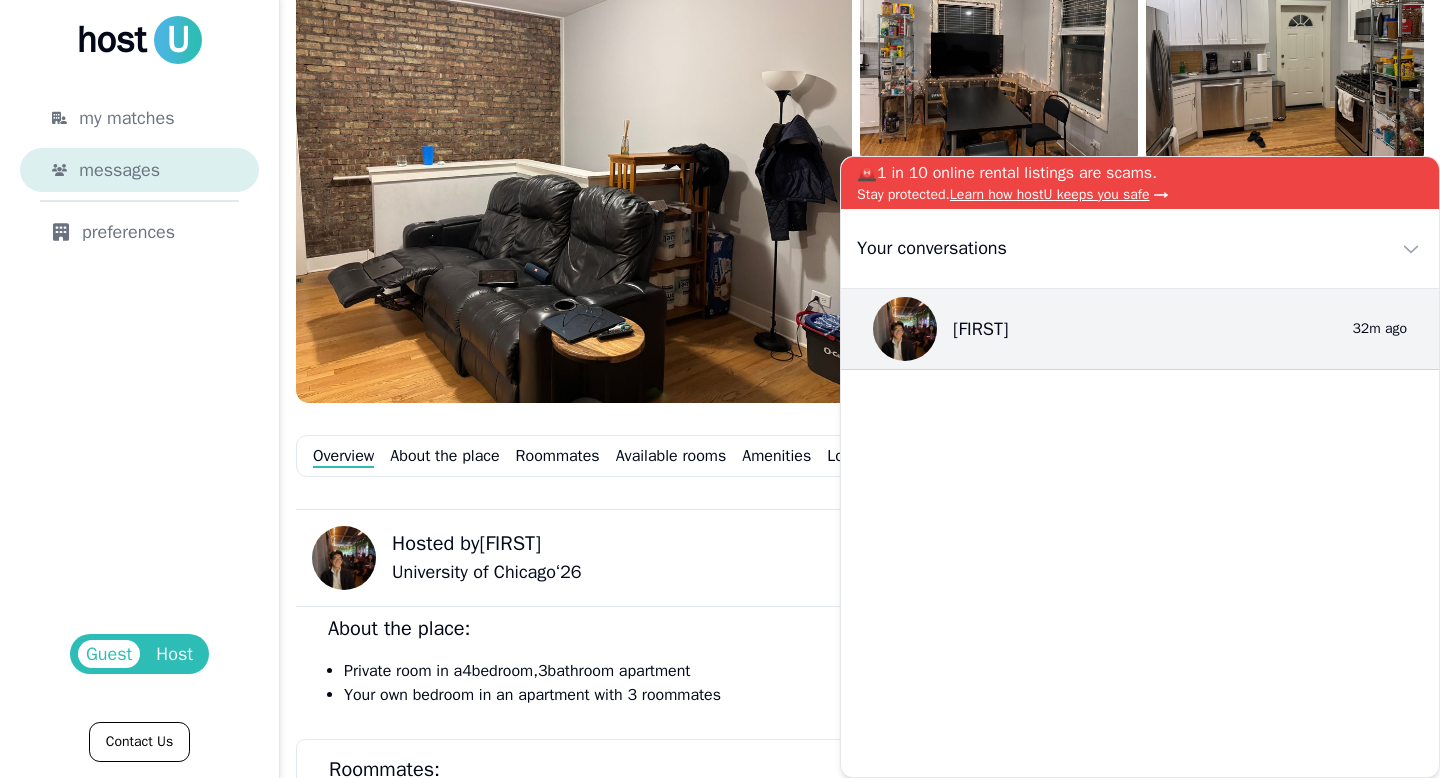 click on "messages" at bounding box center [119, 170] 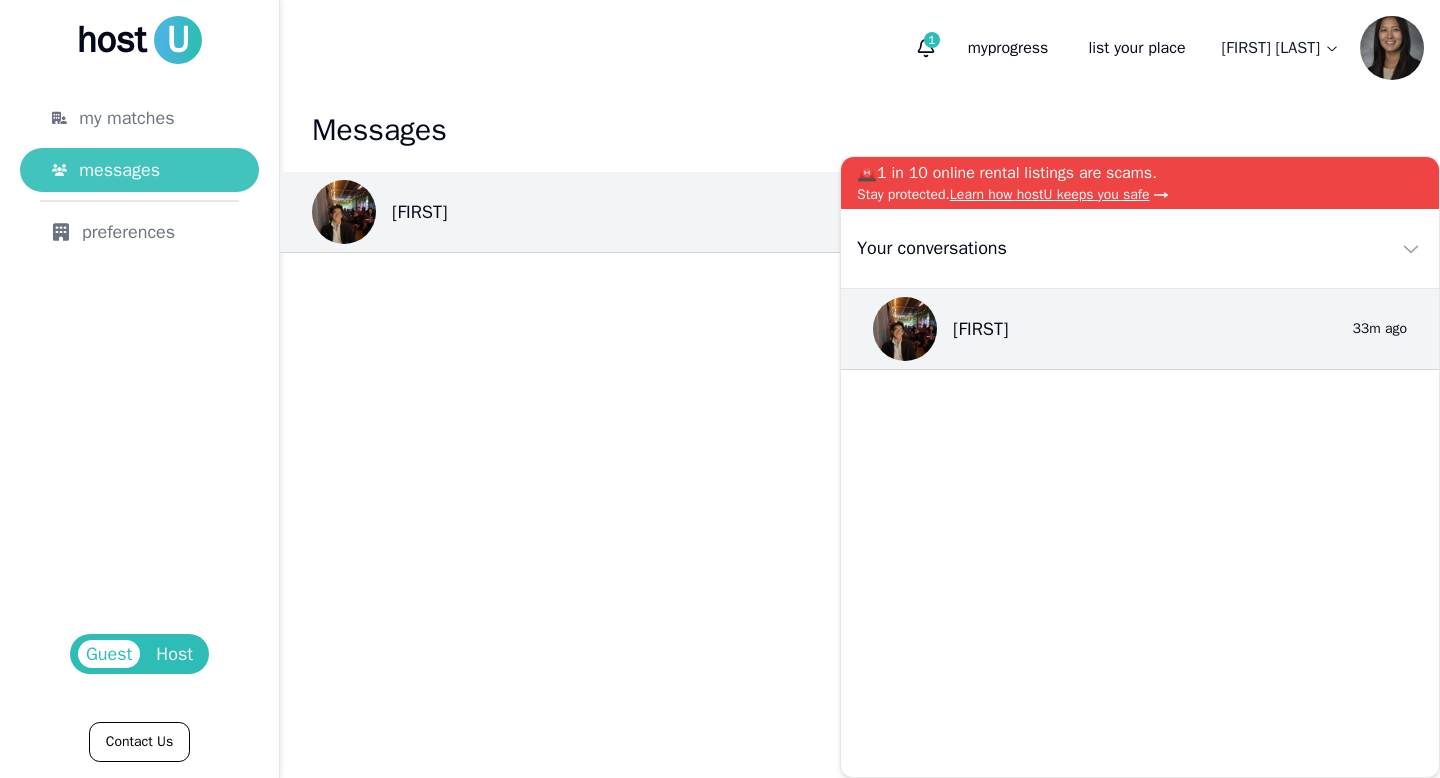 scroll, scrollTop: 0, scrollLeft: 0, axis: both 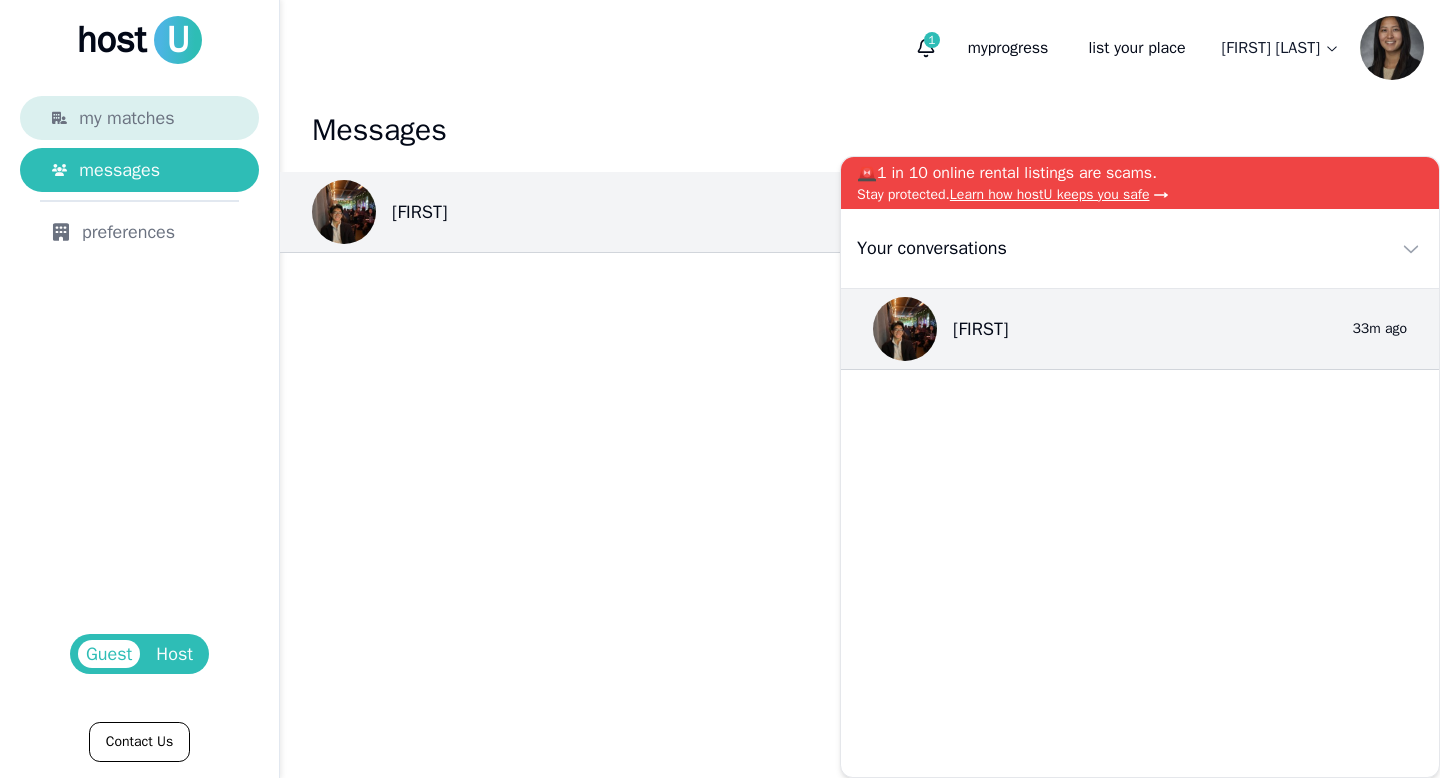 click on "my matches" at bounding box center (126, 118) 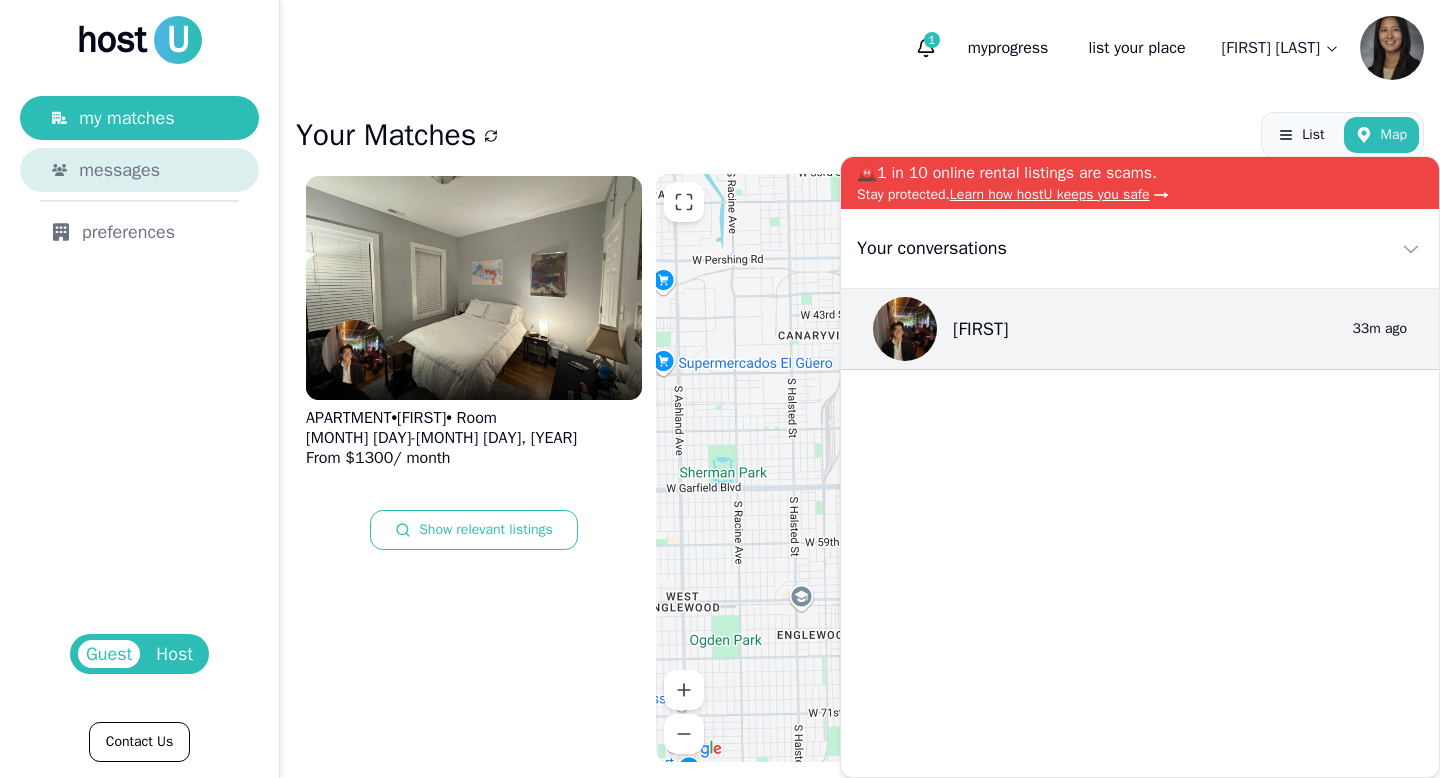 click on "messages" at bounding box center (119, 170) 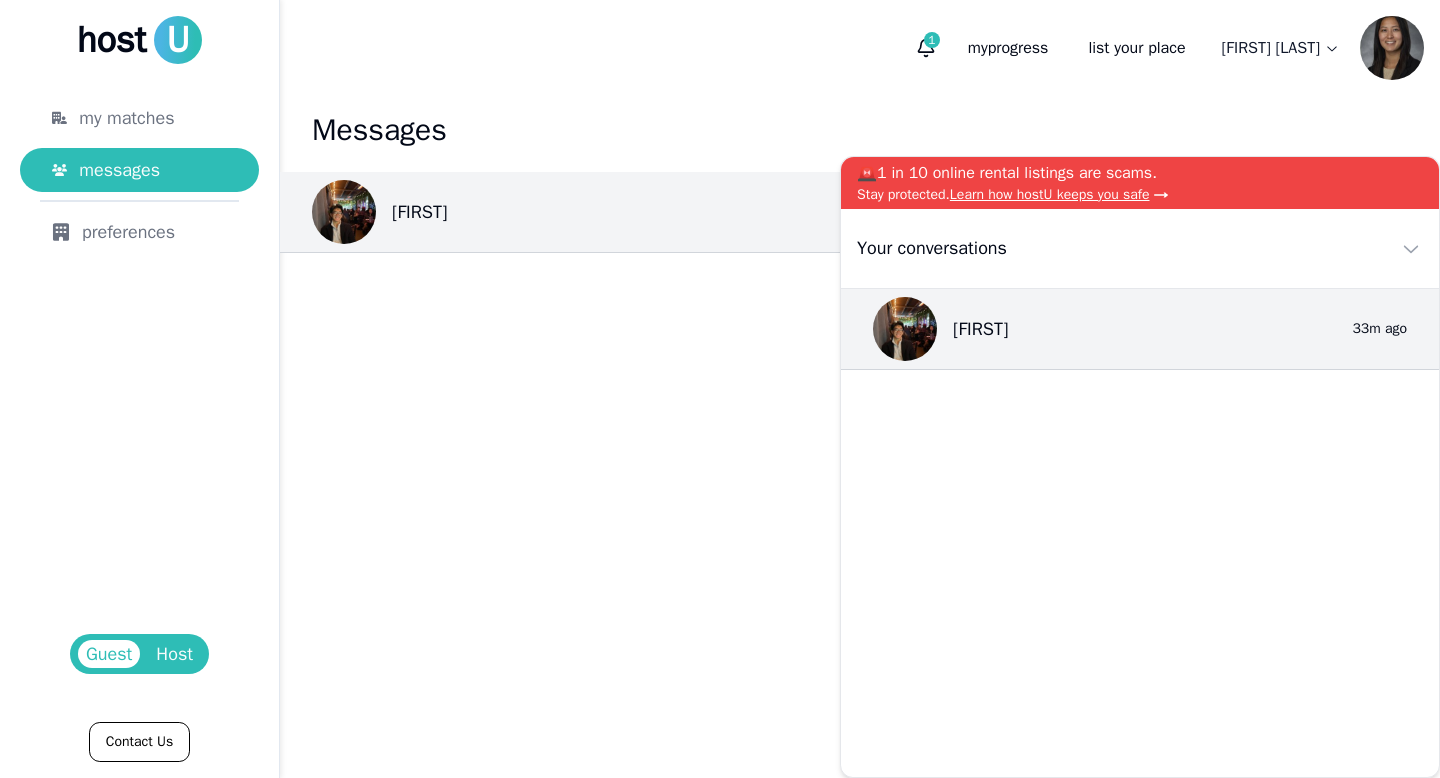 click on "🚨1 in 10 online rental listings are scams." at bounding box center (1140, 173) 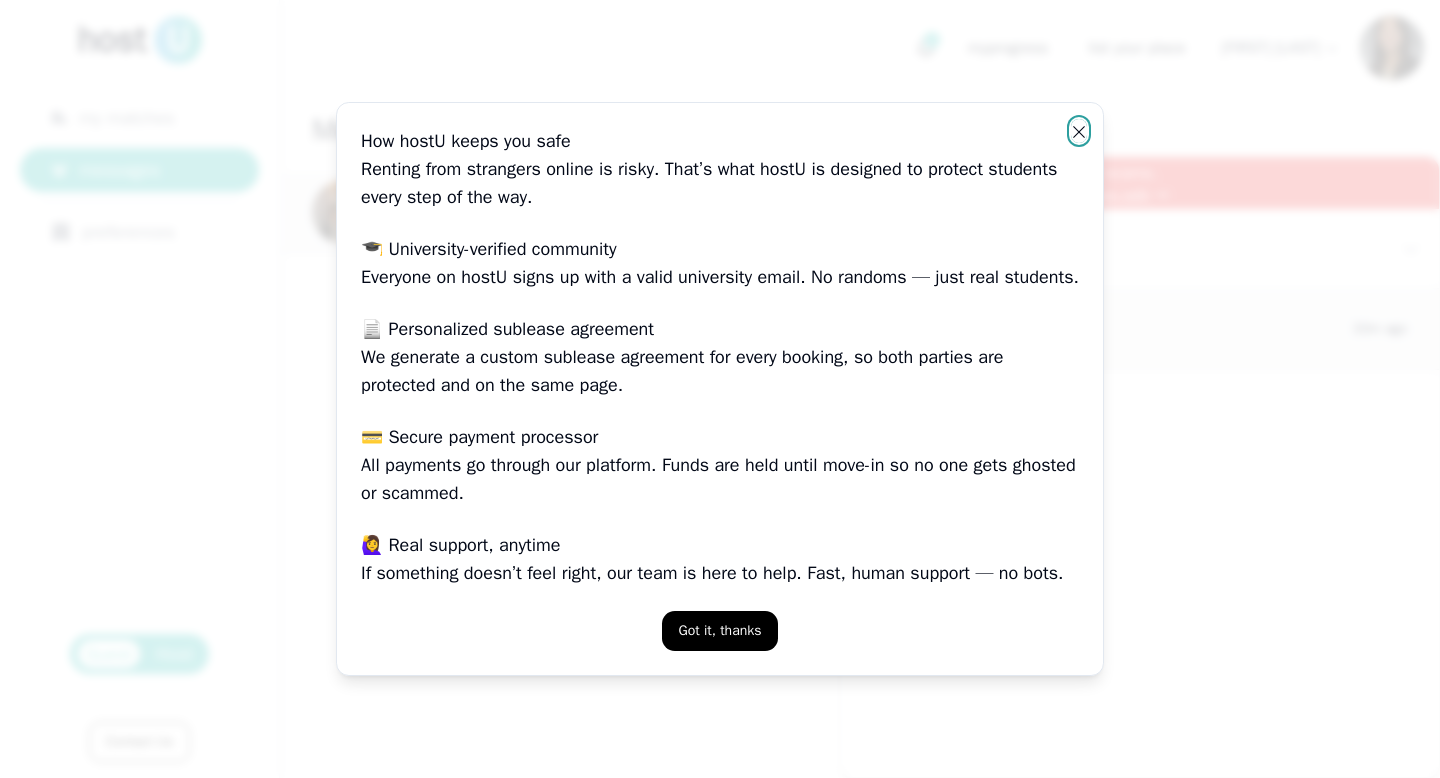 click 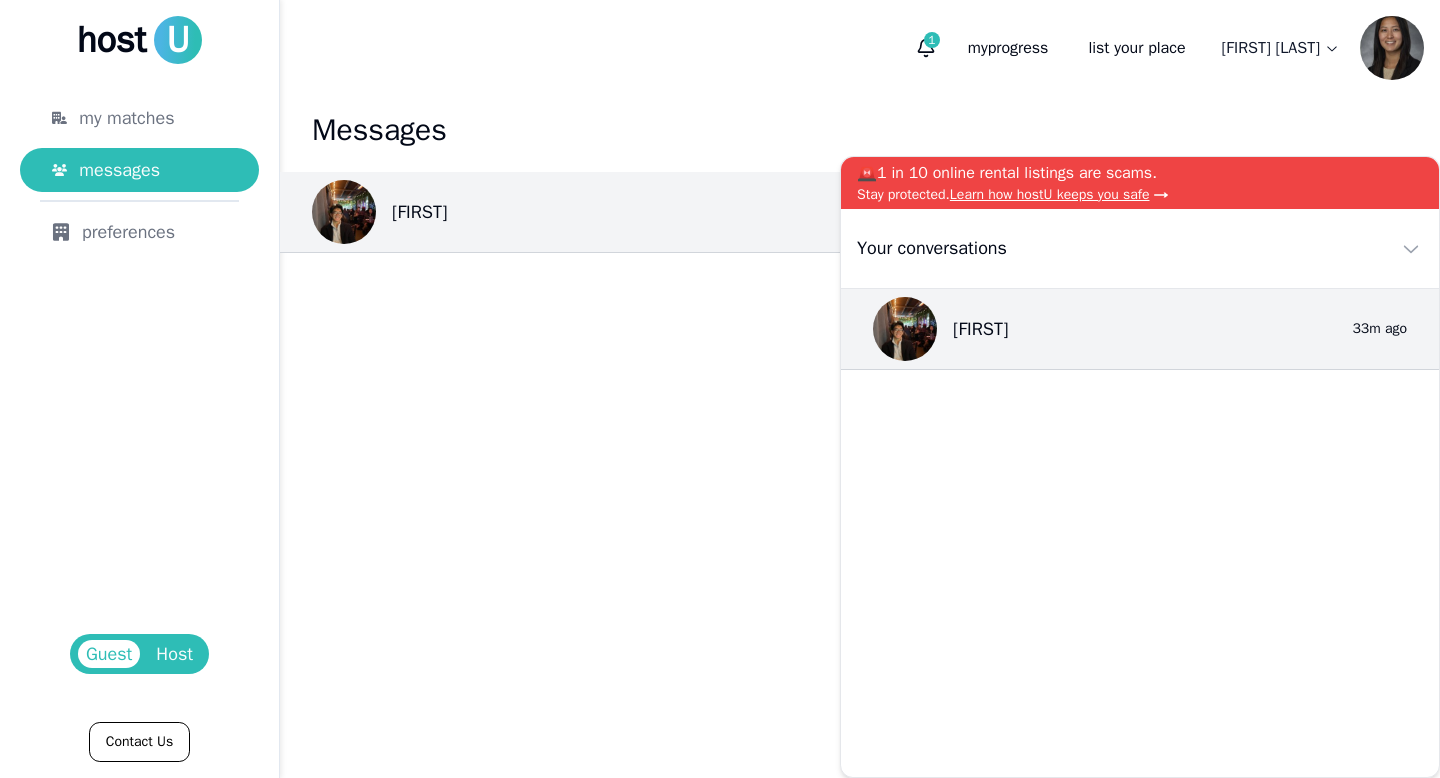 click on "Messages Tyler 0 33m ago" at bounding box center [860, 174] 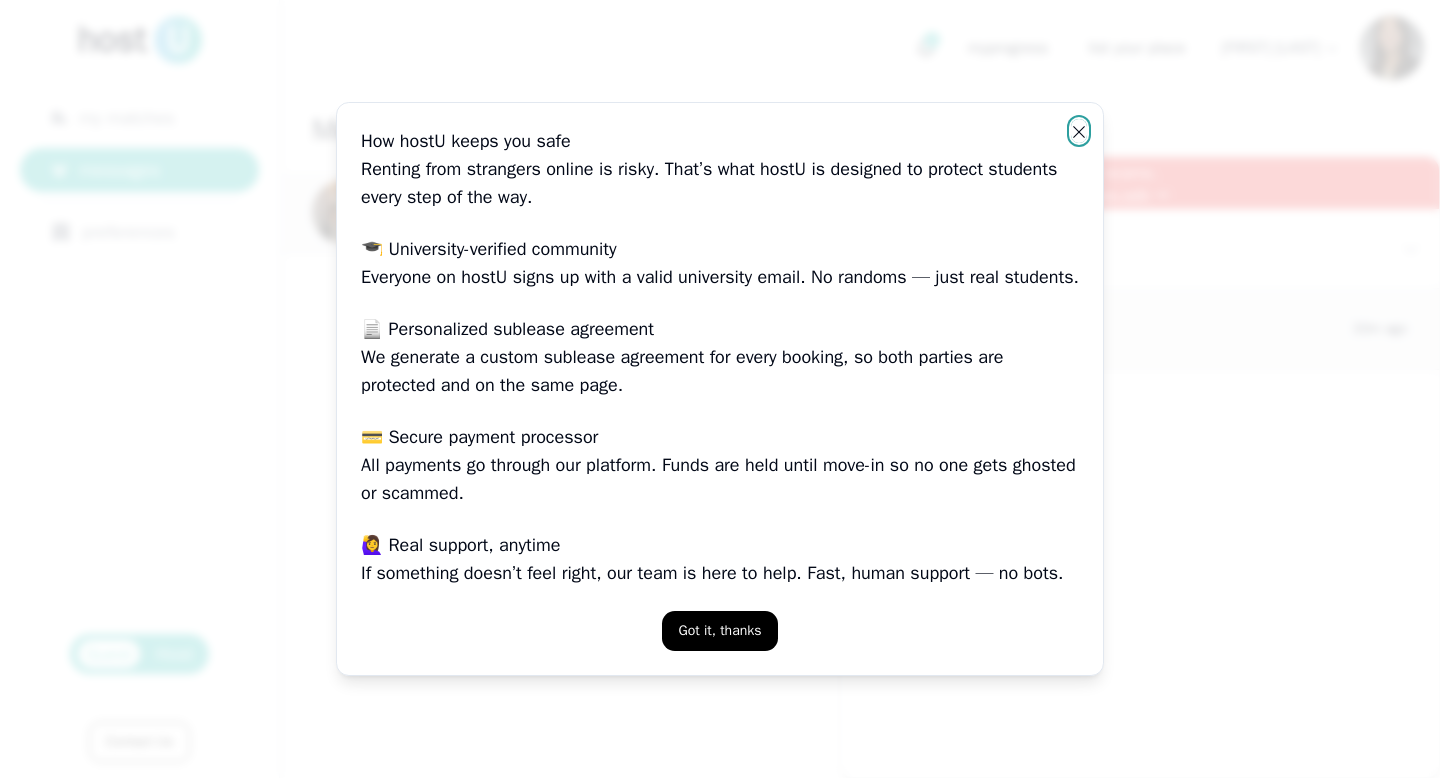 click 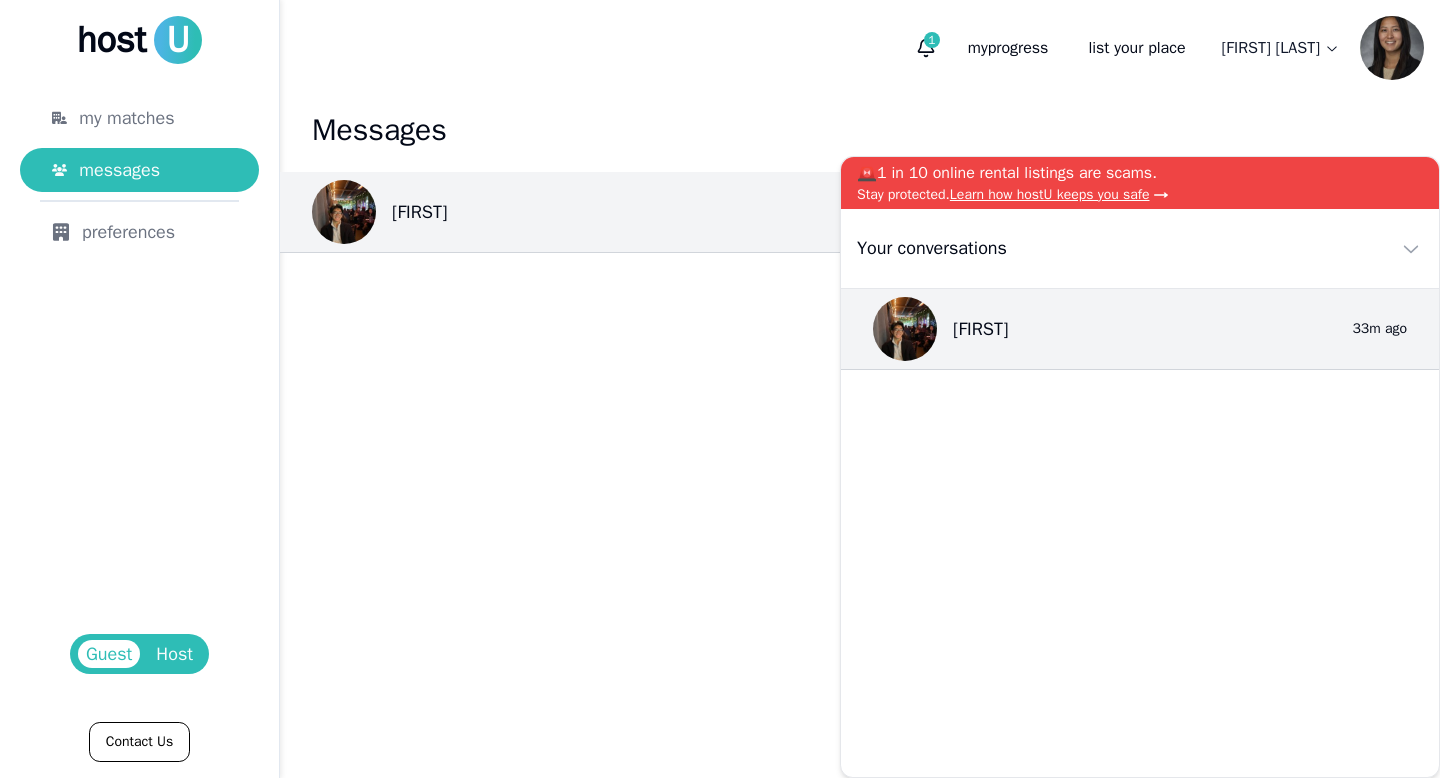click on "Your conversations" at bounding box center [1140, 249] 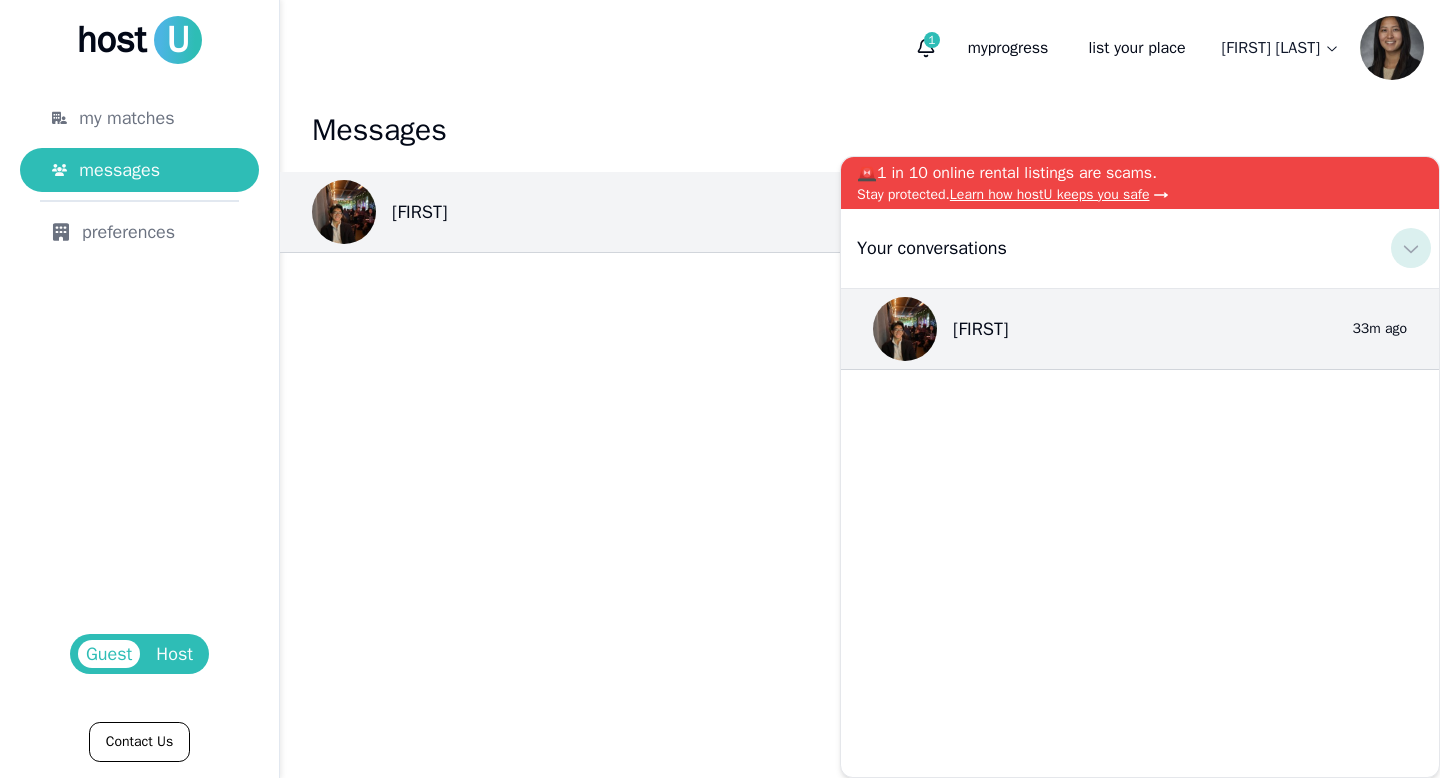 click 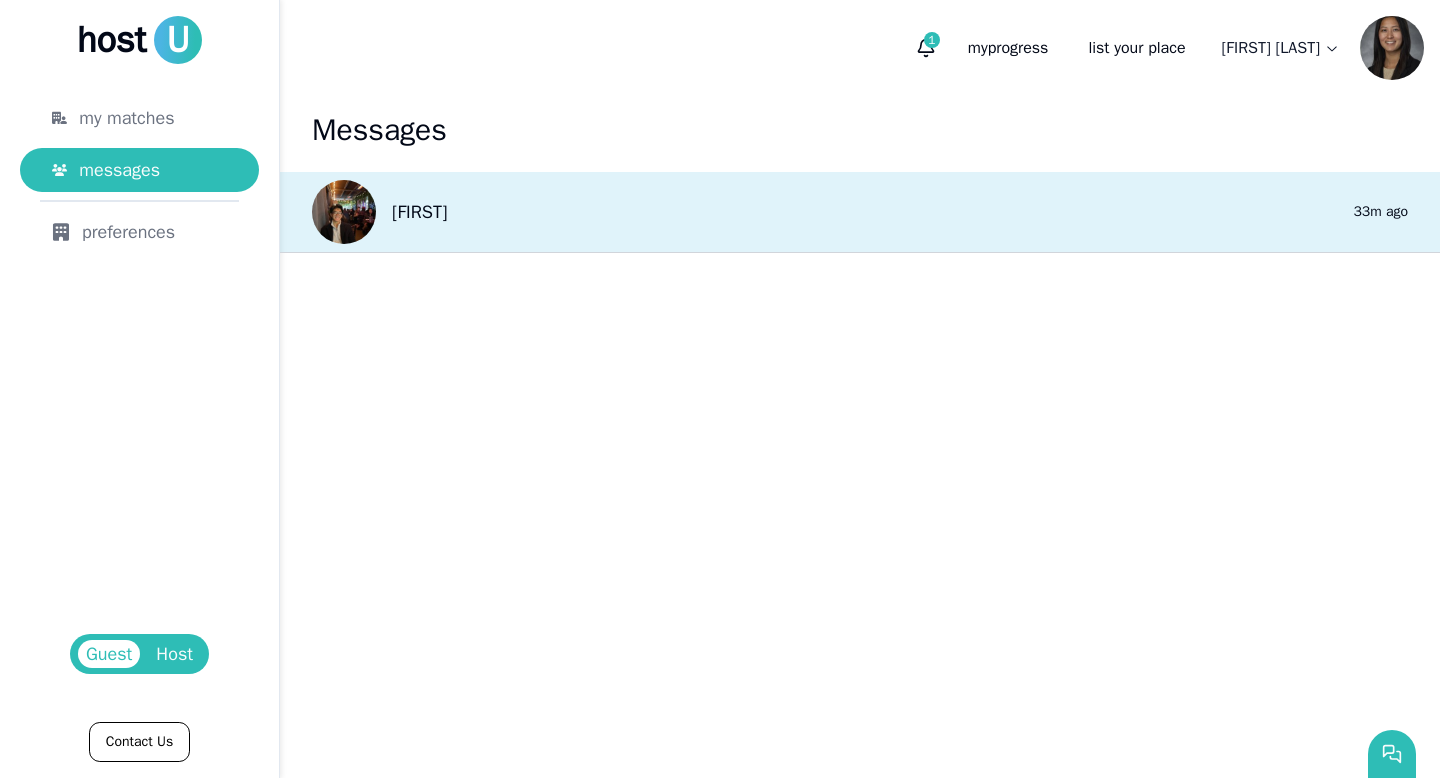 click on "Tyler 0 33m ago" at bounding box center (860, 212) 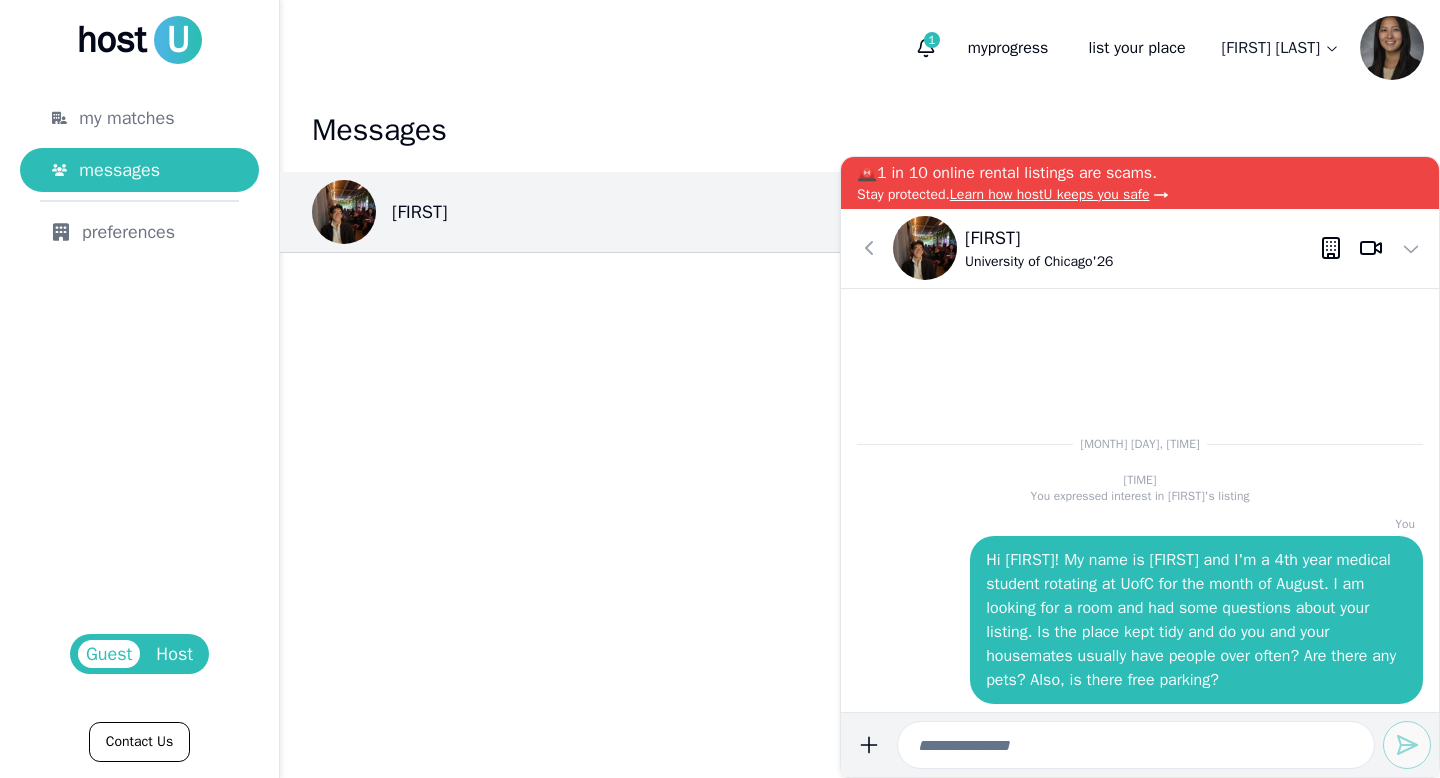 click on "Stay protected.  Learn how hostU keeps you safe" at bounding box center [1140, 195] 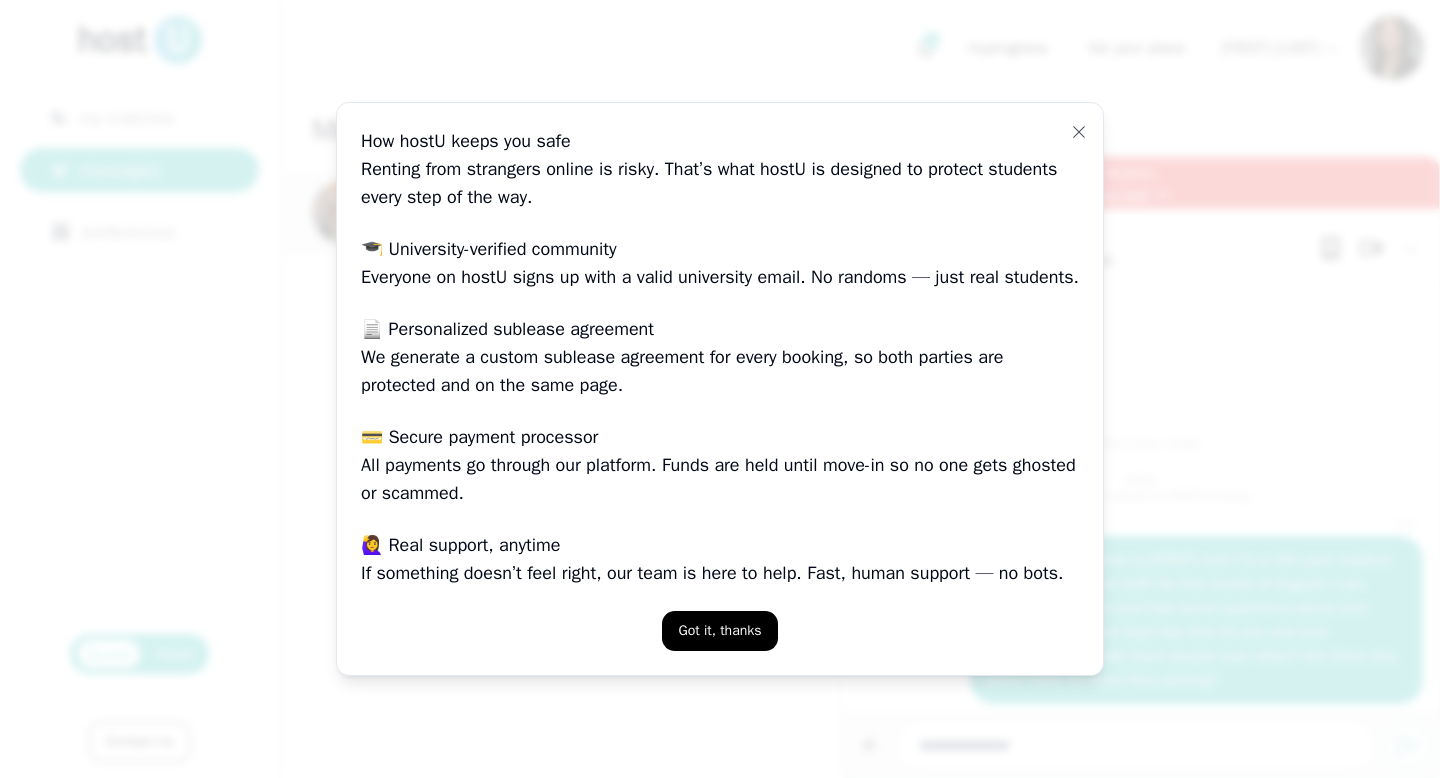 click on "How hostU keeps you safe" at bounding box center (720, 141) 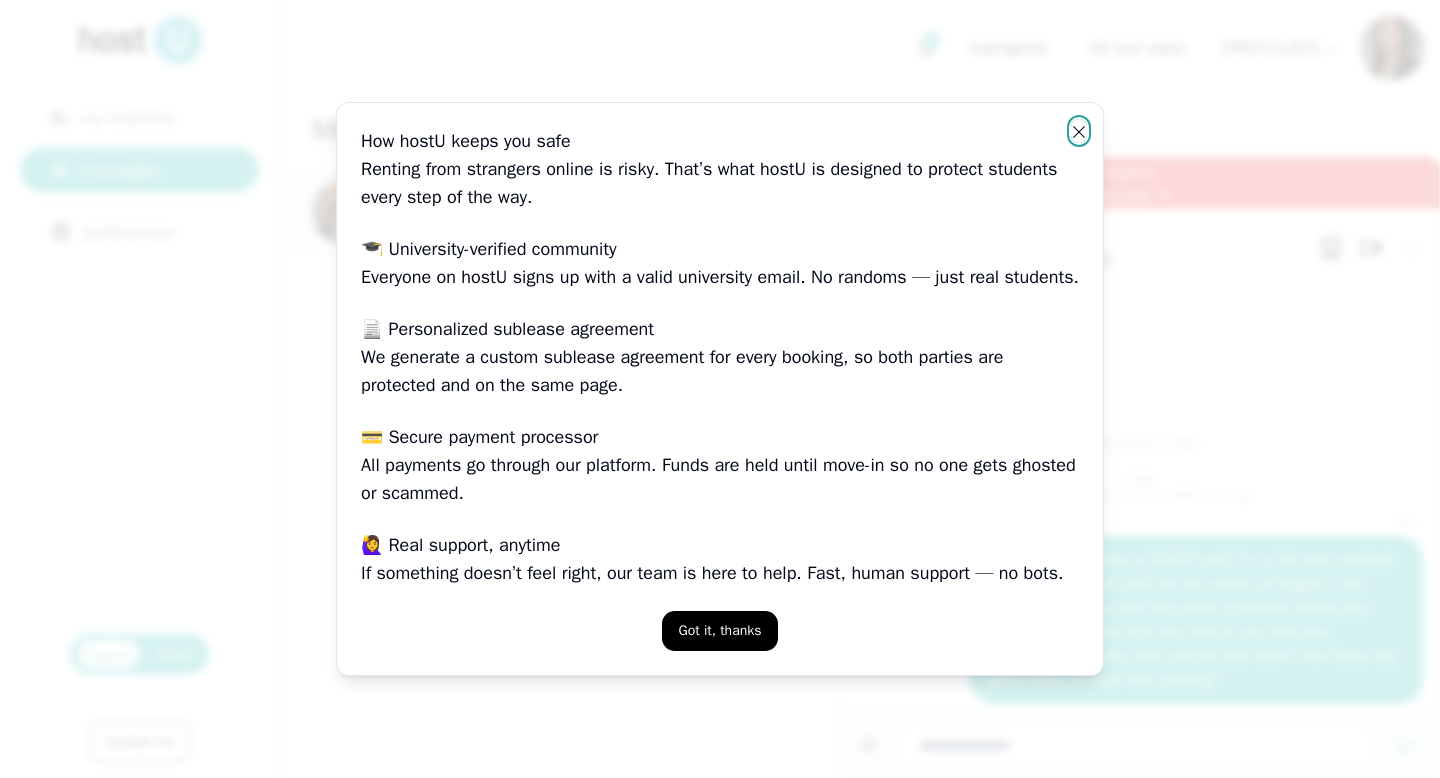 click 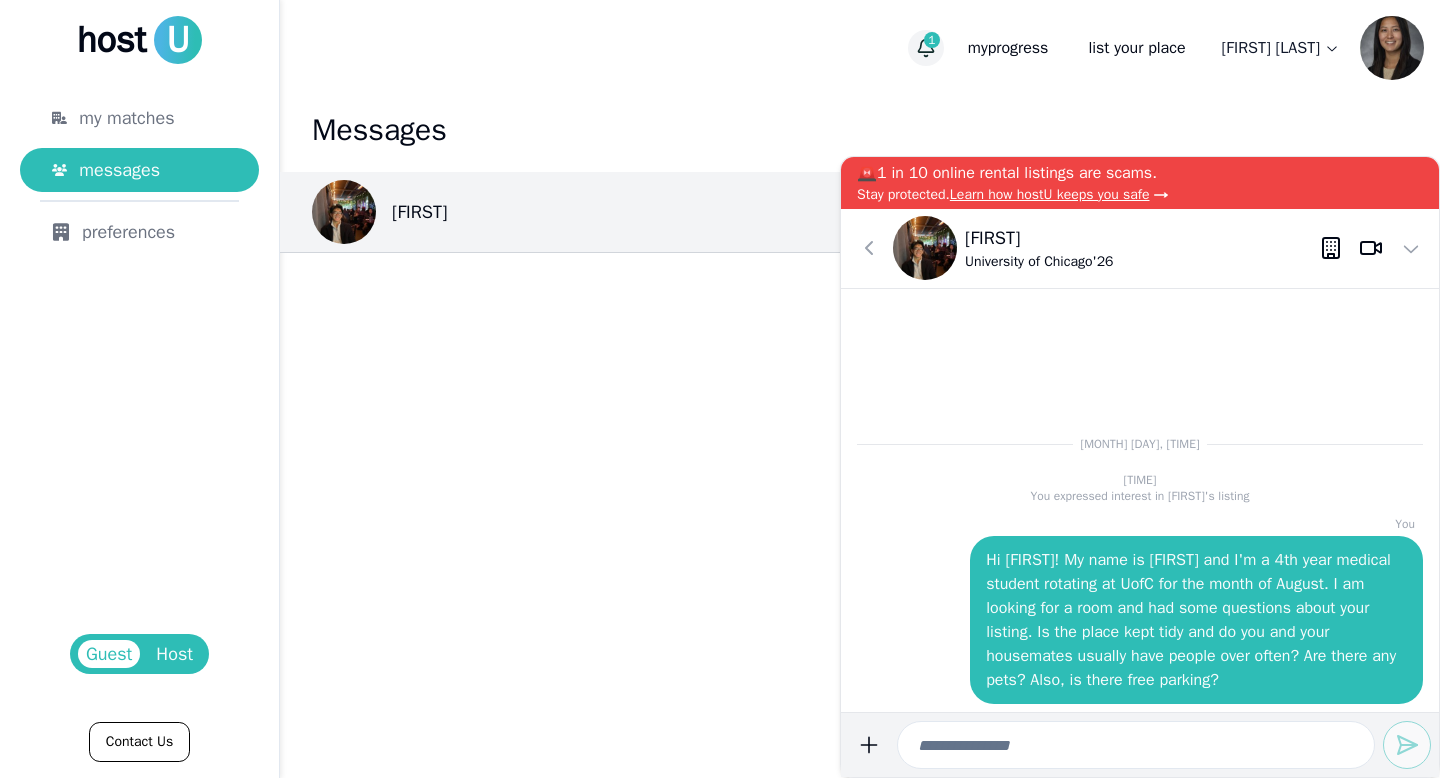 click on "1" at bounding box center (926, 48) 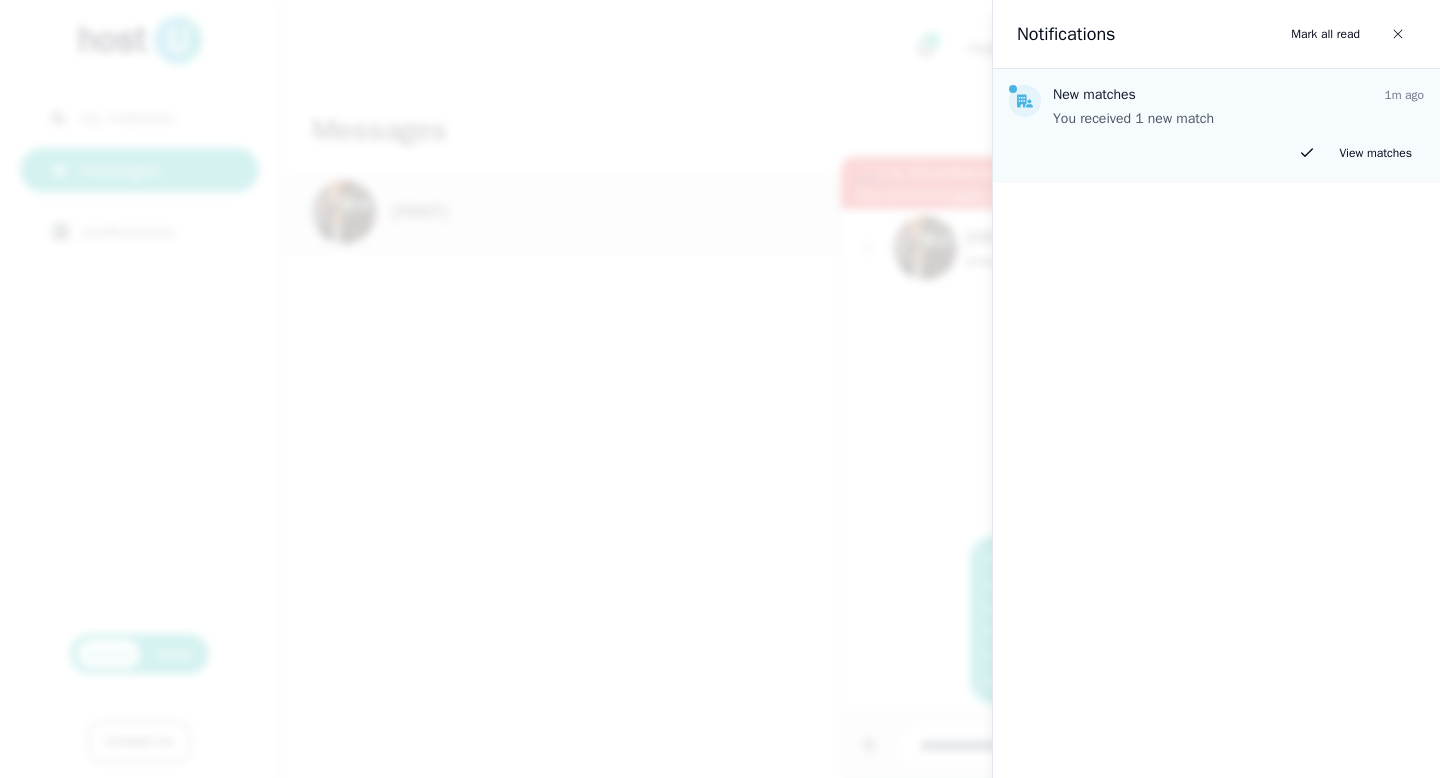 click on "New matches 1m ago You received 1 new match View matches" at bounding box center (1216, 125) 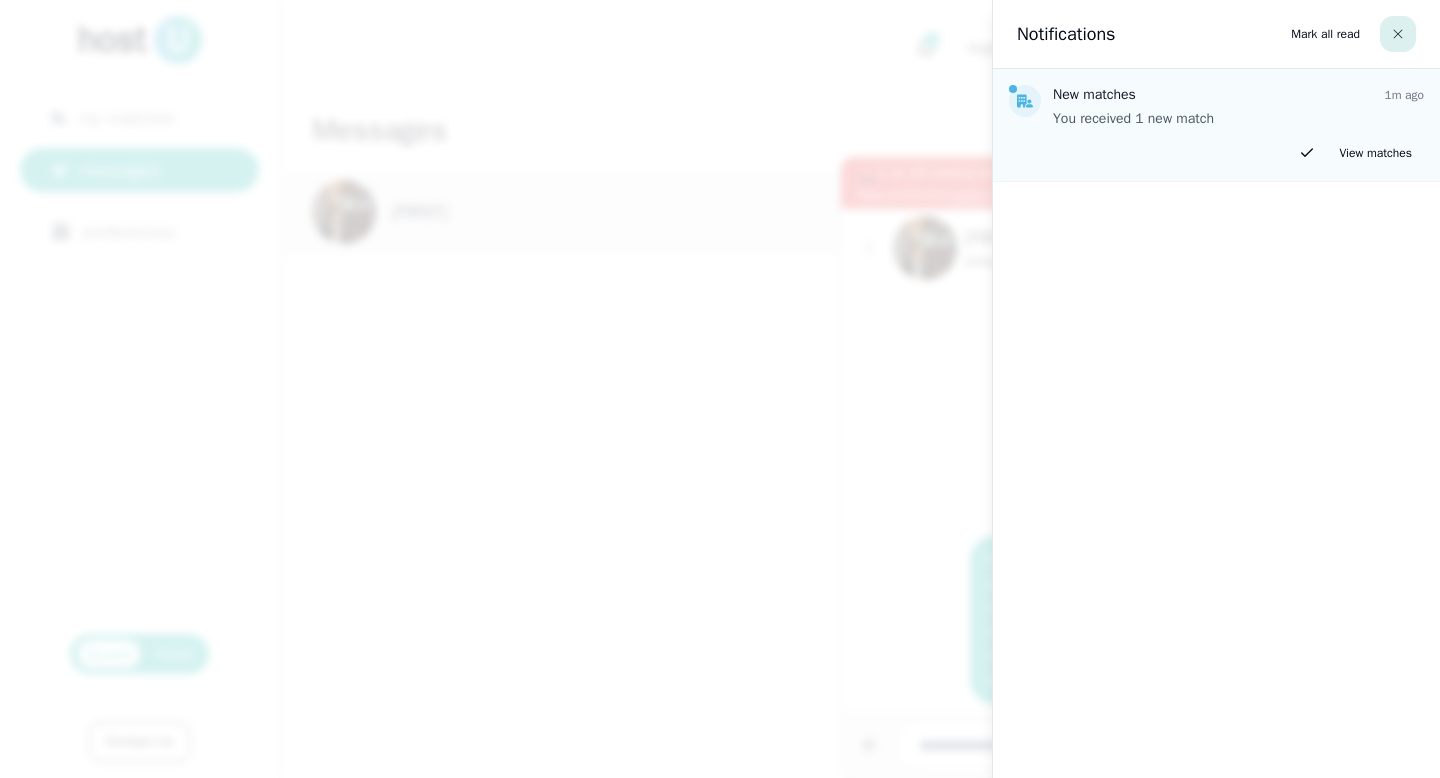 click 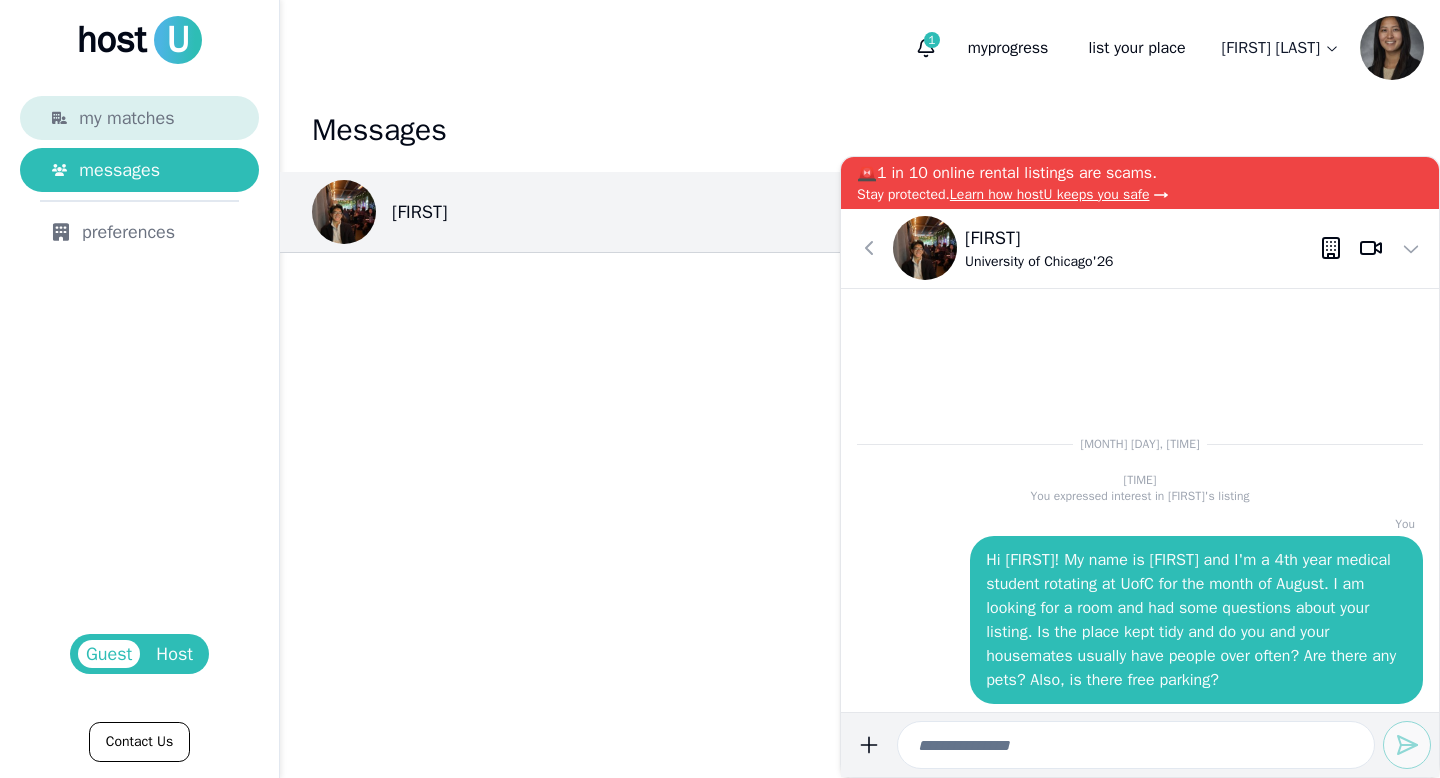 click on "my matches" at bounding box center [126, 118] 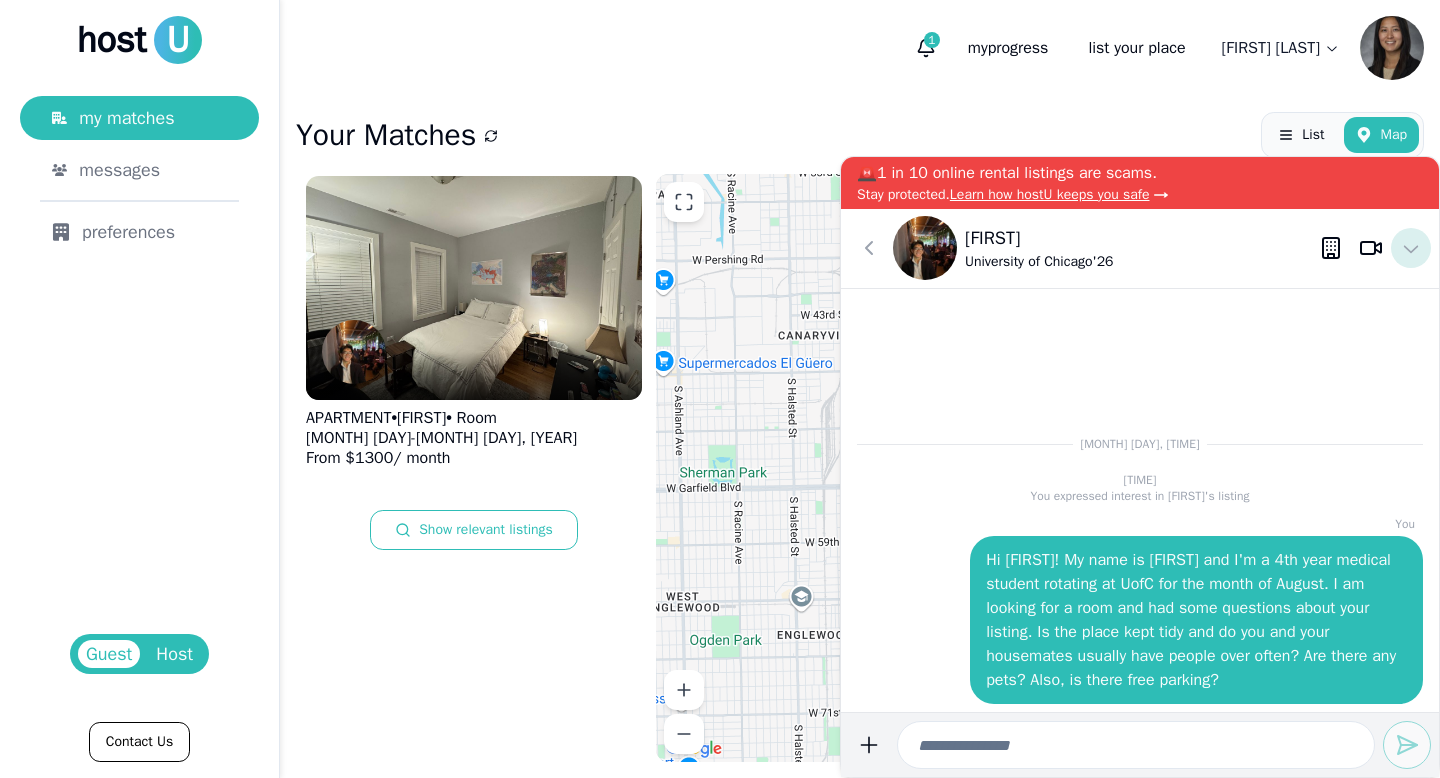 click 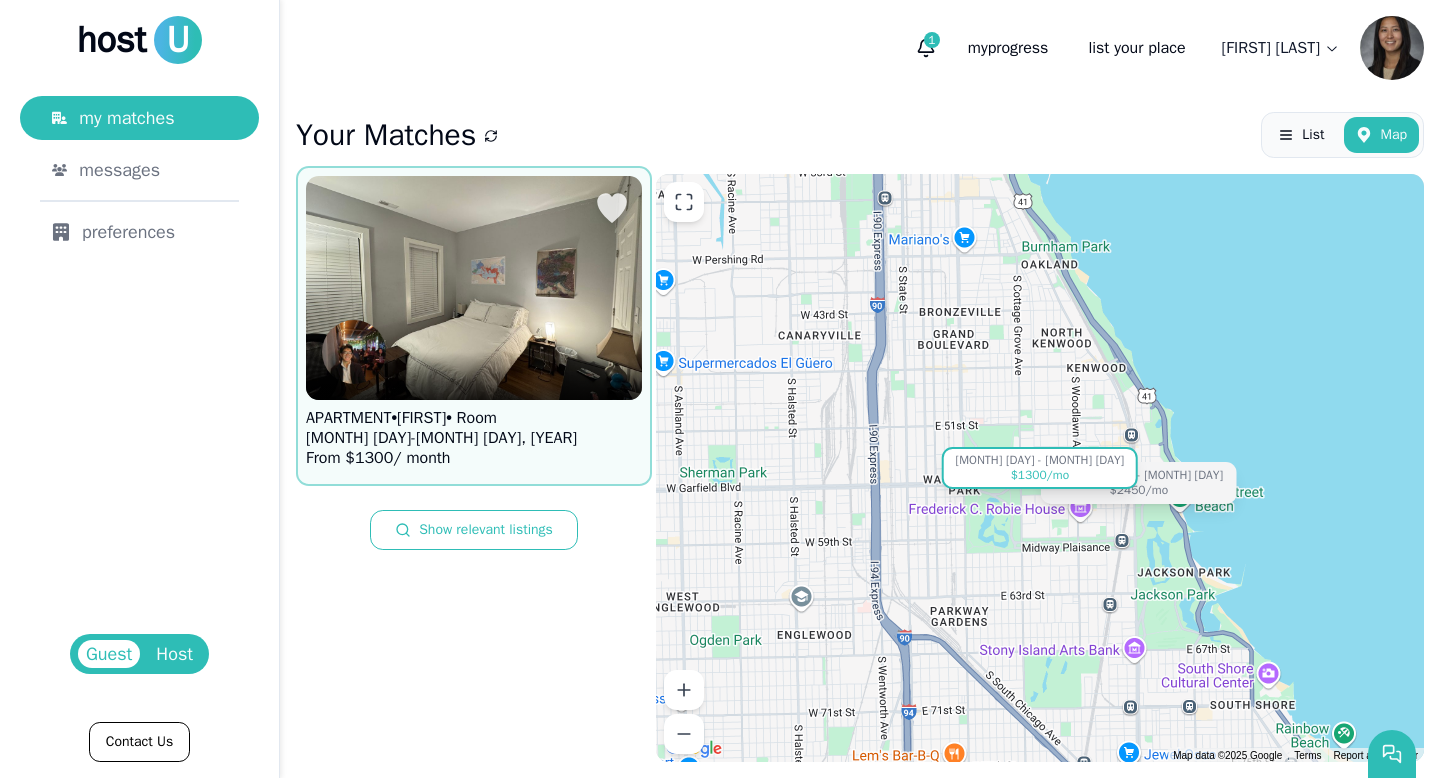 click on "APARTMENT  •  [FIRST]  • Room [MONTH] [DAY]  -  [MONTH] [DAY], [YEAR] From $  1300  / month" at bounding box center (474, 326) 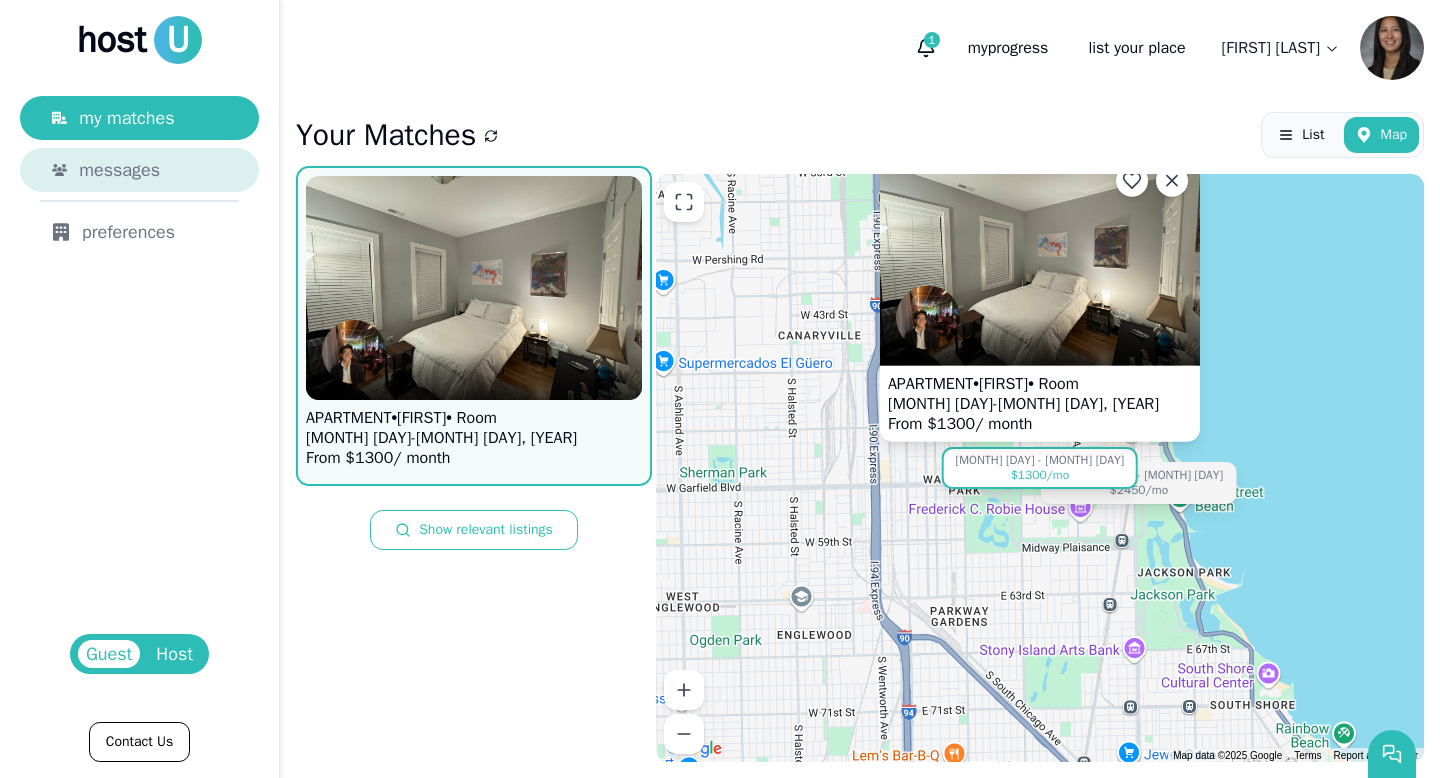 click on "messages" at bounding box center [119, 170] 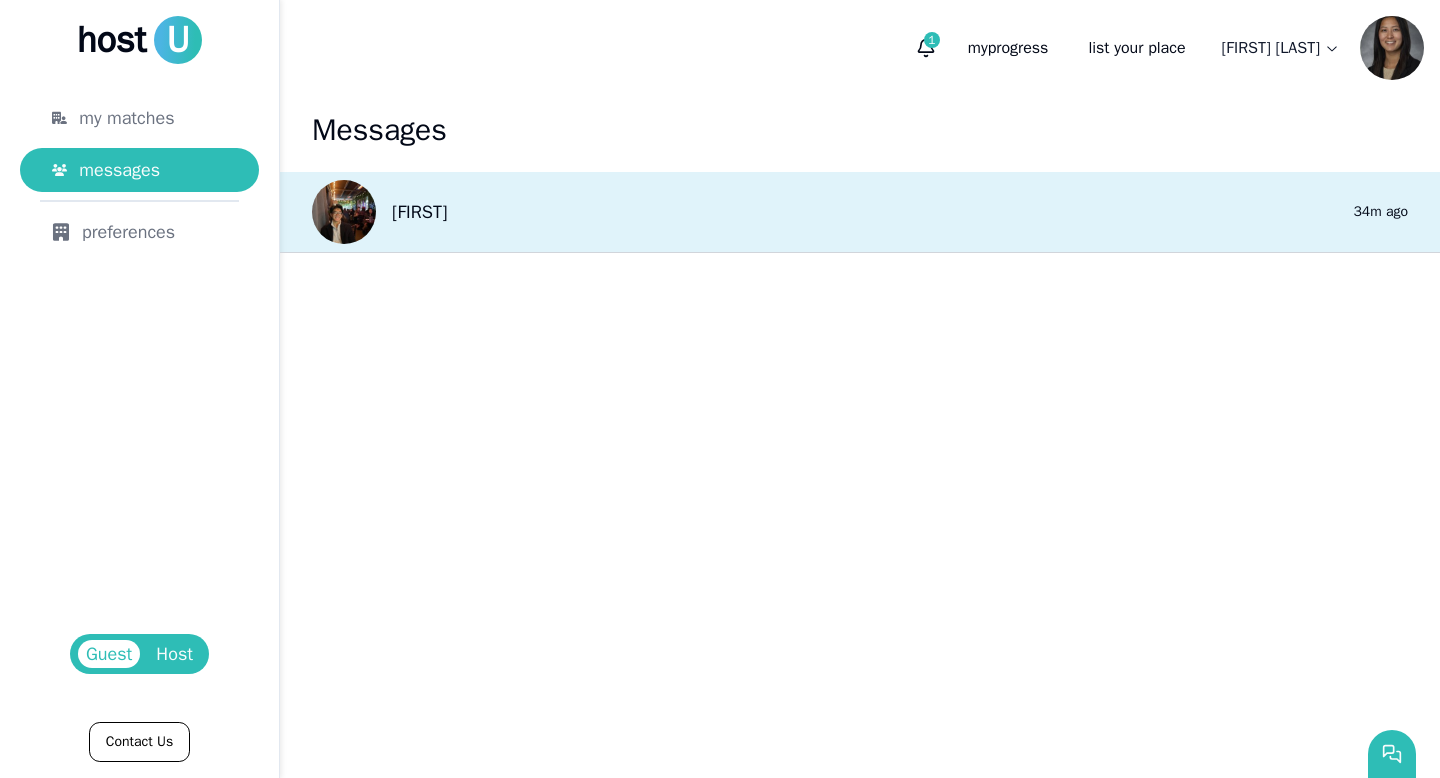 click on "Tyler 0 34m ago" at bounding box center (860, 212) 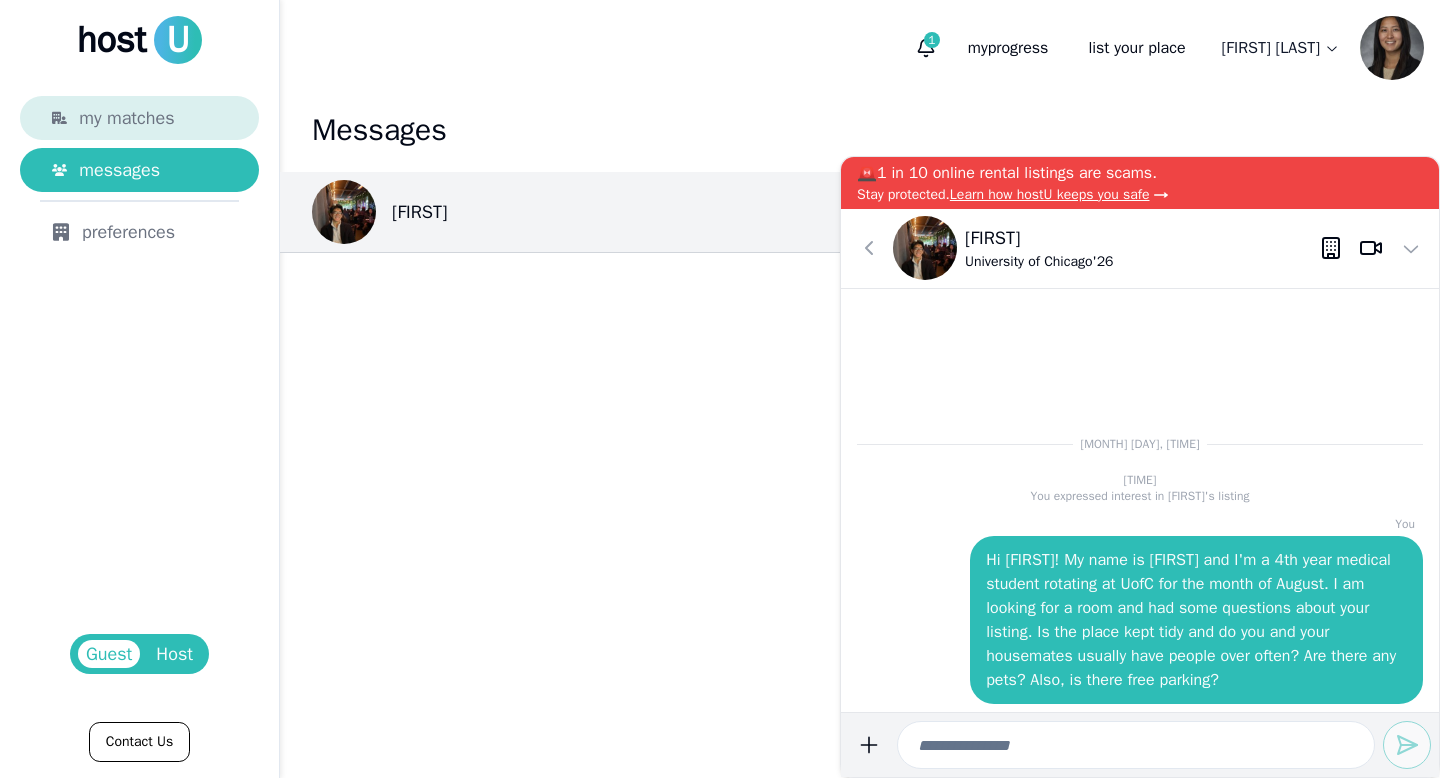 click on "my matches" at bounding box center [126, 118] 